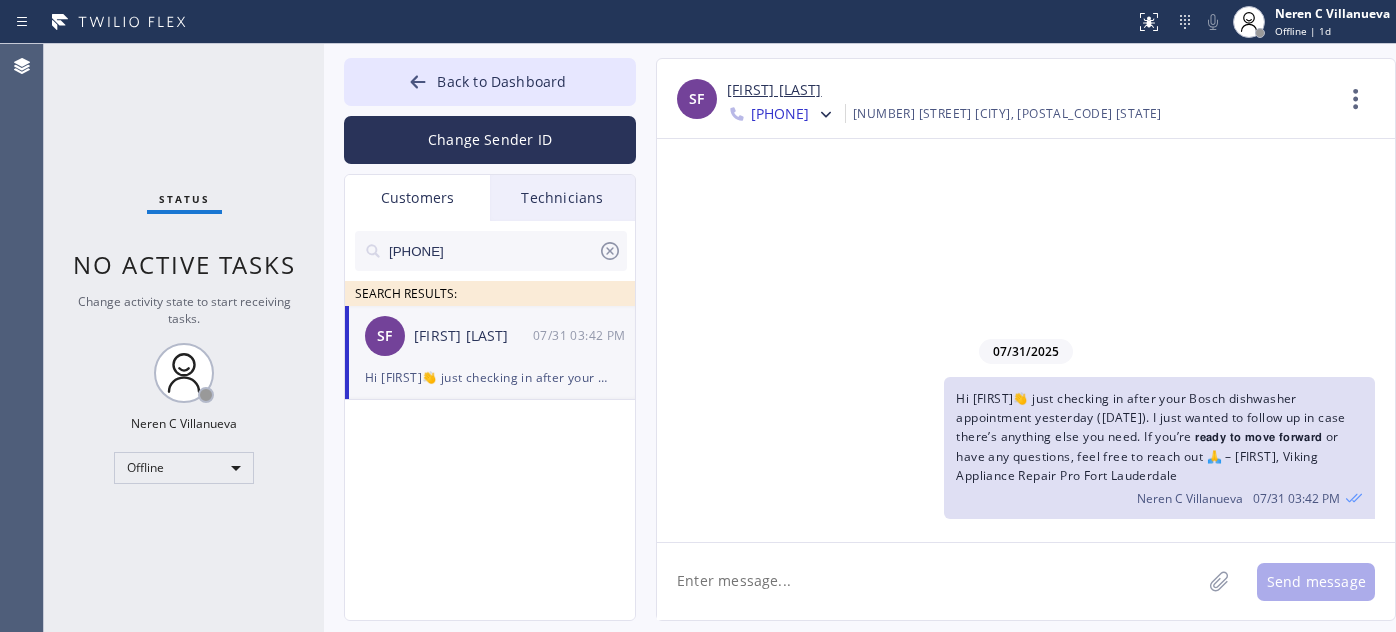 scroll, scrollTop: 0, scrollLeft: 0, axis: both 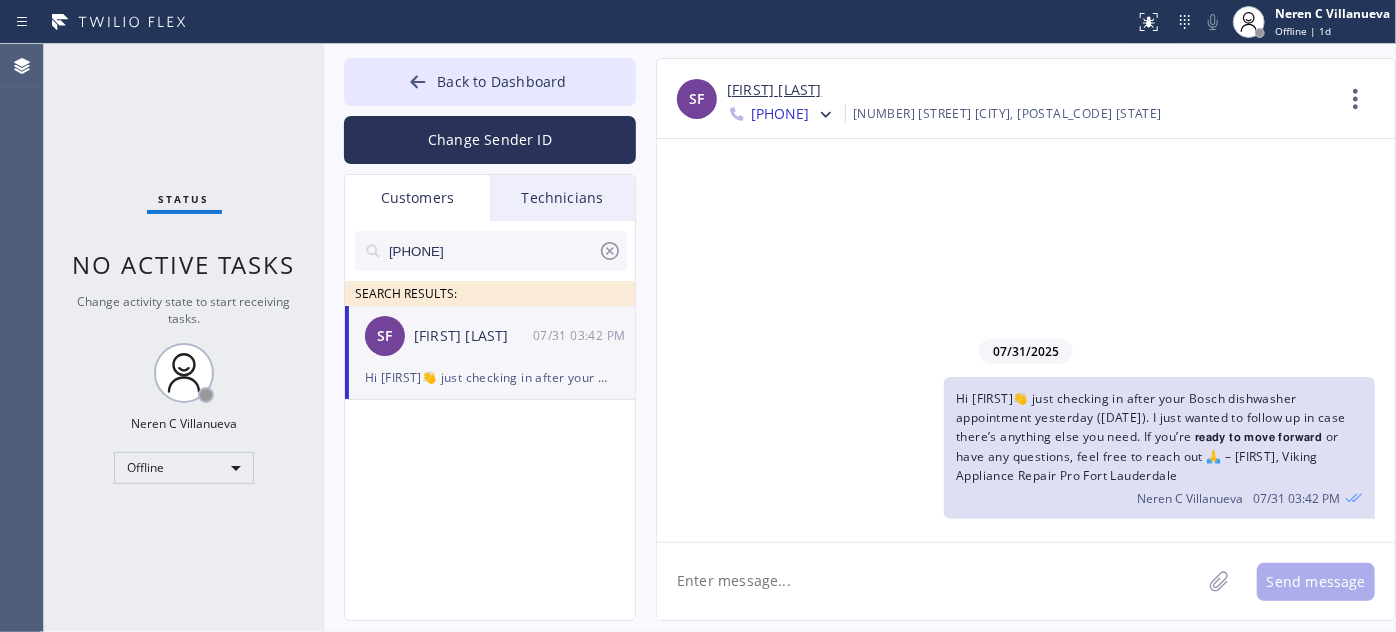 click 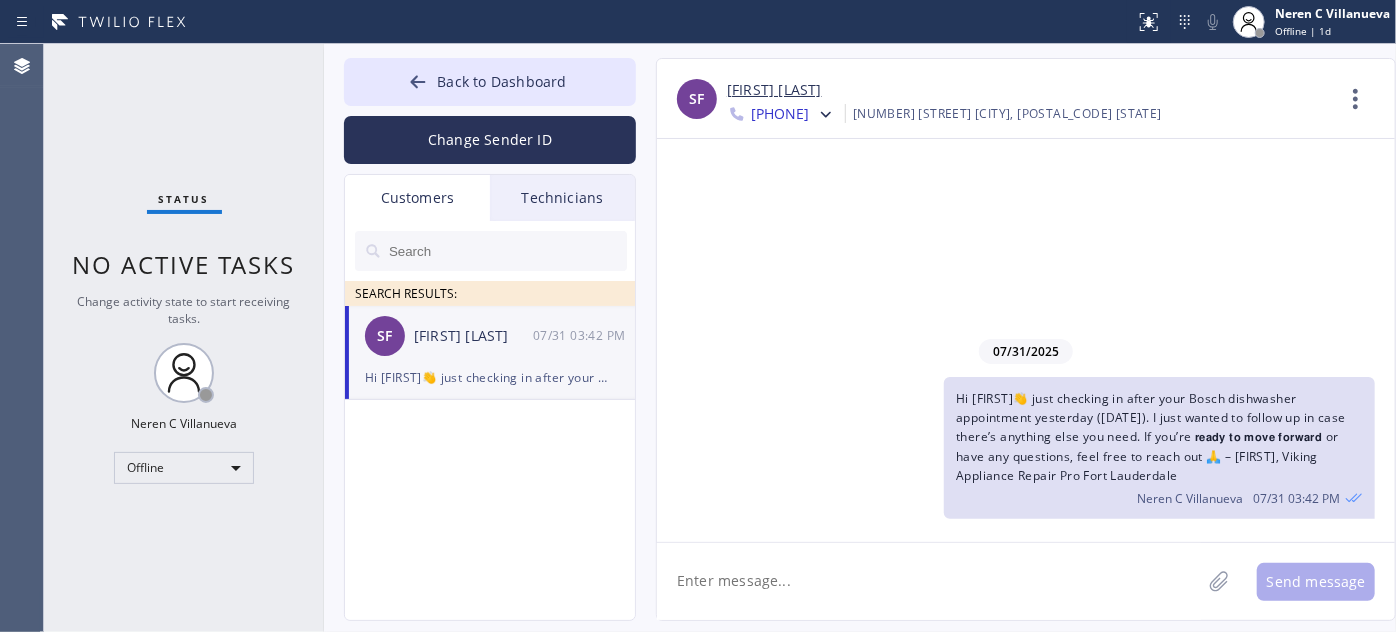click on "Technicians" at bounding box center [562, 198] 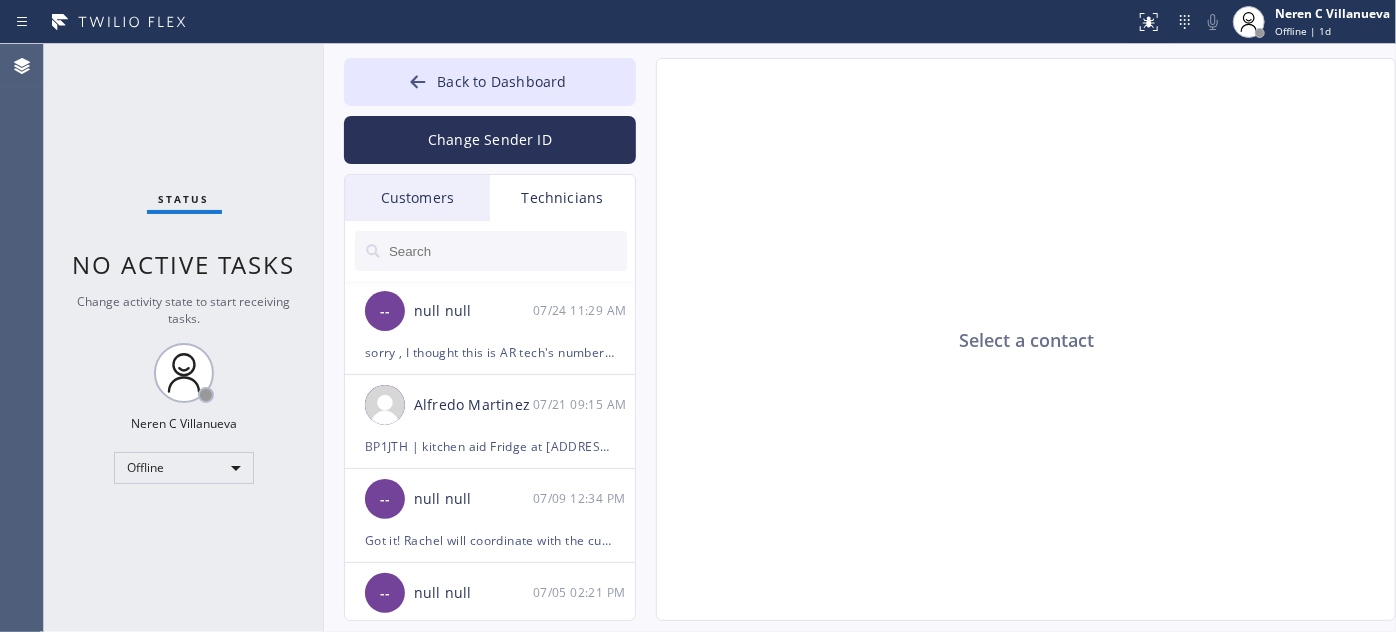 click on "Customers" at bounding box center [417, 198] 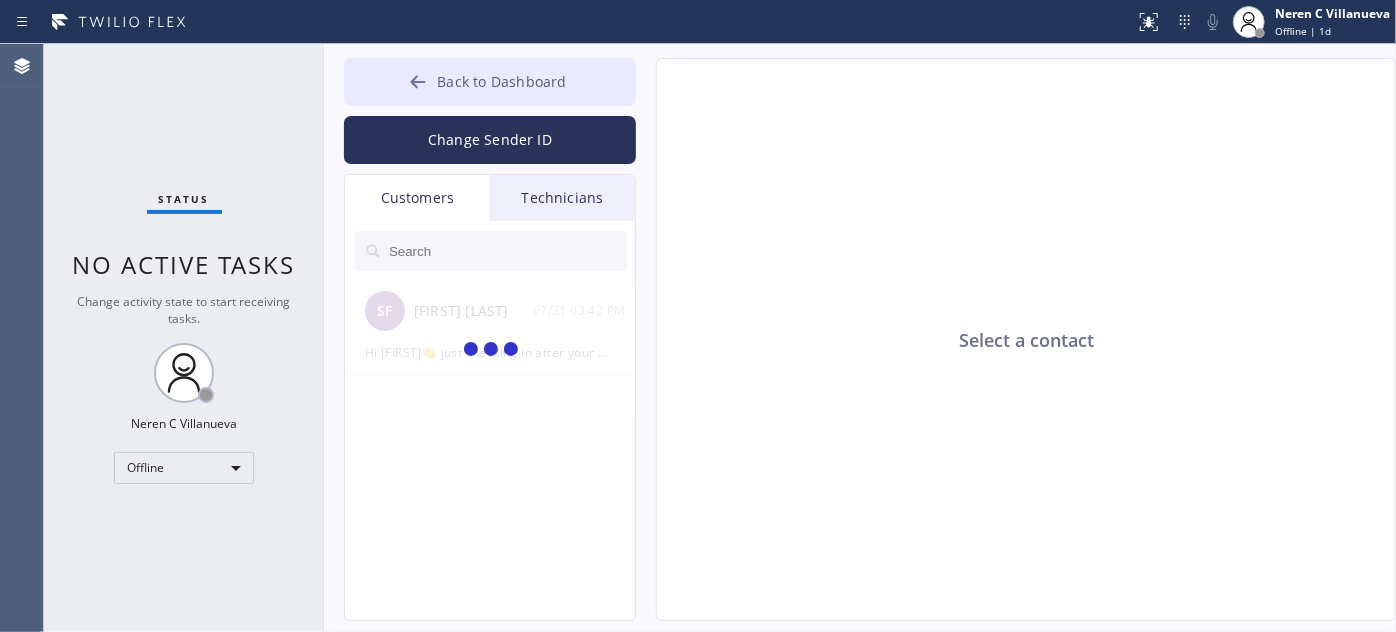 click on "Back to Dashboard" at bounding box center (501, 81) 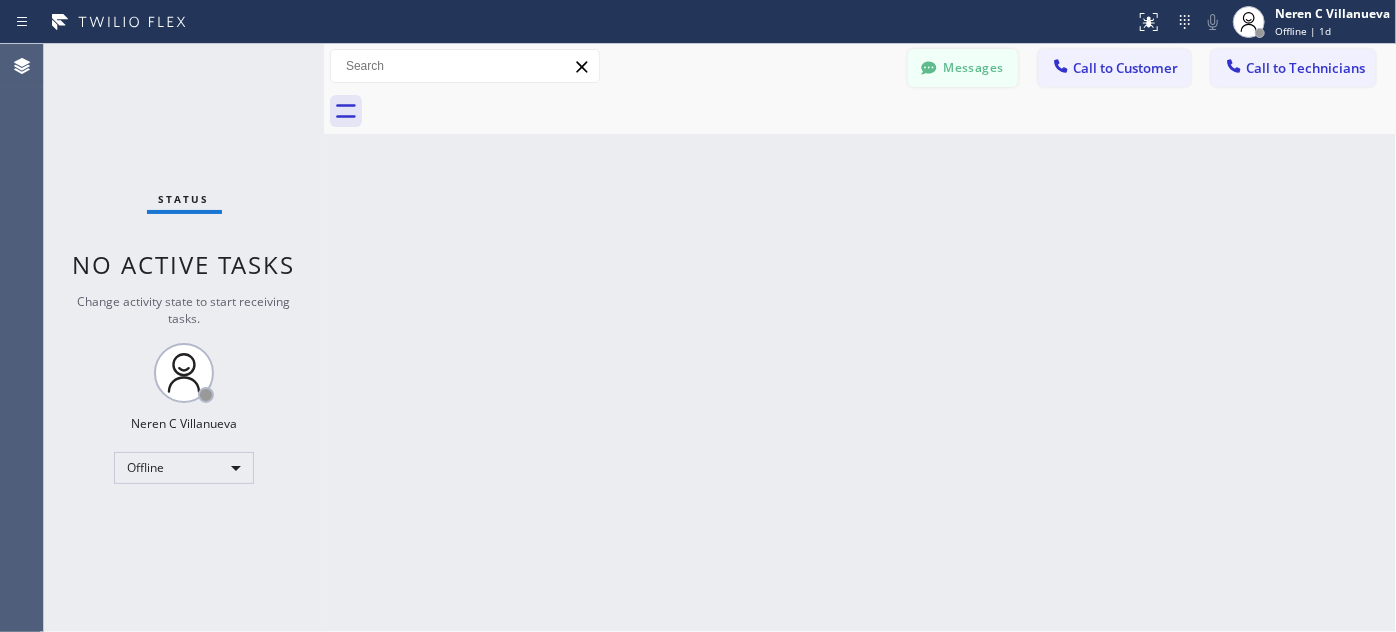 click on "Messages" at bounding box center (963, 68) 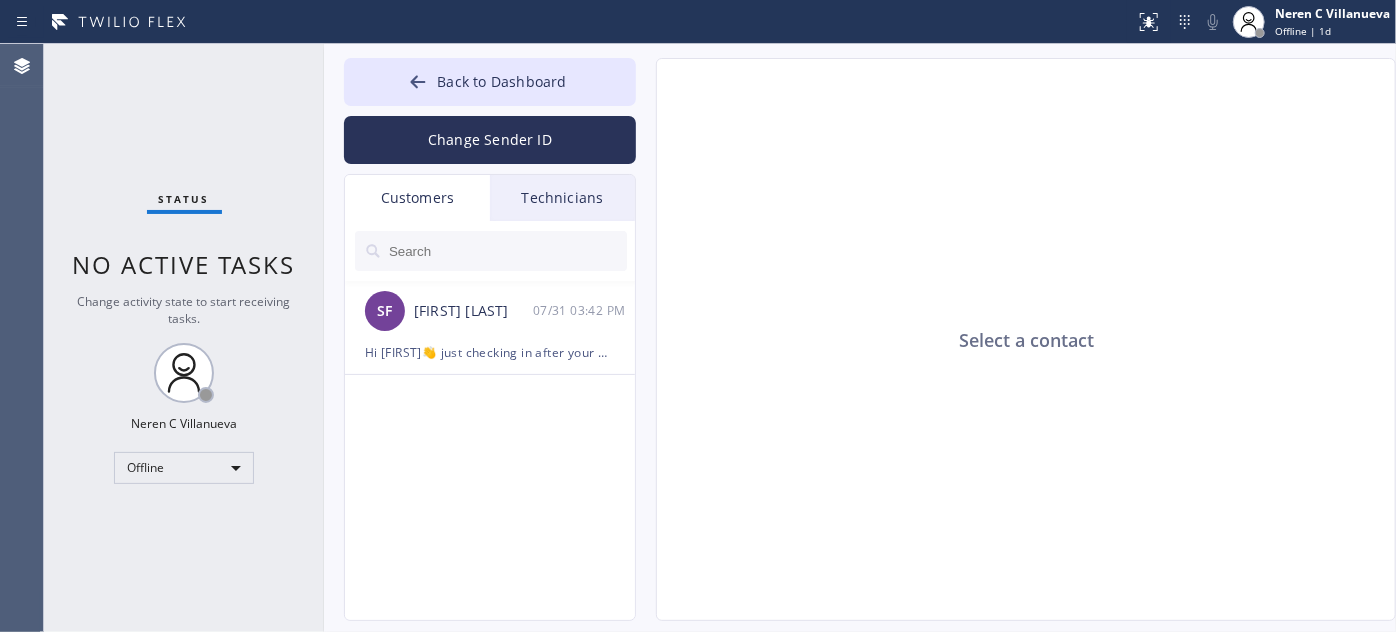 click on "Technicians" at bounding box center [562, 198] 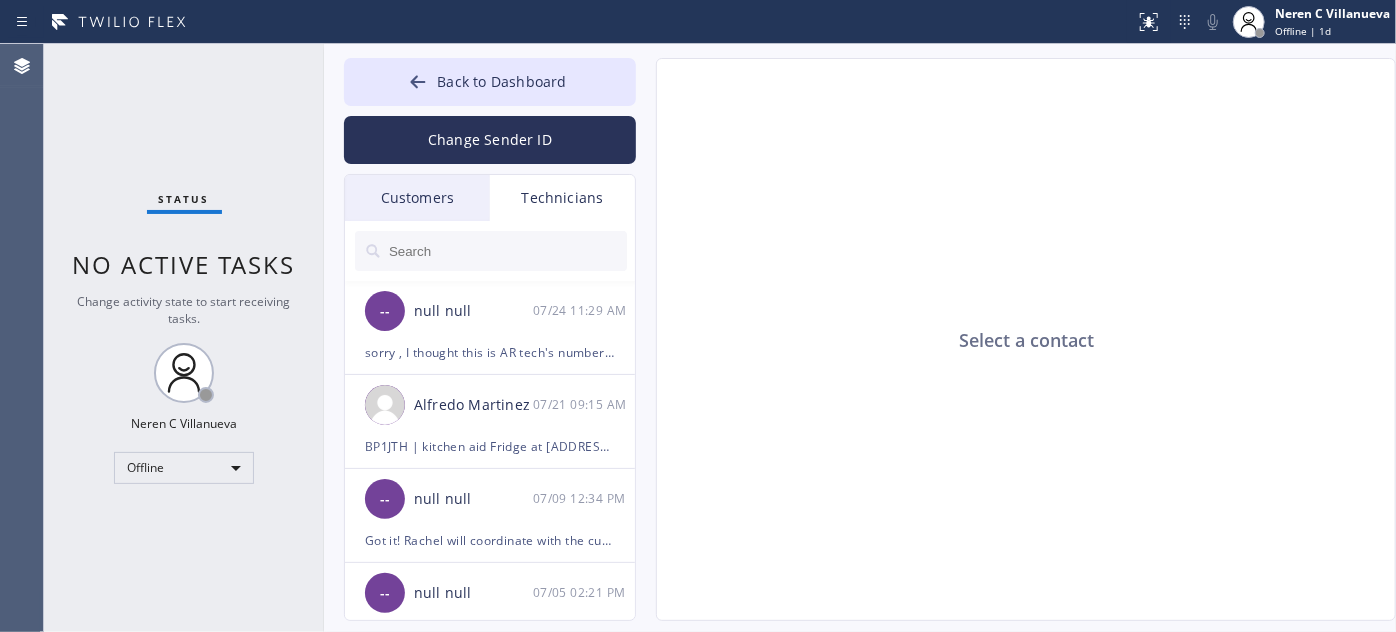 click on "Customers" at bounding box center (417, 198) 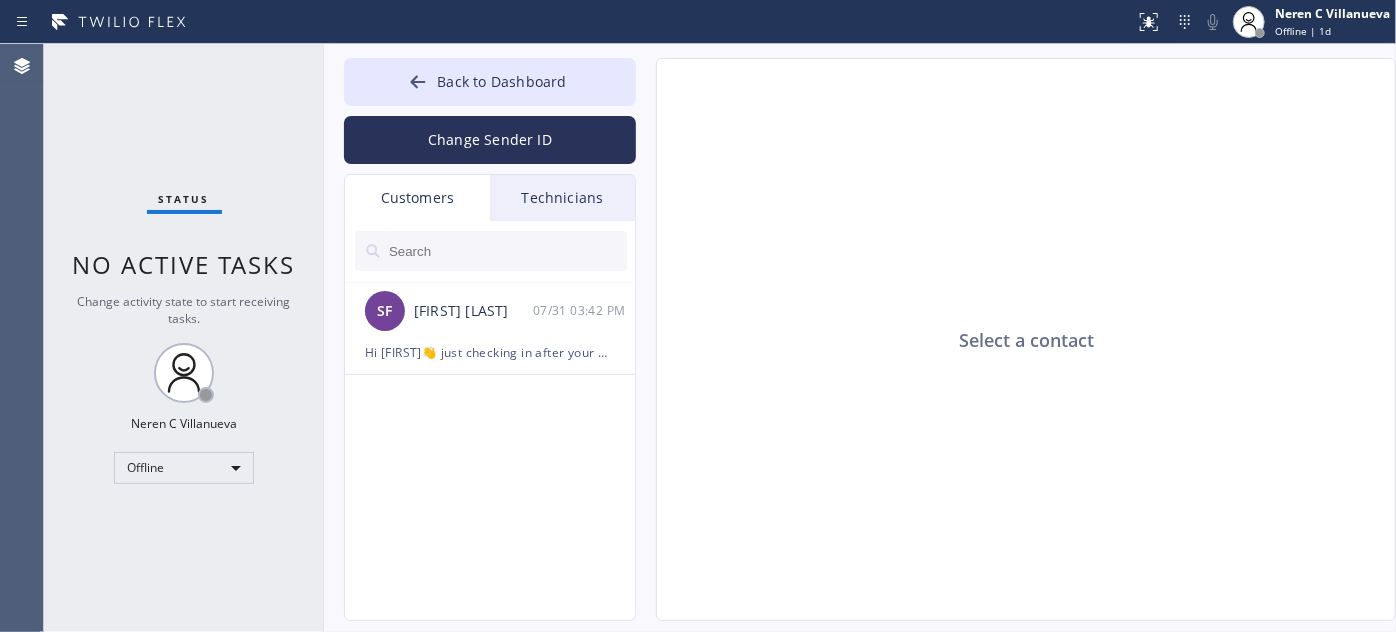 click on "Technicians" at bounding box center [562, 198] 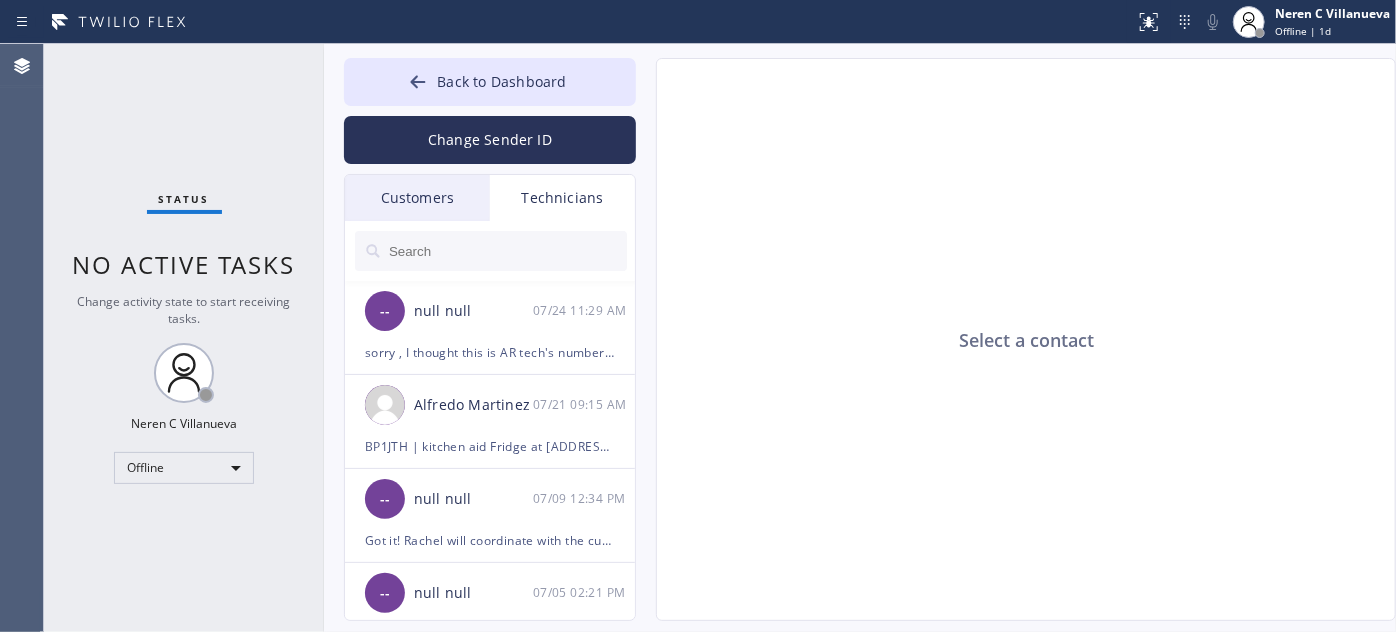 drag, startPoint x: 429, startPoint y: 196, endPoint x: 569, endPoint y: 384, distance: 234.40137 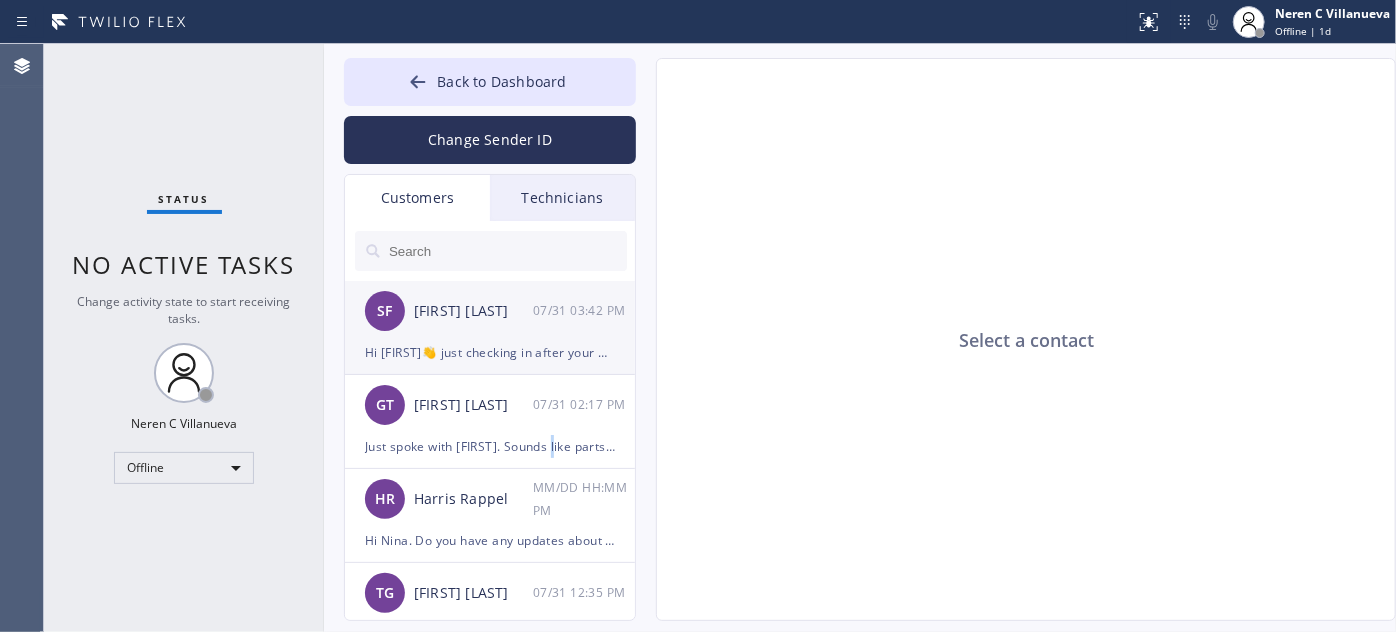 drag, startPoint x: 473, startPoint y: 311, endPoint x: 517, endPoint y: 339, distance: 52.153618 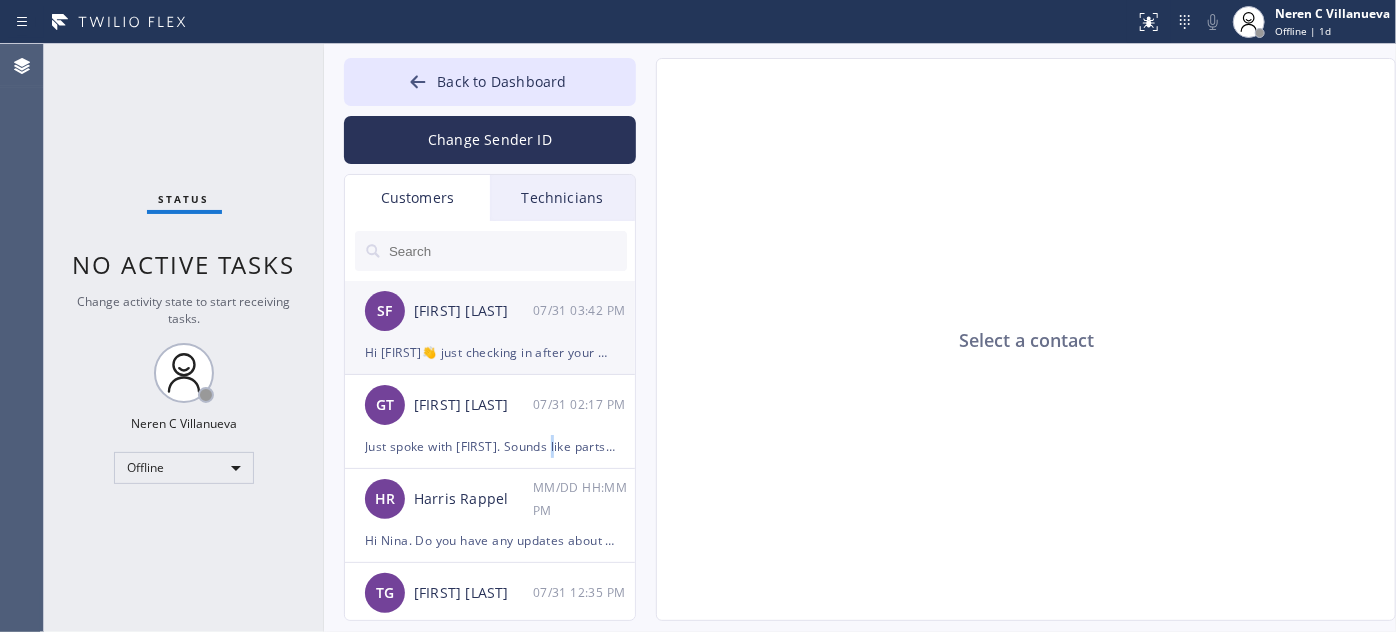 click on "Just spoke with [FIRST]. Sounds like parts will arrive early next week. We scheduled for repair on Wednesday 9-12" at bounding box center (490, 446) 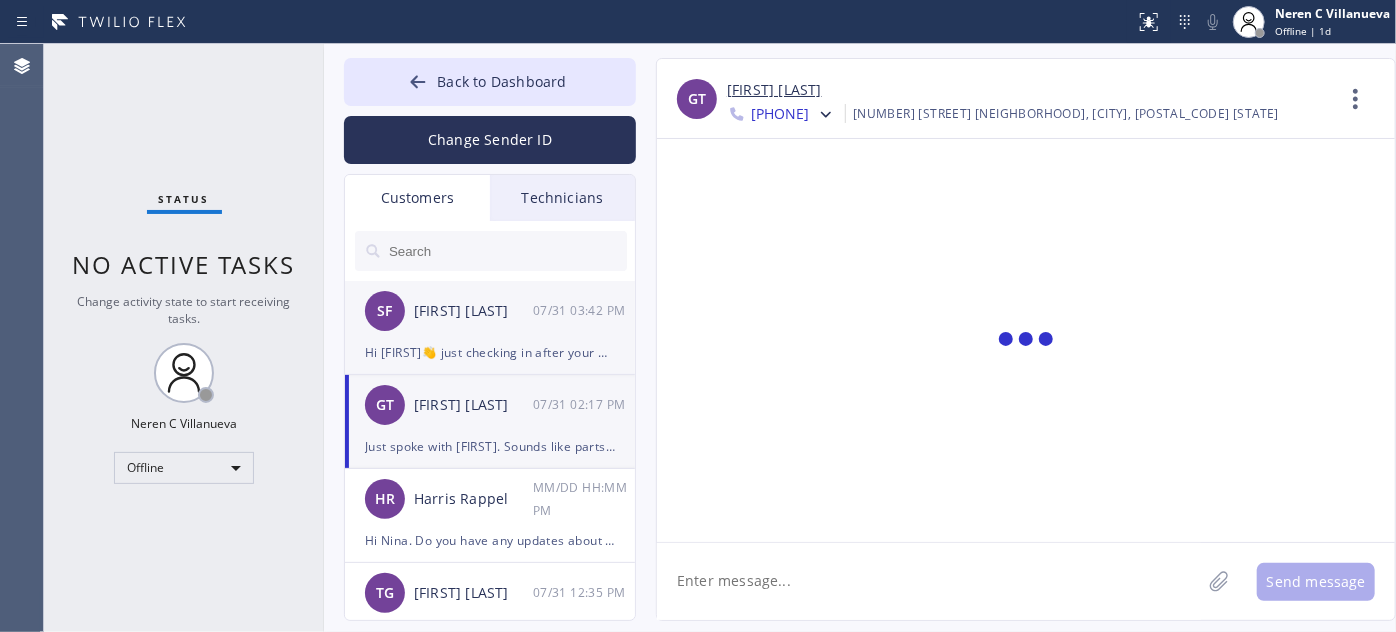 click on "[PERSON] [PERSON] [DATE] [TIME]" at bounding box center (491, 311) 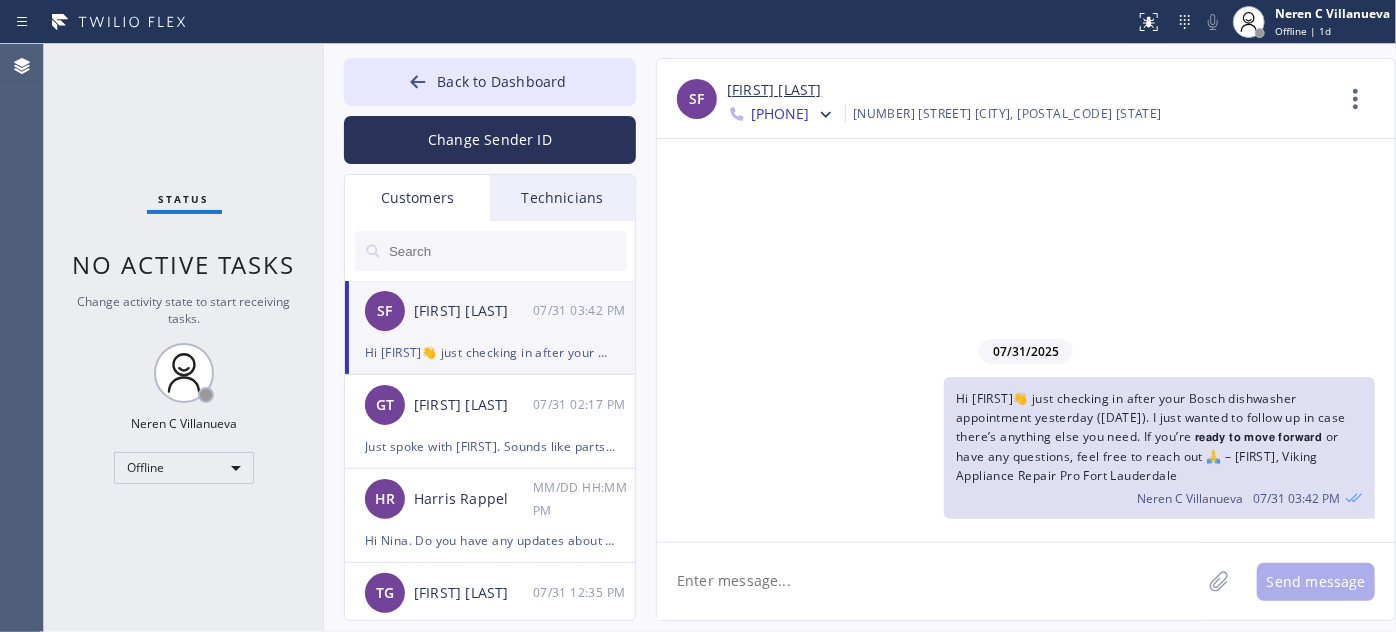 scroll, scrollTop: 0, scrollLeft: 0, axis: both 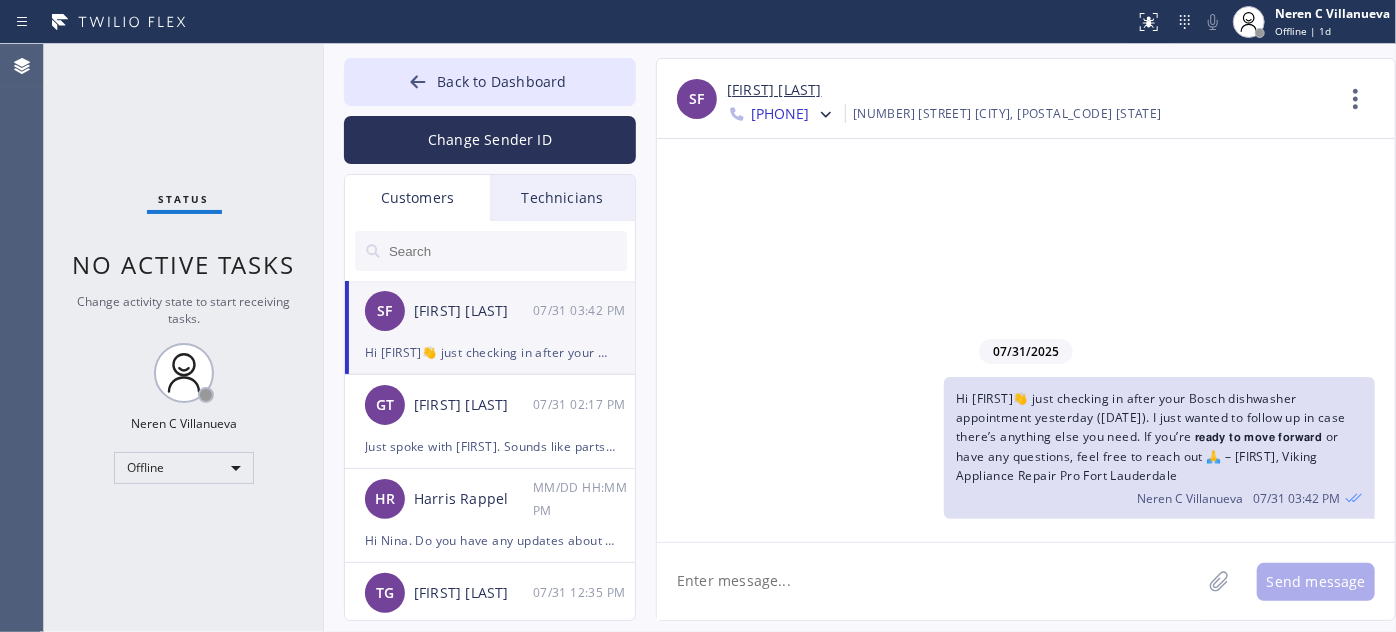 click on "[FIRST] [LAST]" at bounding box center (774, 90) 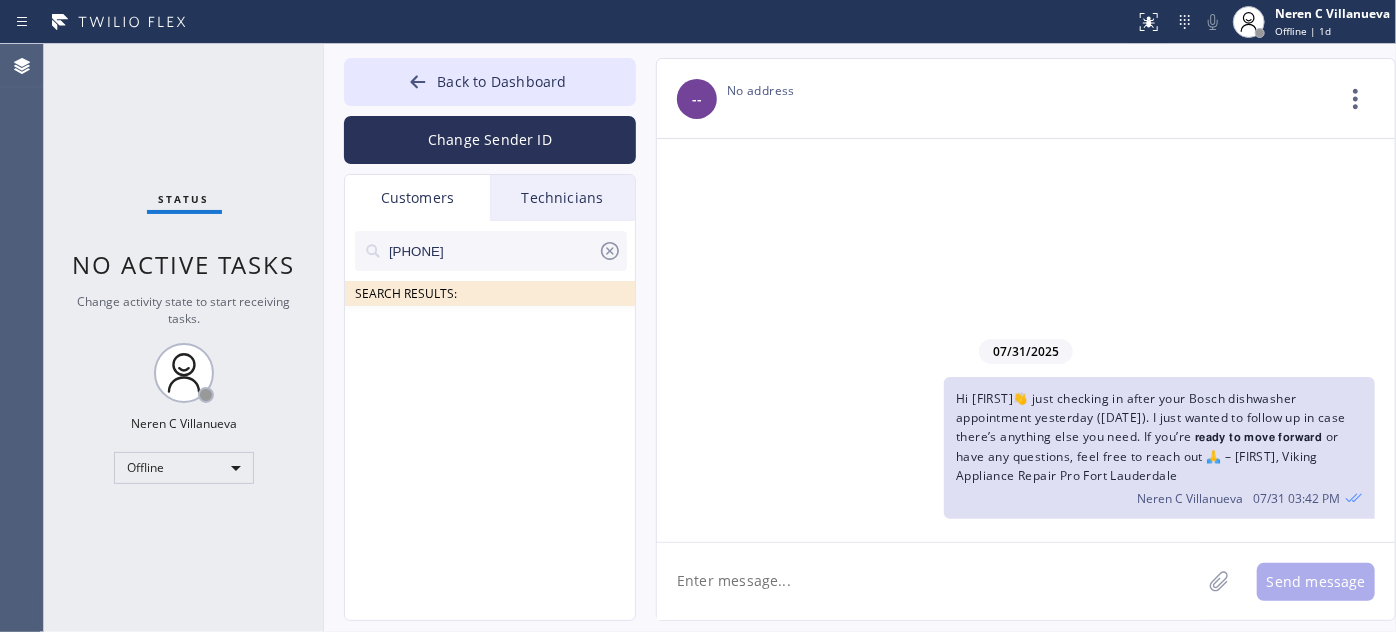 drag, startPoint x: 482, startPoint y: 249, endPoint x: 333, endPoint y: 243, distance: 149.12076 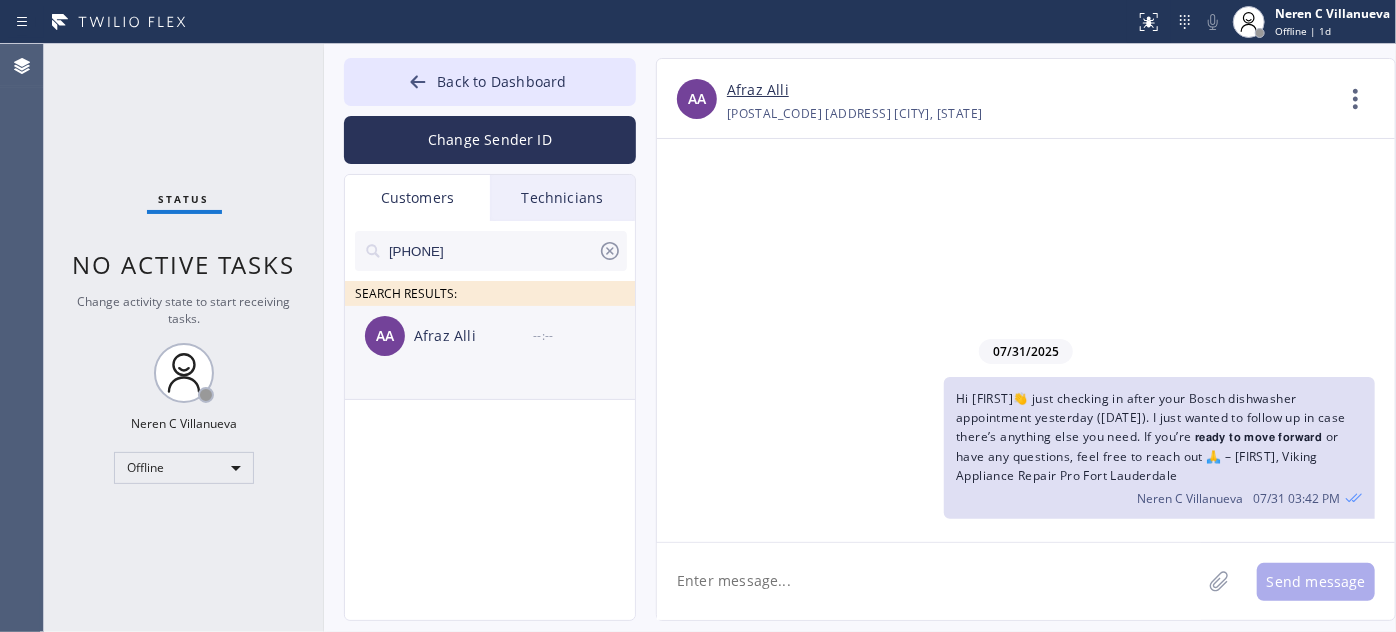type on "[PHONE]" 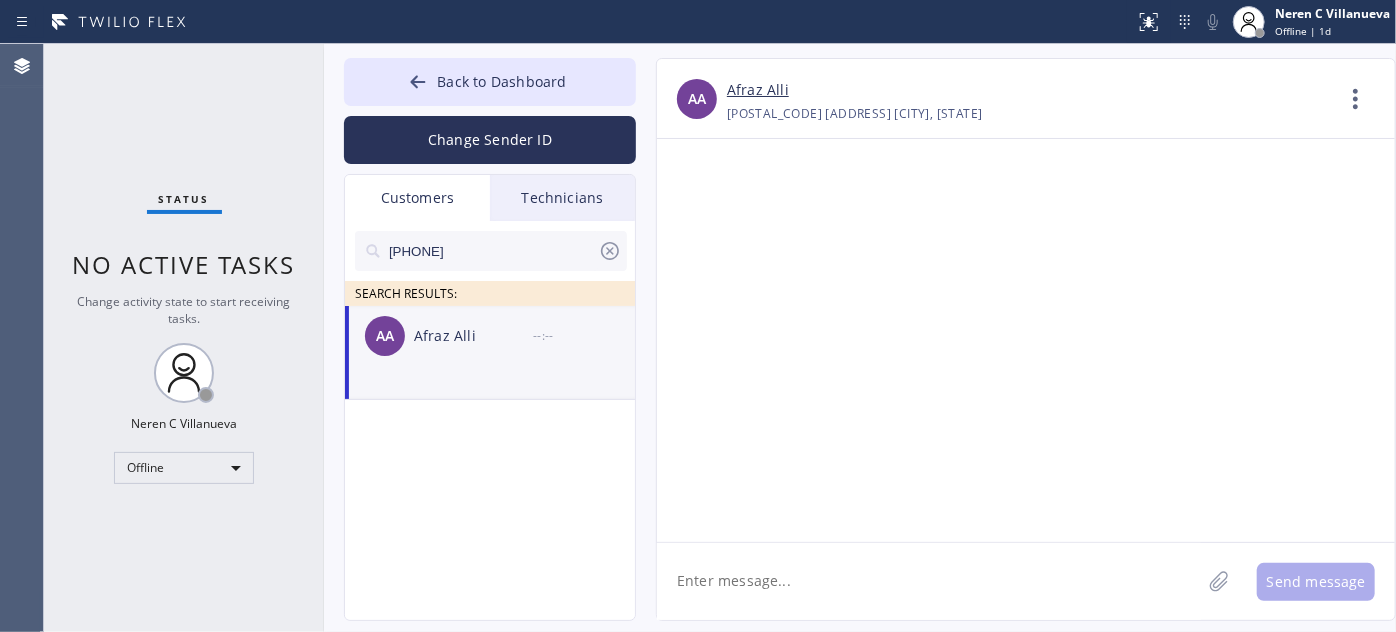 drag, startPoint x: 546, startPoint y: 433, endPoint x: 648, endPoint y: 531, distance: 141.44963 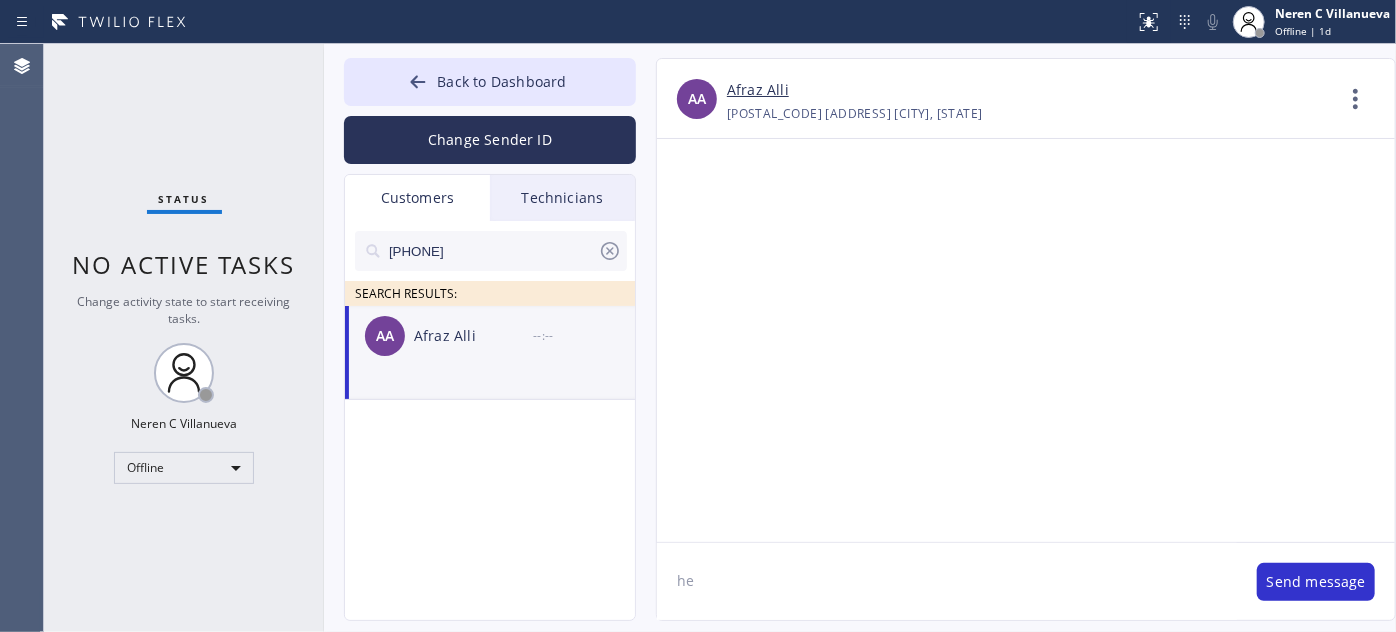 type on "h" 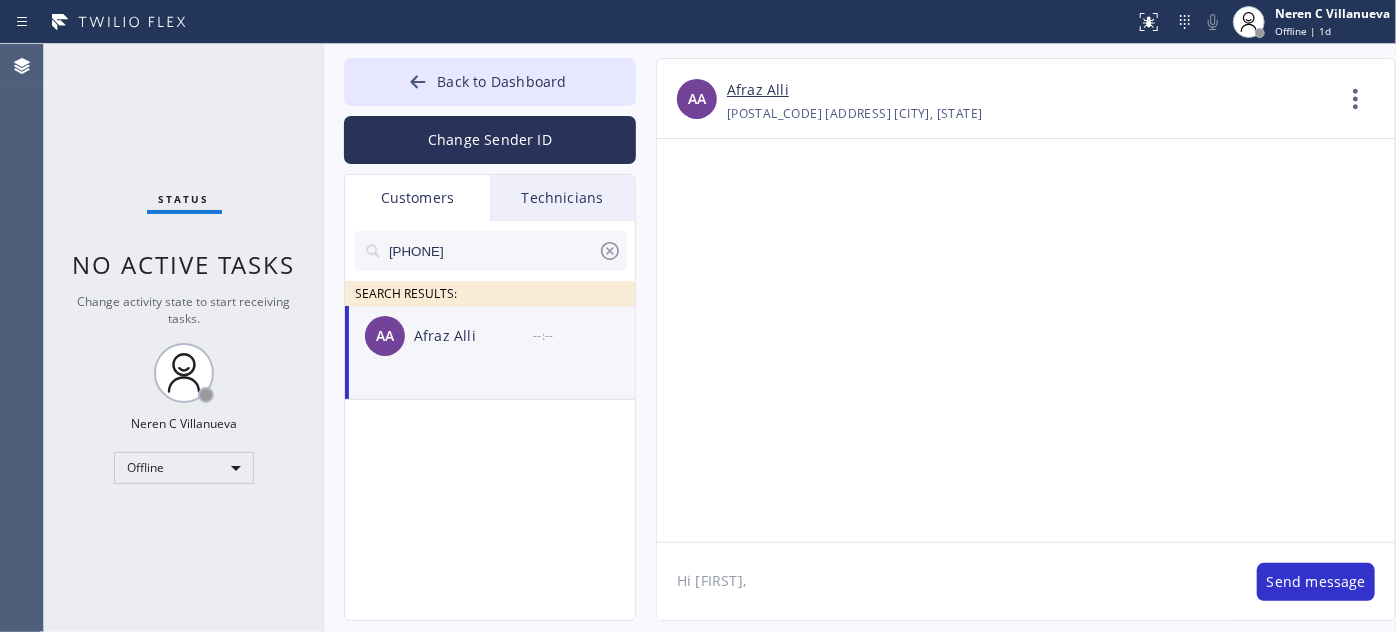paste on "Really appreciate you answering my call. Thank you! ❤️" 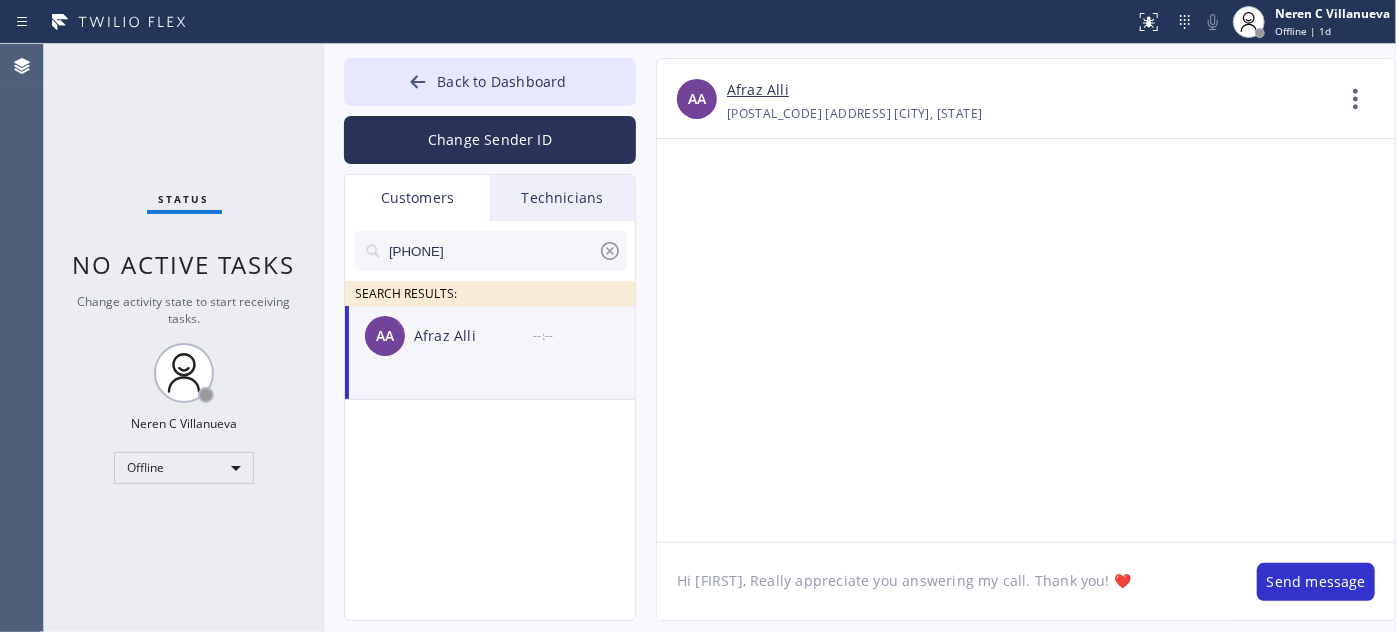 click on "Hi [FIRST], Really appreciate you answering my call. Thank you! ❤️" 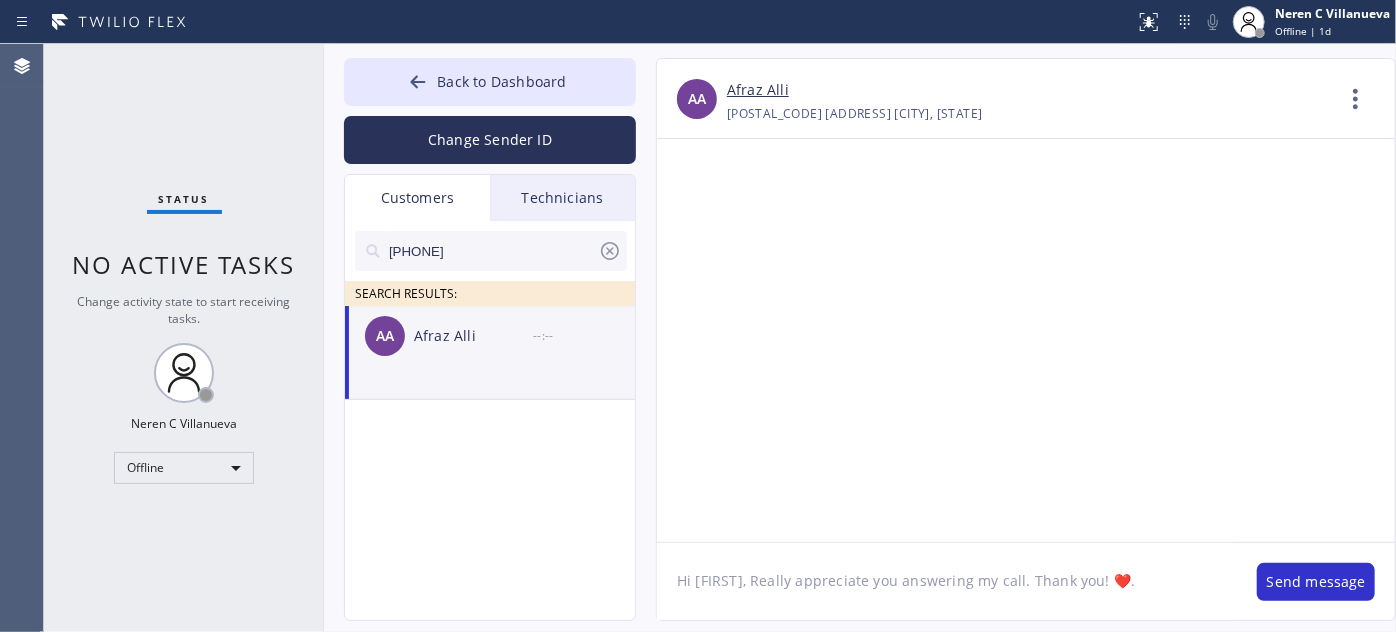 click on "Hi [FIRST], Really appreciate you answering my call. Thank you! ❤️." 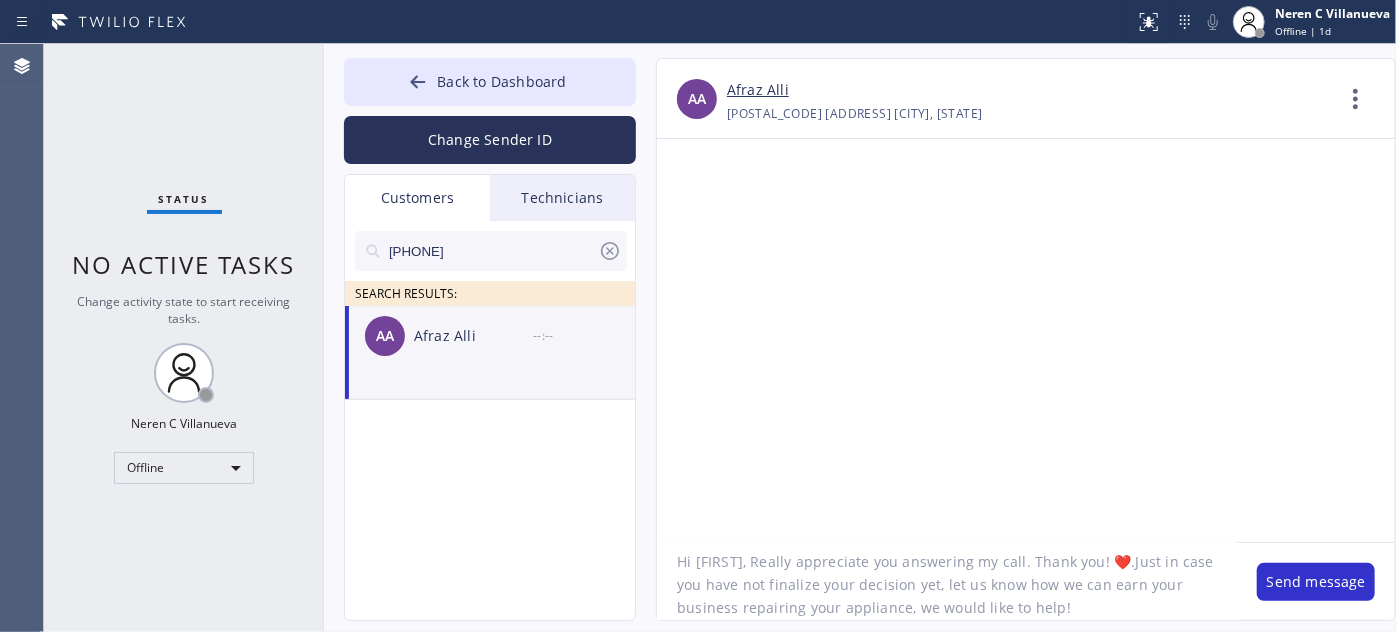 scroll, scrollTop: 41, scrollLeft: 0, axis: vertical 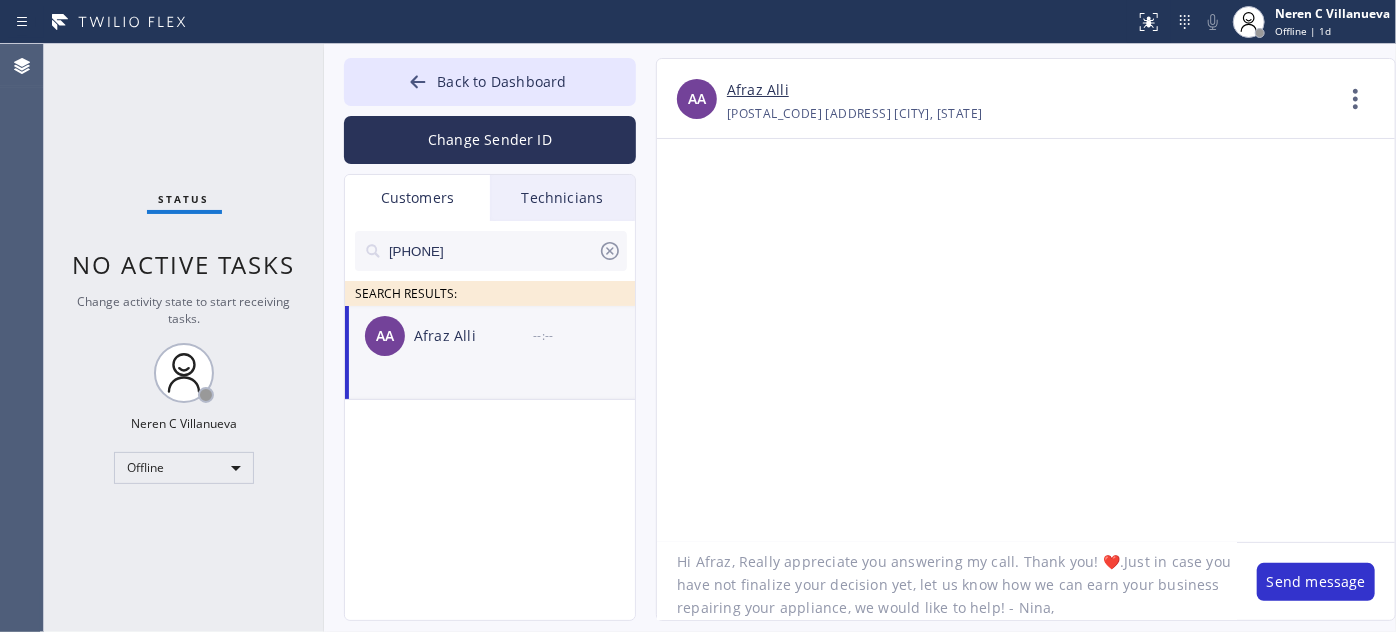 paste on "Repair Twist of New York" 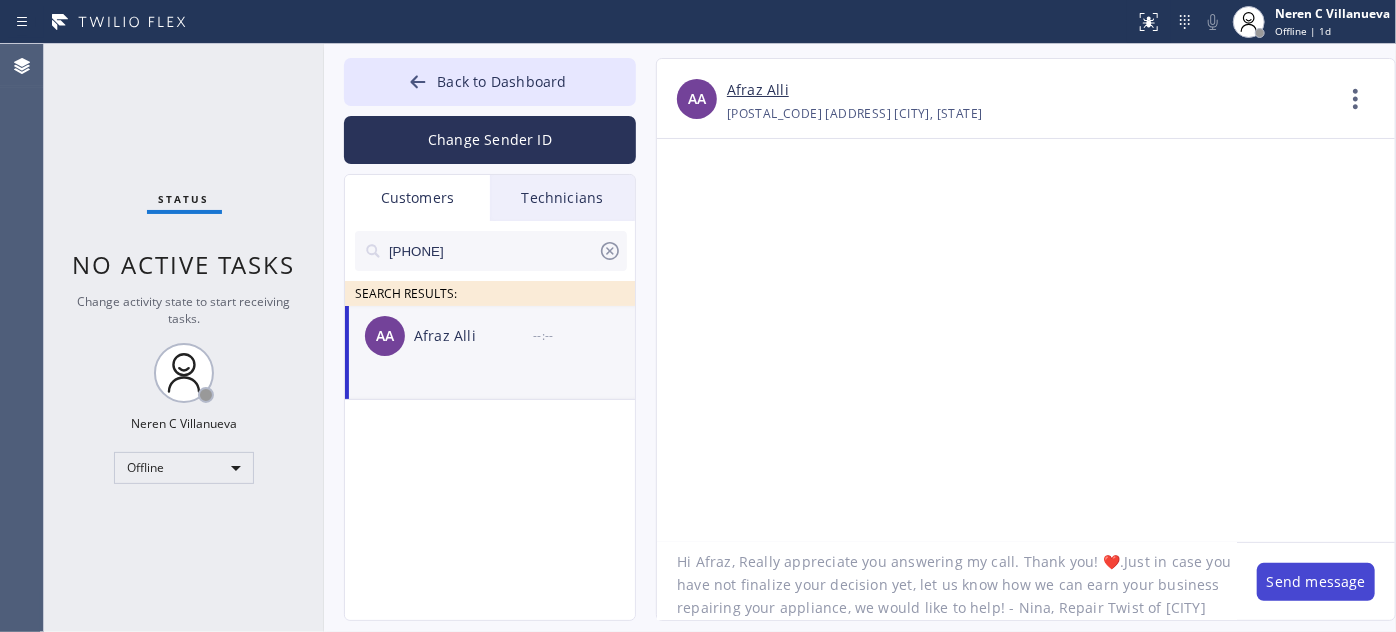 type on "Hi Afraz, Really appreciate you answering my call. Thank you! ❤️.Just in case you have not finalize your decision yet, let us know how we can earn your business repairing your appliance, we would like to help! - Nina, Repair Twist of [CITY]" 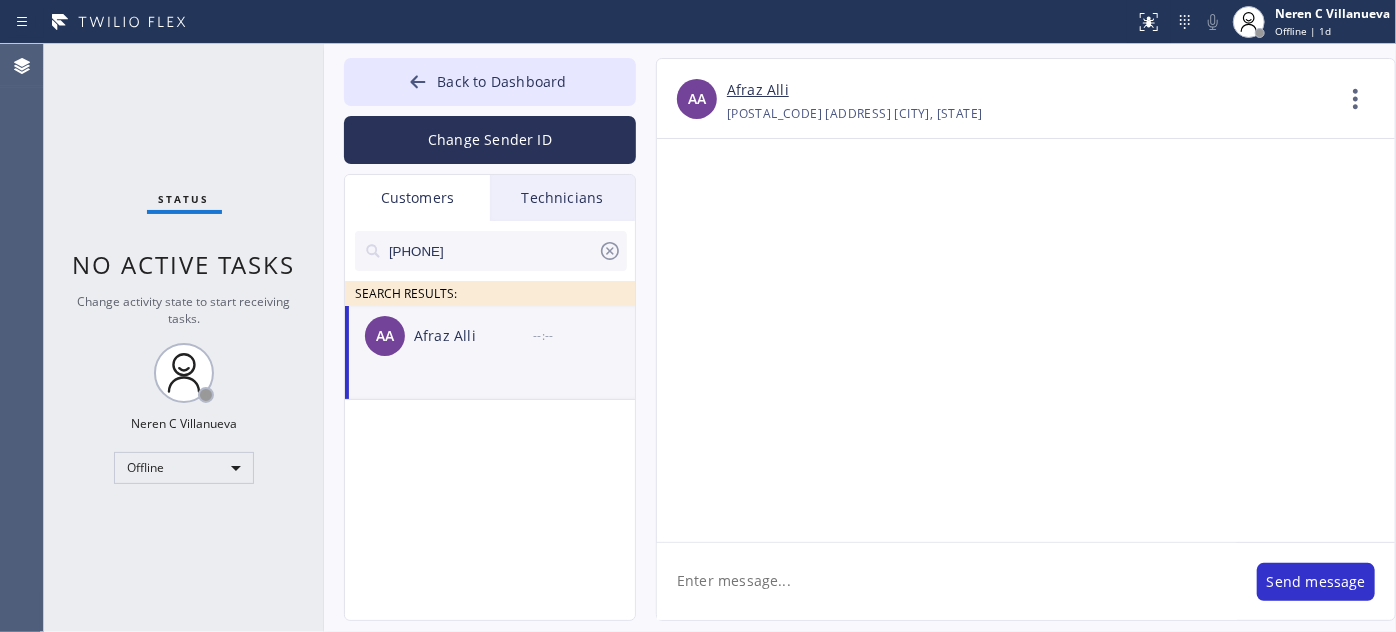 scroll, scrollTop: 0, scrollLeft: 0, axis: both 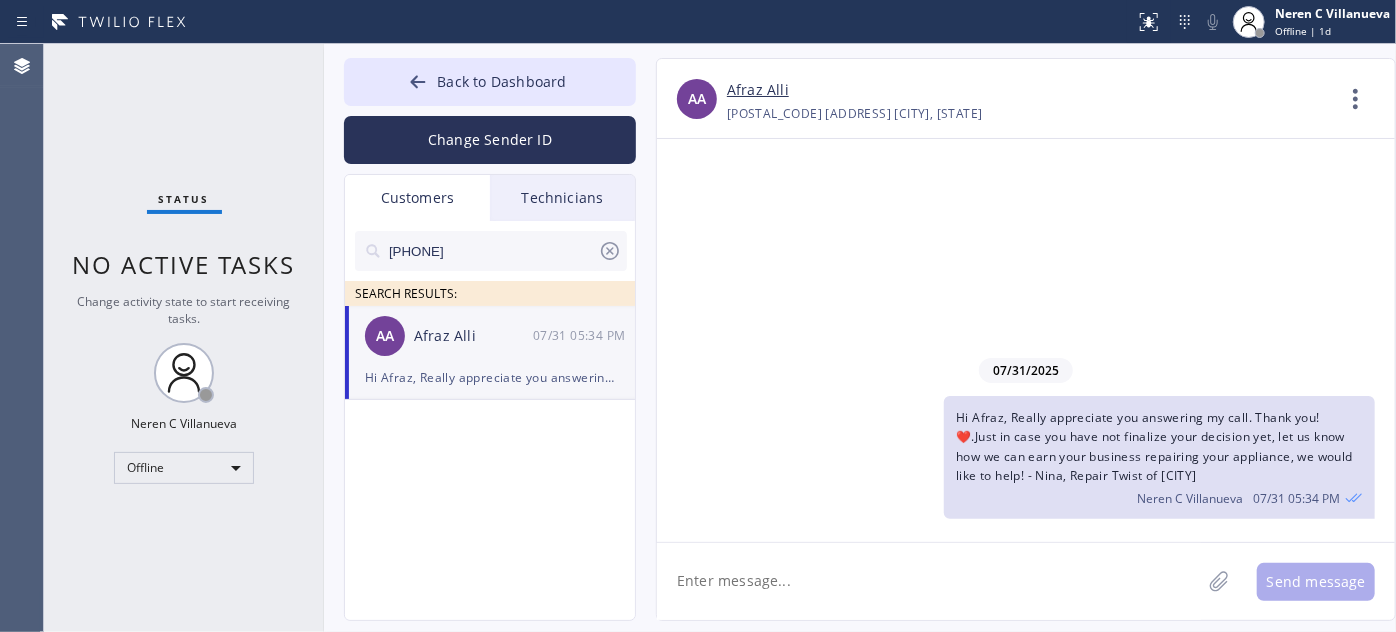 click 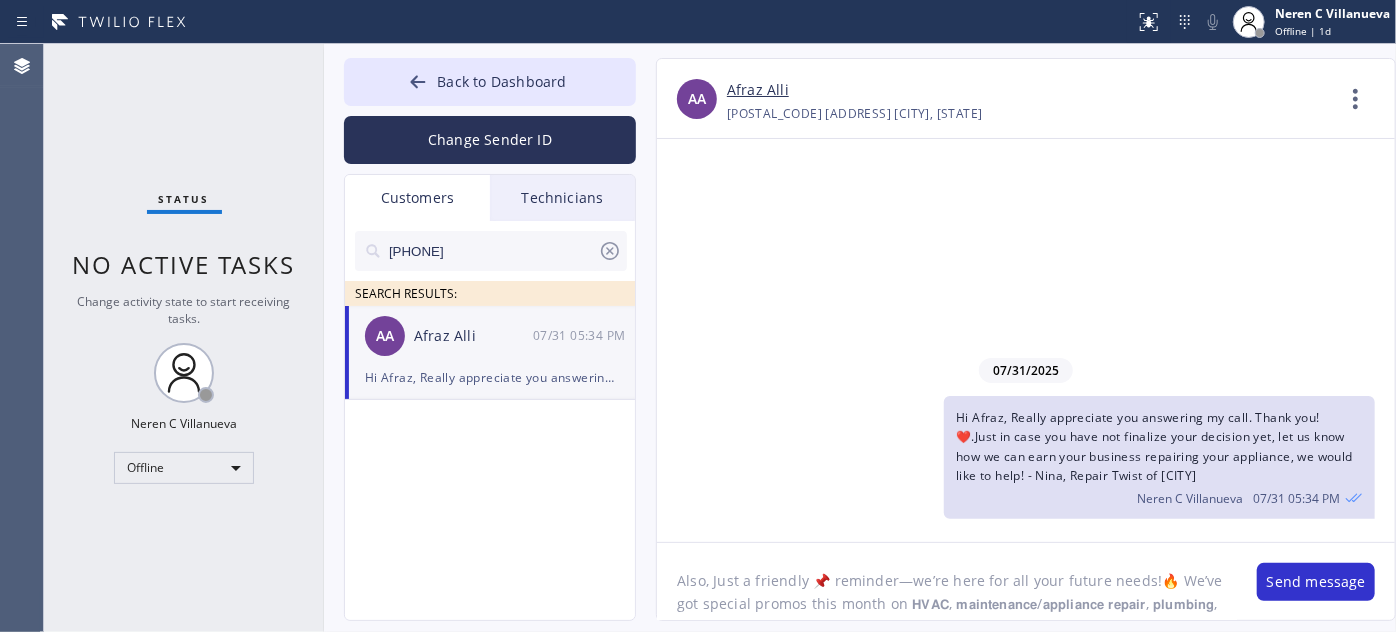 scroll, scrollTop: 62, scrollLeft: 0, axis: vertical 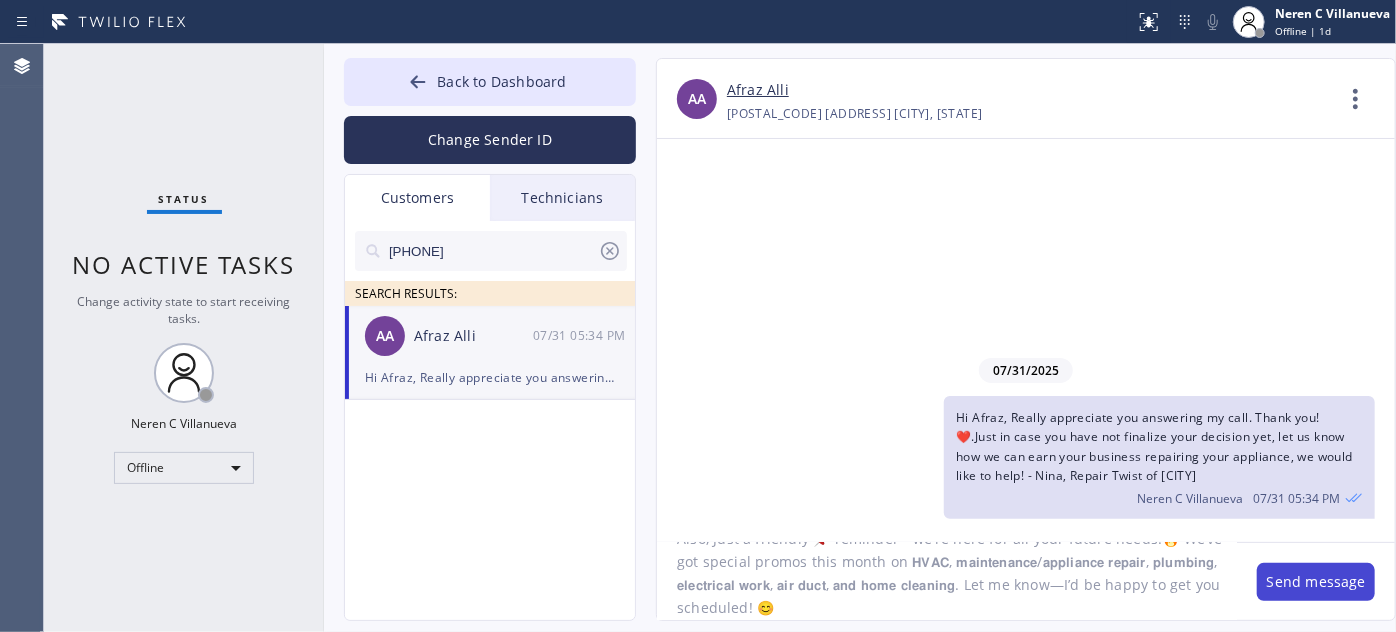 type on "Also, Just a friendly 📌 reminder—we’re here for all your future needs!🔥 We’ve got special promos this month on 𝗛𝗩𝗔𝗖, 𝗺𝗮𝗶𝗻𝘁𝗲𝗻𝗮𝗻𝗰𝗲/𝗮𝗽𝗽𝗹𝗶𝗮𝗻𝗰𝗲 𝗿𝗲𝗽𝗮𝗶𝗿, 𝗽𝗹𝘂𝗺𝗯𝗶𝗻𝗴, 𝗲𝗹𝗲𝗰𝘁𝗿𝗶𝗰𝗮𝗹 𝘄𝗼𝗿𝗸, 𝗮𝗶𝗿 𝗱𝘂𝗰𝘁, 𝗮𝗻𝗱 𝗵𝗼𝗺𝗲 𝗰𝗹𝗲𝗮𝗻𝗶𝗻𝗴. Let me know—I’d be happy to get you scheduled! 😊" 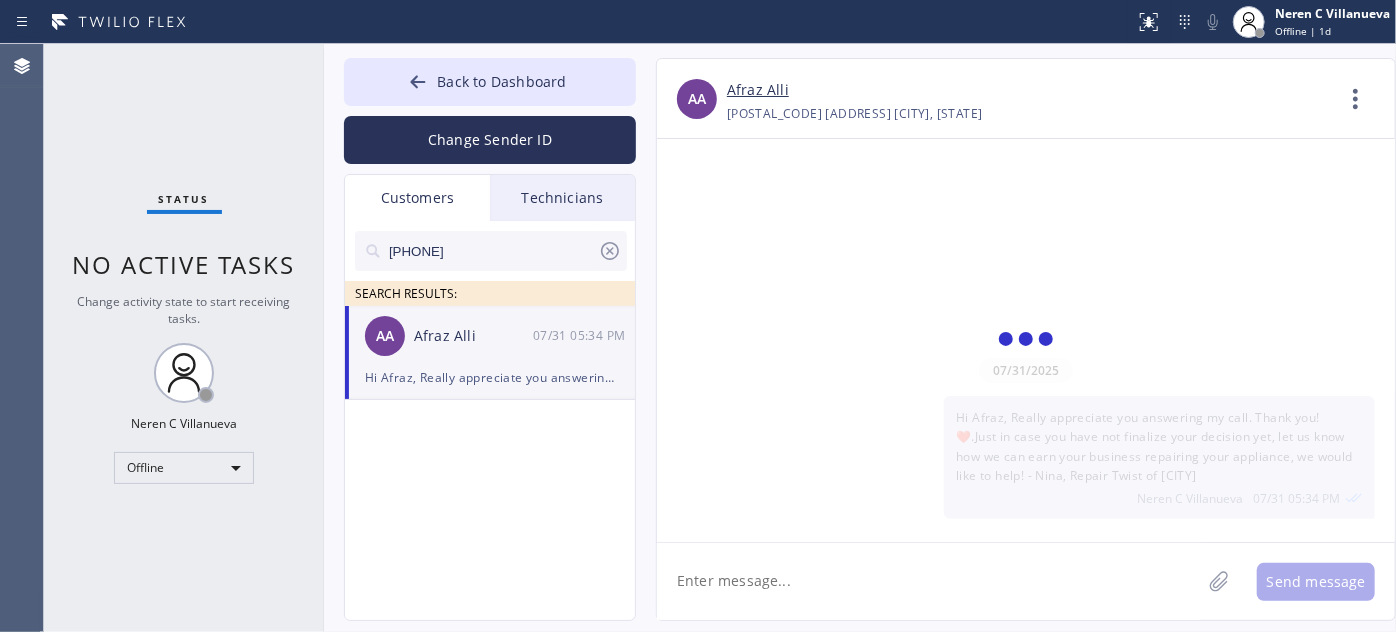 scroll, scrollTop: 0, scrollLeft: 0, axis: both 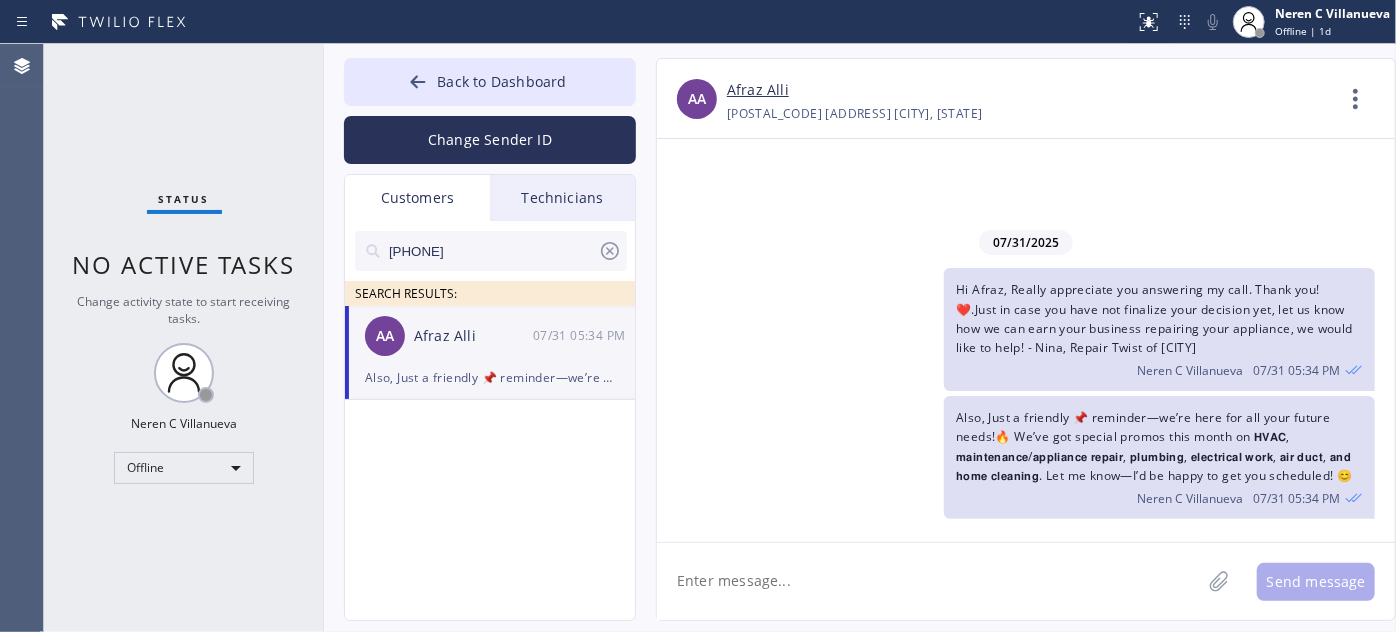 drag, startPoint x: 505, startPoint y: 241, endPoint x: 284, endPoint y: 240, distance: 221.00226 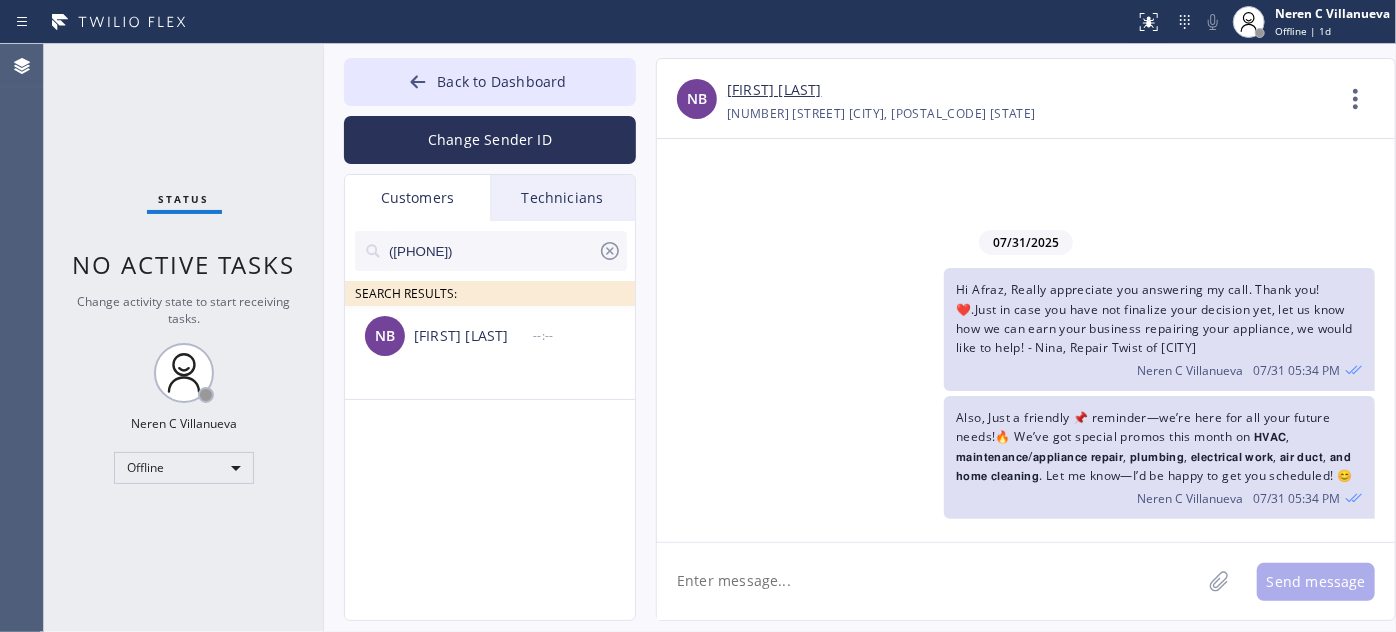 type on "([PHONE])" 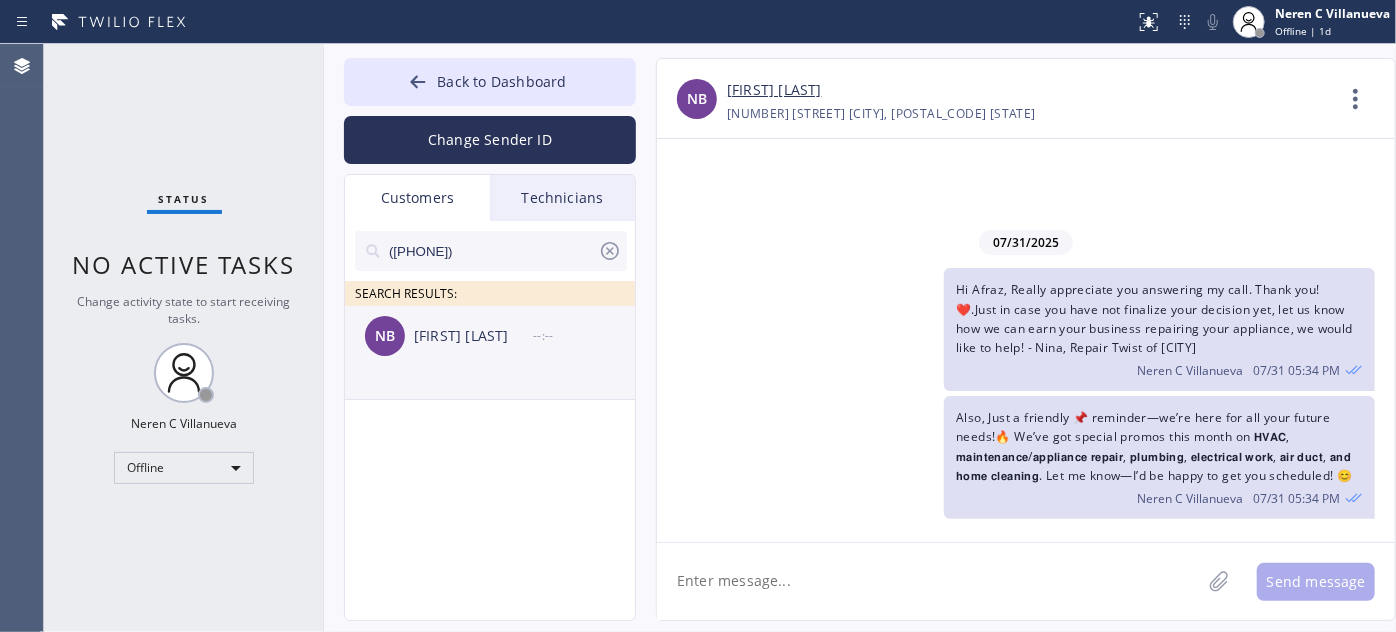 click on "[FIRST] [LAST]" at bounding box center [473, 336] 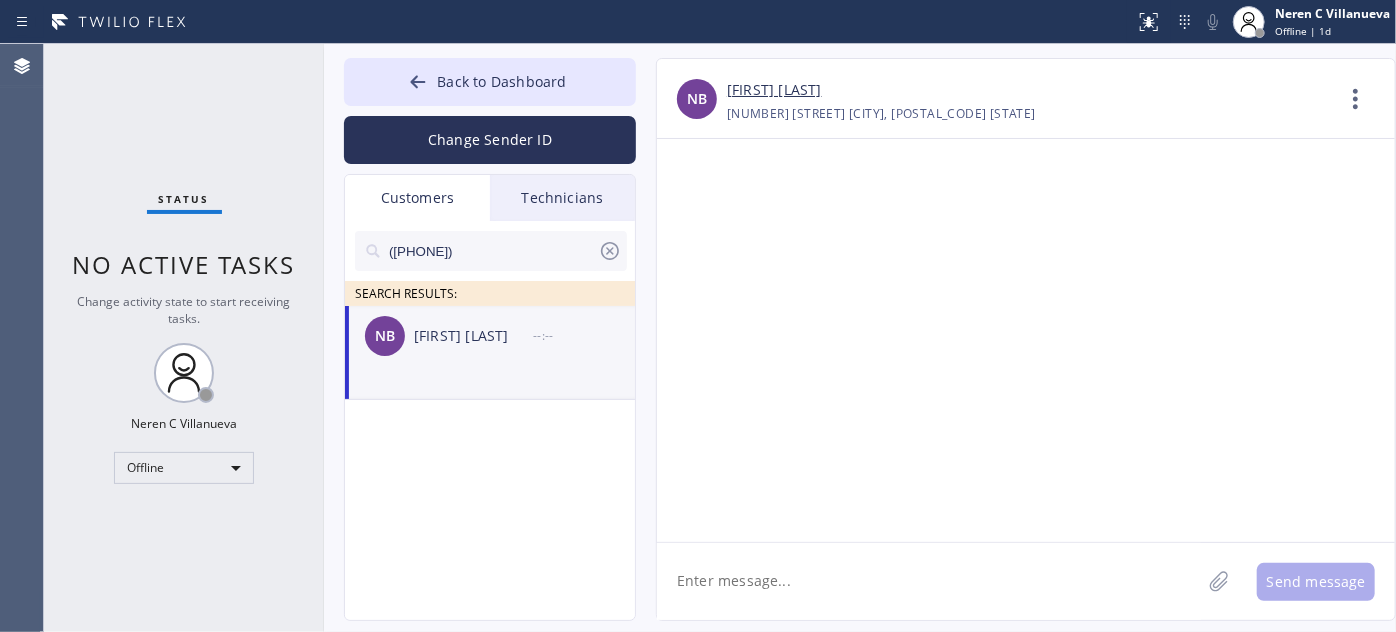 click 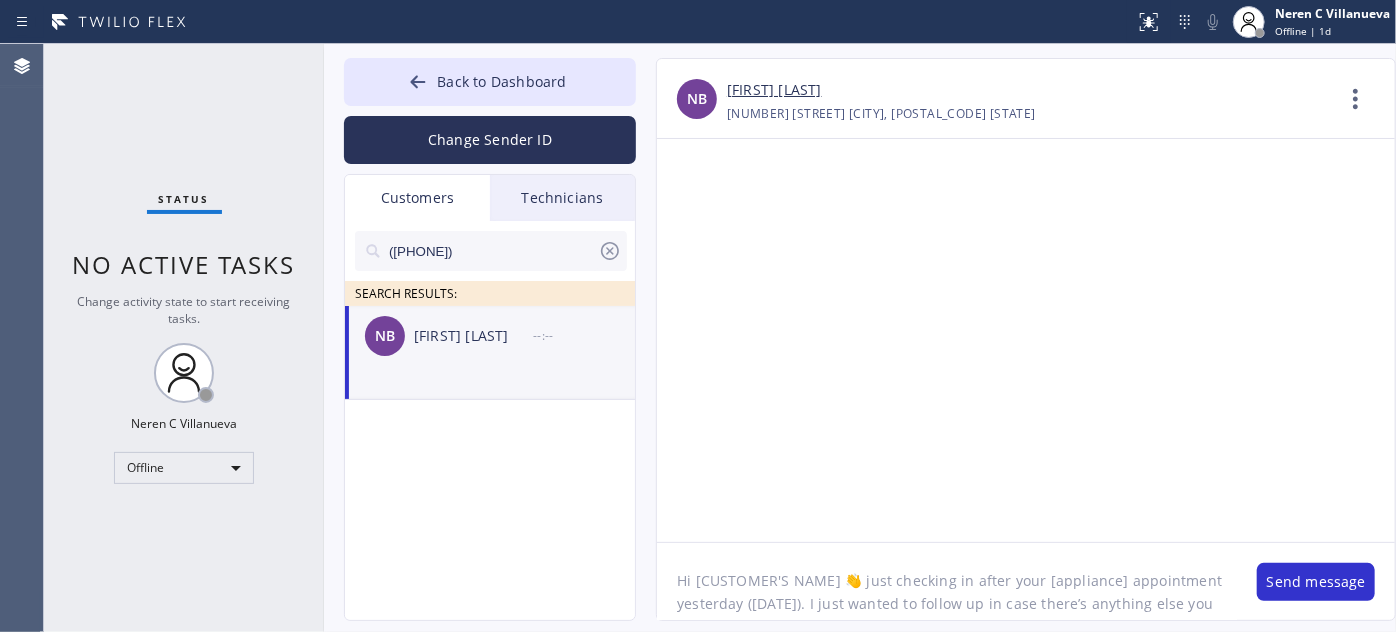 scroll, scrollTop: 62, scrollLeft: 0, axis: vertical 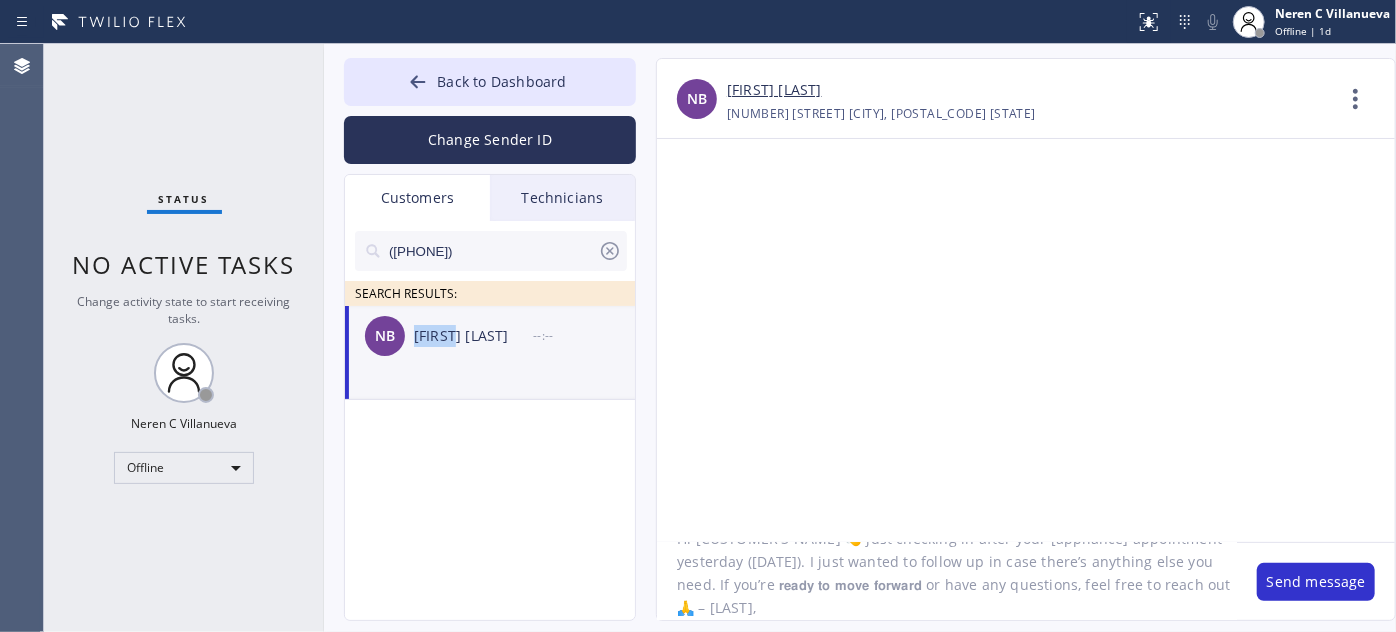 drag, startPoint x: 416, startPoint y: 341, endPoint x: 455, endPoint y: 350, distance: 40.024994 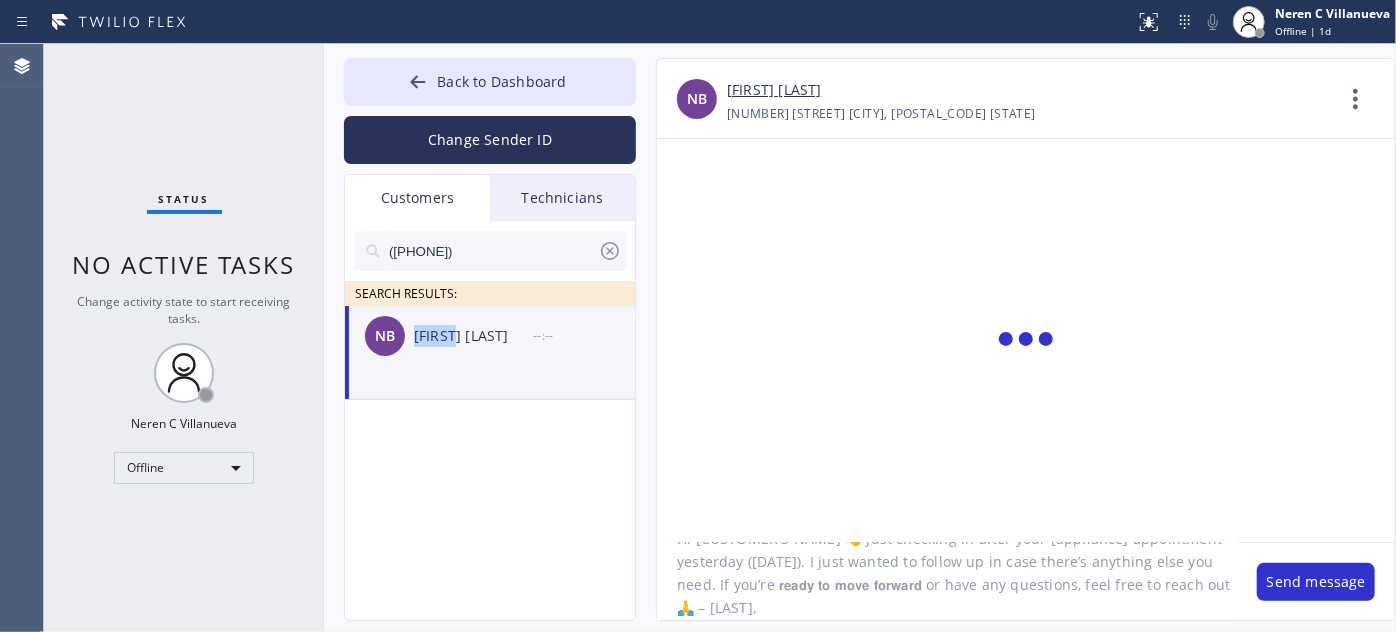 copy on "[FIRST]" 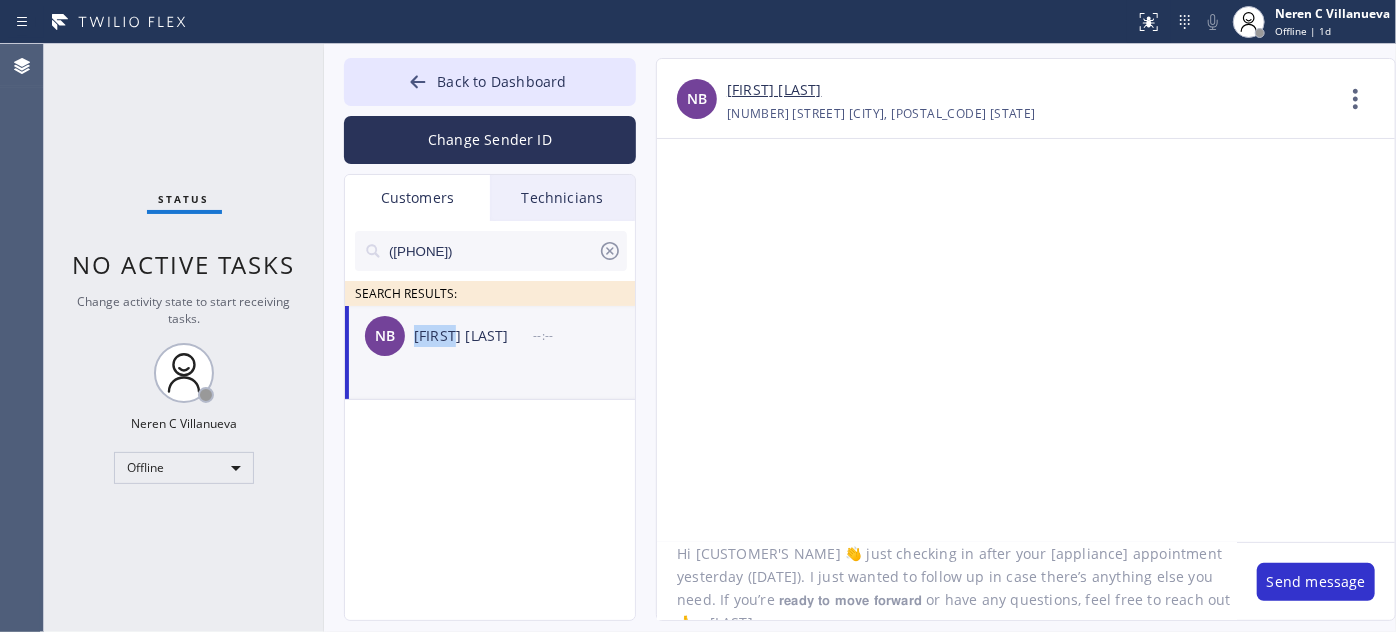 scroll, scrollTop: 0, scrollLeft: 0, axis: both 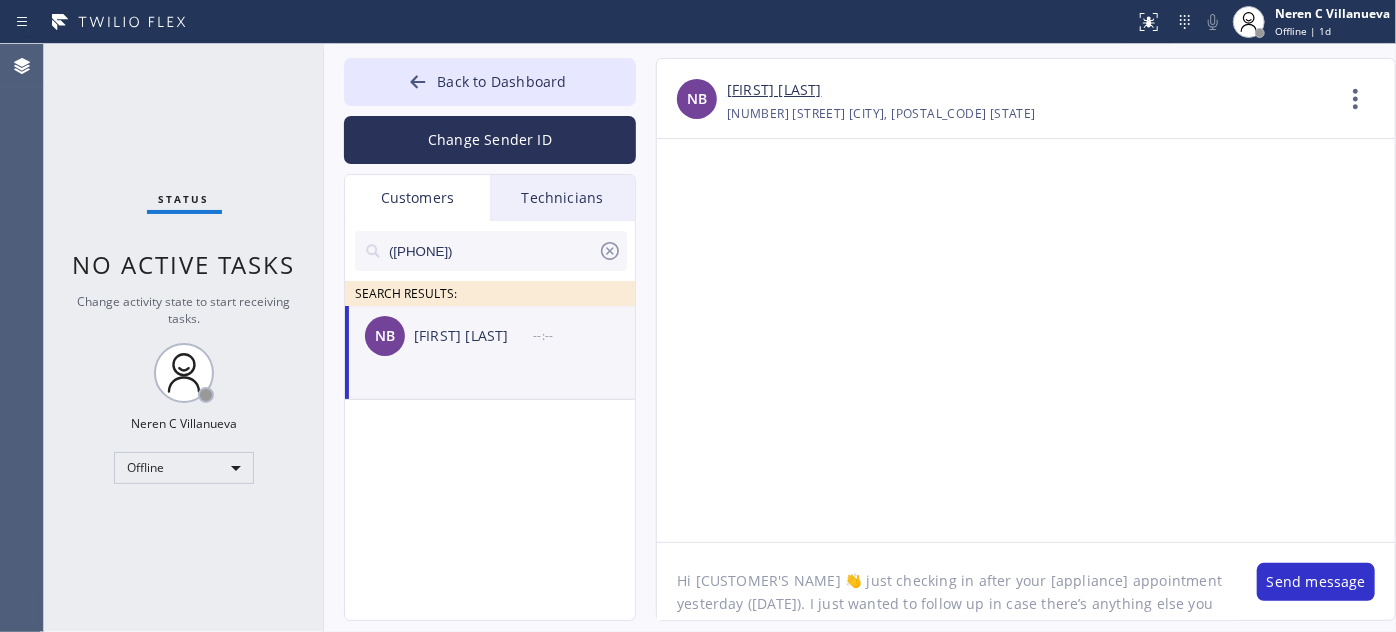 drag, startPoint x: 695, startPoint y: 599, endPoint x: 824, endPoint y: 599, distance: 129 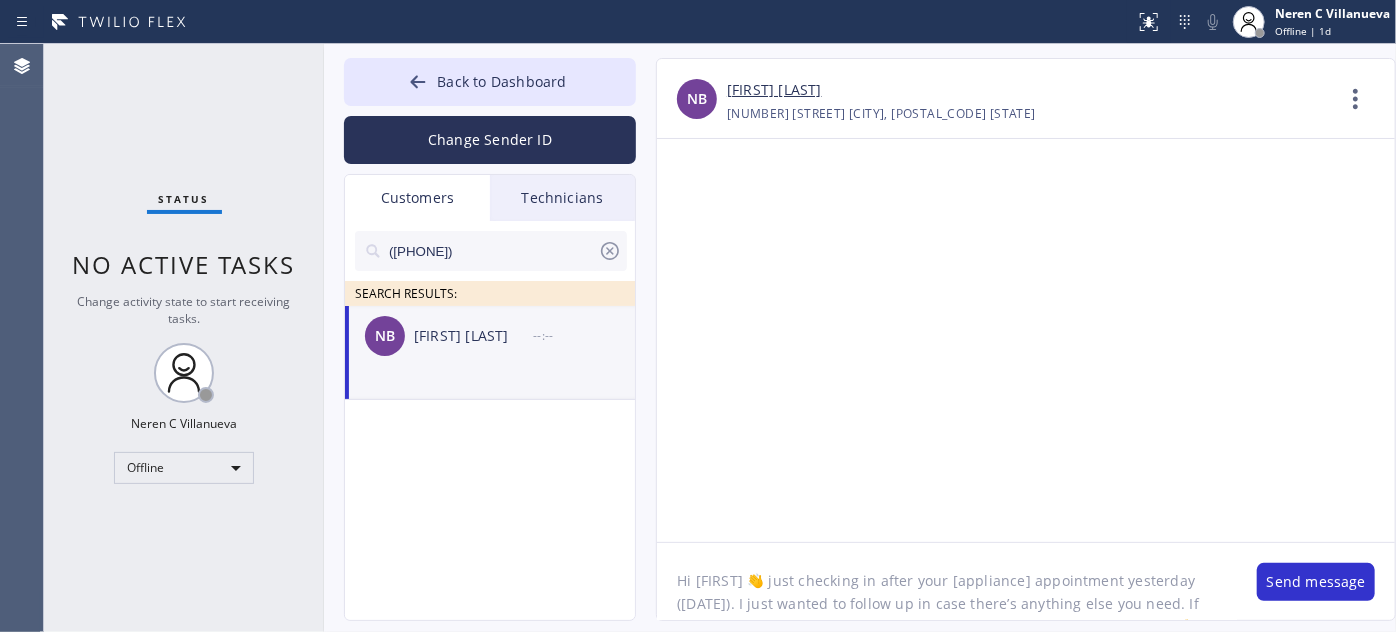 scroll, scrollTop: 41, scrollLeft: 0, axis: vertical 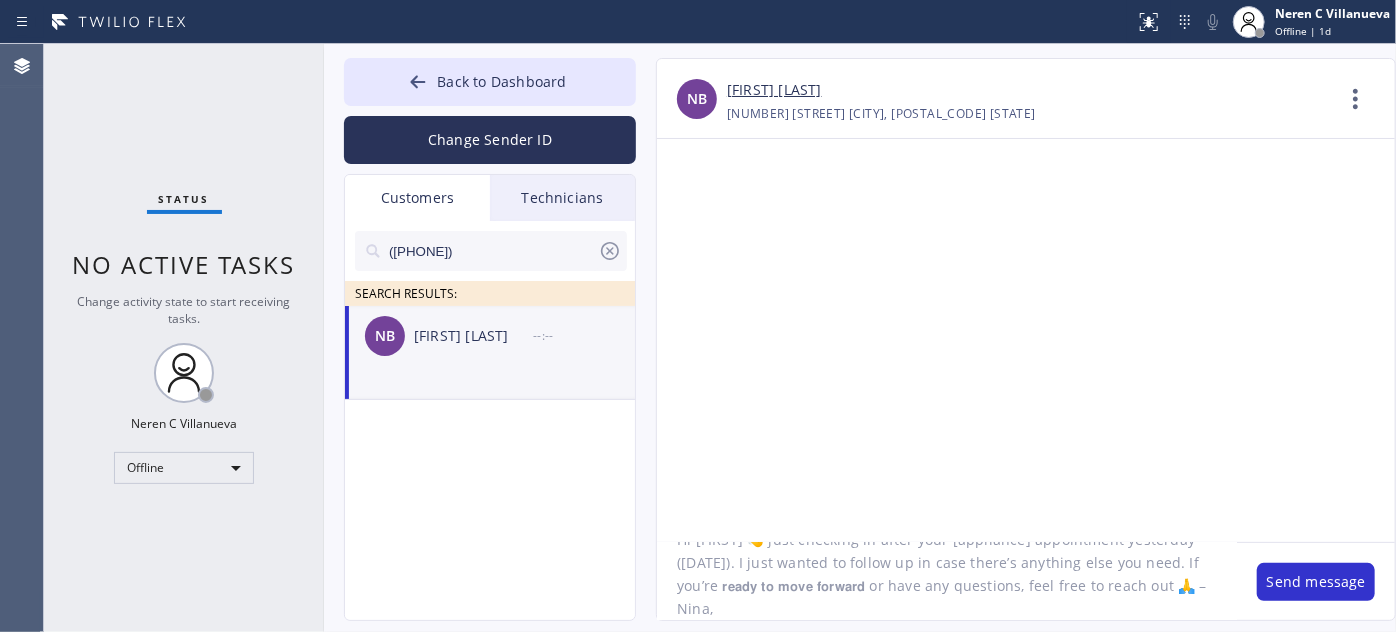drag, startPoint x: 939, startPoint y: 561, endPoint x: 1015, endPoint y: 562, distance: 76.00658 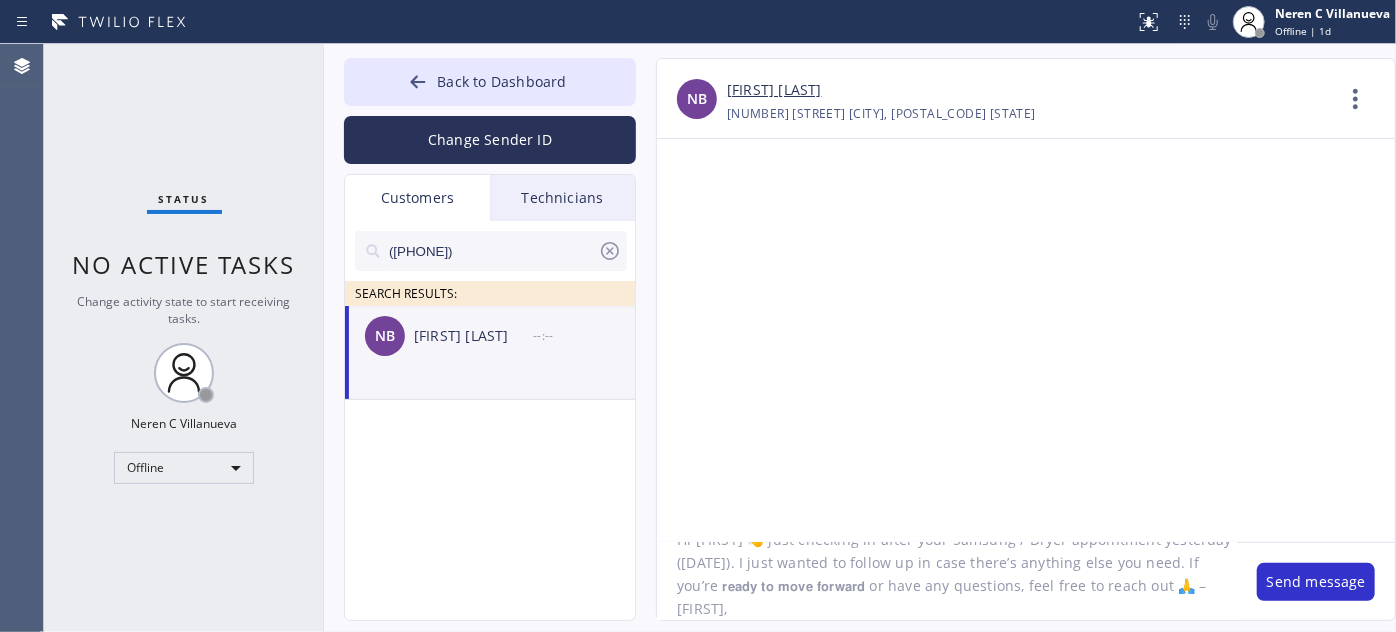 drag, startPoint x: 1024, startPoint y: 562, endPoint x: 1005, endPoint y: 559, distance: 19.235384 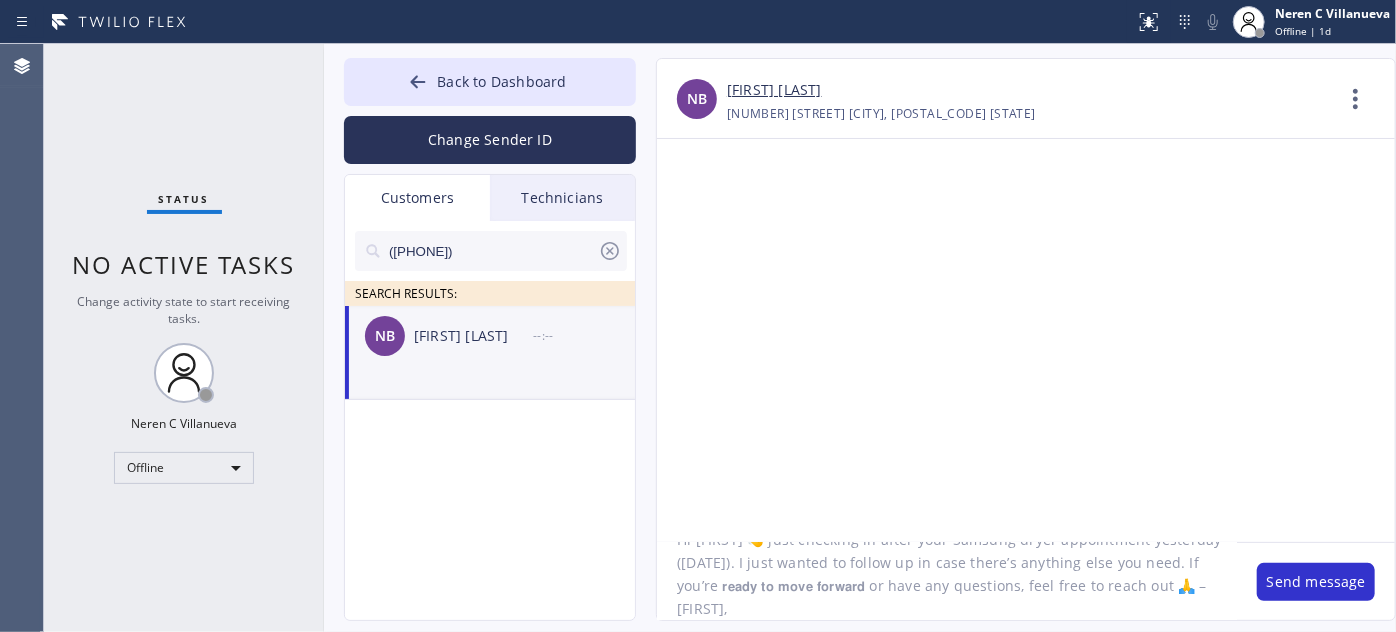 click on "Hi [FIRST] 👋 just checking in after your Samsung dryer appointment yesterday ([DATE]). I just wanted to follow up in case there’s anything else you need. If you’re 𝗿𝗲𝗮𝗱𝘆 𝘁𝗼 𝗺𝗼𝘃𝗲 𝗳𝗼𝗿𝘄𝗮𝗿𝗱 or have any questions, feel free to reach out 🙏 – [FIRST]," 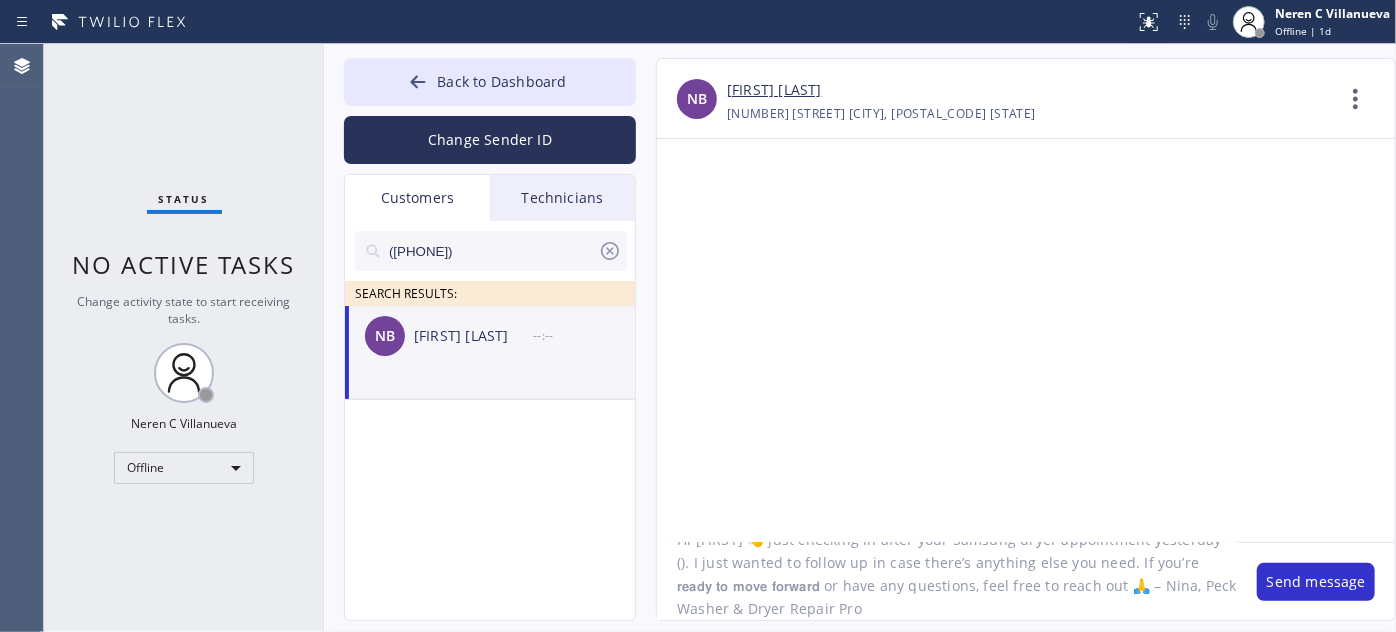scroll, scrollTop: 62, scrollLeft: 0, axis: vertical 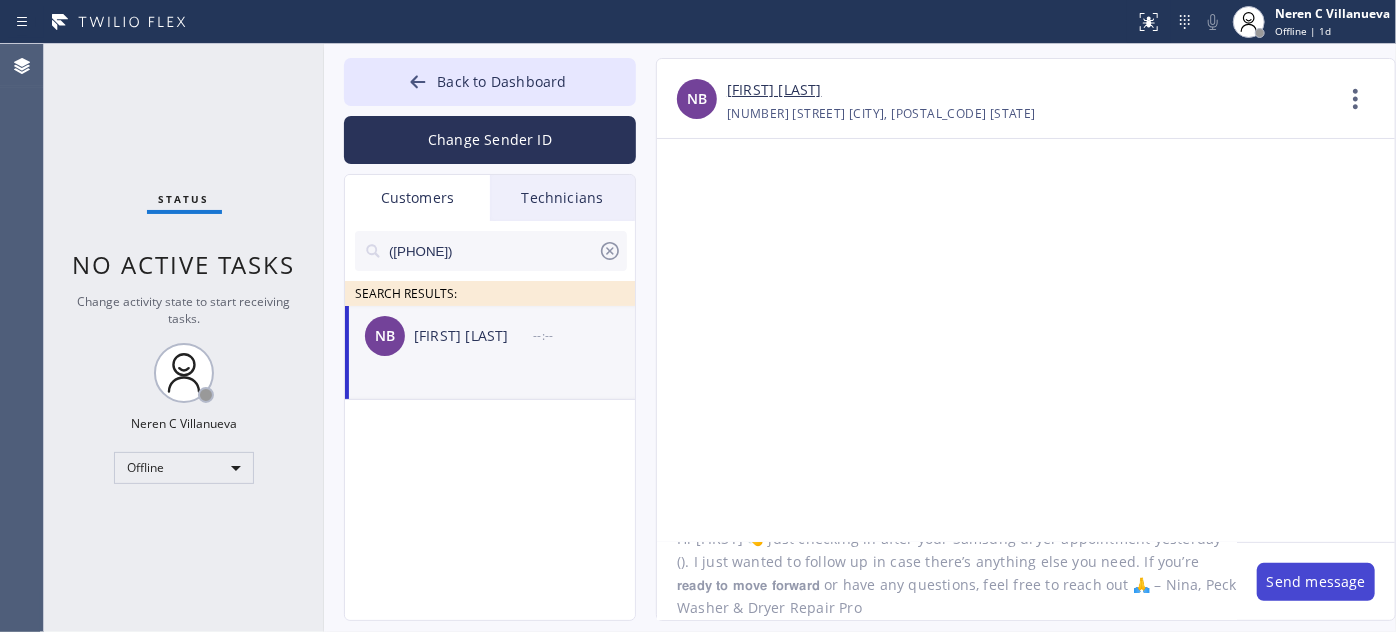 type on "Hi [FIRST] 👋 just checking in after your Samsung dryer appointment yesterday (). I just wanted to follow up in case there’s anything else you need. If you’re 𝗿𝗲𝗮𝗱𝘆 𝘁𝗼 𝗺𝗼𝘃𝗲 𝗳𝗼𝗿𝘄𝗮𝗿𝗱 or have any questions, feel free to reach out 🙏 – Nina, Peck Washer & Dryer Repair Pro" 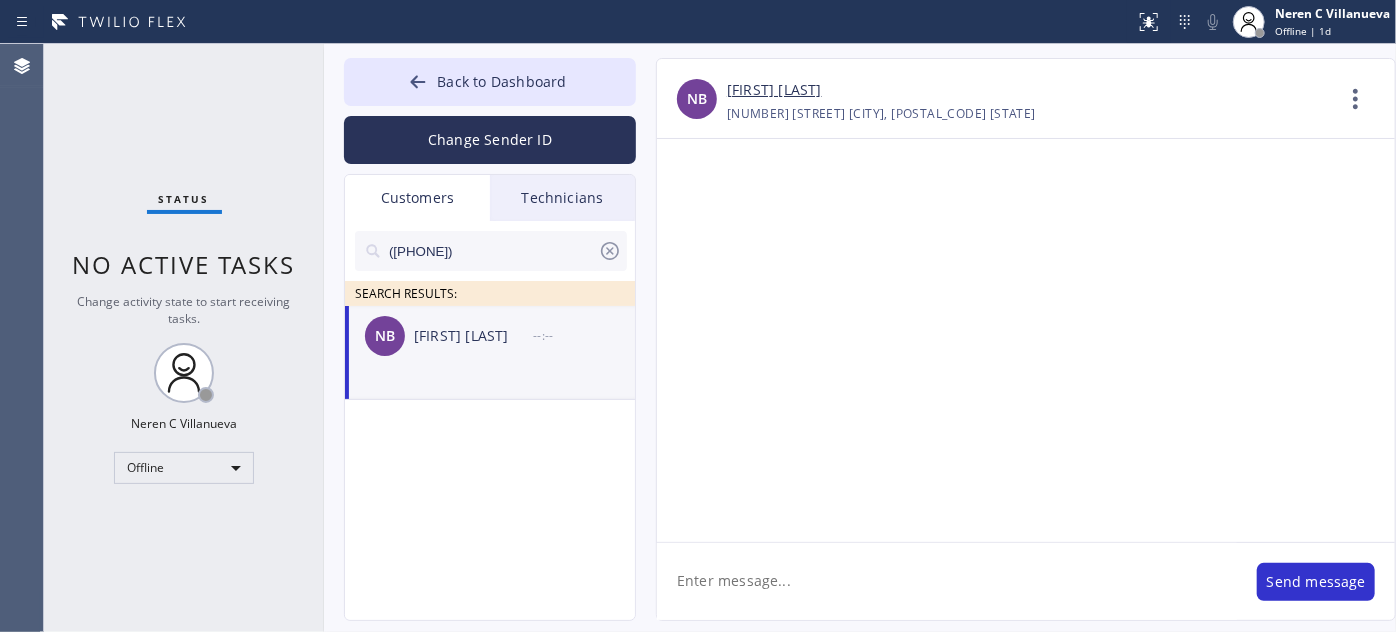 scroll, scrollTop: 0, scrollLeft: 0, axis: both 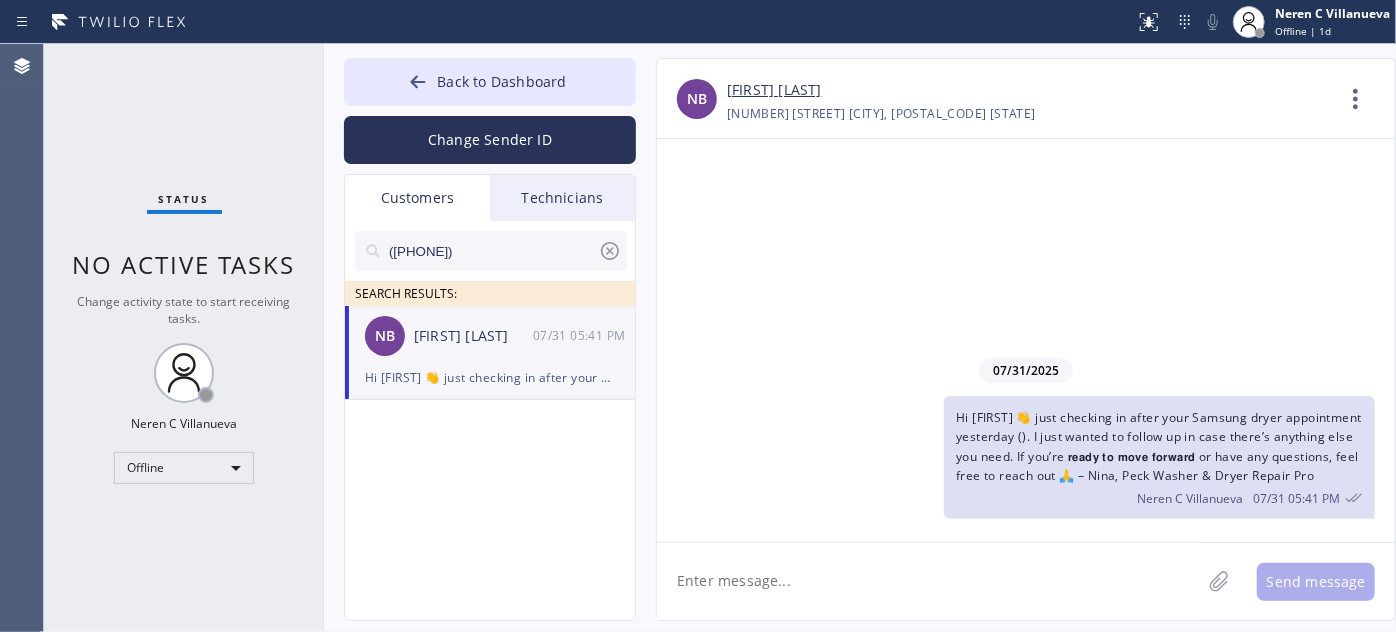 drag, startPoint x: 505, startPoint y: 246, endPoint x: 321, endPoint y: 246, distance: 184 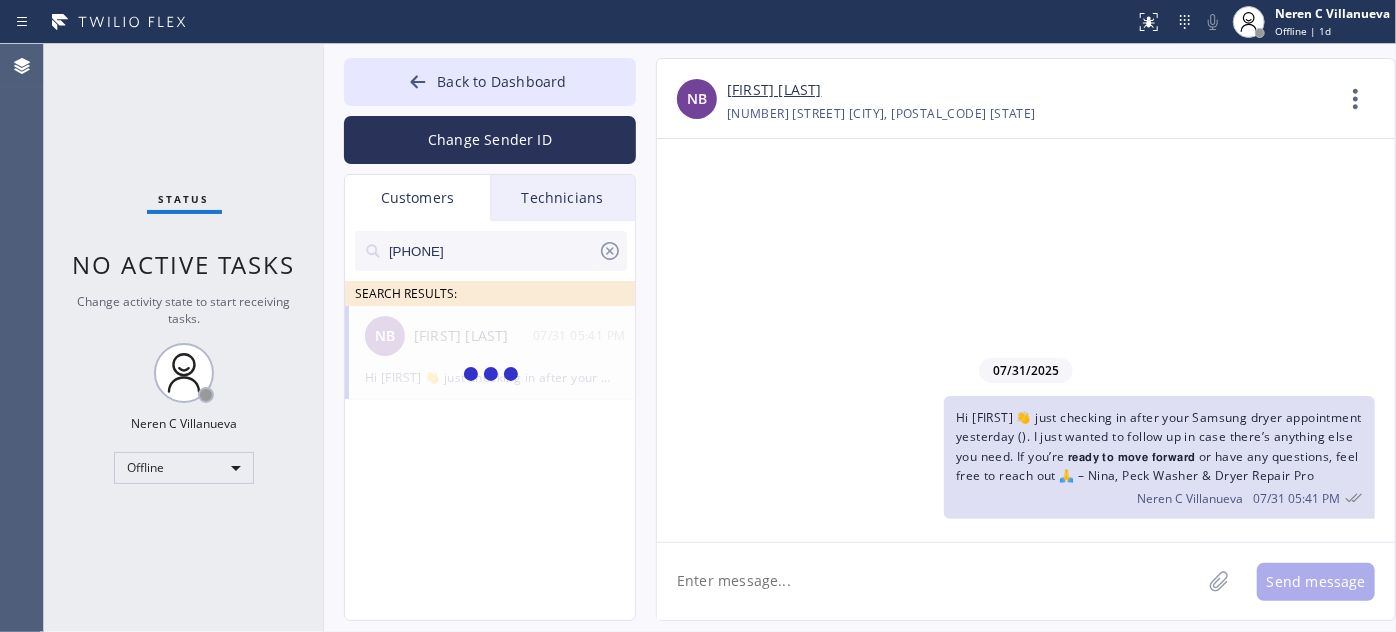 type on "[PHONE]" 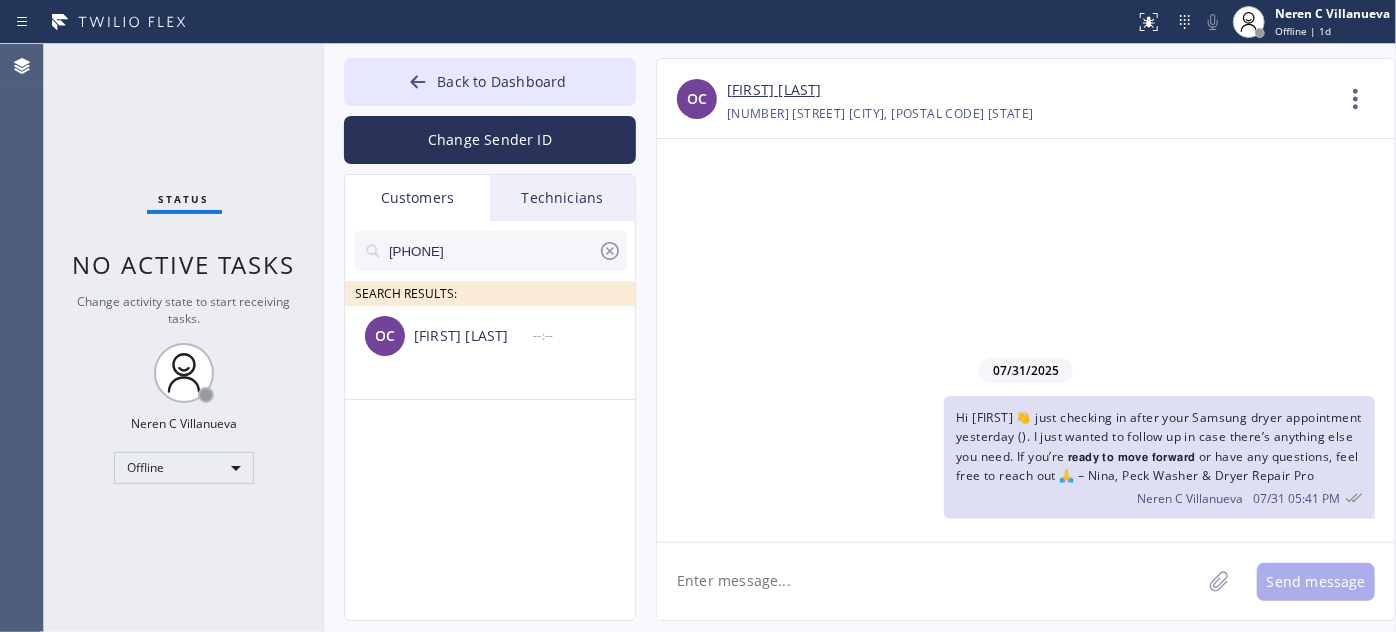 drag, startPoint x: 1023, startPoint y: 479, endPoint x: 935, endPoint y: 393, distance: 123.04471 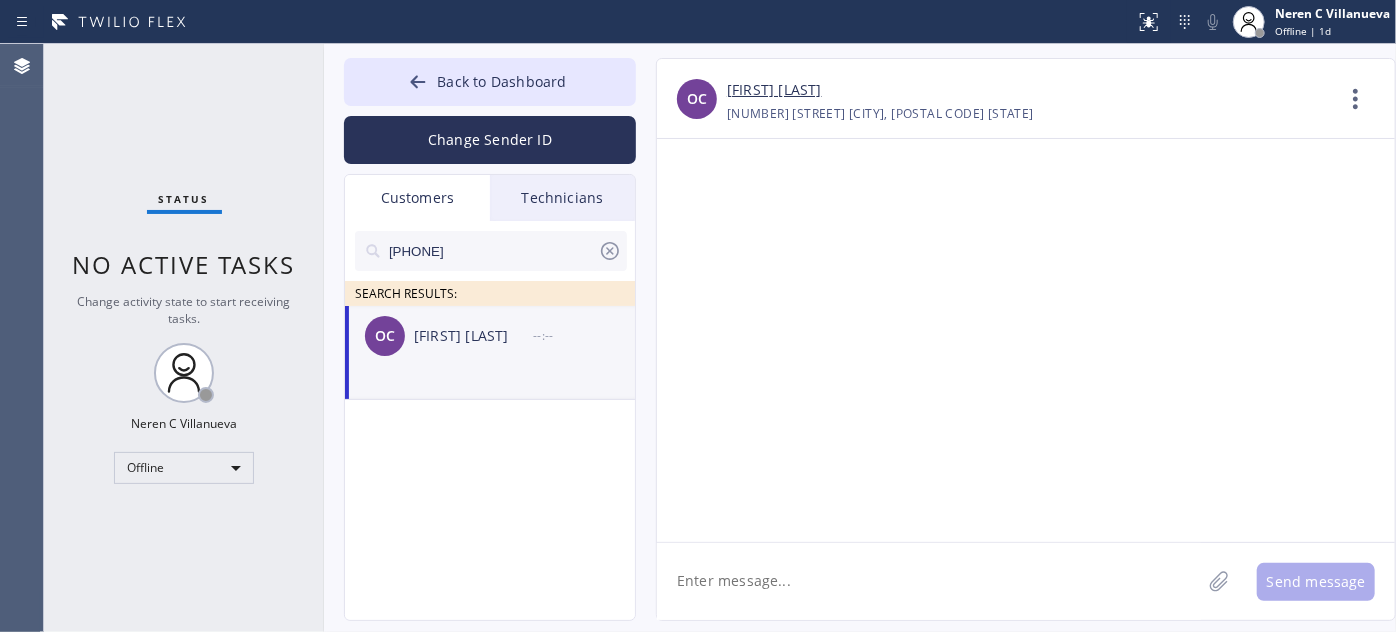 click 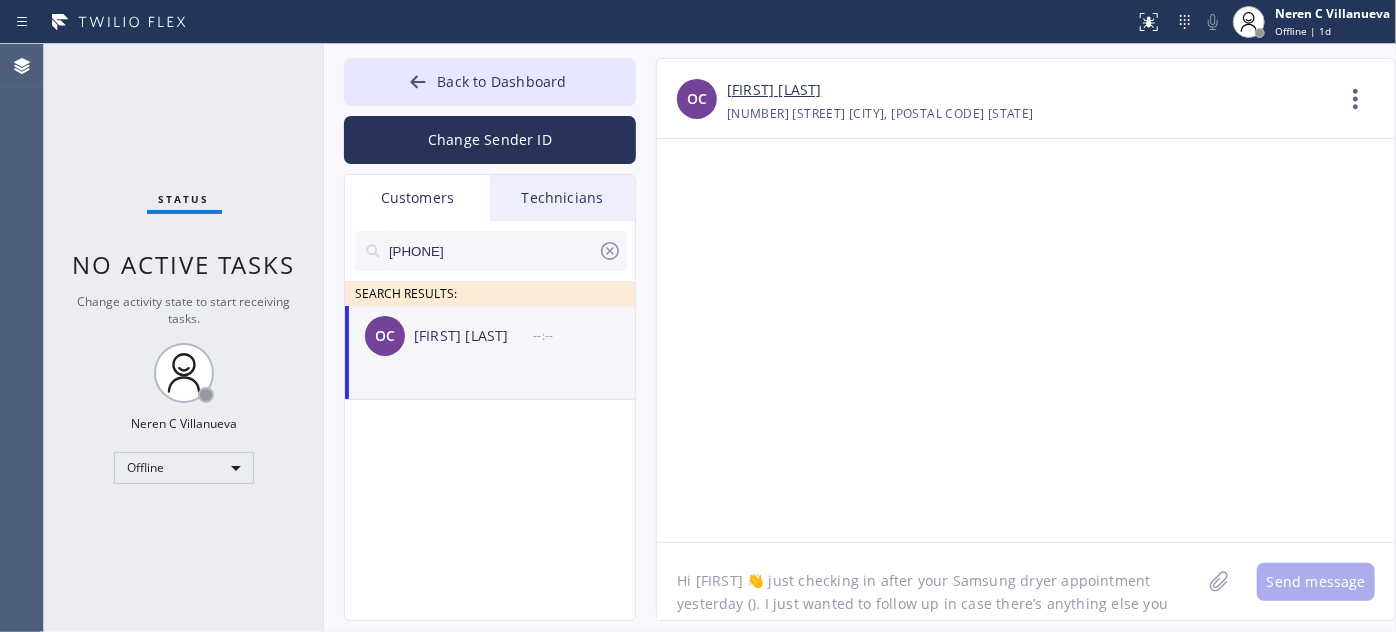 scroll, scrollTop: 40, scrollLeft: 0, axis: vertical 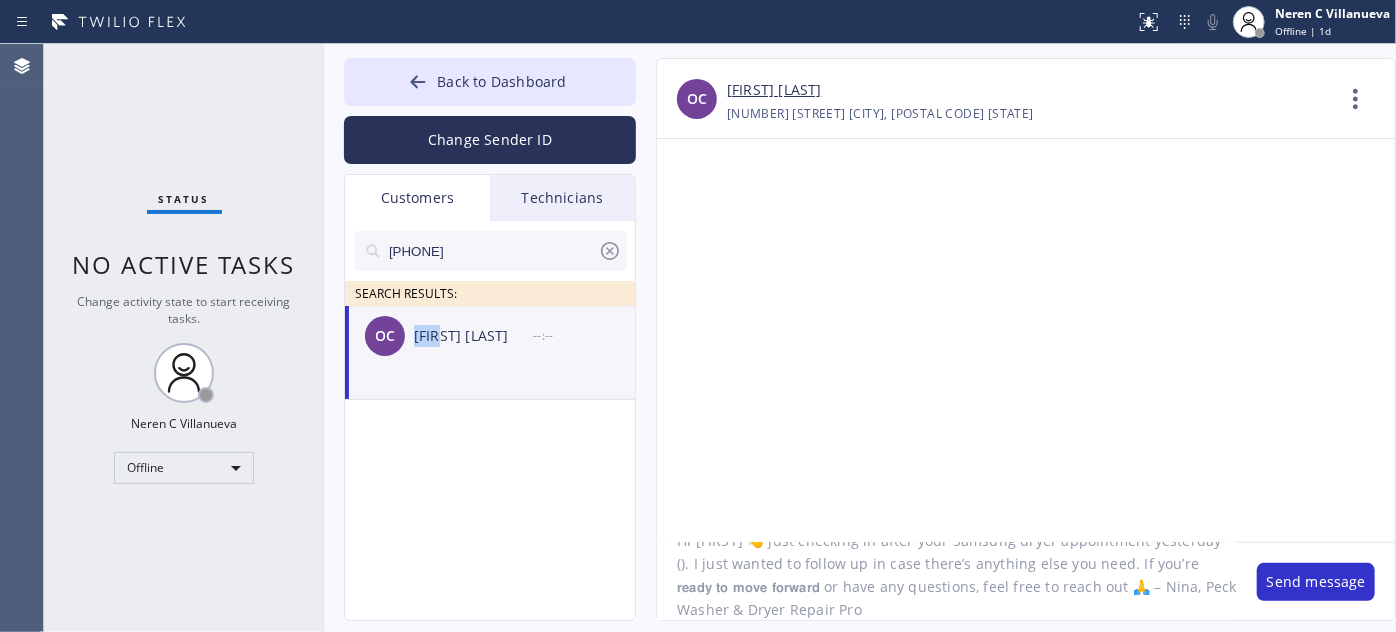 drag, startPoint x: 410, startPoint y: 336, endPoint x: 450, endPoint y: 353, distance: 43.462627 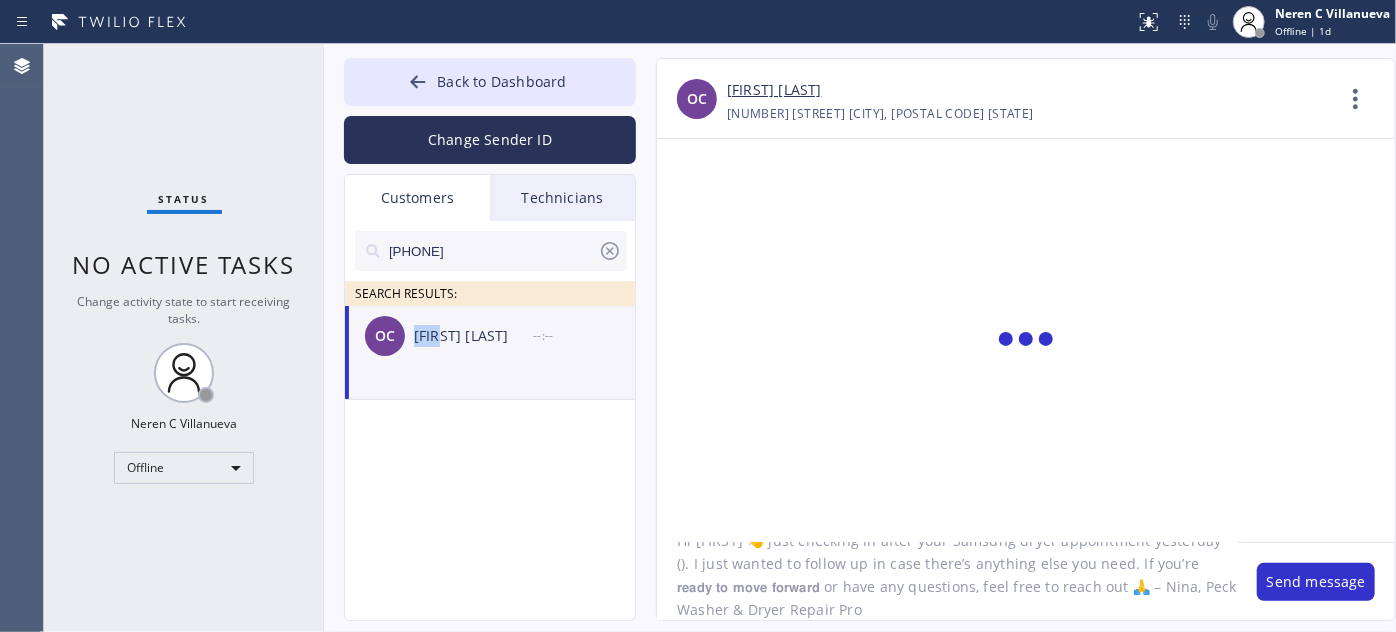 copy on "Onna" 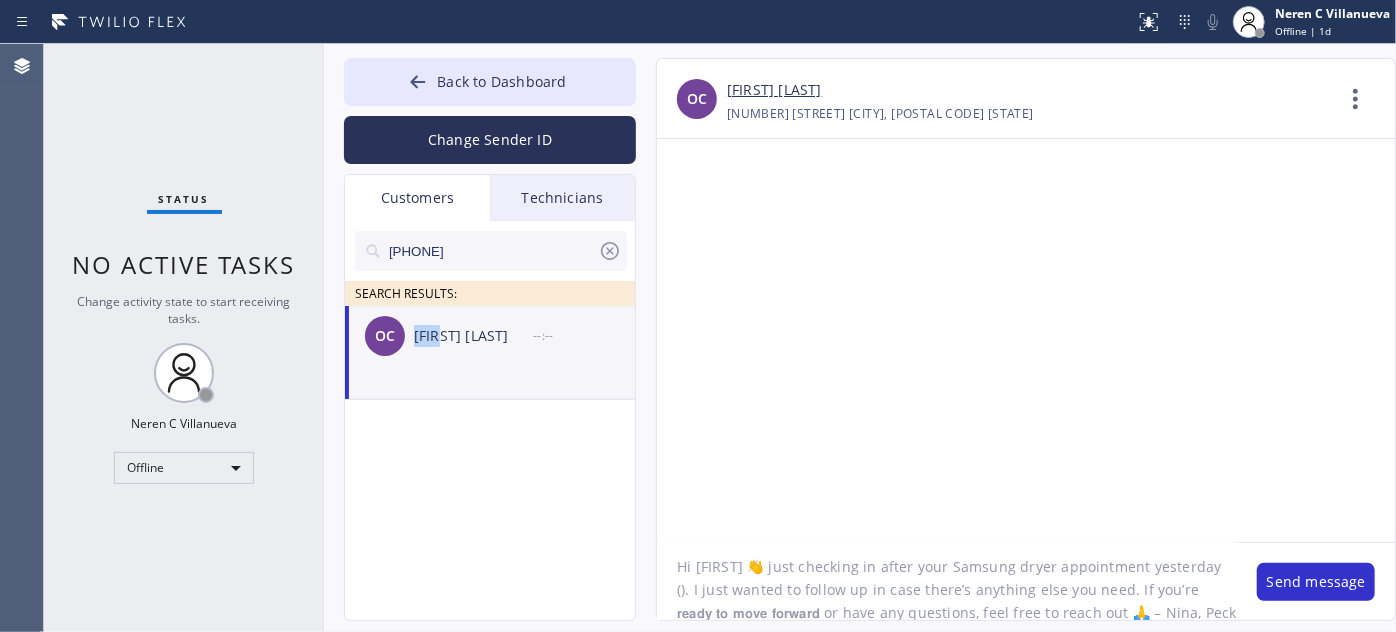 scroll, scrollTop: 0, scrollLeft: 0, axis: both 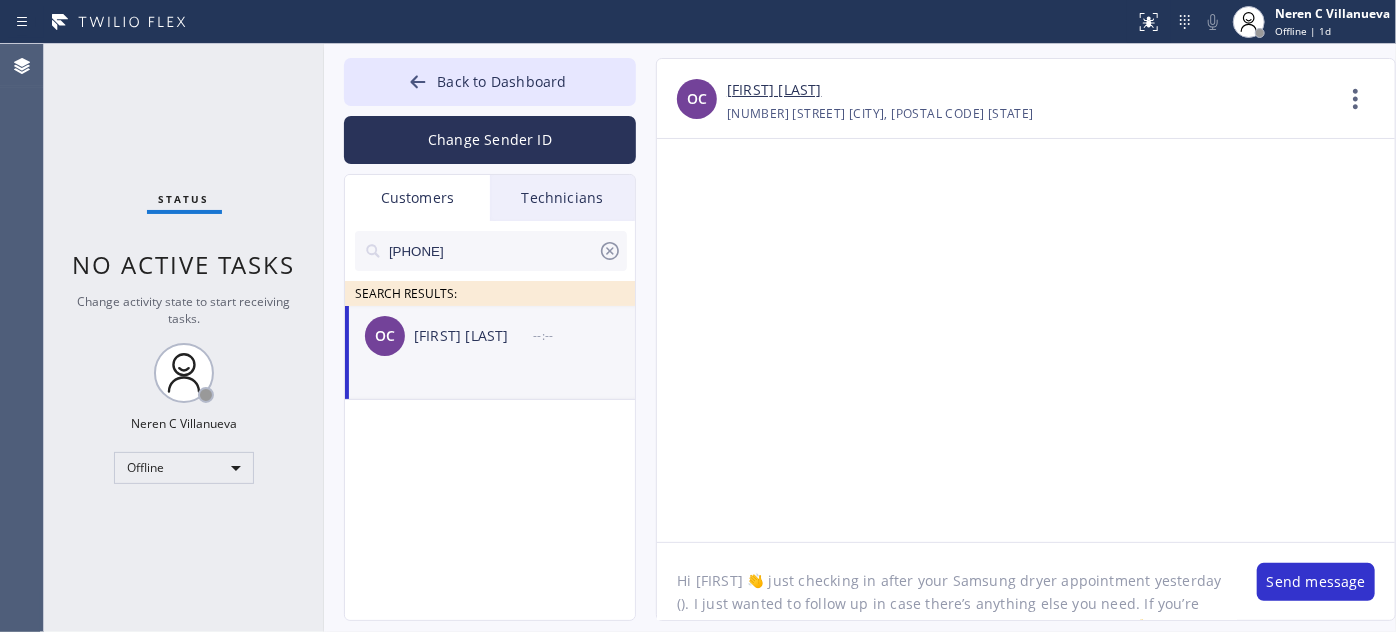 drag, startPoint x: 693, startPoint y: 574, endPoint x: 735, endPoint y: 575, distance: 42.0119 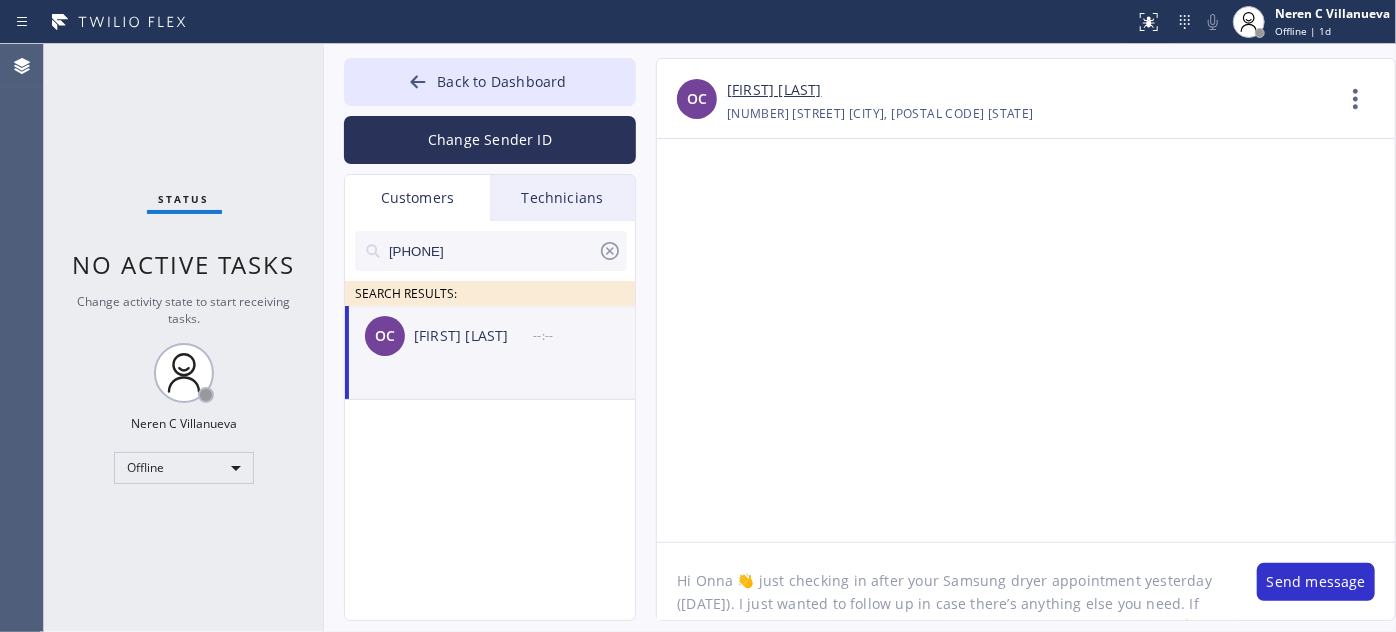 drag, startPoint x: 934, startPoint y: 580, endPoint x: 1034, endPoint y: 580, distance: 100 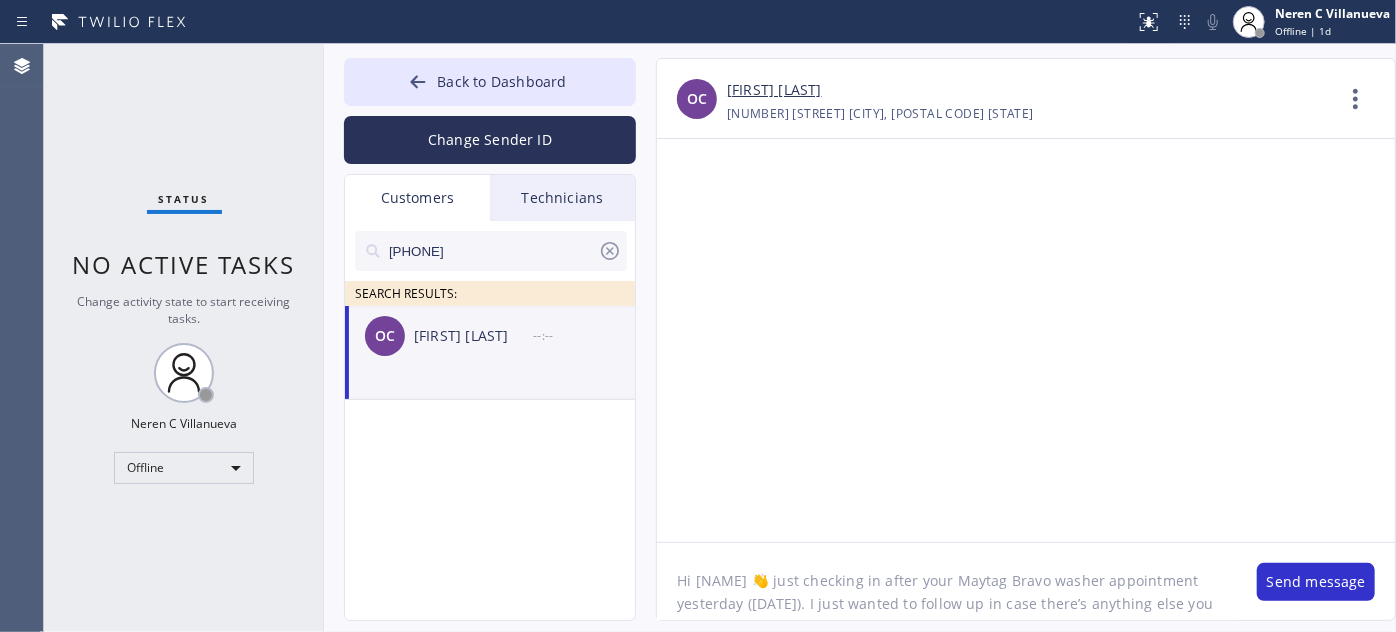drag, startPoint x: 984, startPoint y: 579, endPoint x: 1026, endPoint y: 581, distance: 42.047592 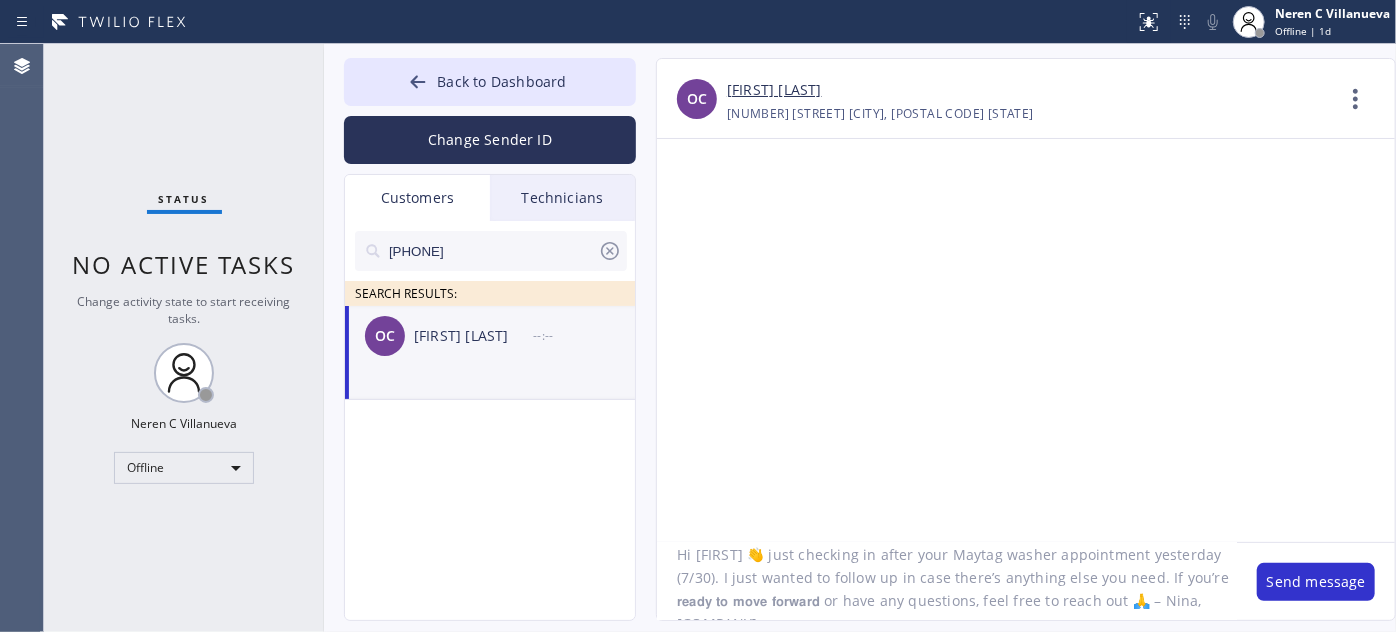 scroll, scrollTop: 41, scrollLeft: 0, axis: vertical 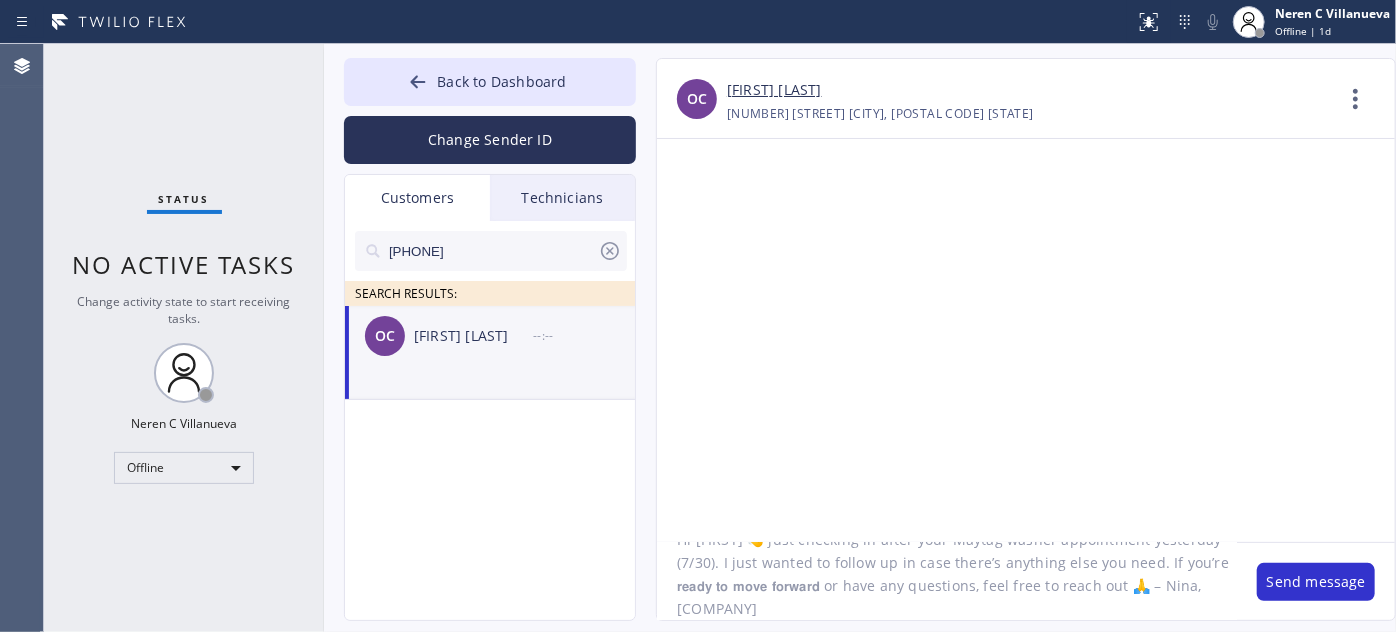 drag, startPoint x: 863, startPoint y: 610, endPoint x: 644, endPoint y: 608, distance: 219.00912 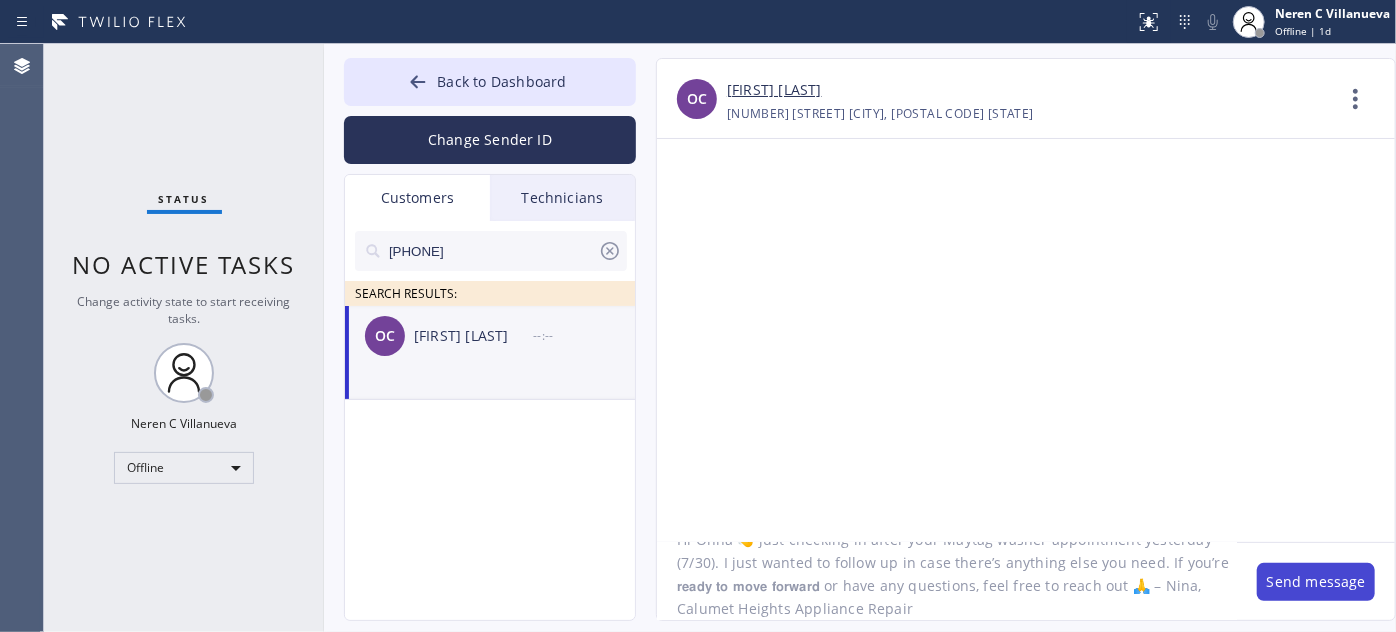 type on "Hi Onna 👋 just checking in after your Maytag washer appointment yesterday (7/30). I just wanted to follow up in case there’s anything else you need. If you’re 𝗿𝗲𝗮𝗱𝘆 𝘁𝗼 𝗺𝗼𝘃𝗲 𝗳𝗼𝗿𝘄𝗮𝗿𝗱 or have any questions, feel free to reach out 🙏 – Nina, 	Calumet Heights Appliance Repair" 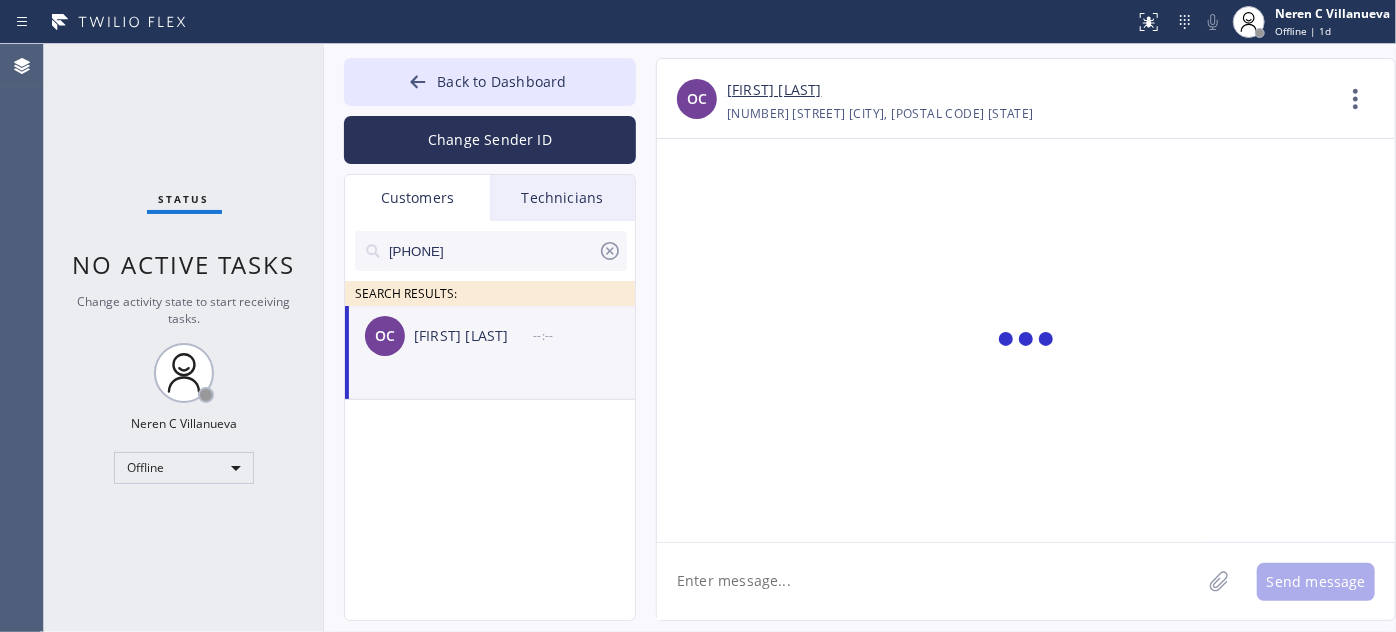 scroll, scrollTop: 0, scrollLeft: 0, axis: both 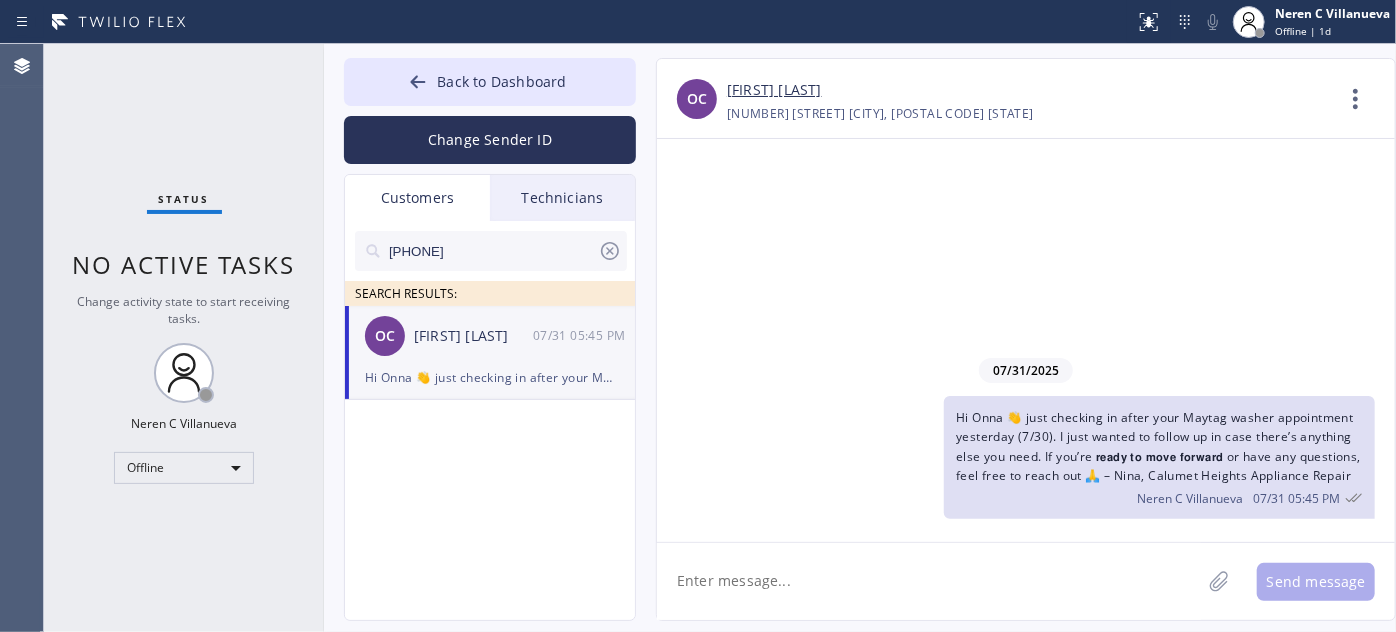 drag, startPoint x: 504, startPoint y: 250, endPoint x: 298, endPoint y: 247, distance: 206.02185 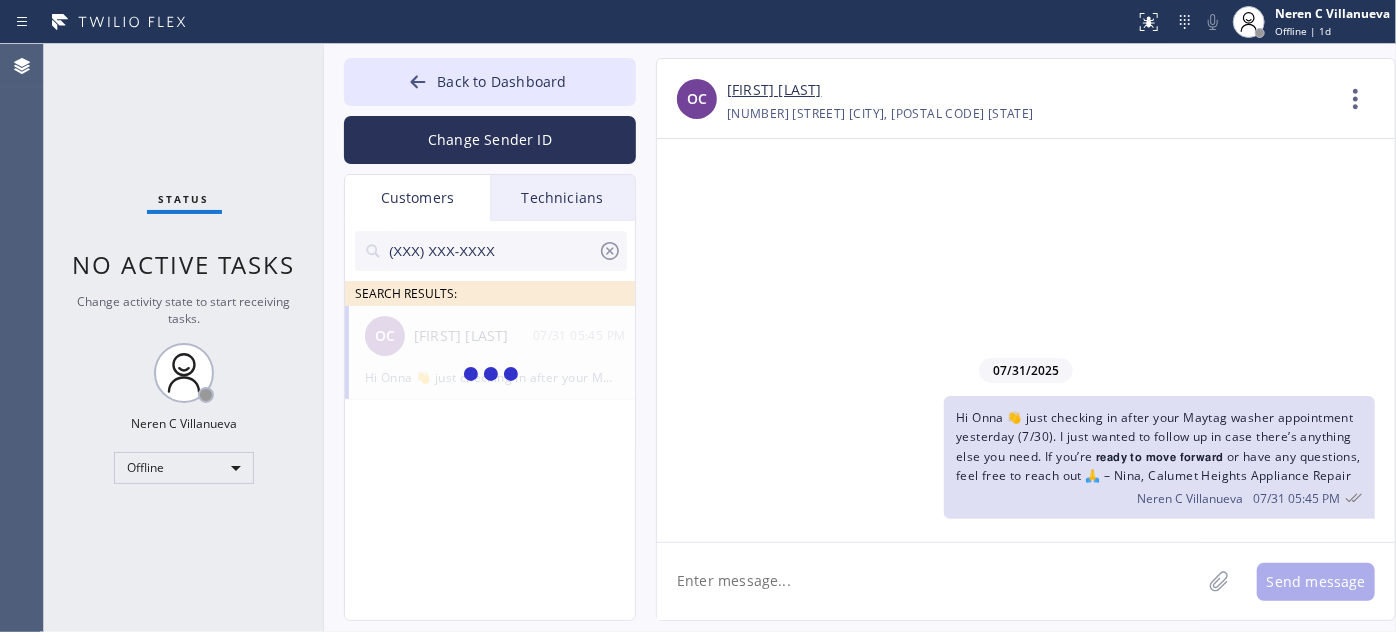 type on "(XXX) XXX-XXXX" 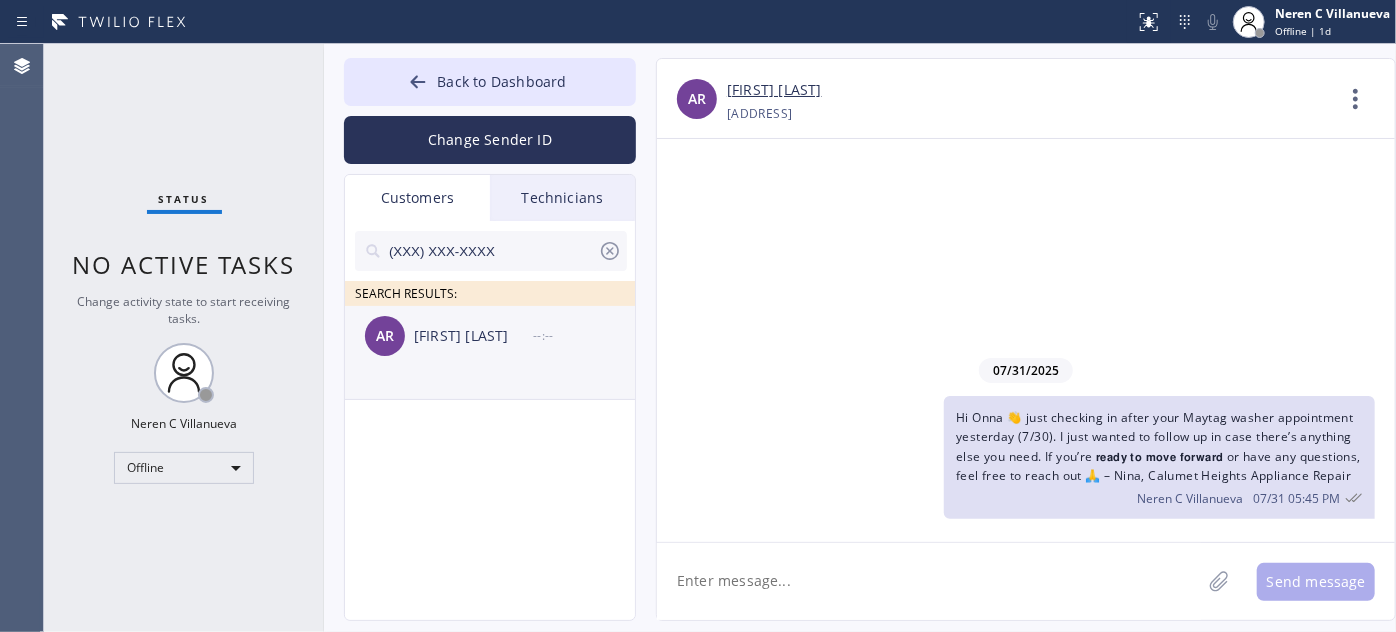 click on "AR Amanda Rose --:--" at bounding box center (491, 336) 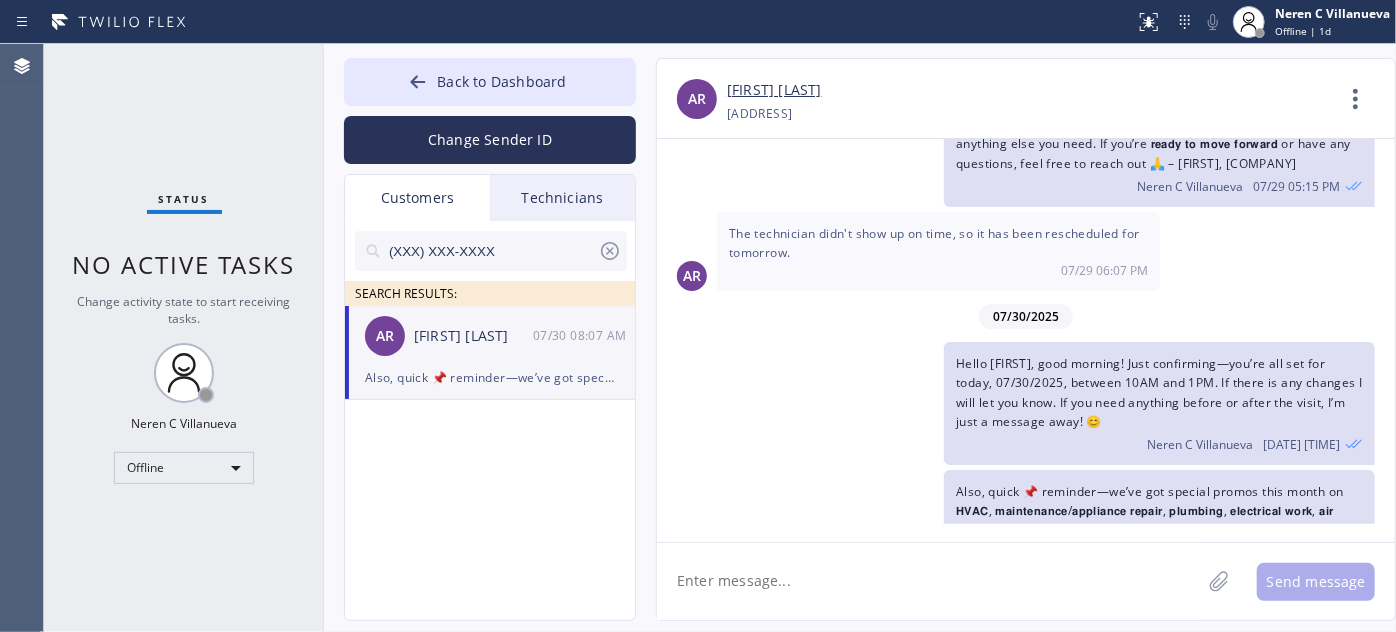 scroll, scrollTop: 191, scrollLeft: 0, axis: vertical 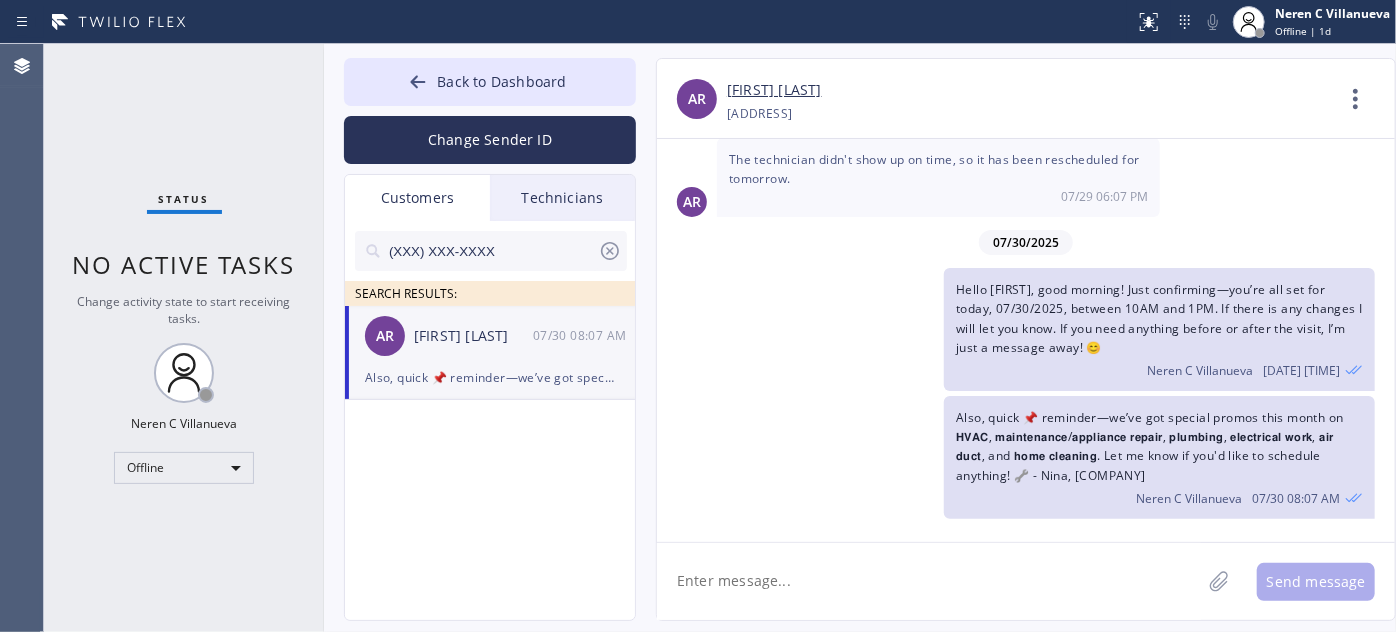 paste on "Hi Henry, this is Nina from Santa Clarita Appliance Expert 😊 Thanks again for having us out yesterday for your Samsung washer! Just checking if you’d like to 𝗺𝗼𝘃𝗲 𝗳𝗼𝗿𝘄𝗮𝗿𝗱 𝘄𝗶𝘁𝗵 𝘁𝗵𝗲 𝗿𝗲𝗽𝗮𝗶𝗿—I’ve got the full quote ready and can help get you scheduled. Let me know what works best!" 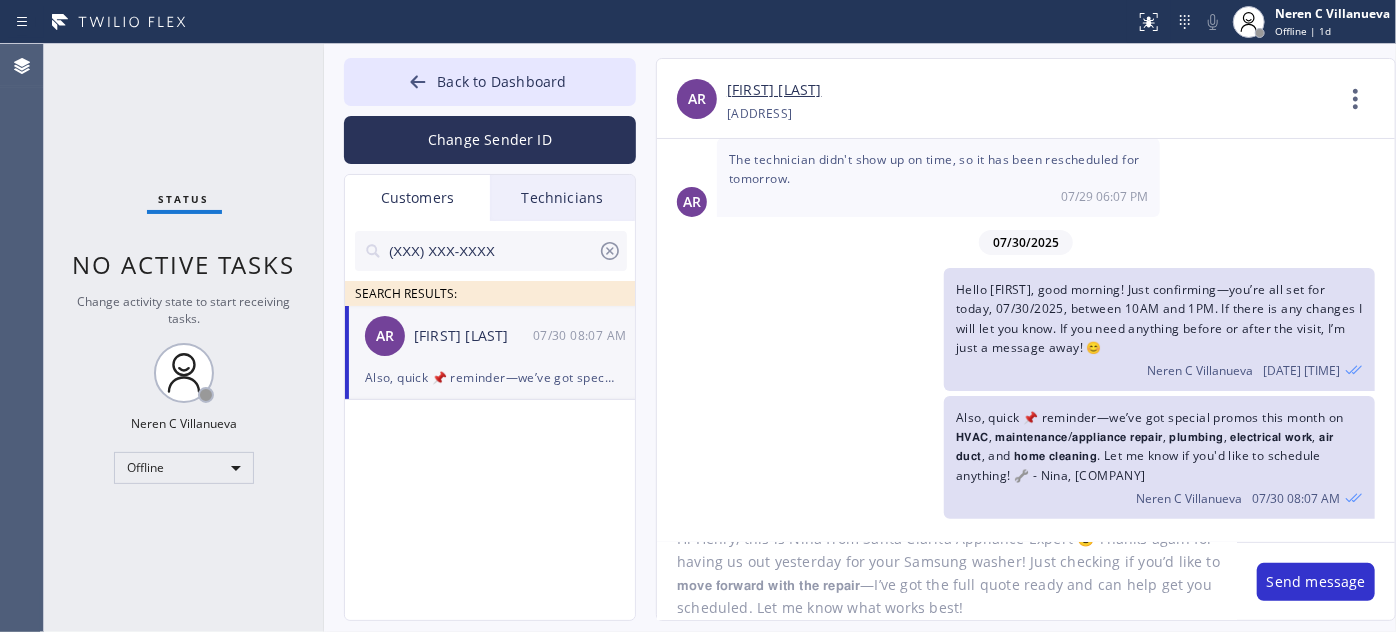 scroll, scrollTop: 0, scrollLeft: 0, axis: both 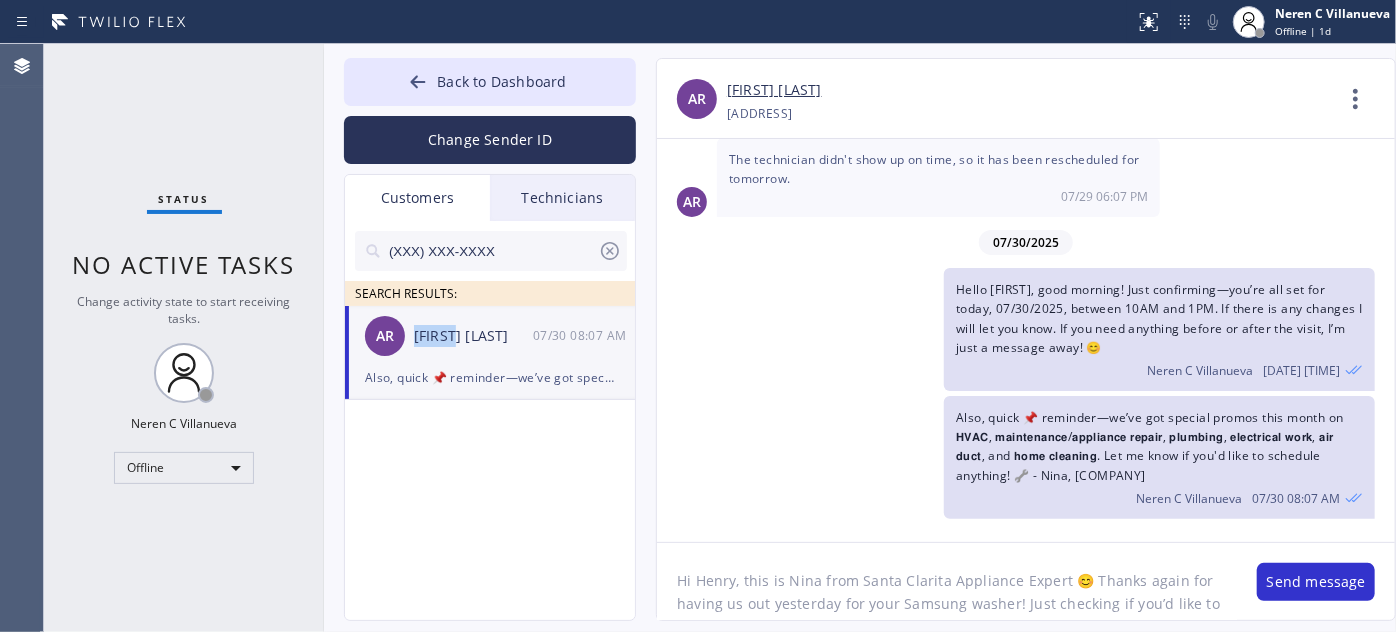 drag, startPoint x: 414, startPoint y: 343, endPoint x: 466, endPoint y: 345, distance: 52.03845 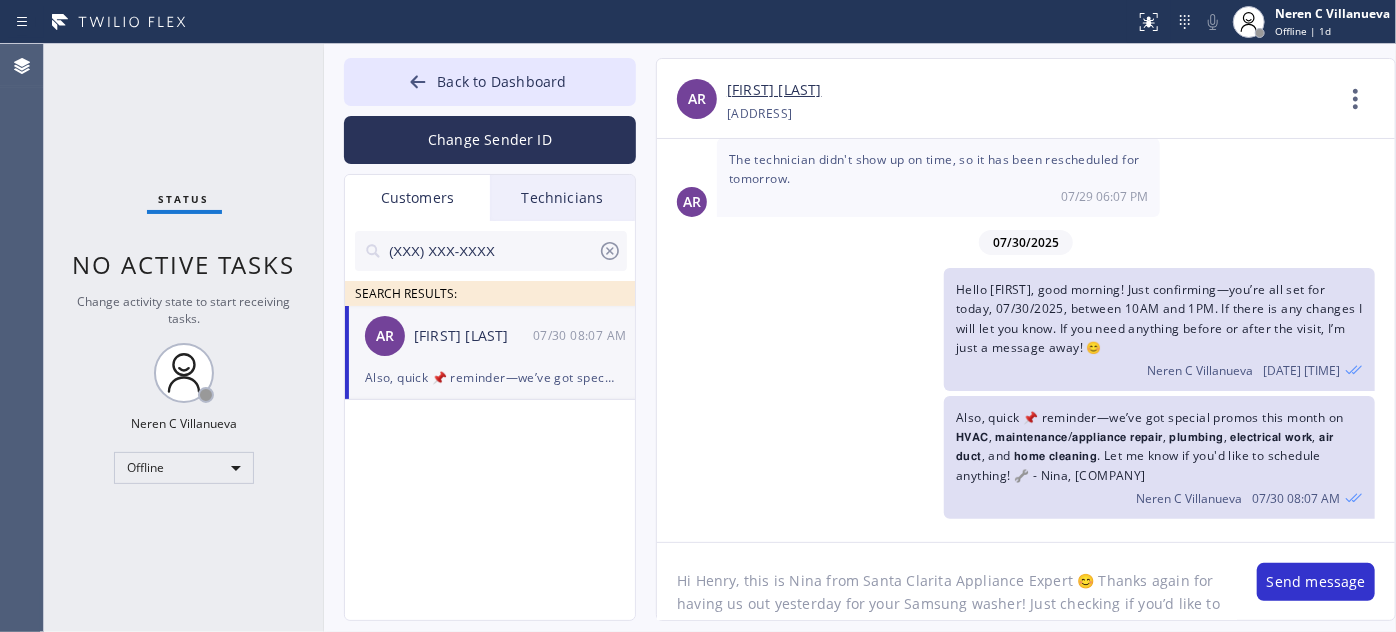 drag, startPoint x: 695, startPoint y: 579, endPoint x: 734, endPoint y: 578, distance: 39.012817 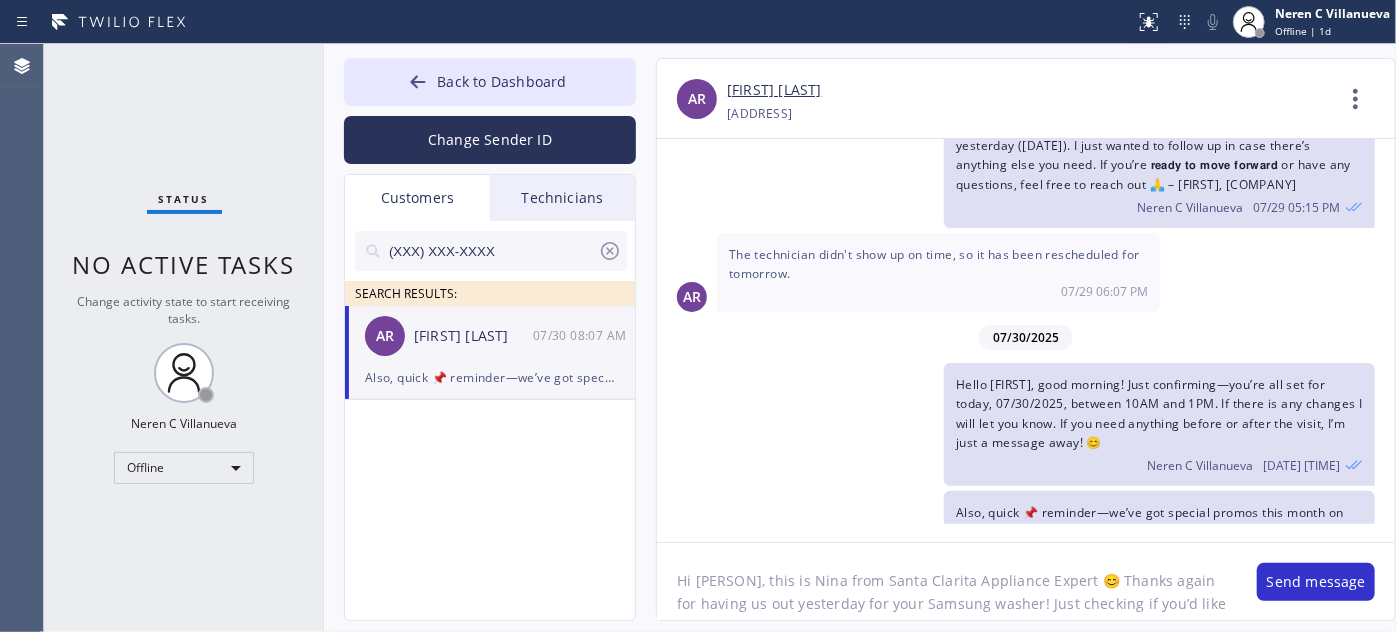 scroll, scrollTop: 0, scrollLeft: 0, axis: both 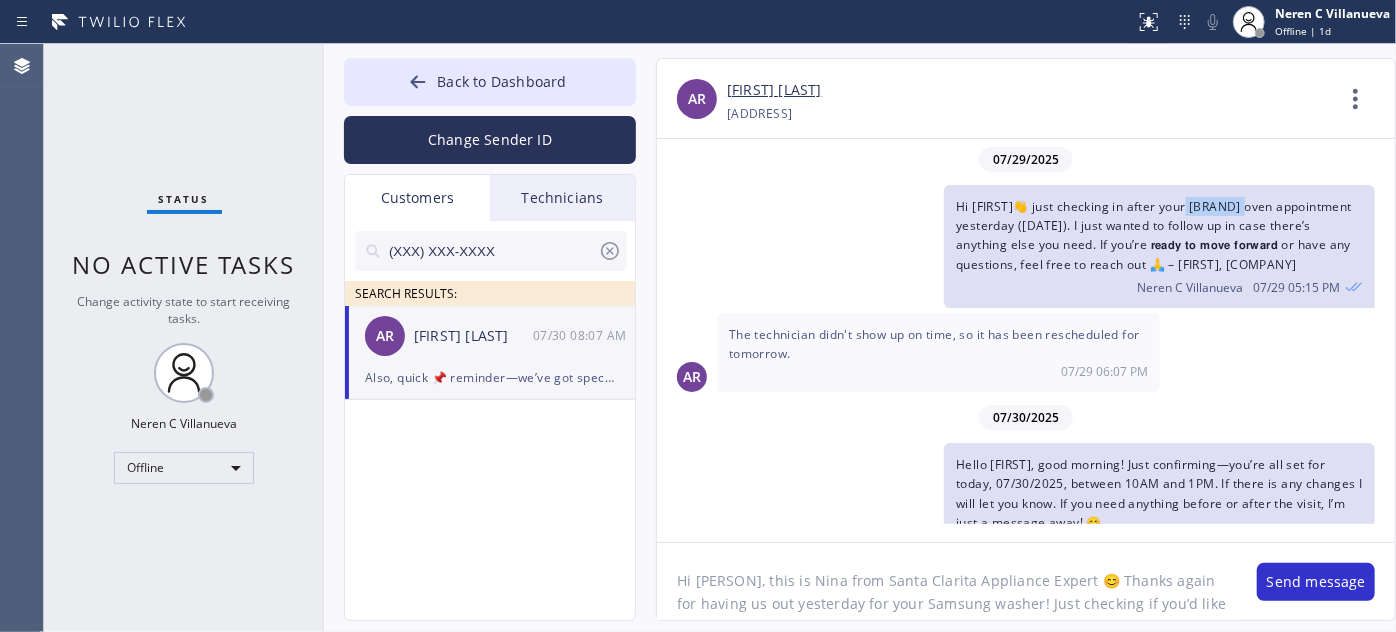 drag, startPoint x: 1202, startPoint y: 202, endPoint x: 1269, endPoint y: 204, distance: 67.02985 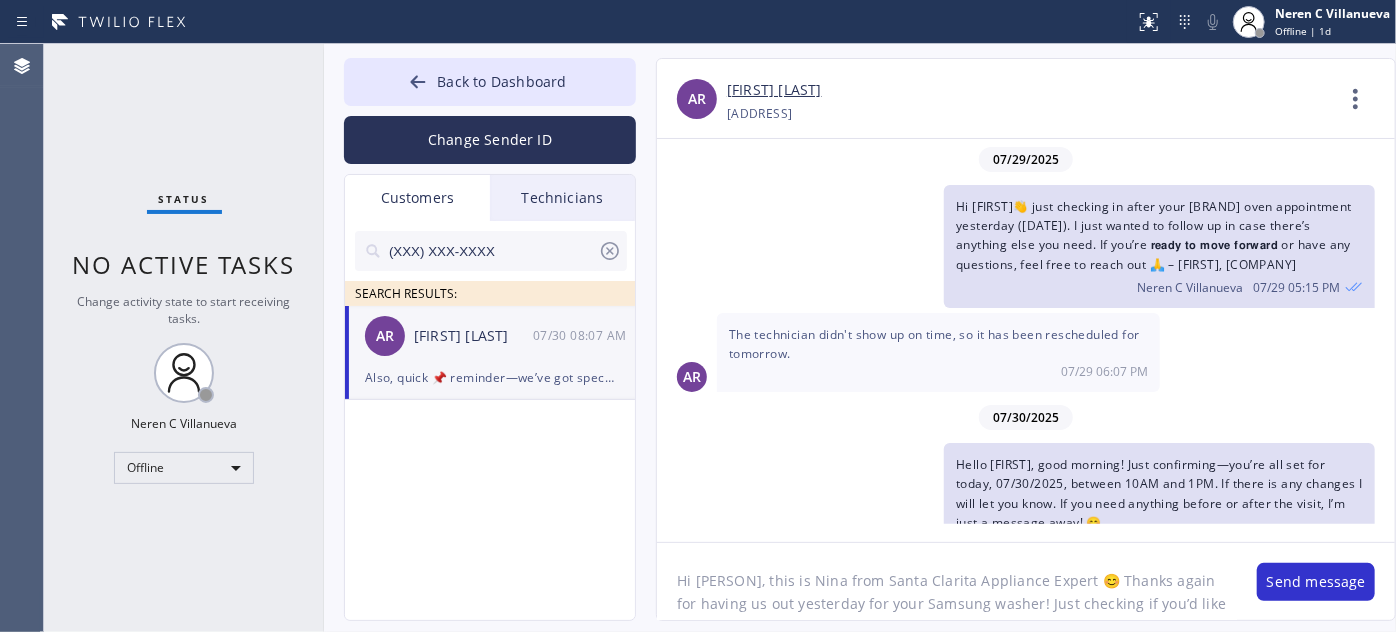drag, startPoint x: 873, startPoint y: 573, endPoint x: 1072, endPoint y: 576, distance: 199.02261 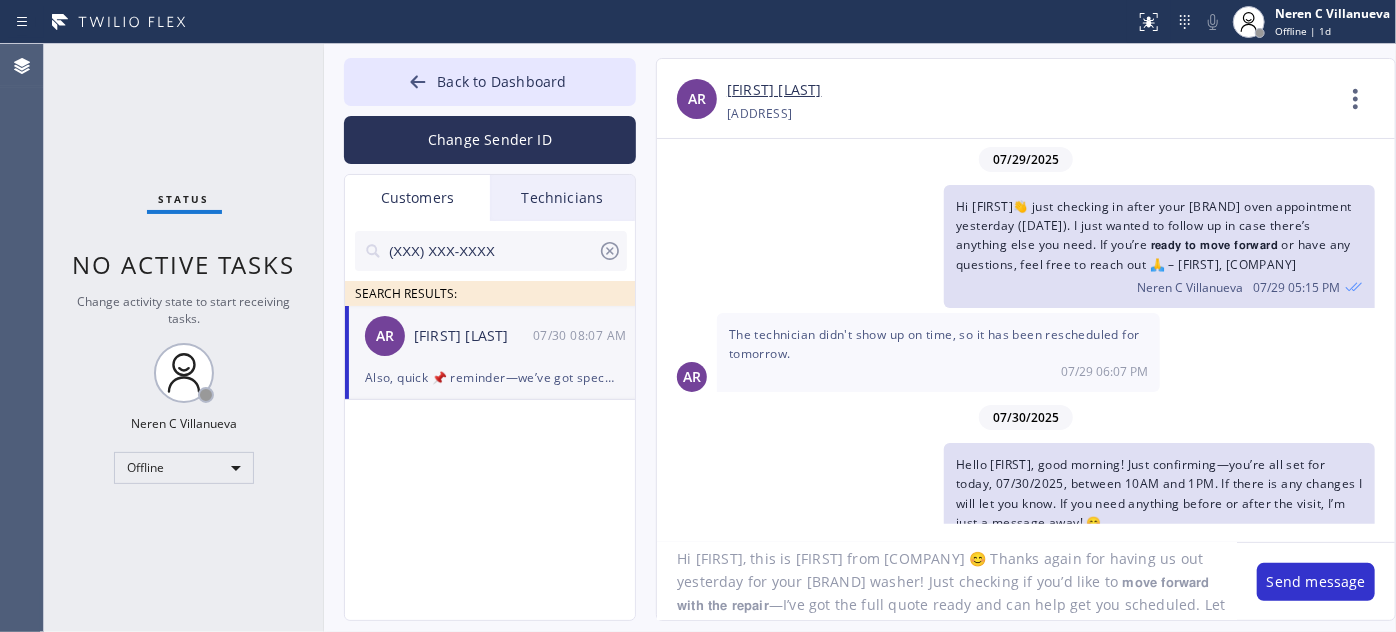 scroll, scrollTop: 0, scrollLeft: 0, axis: both 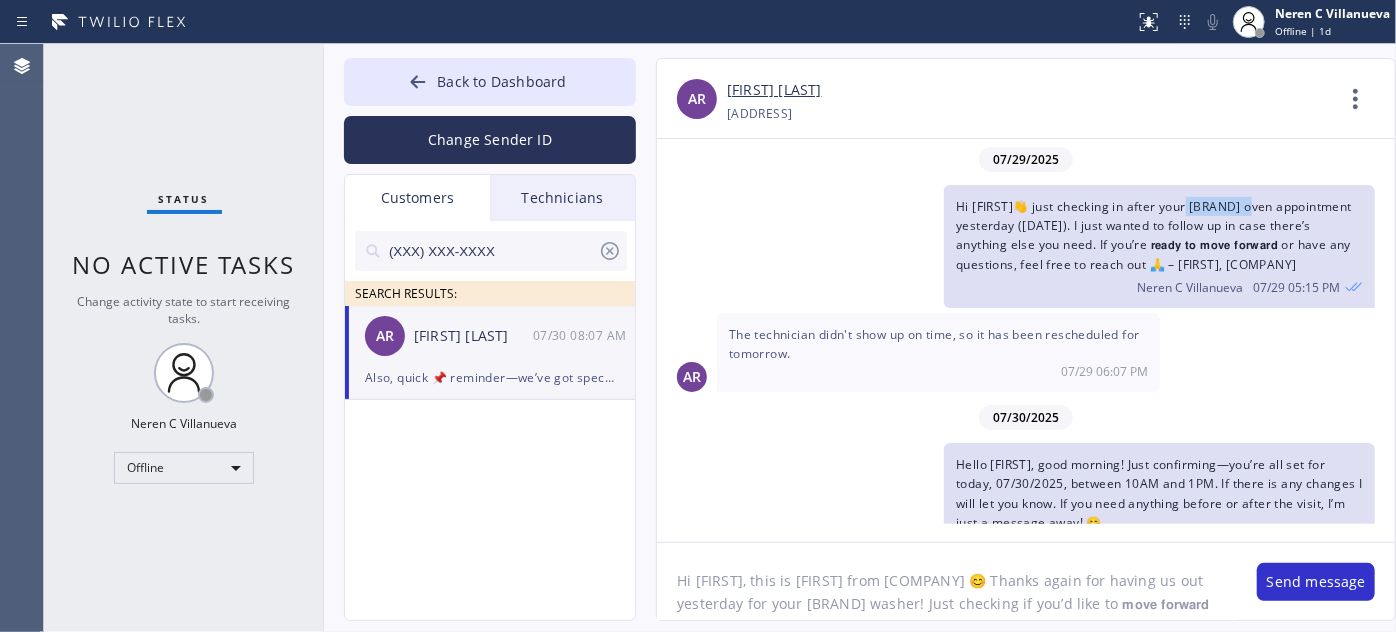 drag, startPoint x: 1202, startPoint y: 206, endPoint x: 1272, endPoint y: 201, distance: 70.178345 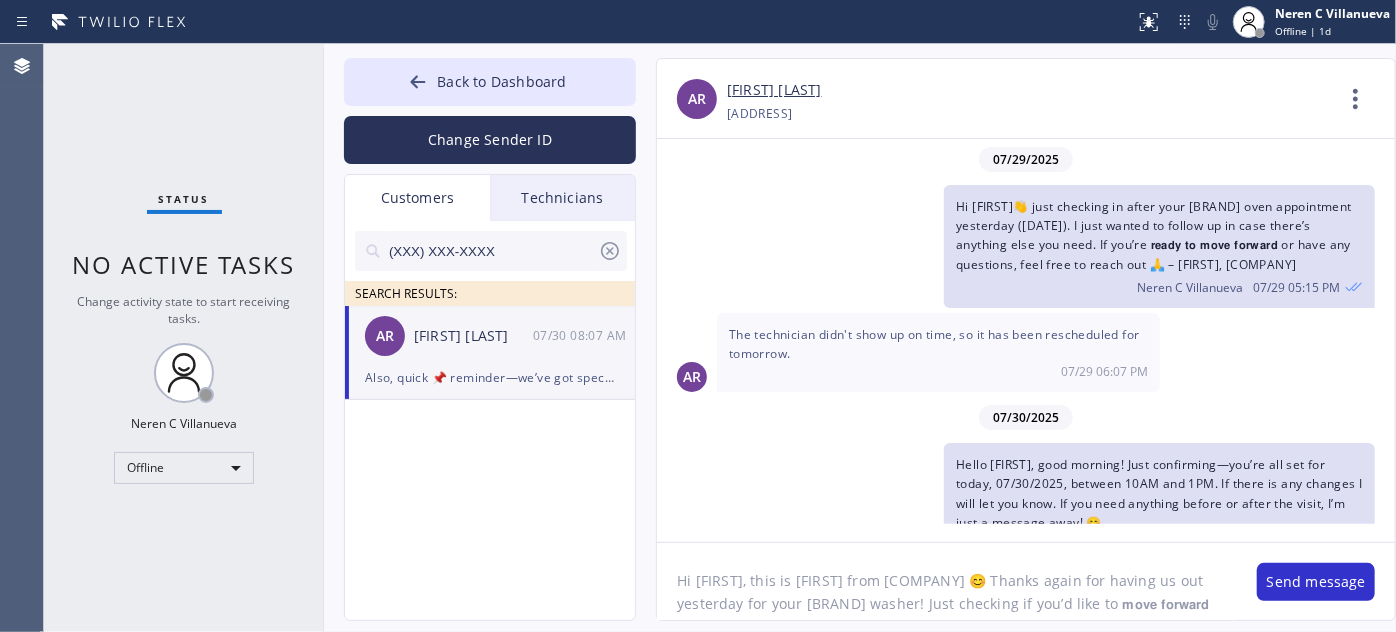 drag, startPoint x: 898, startPoint y: 601, endPoint x: 1008, endPoint y: 600, distance: 110.00455 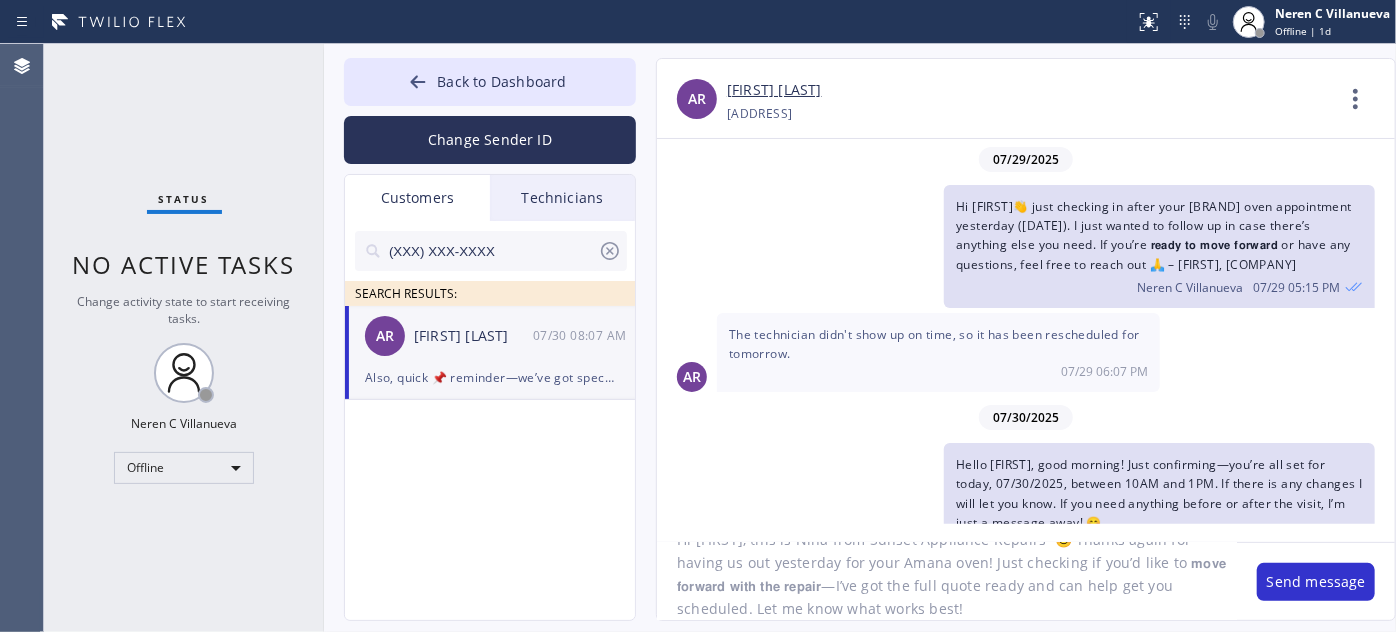 scroll, scrollTop: 64, scrollLeft: 0, axis: vertical 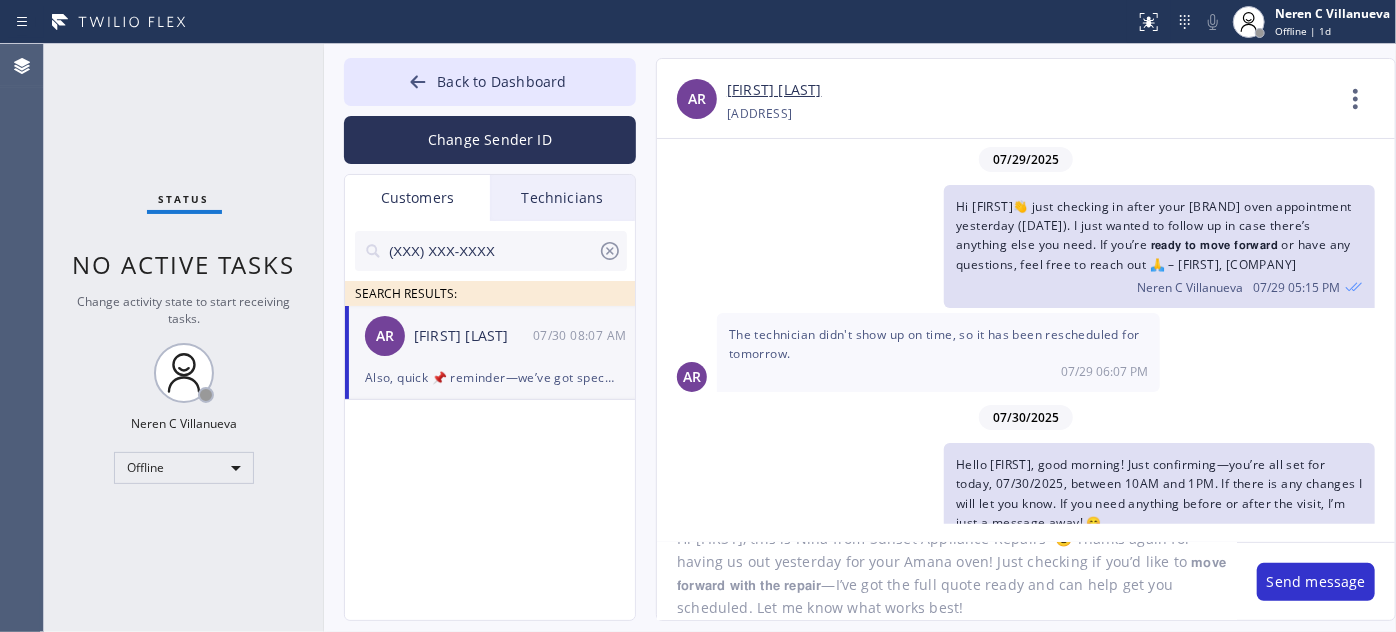 click on "Hi [FIRST], this is Nina from Sunset Appliance Repairs  😊 Thanks again for having us out yesterday for your Amana oven! Just checking if you’d like to 𝗺𝗼𝘃𝗲 𝗳𝗼𝗿𝘄𝗮𝗿𝗱 𝘄𝗶𝘁𝗵 𝘁𝗵𝗲 𝗿𝗲𝗽𝗮𝗶𝗿—I’ve got the full quote ready and can help get you scheduled. Let me know what works best!" 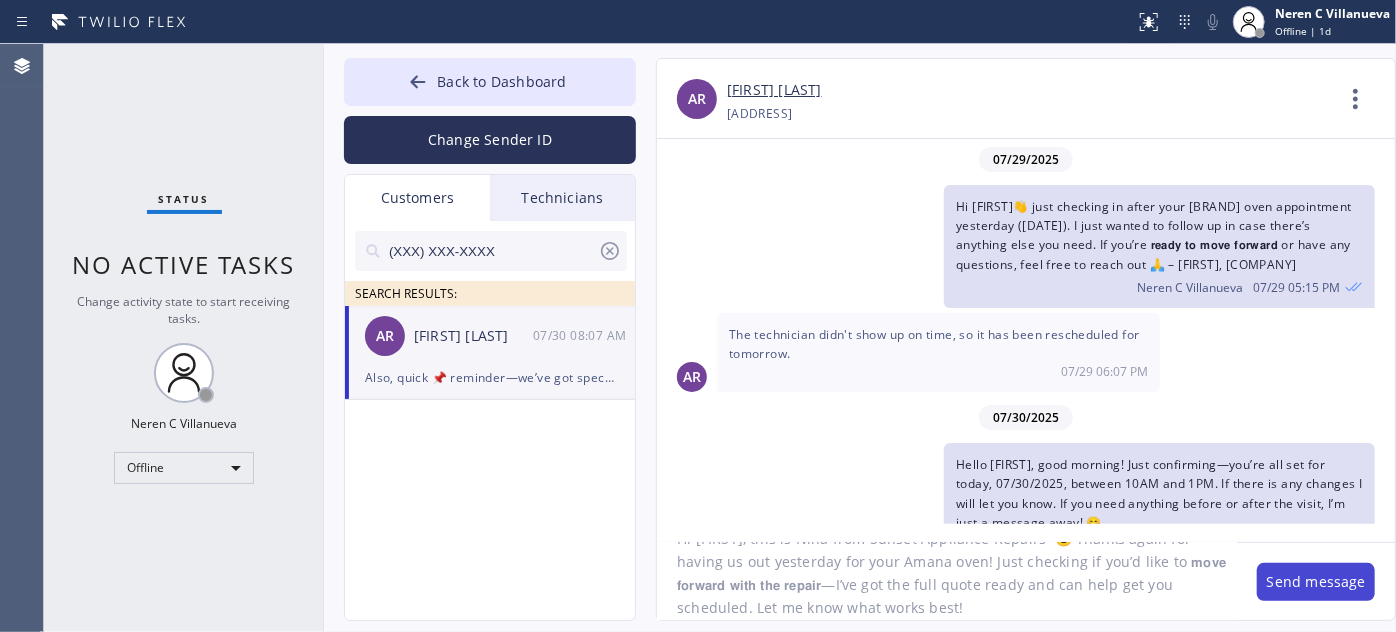 type on "Hi [FIRST], this is Nina from Sunset Appliance Repairs  😊 Thanks again for having us out yesterday for your Amana oven! Just checking if you’d like to 𝗺𝗼𝘃𝗲 𝗳𝗼𝗿𝘄𝗮𝗿𝗱 𝘄𝗶𝘁𝗵 𝘁𝗵𝗲 𝗿𝗲𝗽𝗮𝗶𝗿—I’ve got the full quote ready and can help get you scheduled. Let me know what works best!" 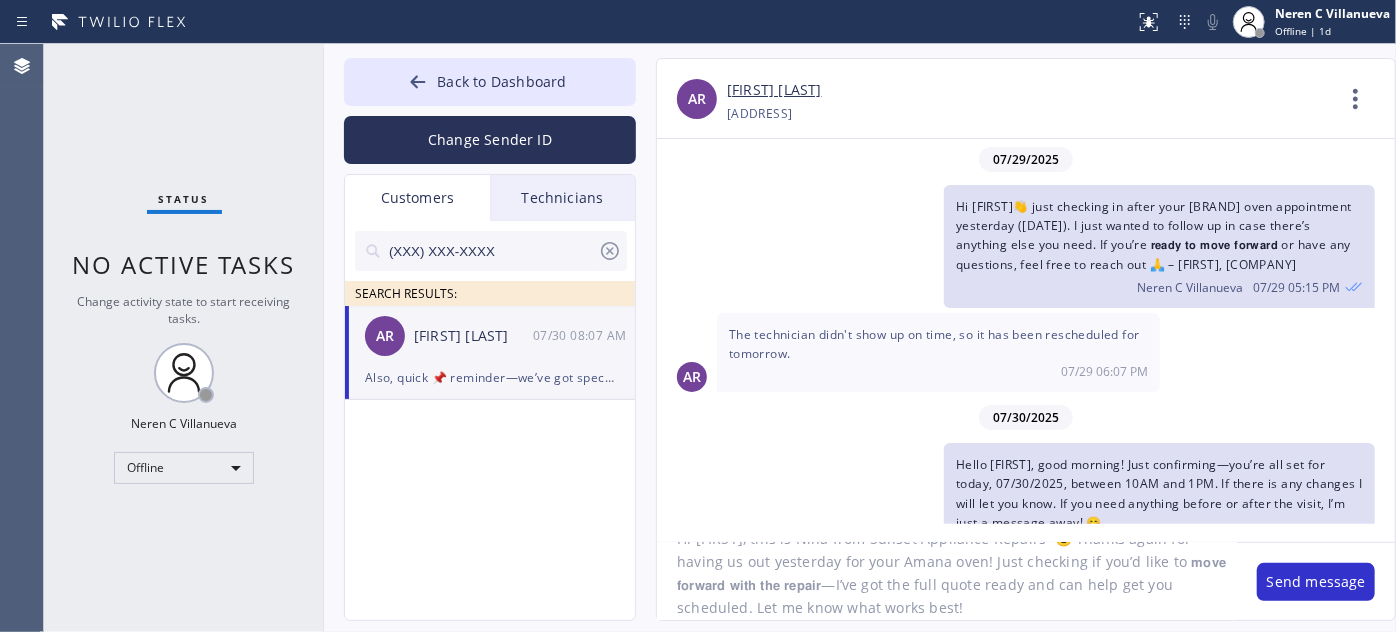 drag, startPoint x: 1298, startPoint y: 577, endPoint x: 1267, endPoint y: 561, distance: 34.88553 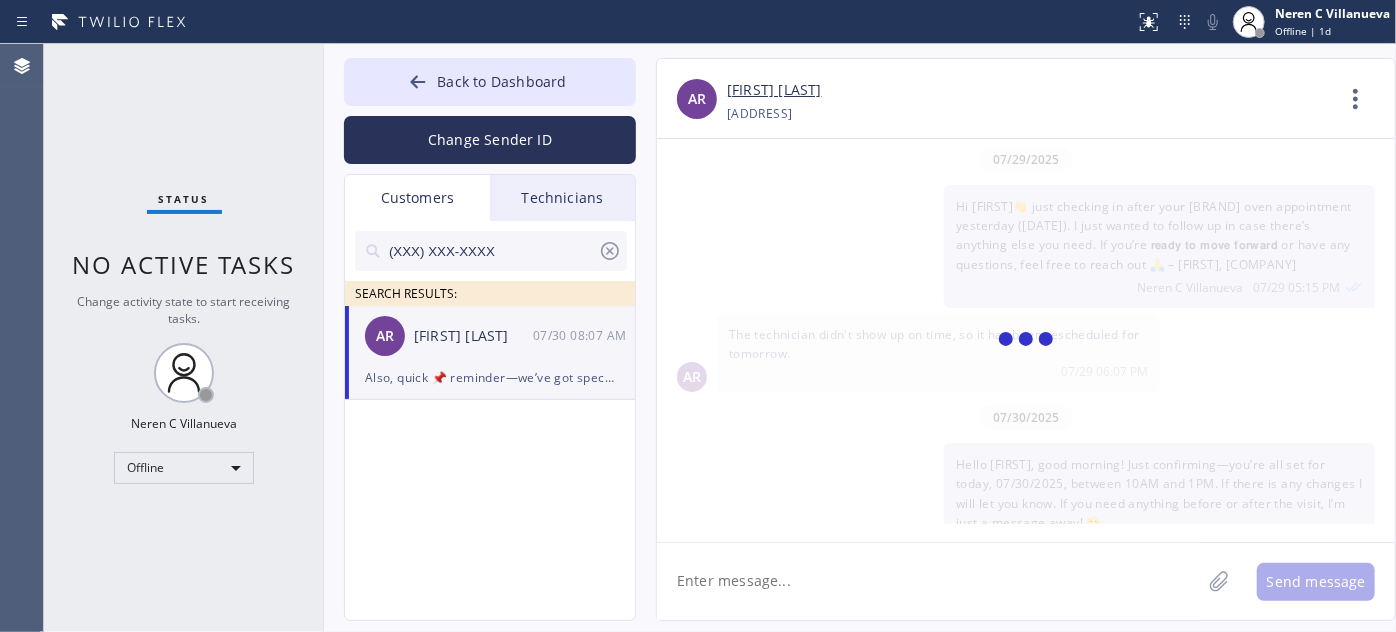 scroll, scrollTop: 192, scrollLeft: 0, axis: vertical 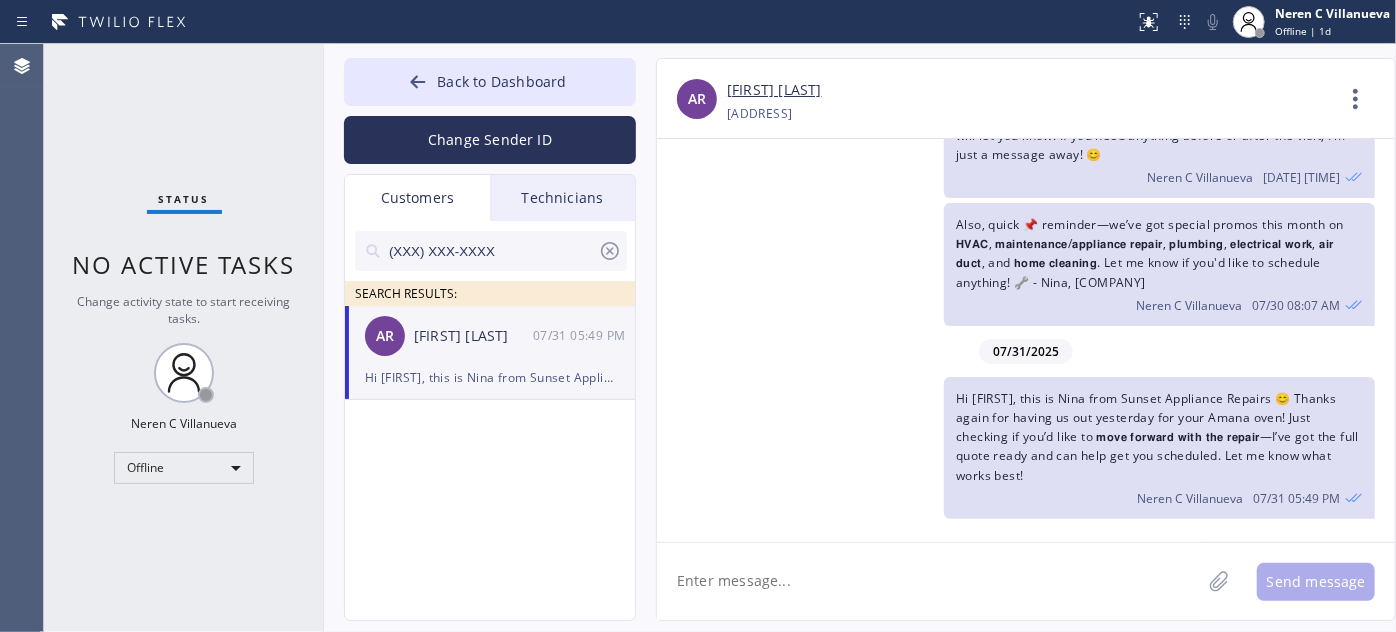 drag, startPoint x: 490, startPoint y: 250, endPoint x: 320, endPoint y: 244, distance: 170.10585 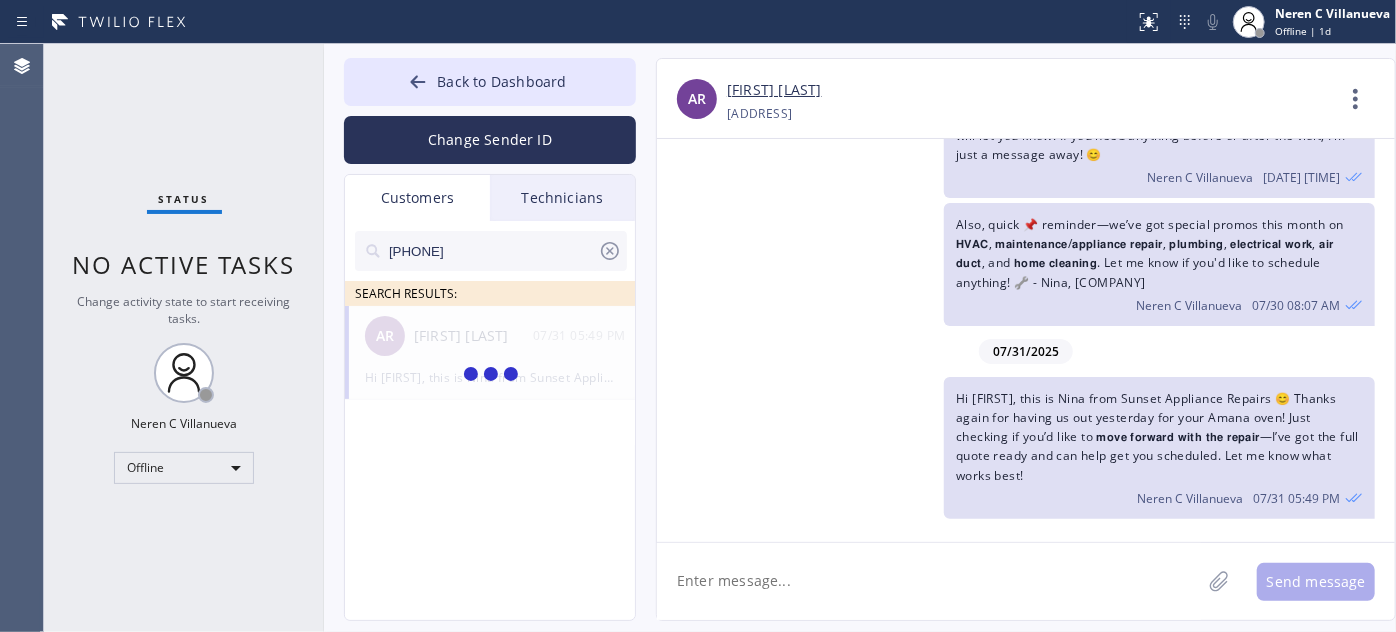 type on "[PHONE]" 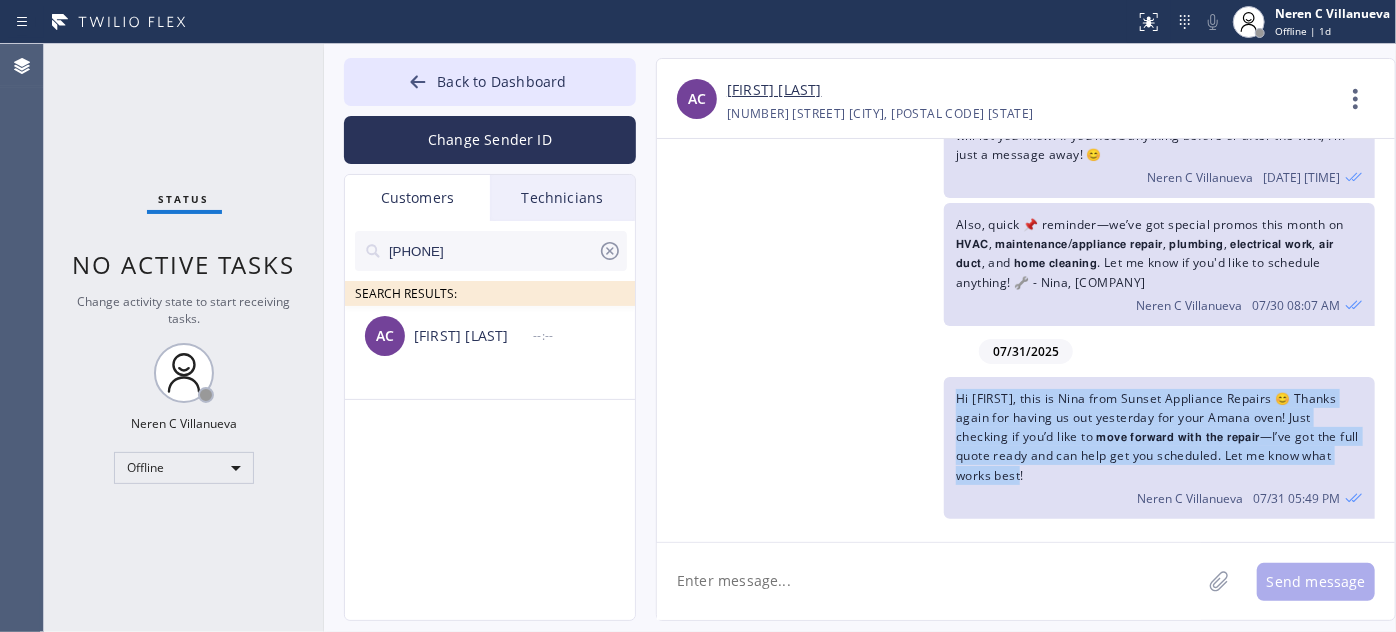 drag, startPoint x: 1030, startPoint y: 477, endPoint x: 927, endPoint y: 386, distance: 137.4409 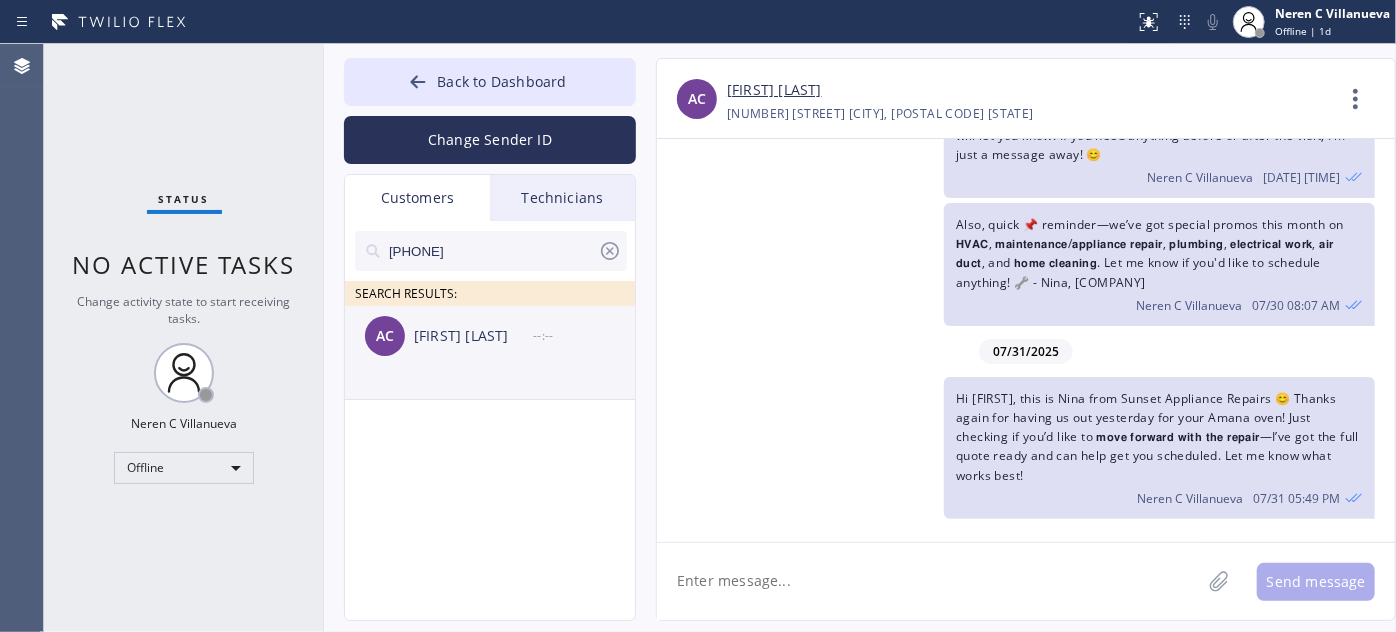 click on "[NAME]  [LAST] --:--" at bounding box center (491, 336) 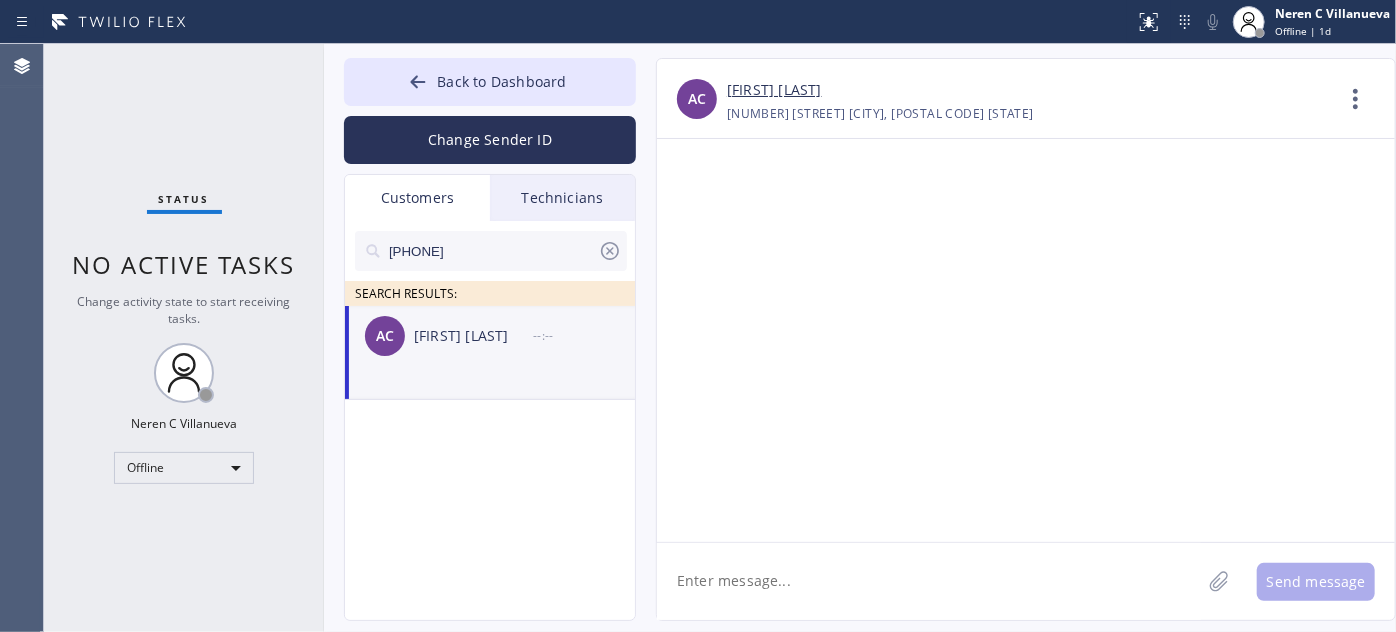scroll, scrollTop: 0, scrollLeft: 0, axis: both 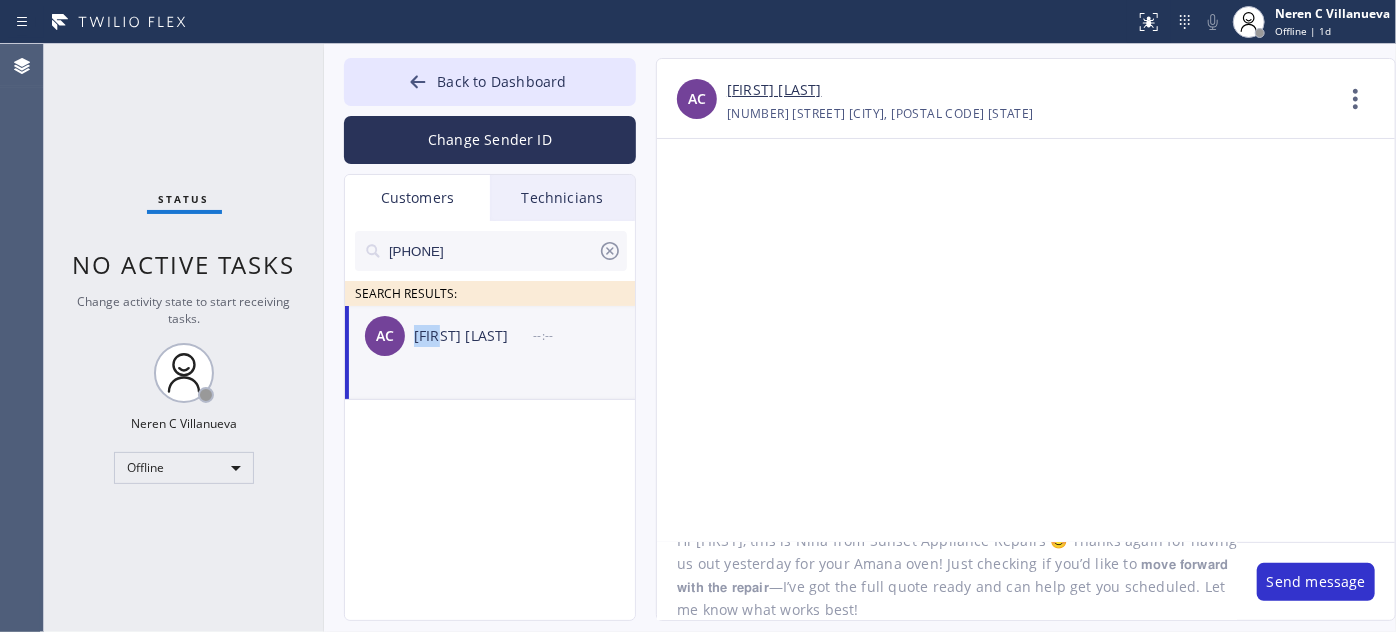 drag, startPoint x: 412, startPoint y: 341, endPoint x: 445, endPoint y: 346, distance: 33.37664 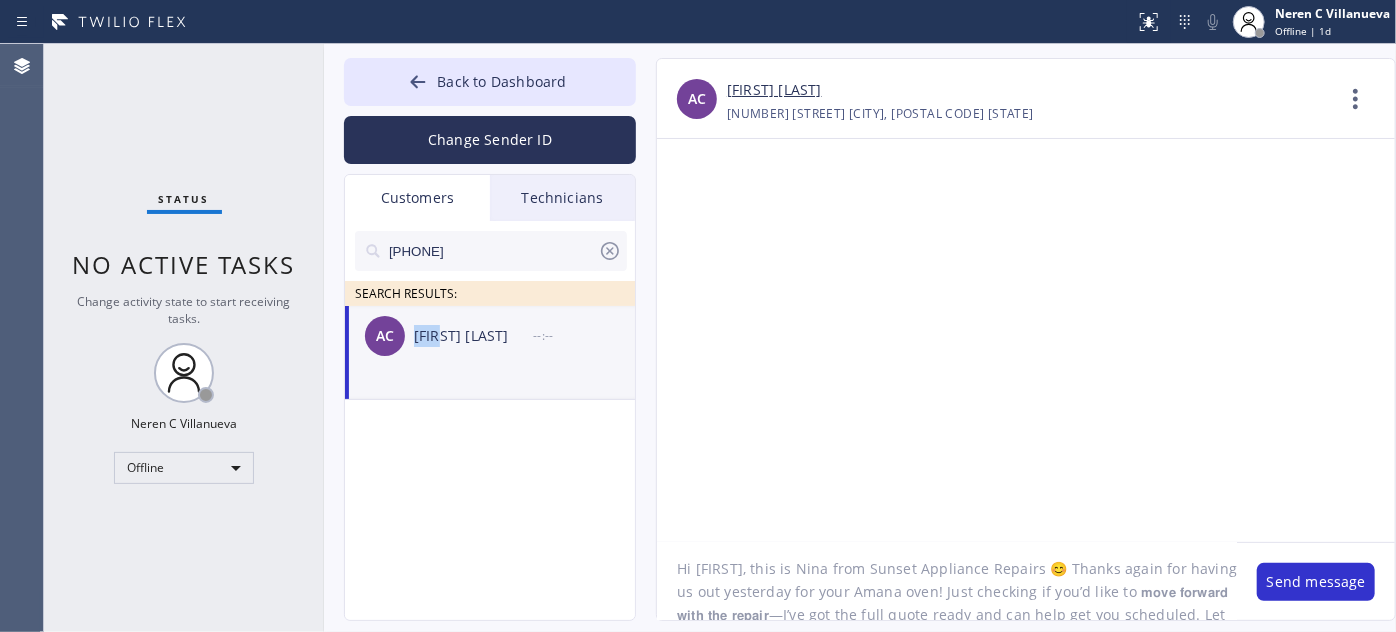 scroll, scrollTop: 0, scrollLeft: 0, axis: both 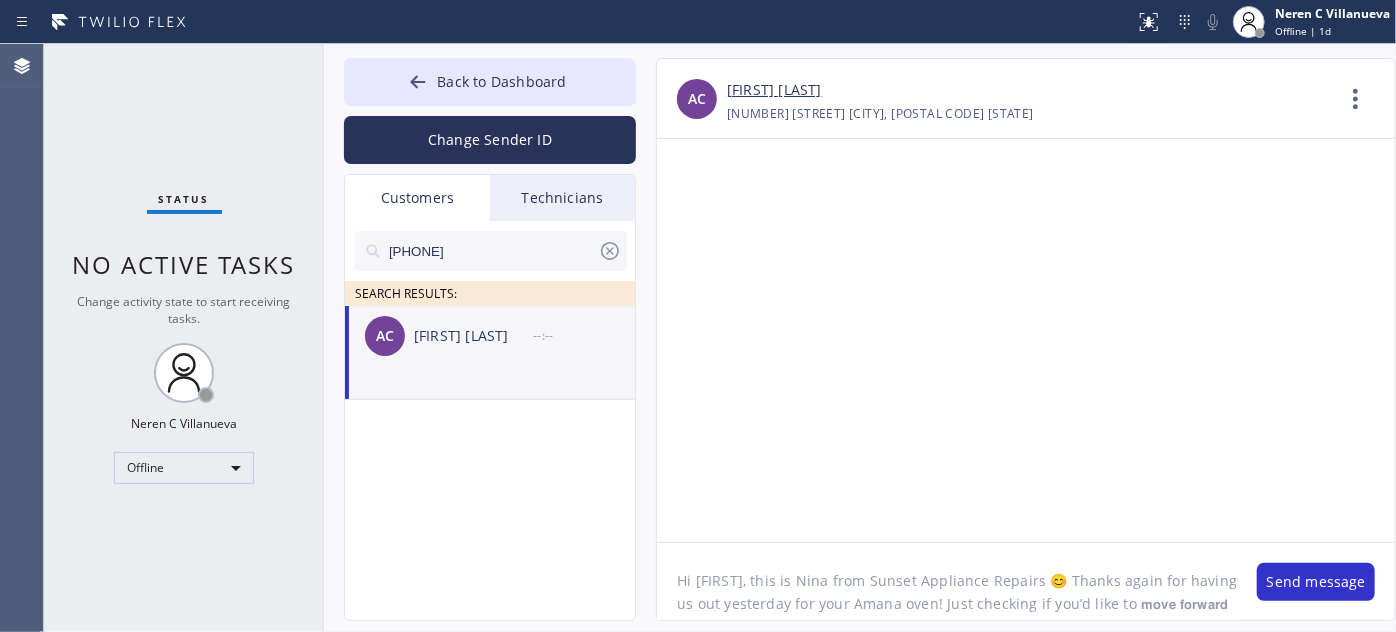drag, startPoint x: 693, startPoint y: 582, endPoint x: 752, endPoint y: 572, distance: 59.841457 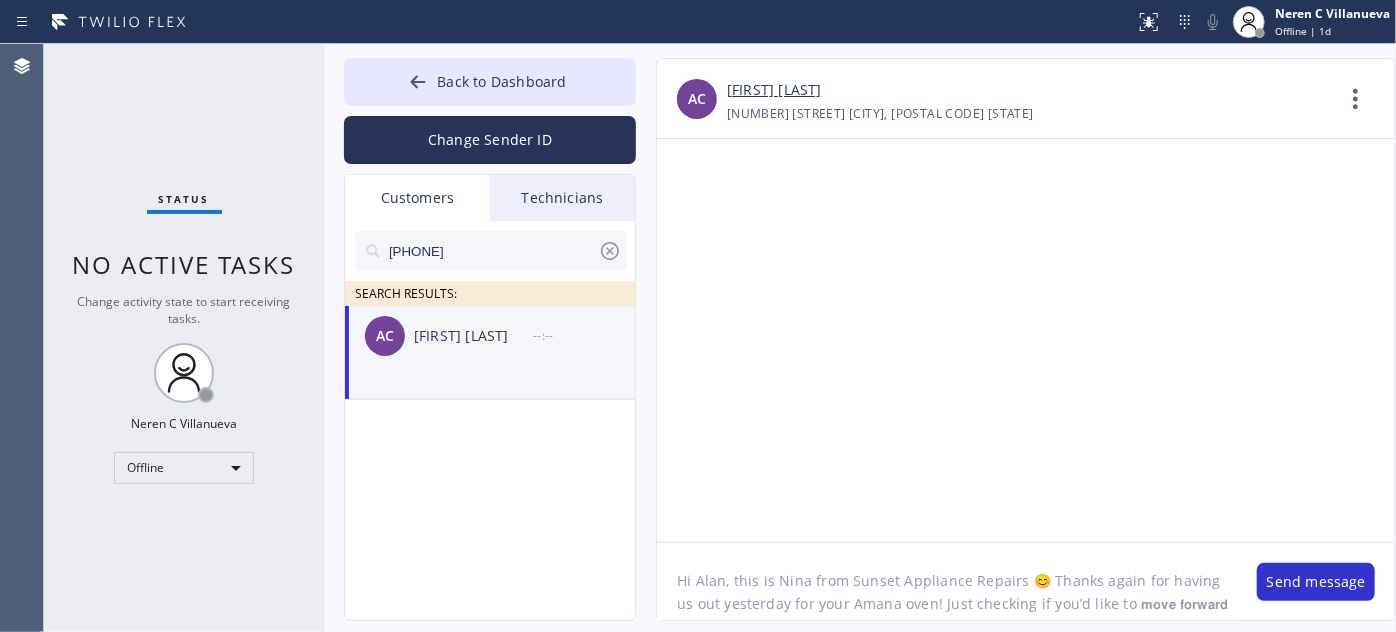 drag, startPoint x: 850, startPoint y: 578, endPoint x: 1014, endPoint y: 580, distance: 164.01219 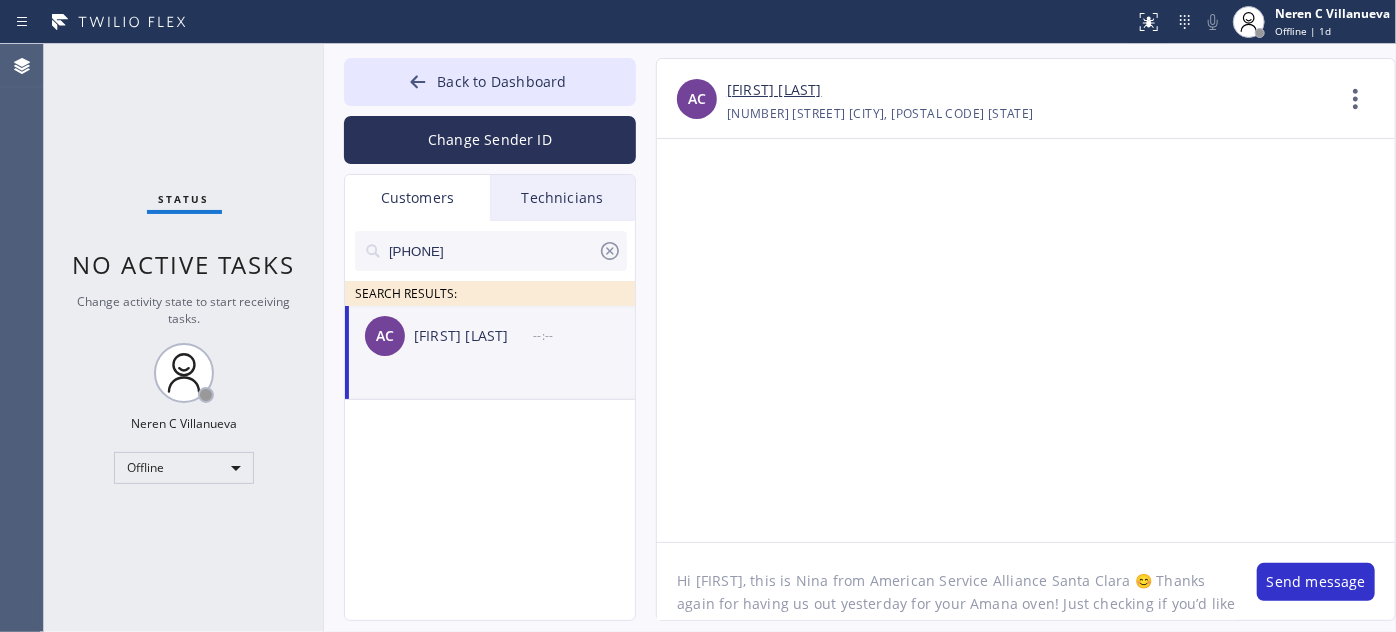 drag, startPoint x: 920, startPoint y: 604, endPoint x: 1002, endPoint y: 600, distance: 82.0975 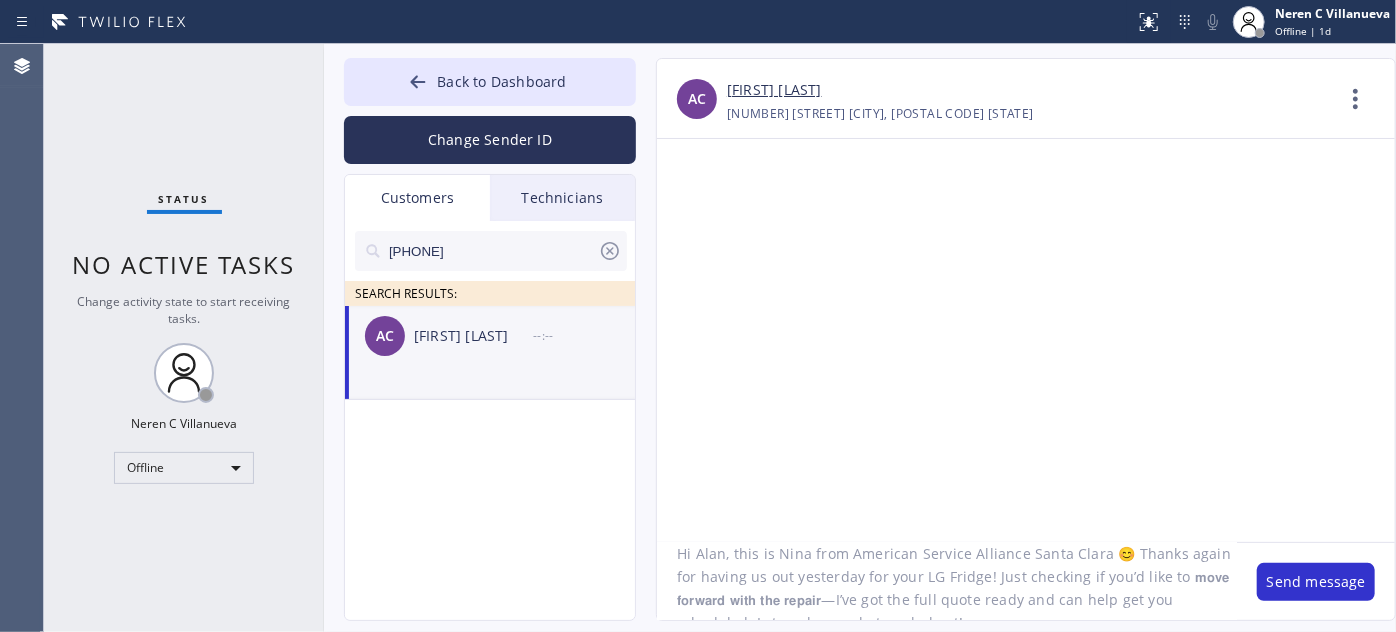 scroll, scrollTop: 41, scrollLeft: 0, axis: vertical 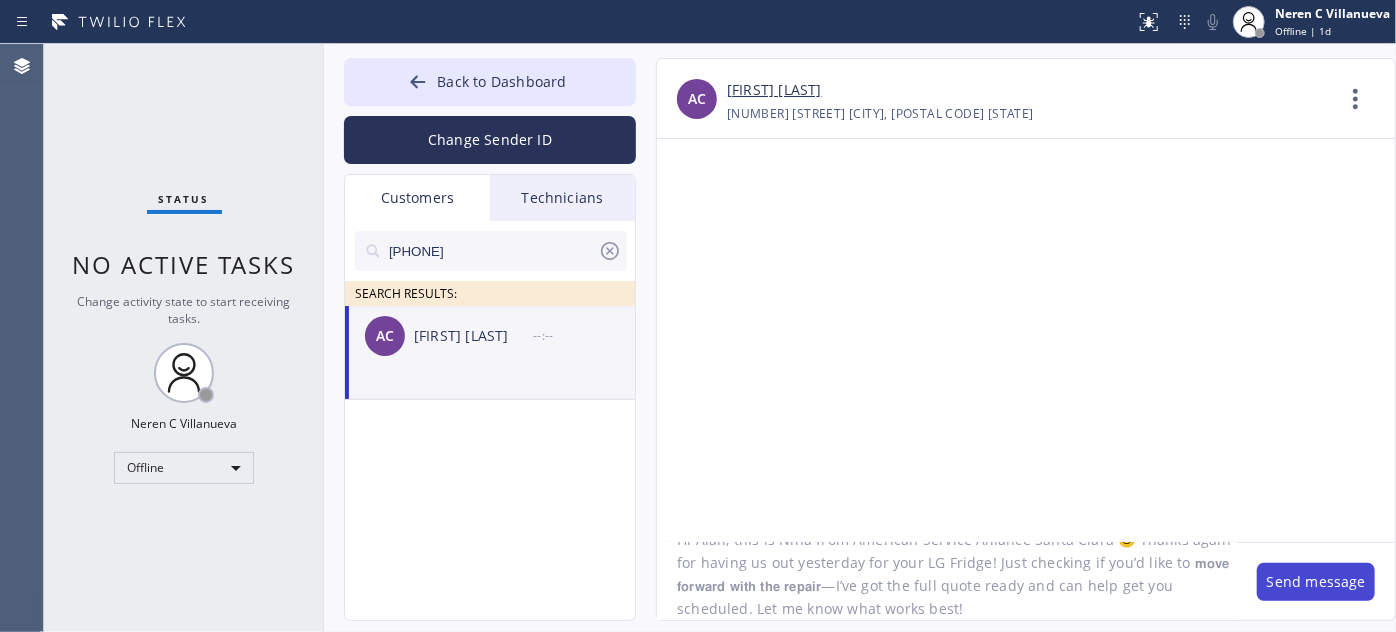 type on "Hi Alan, this is Nina from American Service Alliance Santa Clara 😊 Thanks again for having us out yesterday for your LG Fridge! Just checking if you’d like to 𝗺𝗼𝘃𝗲 𝗳𝗼𝗿𝘄𝗮𝗿𝗱 𝘄𝗶𝘁𝗵 𝘁𝗵𝗲 𝗿𝗲𝗽𝗮𝗶𝗿—I’ve got the full quote ready and can help get you scheduled. Let me know what works best!" 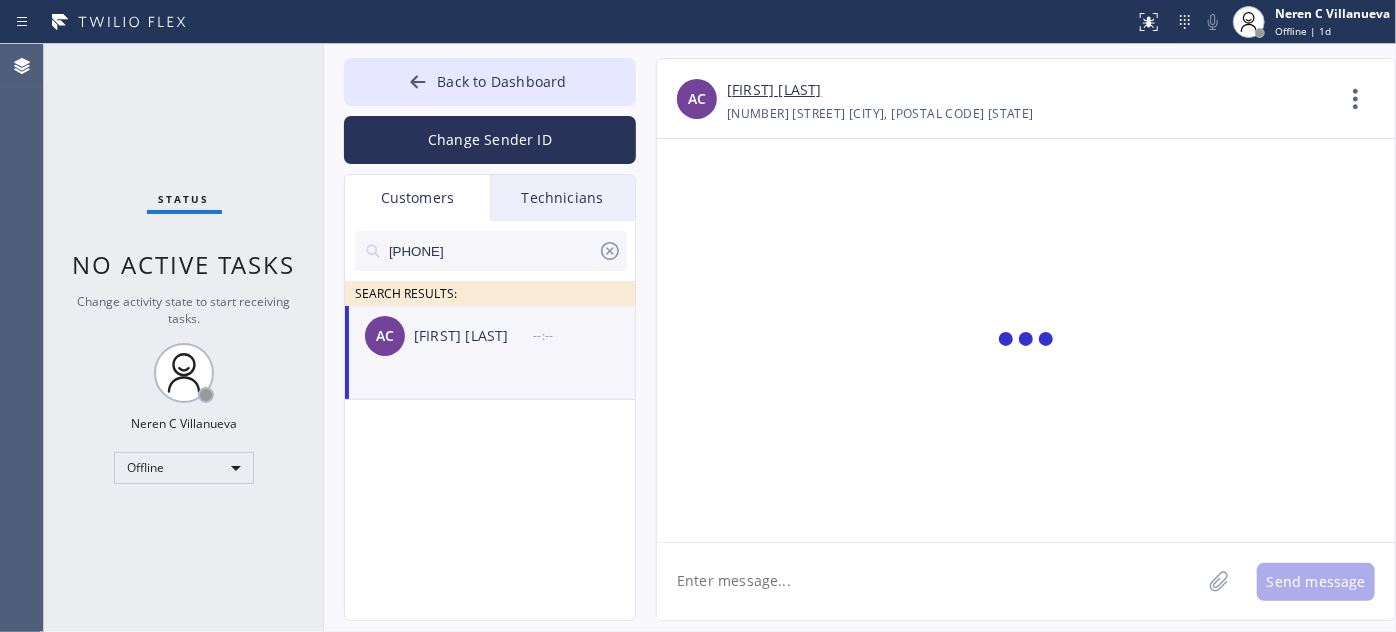 scroll, scrollTop: 0, scrollLeft: 0, axis: both 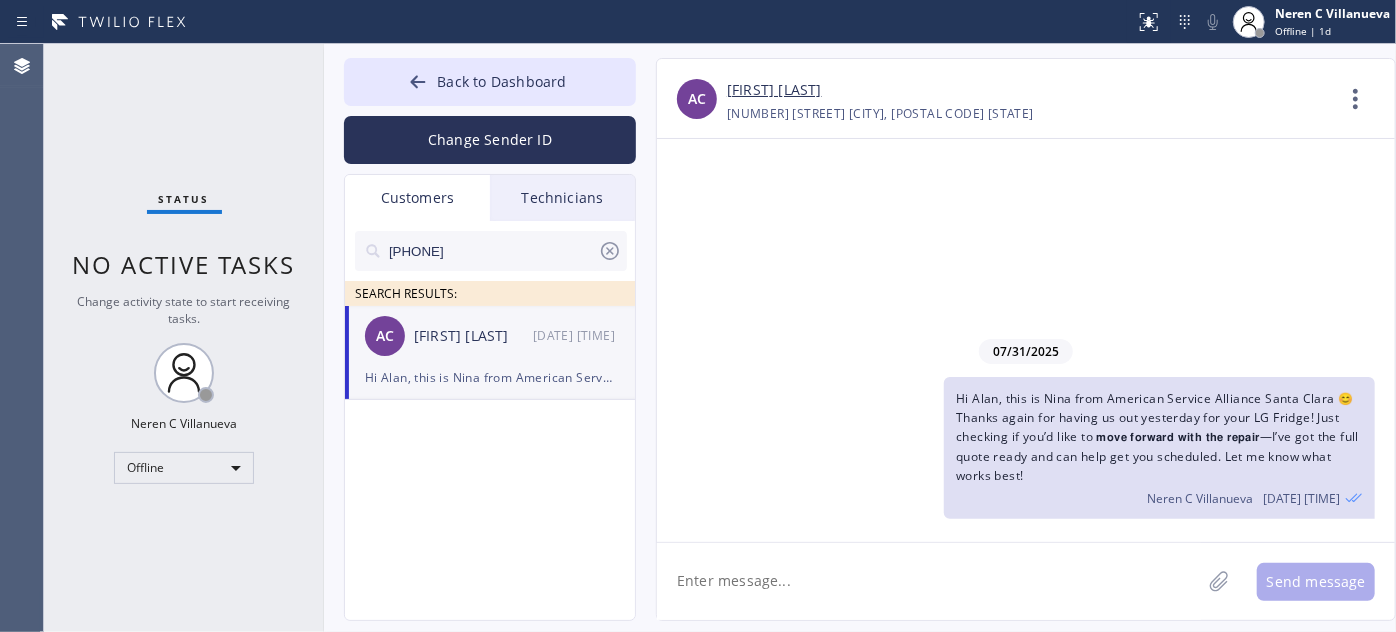drag, startPoint x: 517, startPoint y: 247, endPoint x: 296, endPoint y: 233, distance: 221.443 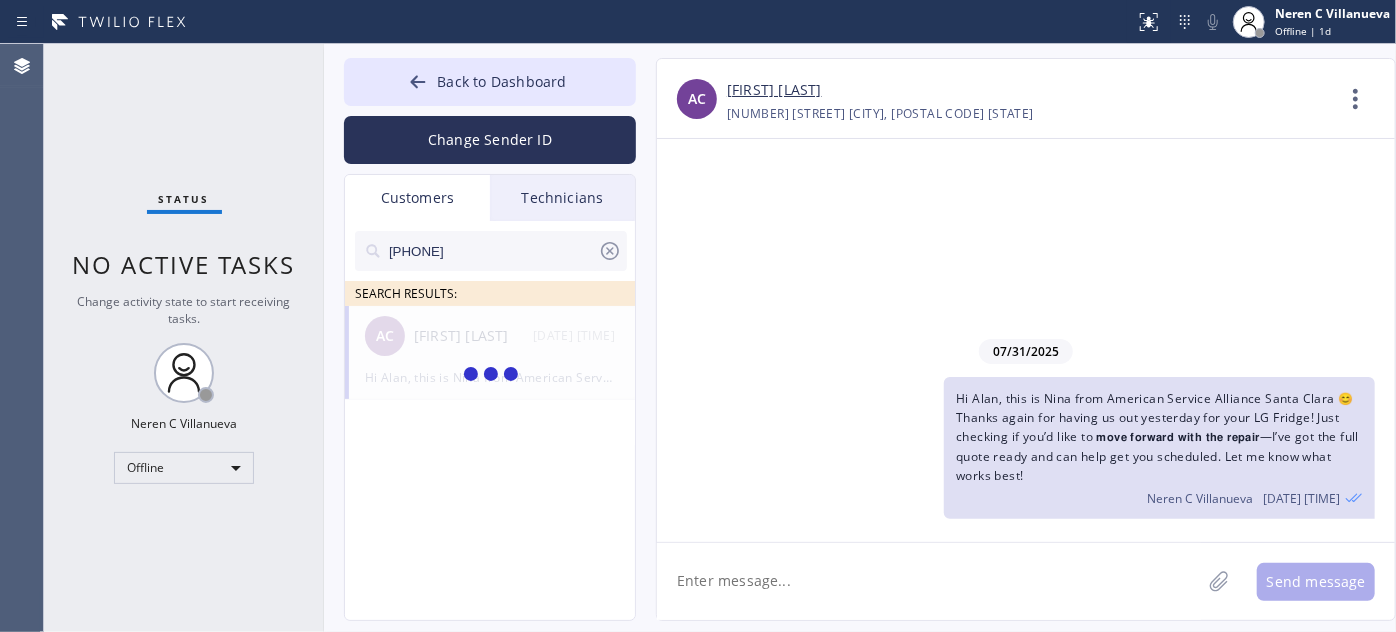 type on "[PHONE]" 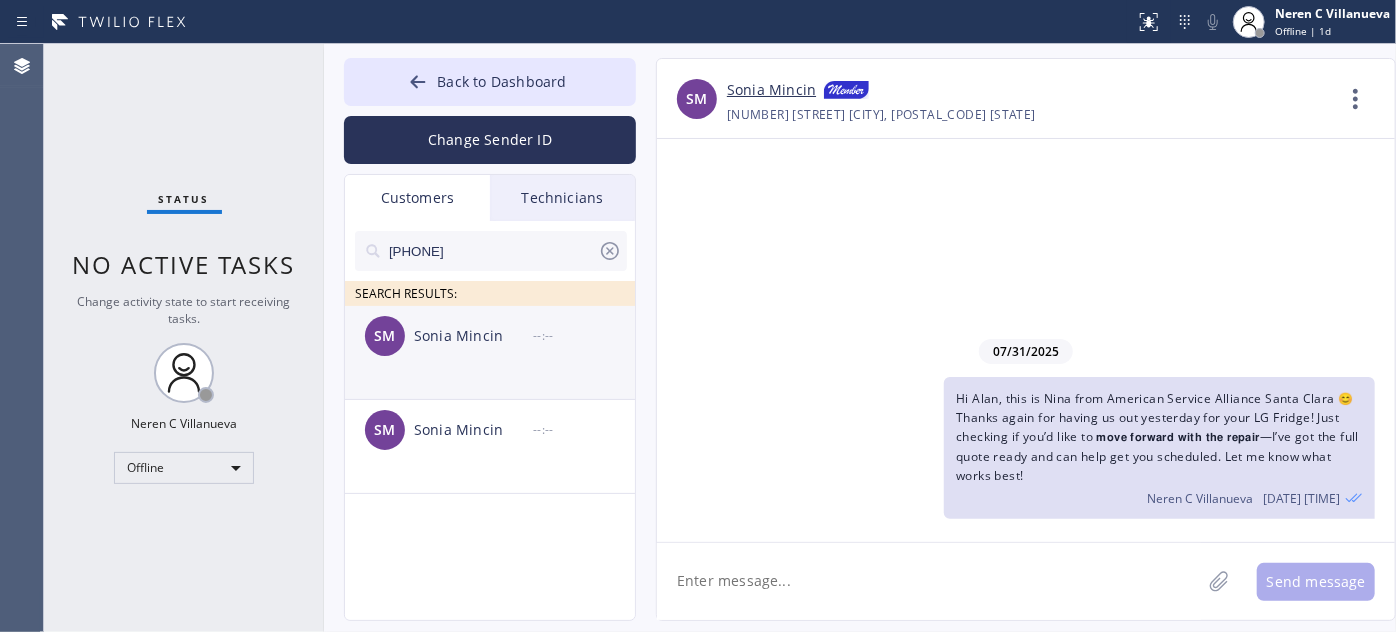 click on "SM [FIRST] [LAST] --:--" at bounding box center (491, 336) 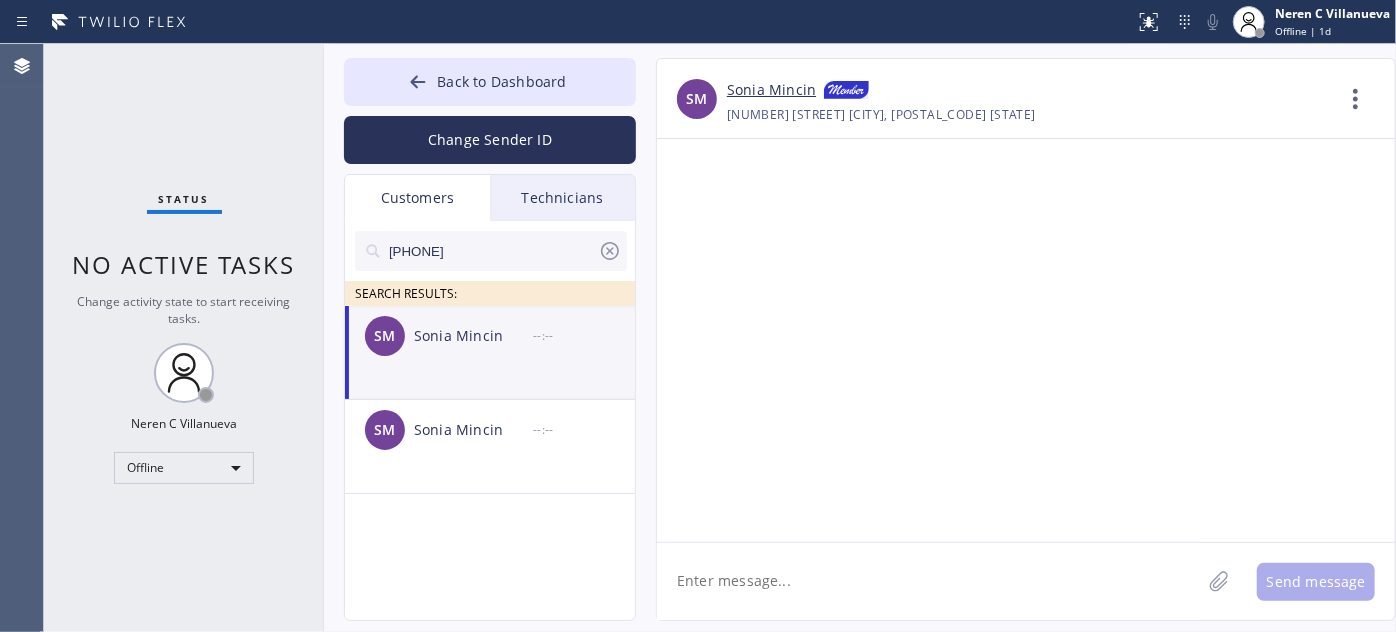 drag, startPoint x: 562, startPoint y: 484, endPoint x: 653, endPoint y: 431, distance: 105.30907 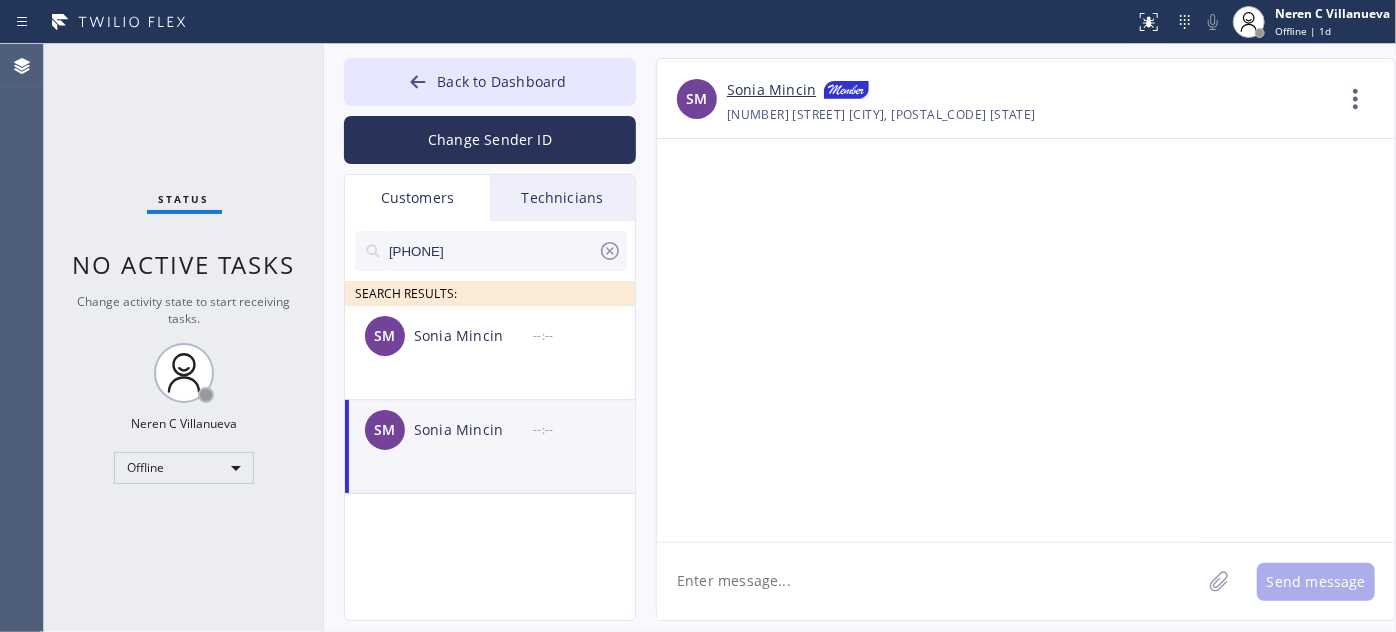 paste on "Hi, sorry for reaching out at a late time—I just wanted to follow up on your Whirlpool washer appointment yesterday. If you have any questions or if you're ready to move forward with the repair, I’d be happy to help you get it scheduled. Thanks so much! – [FIRST]" 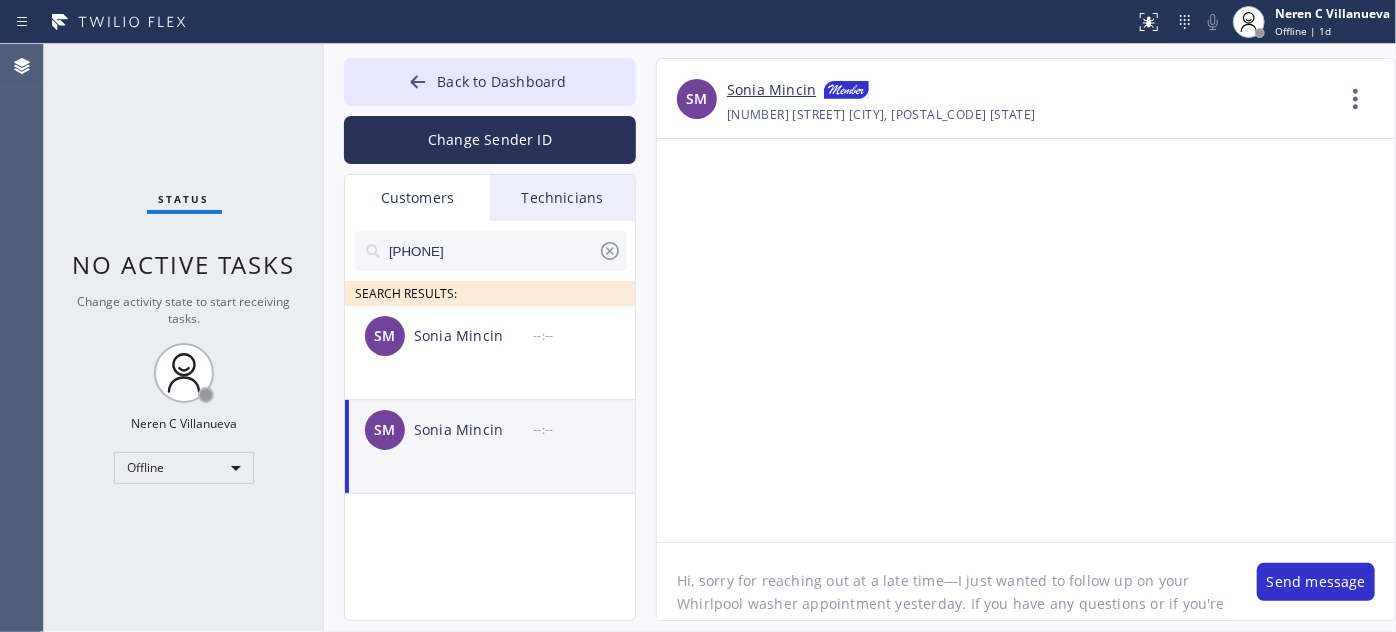 scroll, scrollTop: 40, scrollLeft: 0, axis: vertical 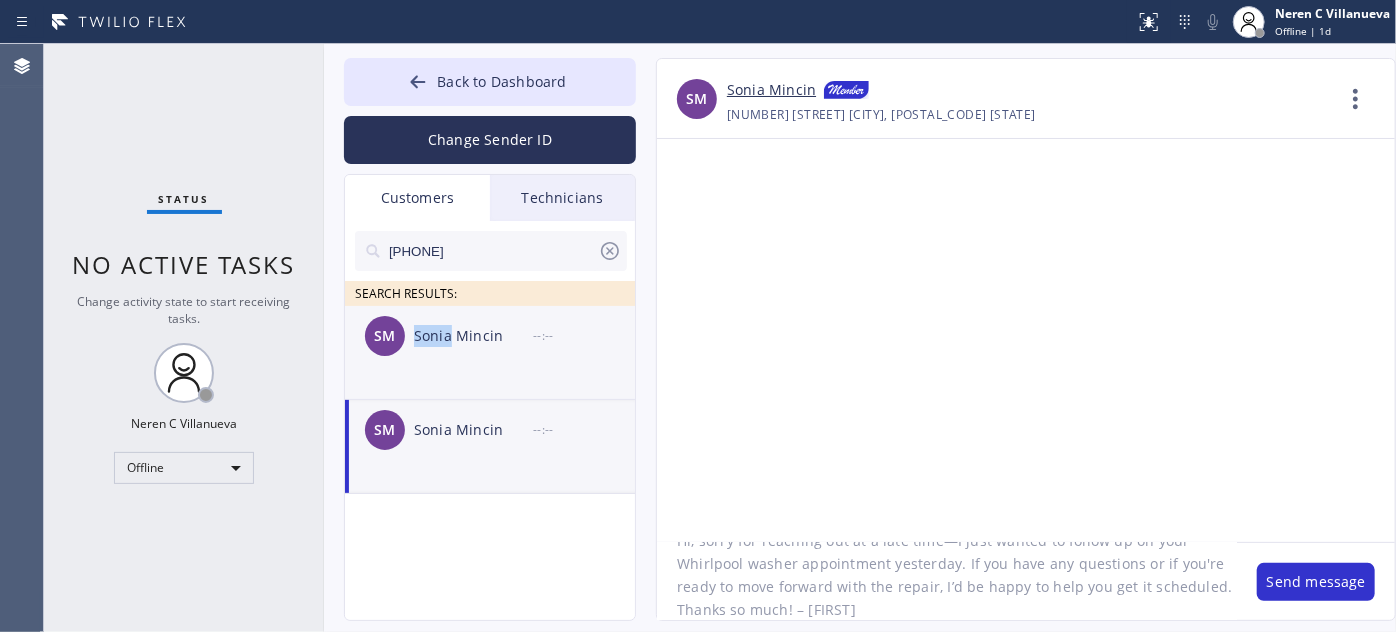 drag, startPoint x: 416, startPoint y: 338, endPoint x: 450, endPoint y: 337, distance: 34.0147 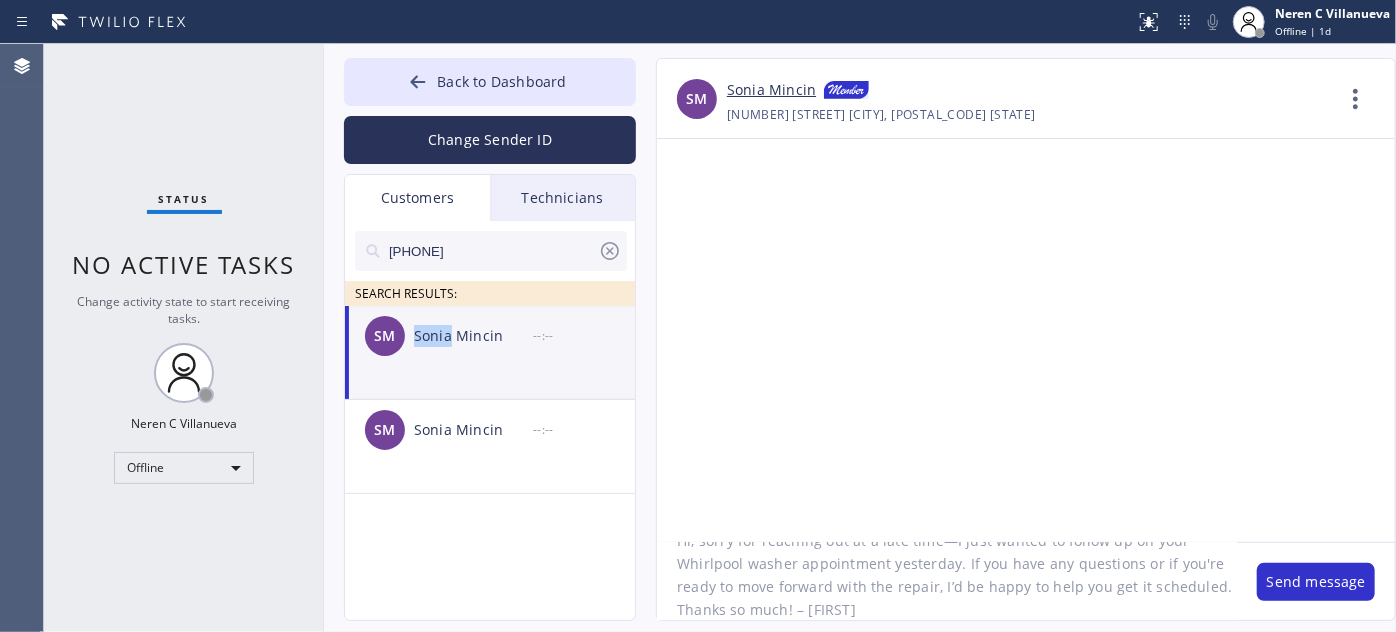 copy on "[FIRST]" 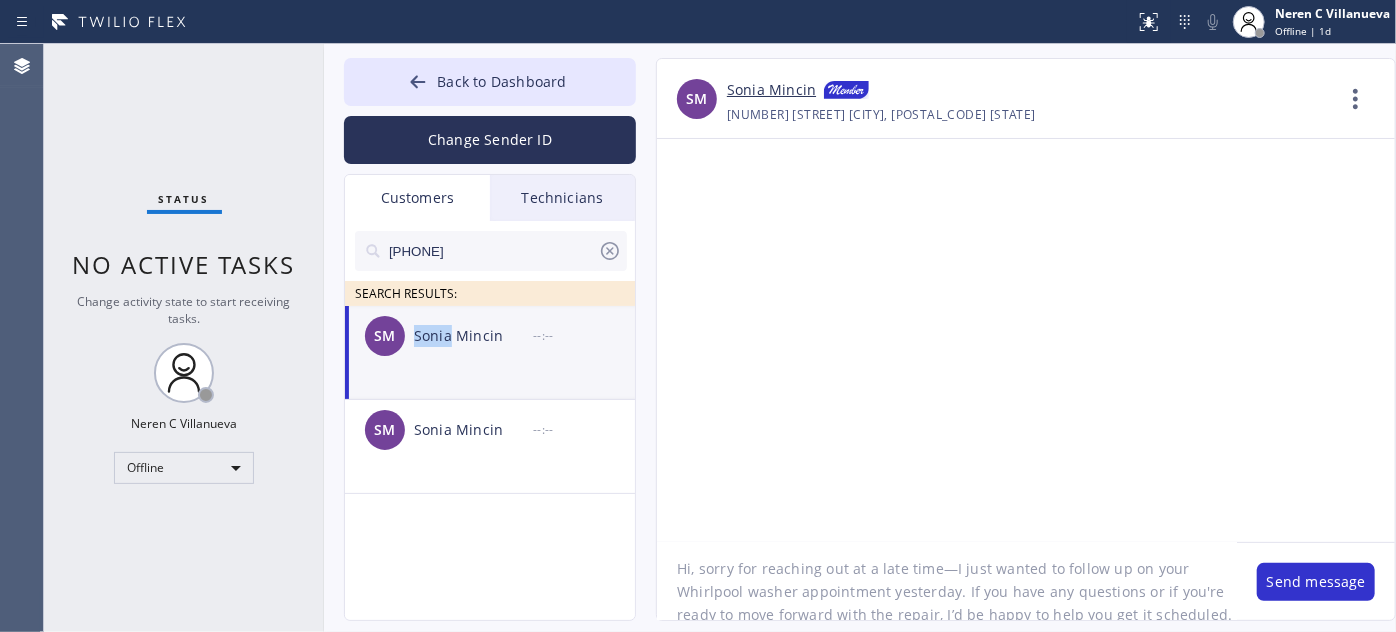 scroll, scrollTop: 0, scrollLeft: 0, axis: both 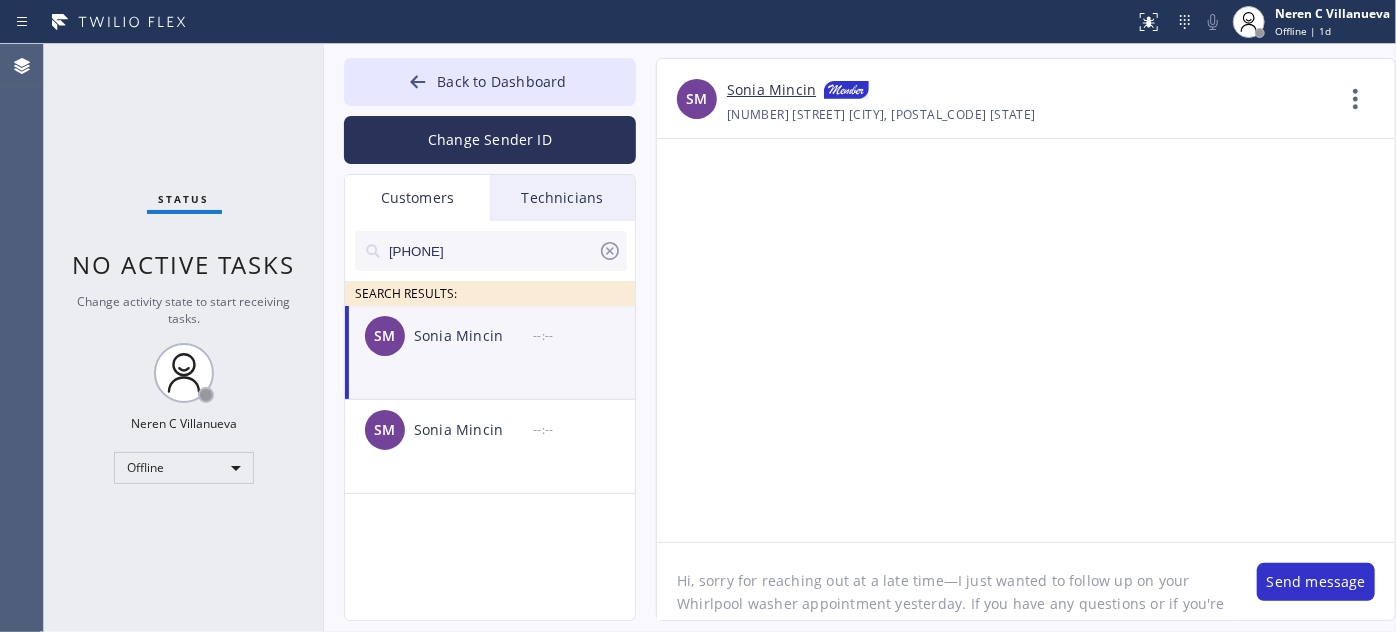 click on "Hi, sorry for reaching out at a late time—I just wanted to follow up on your Whirlpool washer appointment yesterday. If you have any questions or if you're ready to move forward with the repair, I’d be happy to help you get it scheduled. Thanks so much! – [FIRST]" 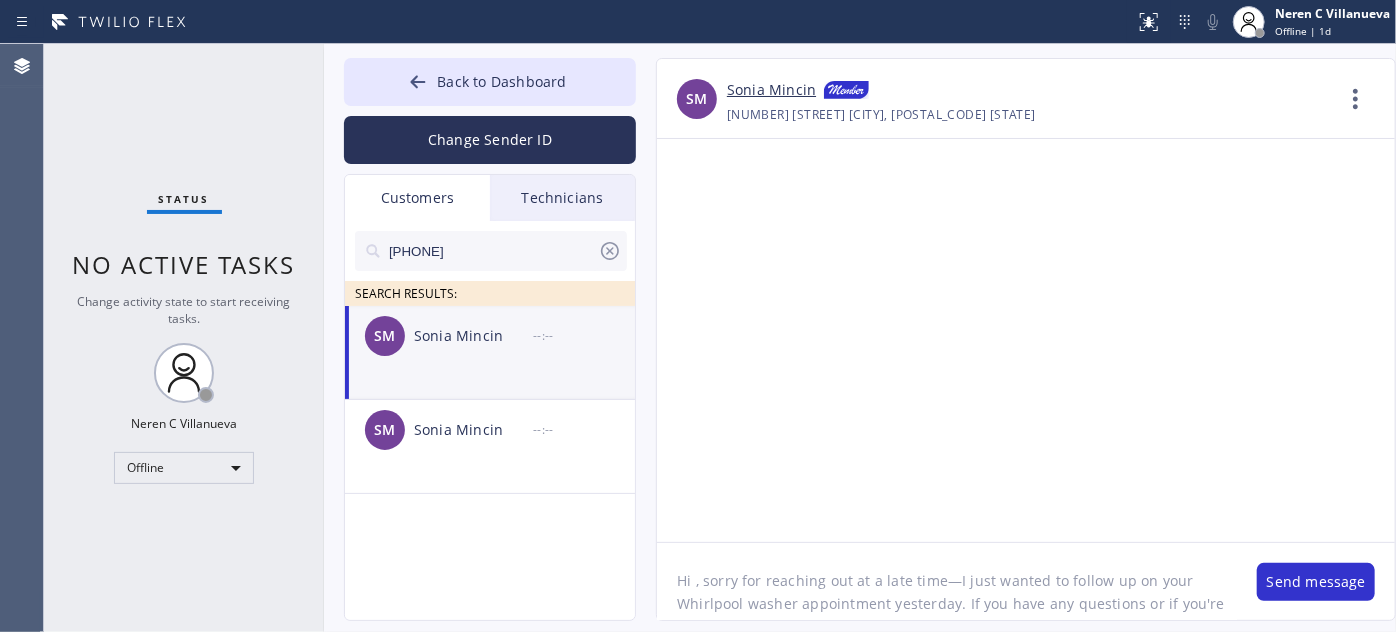 paste on "[FIRST]" 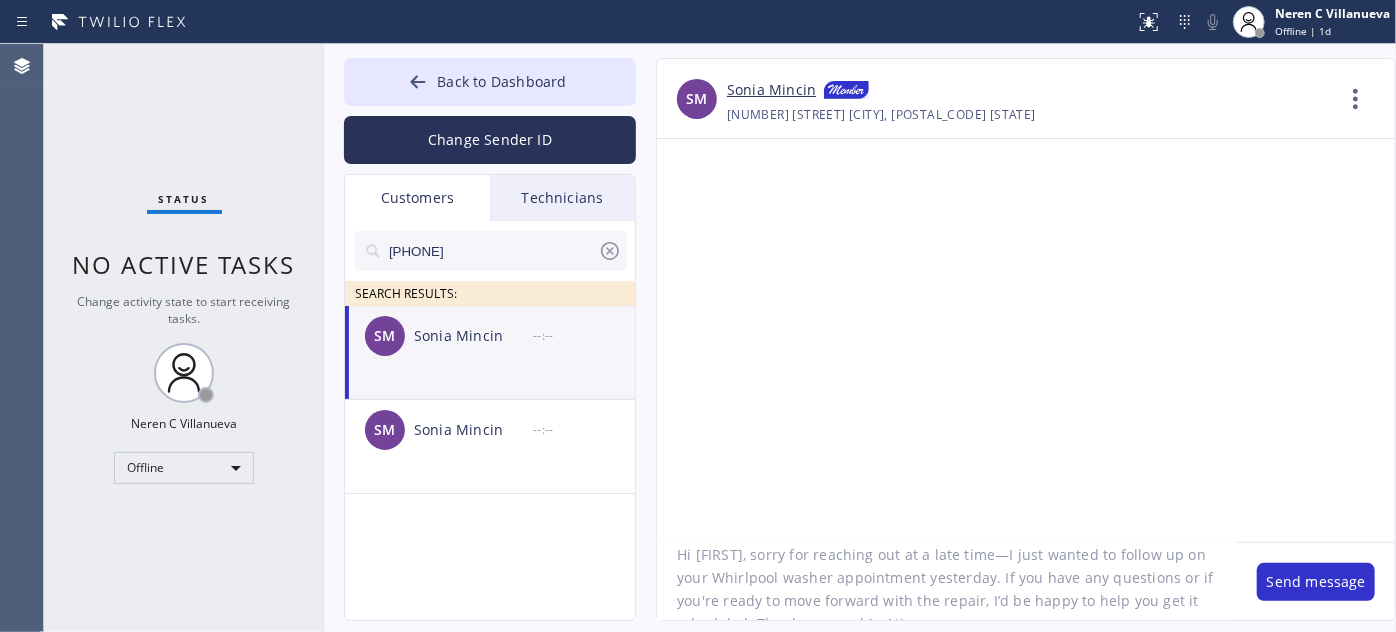 scroll, scrollTop: 41, scrollLeft: 0, axis: vertical 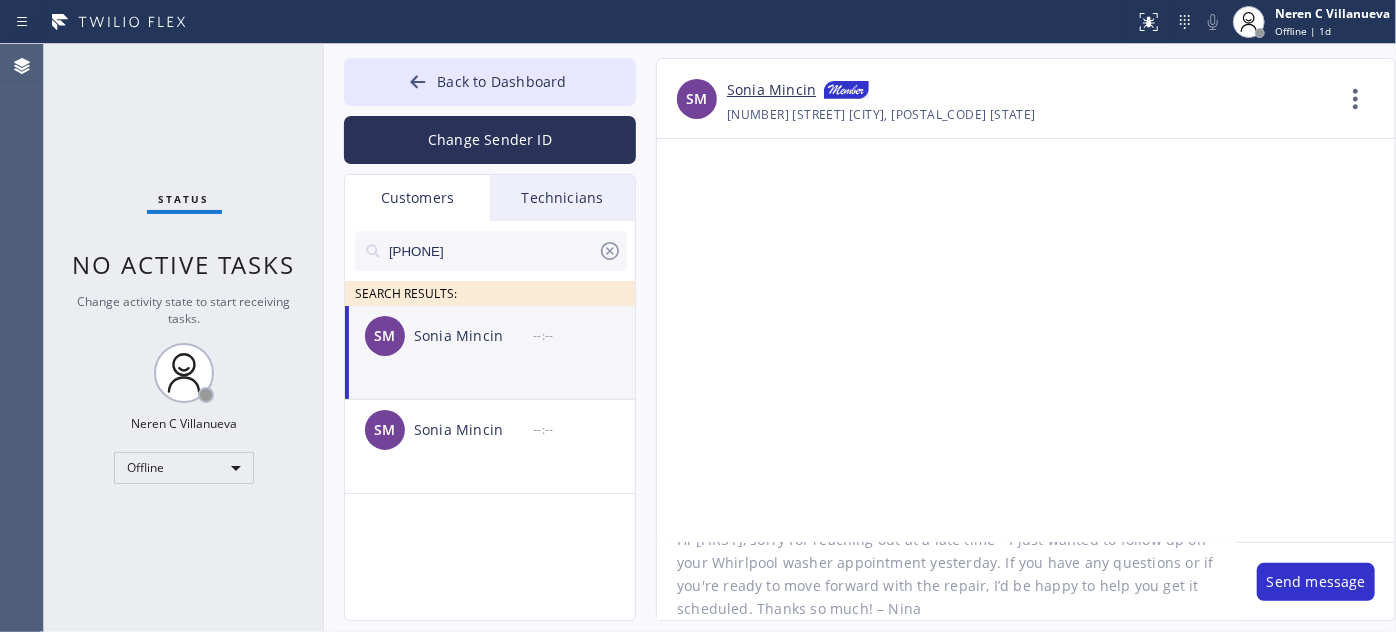 click on "Hi [FIRST], sorry for reaching out at a late time—I just wanted to follow up on your Whirlpool washer appointment yesterday. If you have any questions or if you're ready to move forward with the repair, I’d be happy to help you get it scheduled. Thanks so much! – Nina" 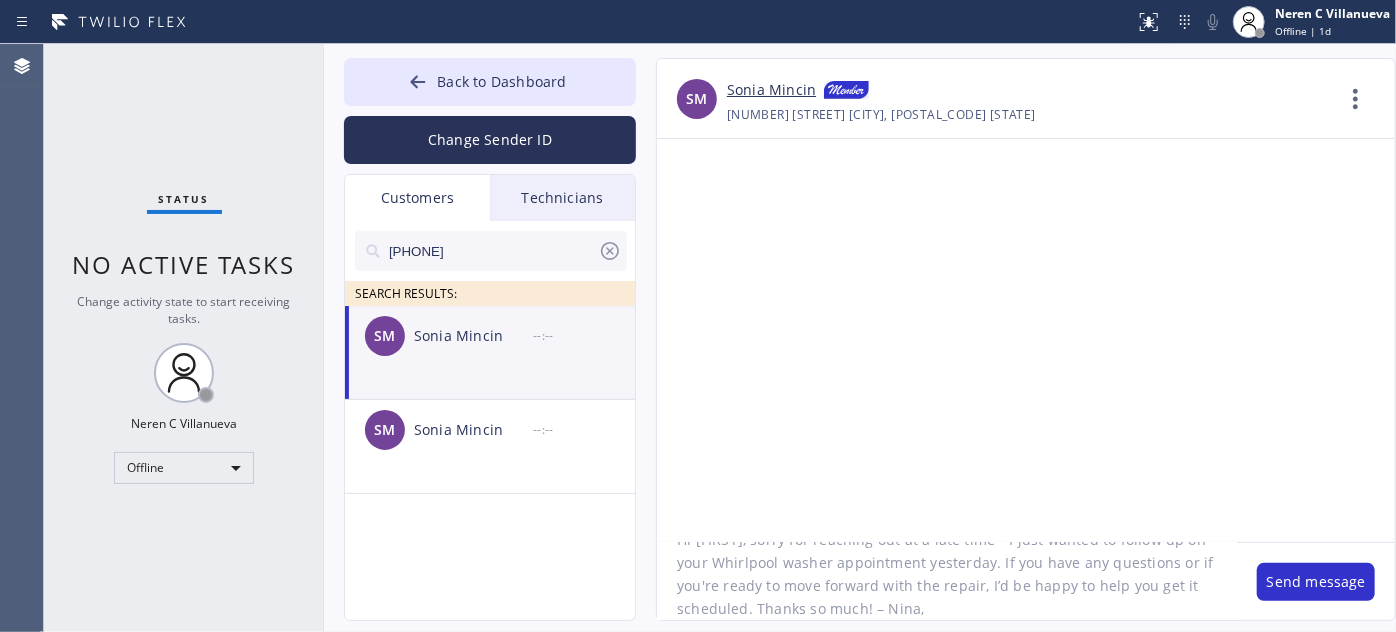 click on "Hi [FIRST], sorry for reaching out at a late time—I just wanted to follow up on your Whirlpool washer appointment yesterday. If you have any questions or if you're ready to move forward with the repair, I’d be happy to help you get it scheduled. Thanks so much! – Nina," 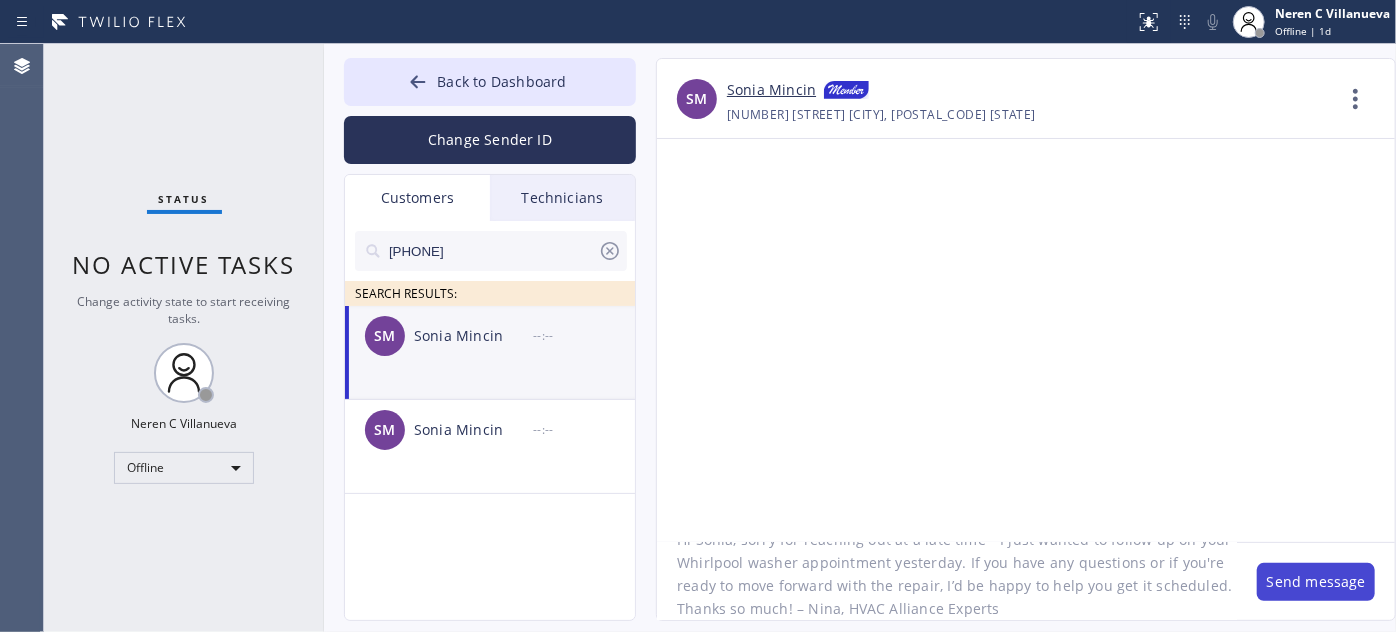 type on "Hi Sonia, sorry for reaching out at a late time—I just wanted to follow up on your Whirlpool washer appointment yesterday. If you have any questions or if you're ready to move forward with the repair, I’d be happy to help you get it scheduled. Thanks so much! – Nina, HVAC Alliance Experts" 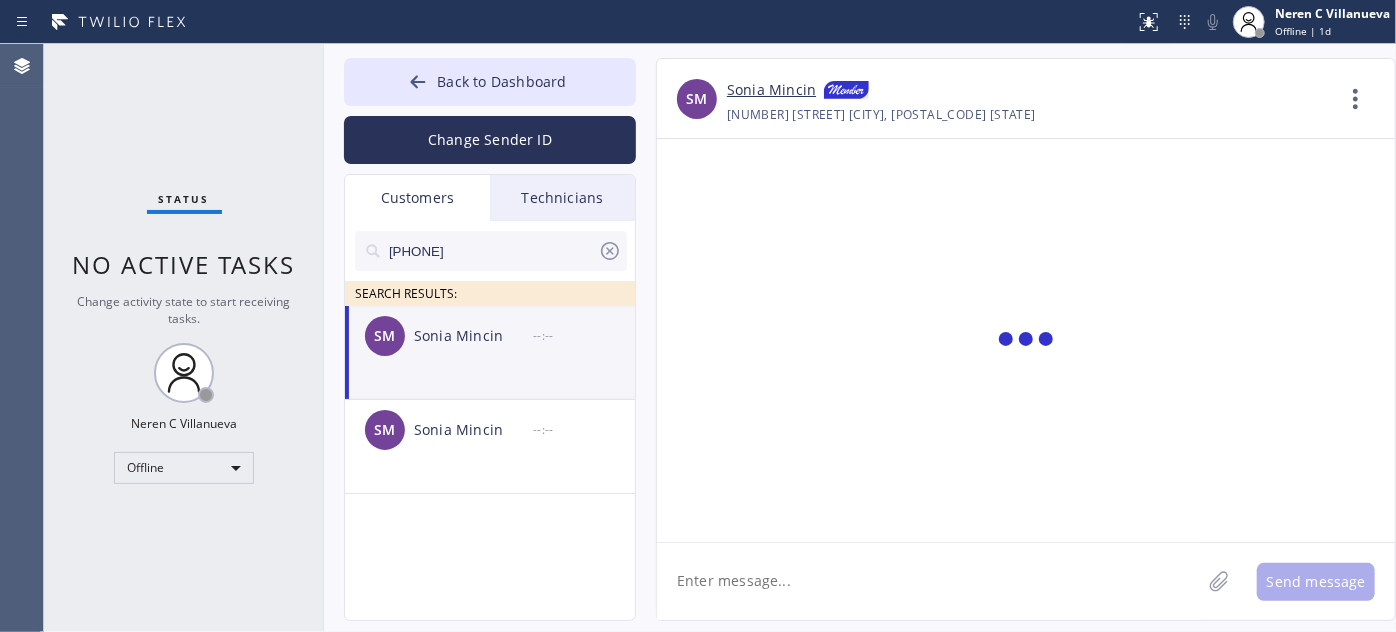 scroll, scrollTop: 0, scrollLeft: 0, axis: both 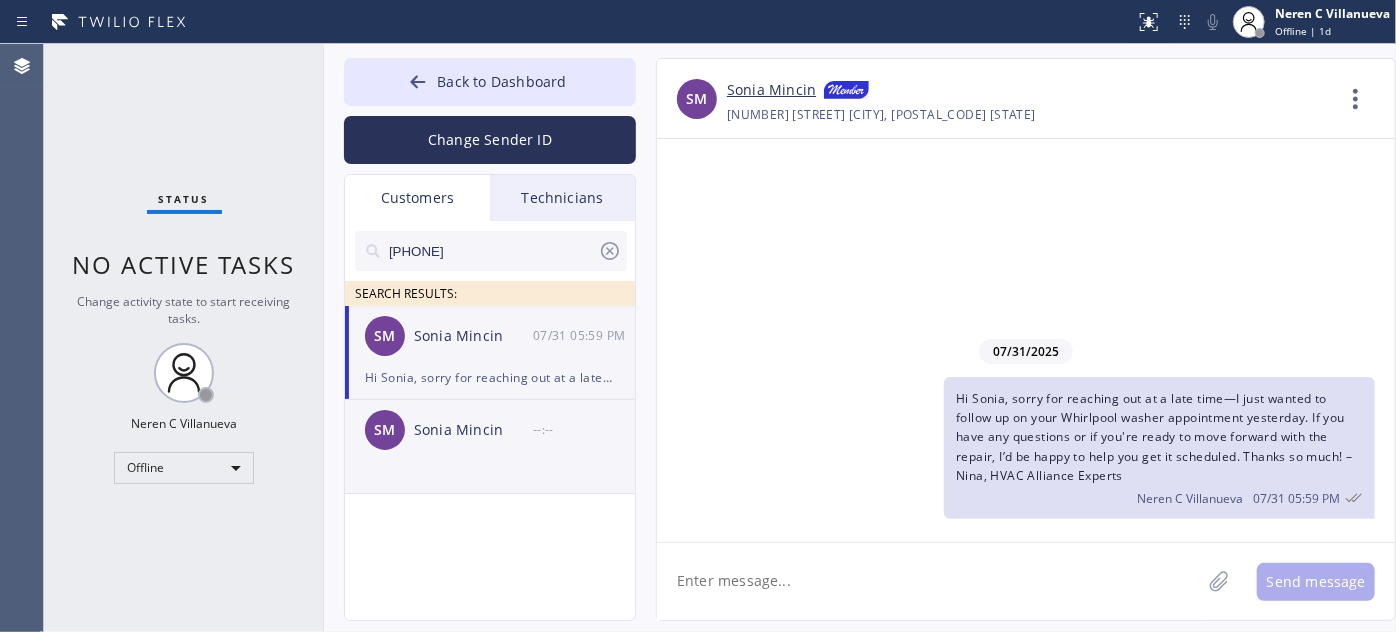 click on "SM [FIRST] [LAST] --:--" 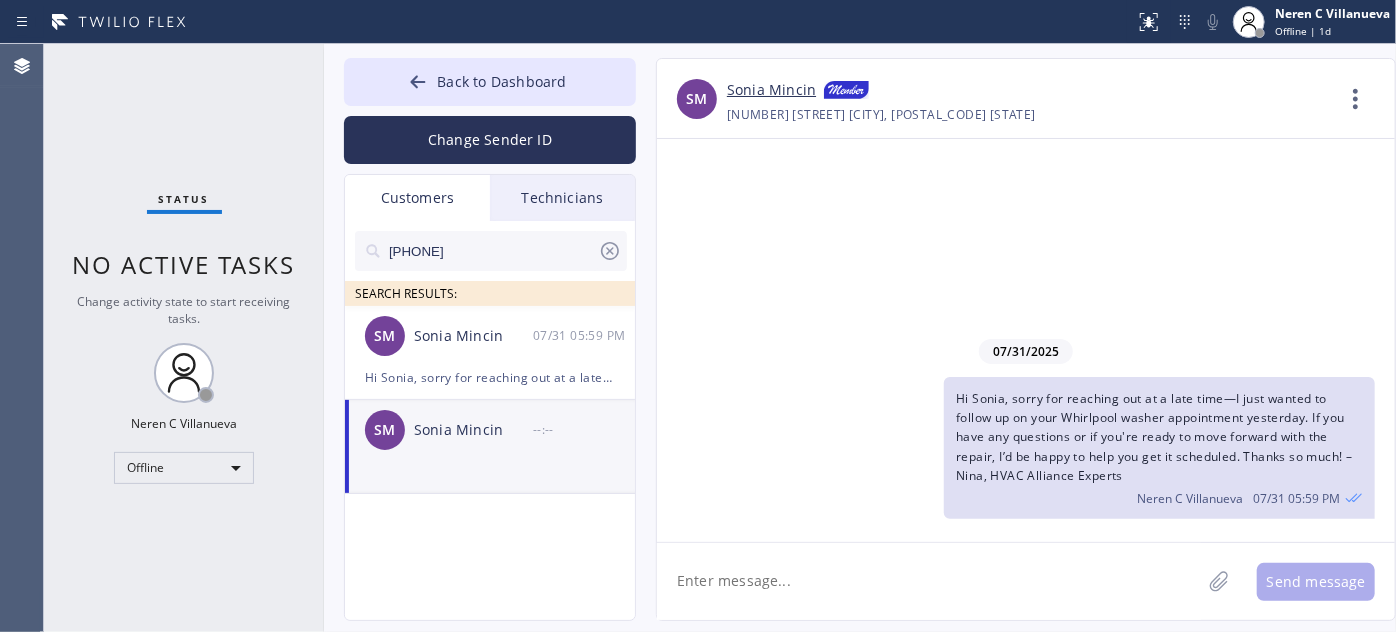 drag, startPoint x: 487, startPoint y: 244, endPoint x: 290, endPoint y: 244, distance: 197 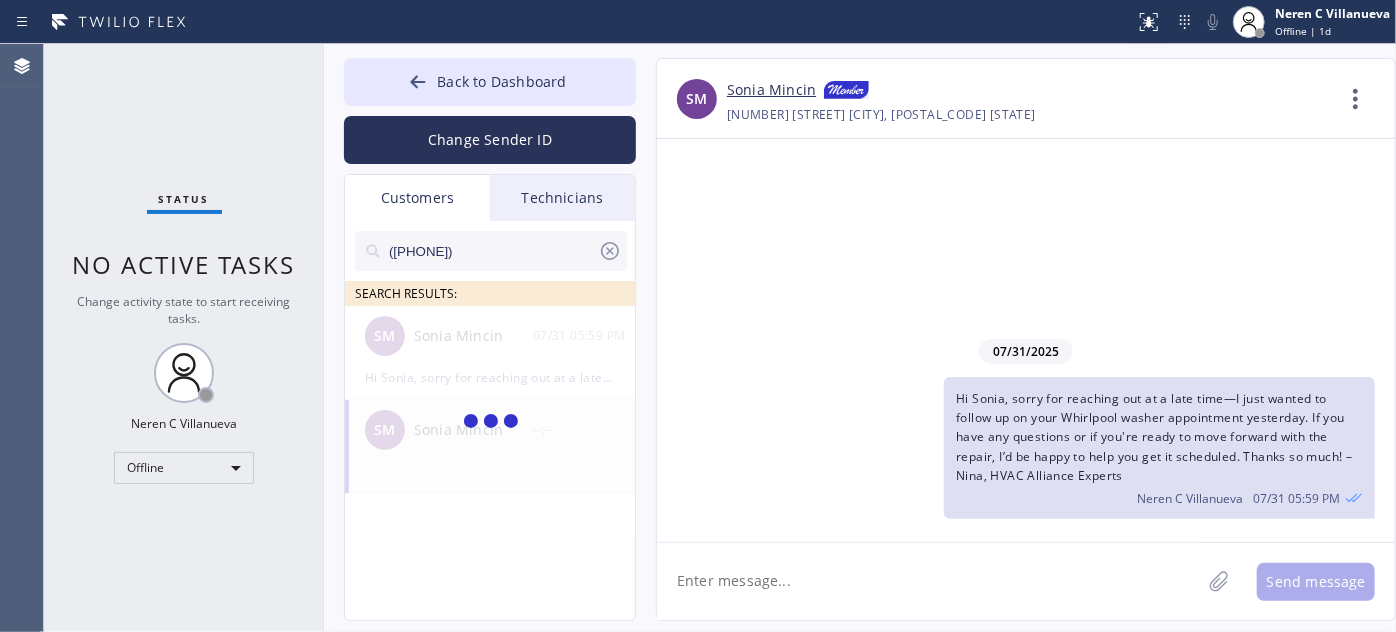 type on "([PHONE])" 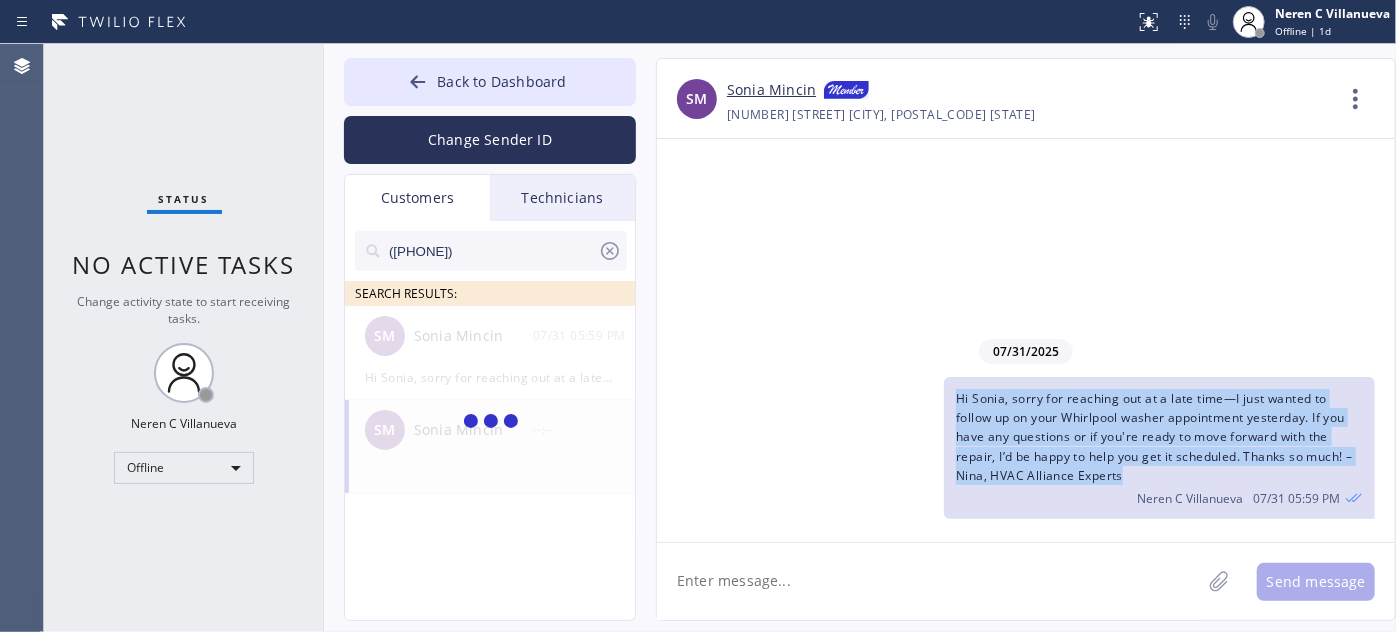 drag, startPoint x: 1126, startPoint y: 478, endPoint x: 937, endPoint y: 389, distance: 208.90668 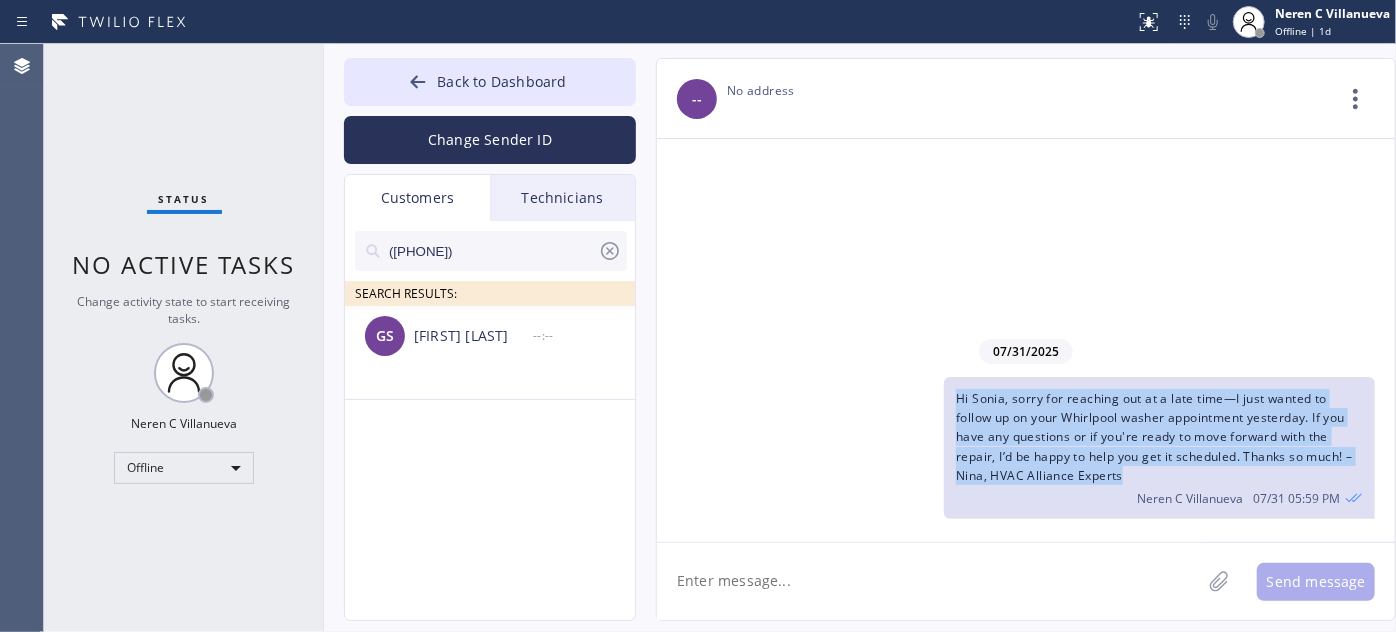 copy on "Hi Sonia, sorry for reaching out at a late time—I just wanted to follow up on your Whirlpool washer appointment yesterday. If you have any questions or if you're ready to move forward with the repair, I’d be happy to help you get it scheduled. Thanks so much! – Nina, HVAC Alliance Experts" 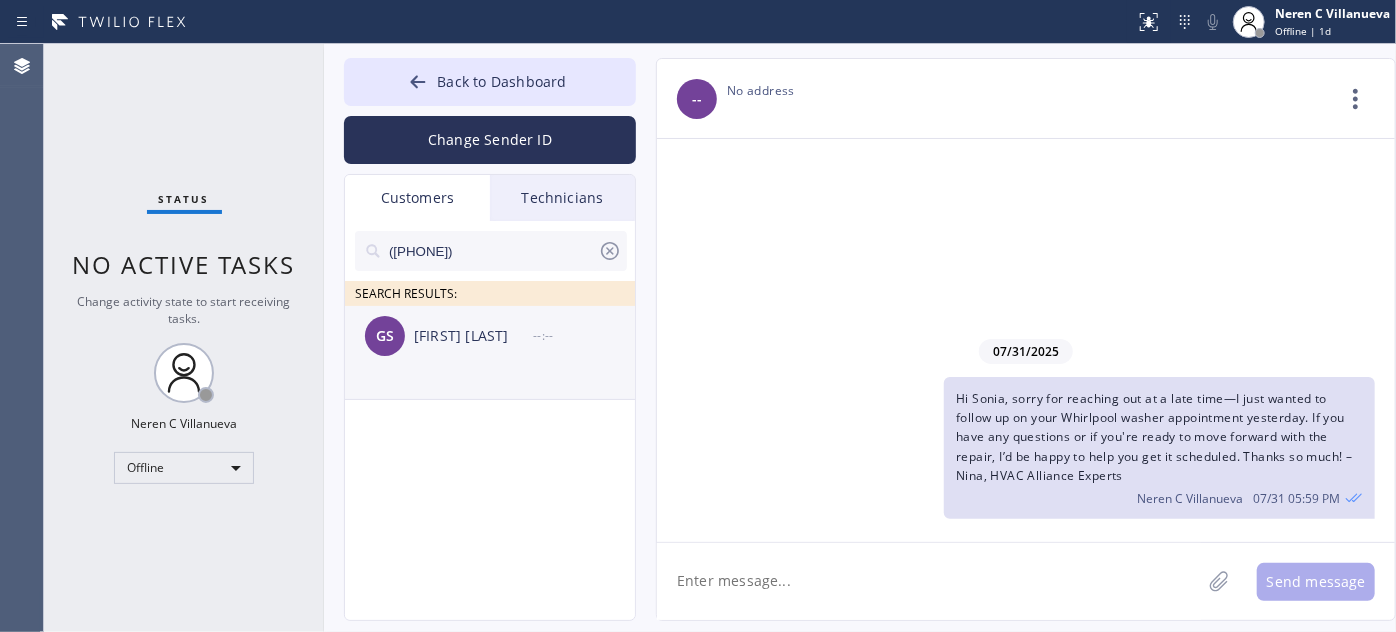 click on "[FIRST] [LAST] --:--" 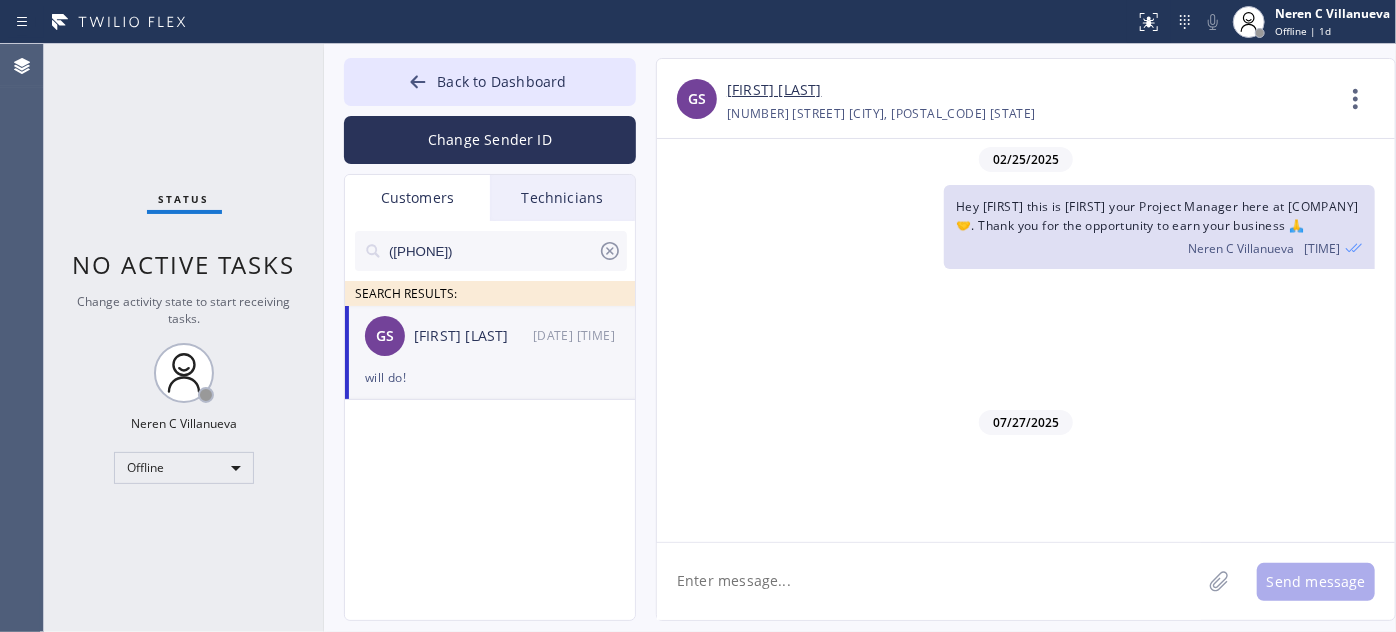 scroll, scrollTop: 1027, scrollLeft: 0, axis: vertical 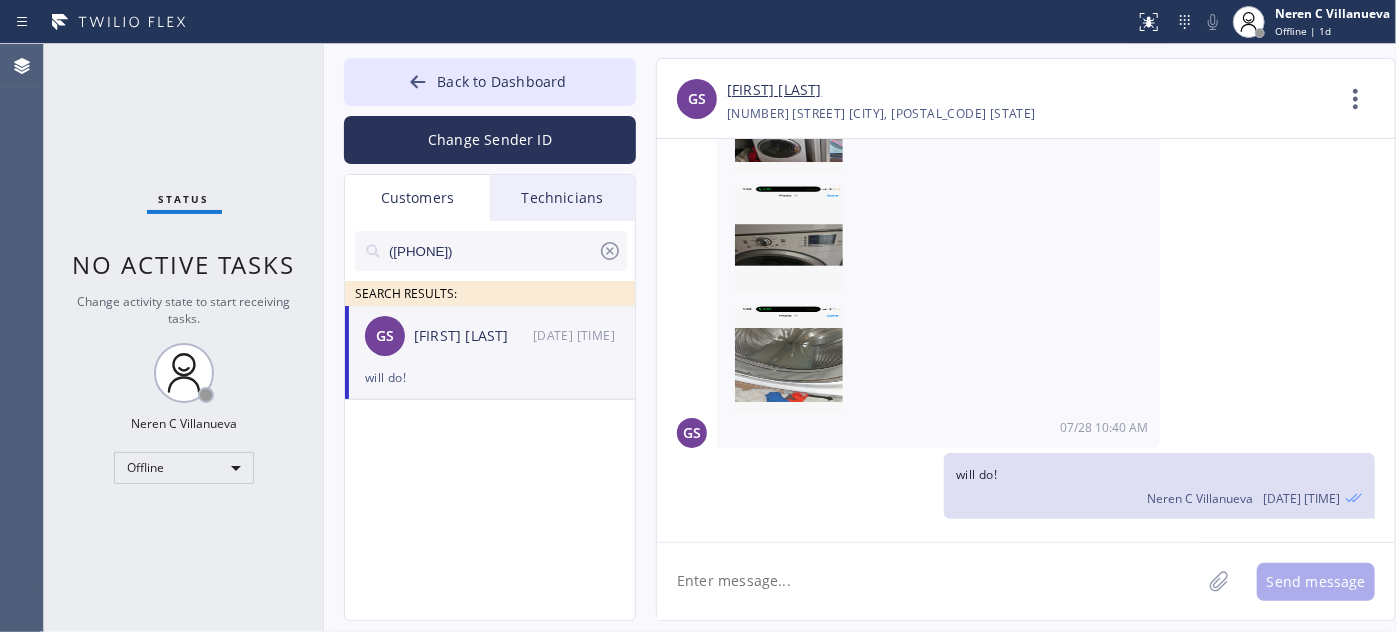 paste on "Hi Sonia, sorry for reaching out at a late time—I just wanted to follow up on your Whirlpool washer appointment yesterday. If you have any questions or if you're ready to move forward with the repair, I’d be happy to help you get it scheduled. Thanks so much! – Nina, HVAC Alliance Experts" 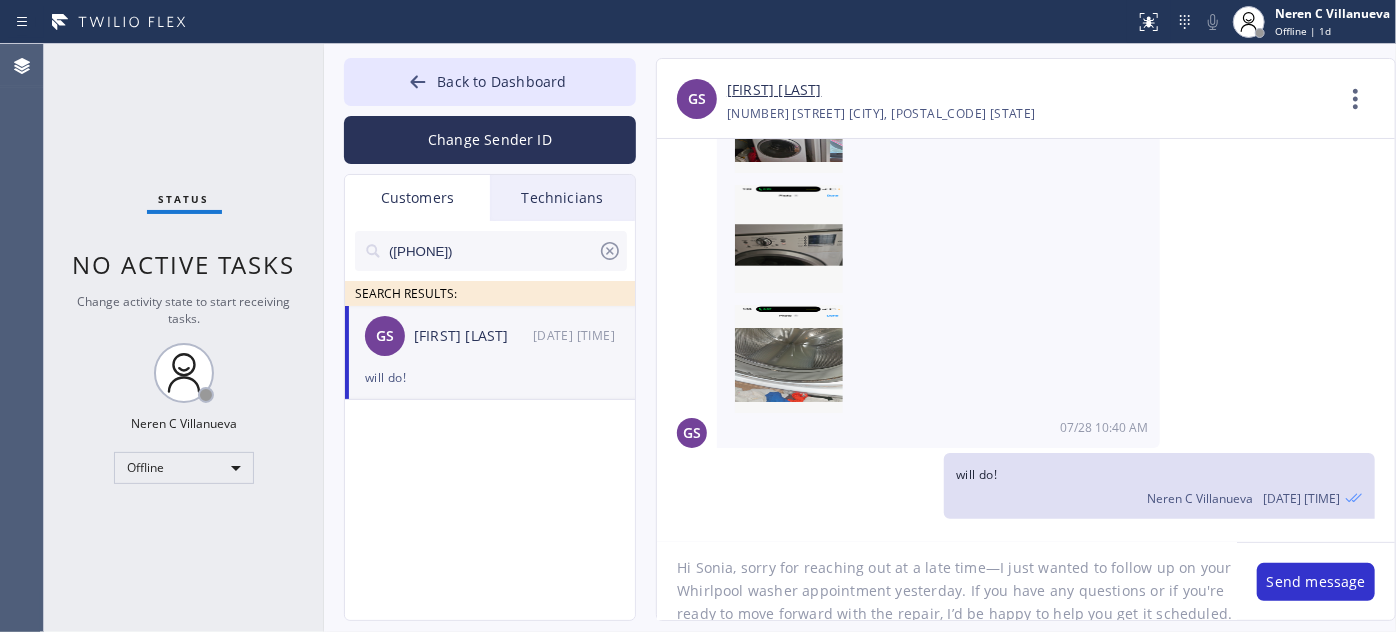 scroll, scrollTop: 0, scrollLeft: 0, axis: both 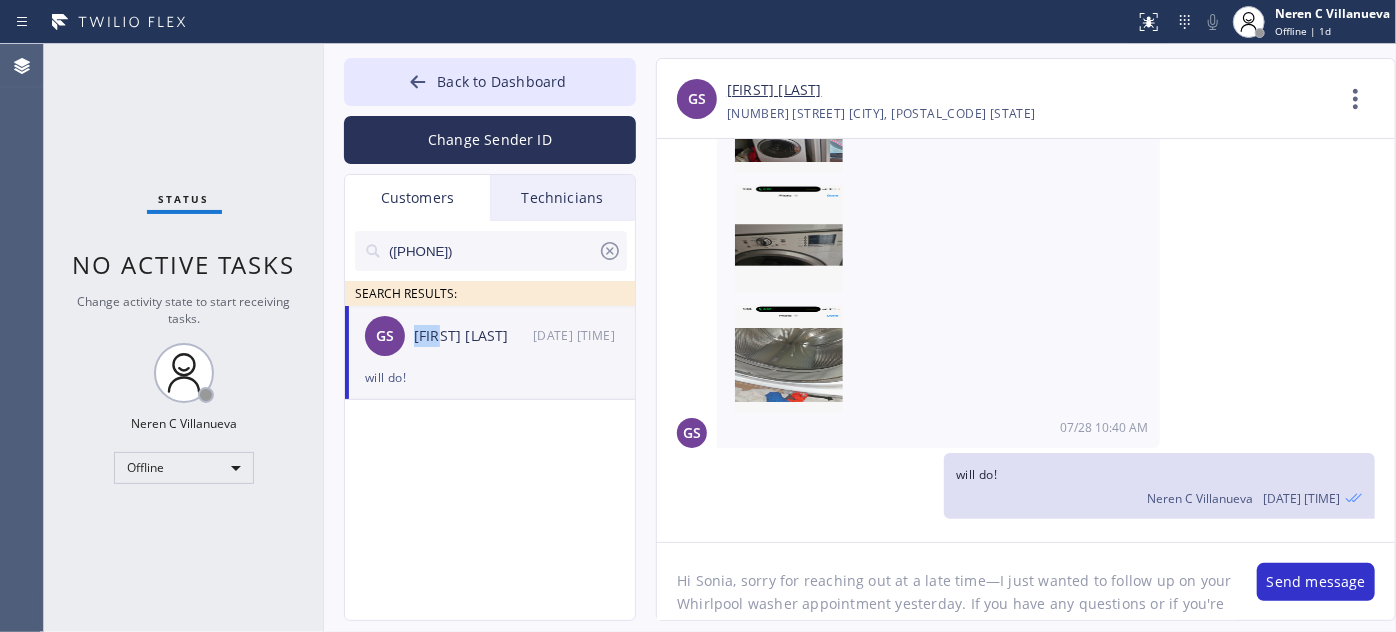 drag, startPoint x: 414, startPoint y: 340, endPoint x: 444, endPoint y: 347, distance: 30.805843 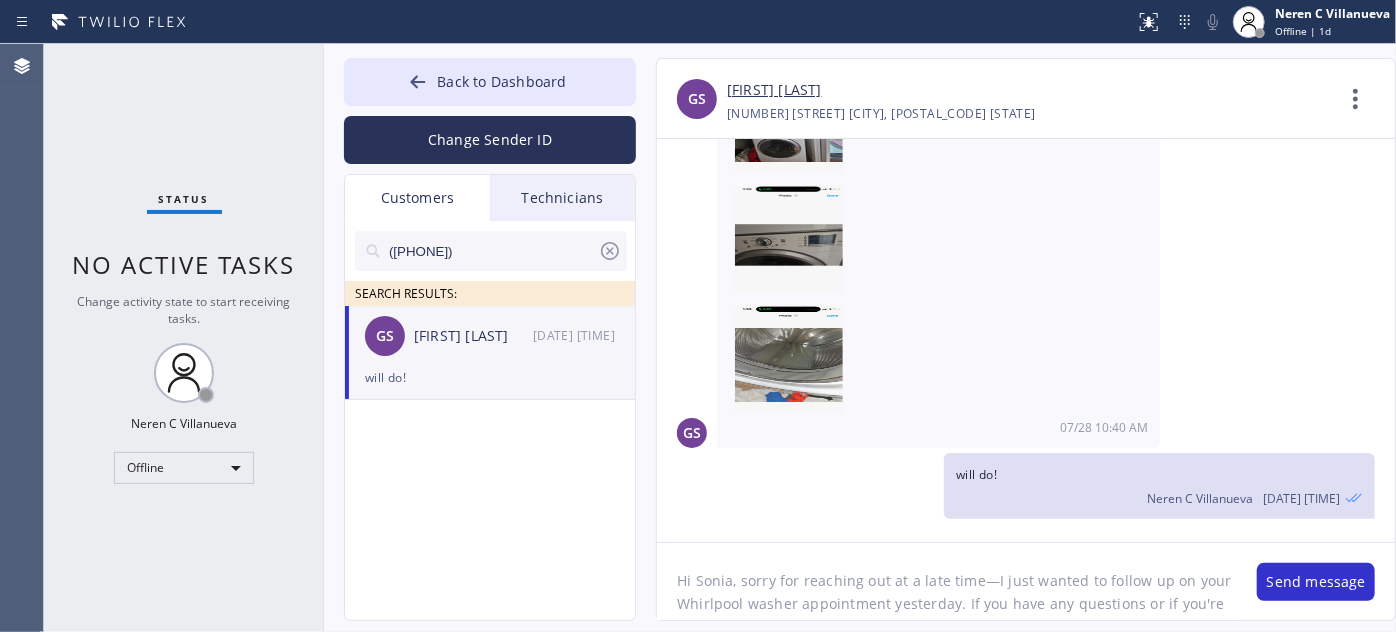 drag, startPoint x: 694, startPoint y: 581, endPoint x: 732, endPoint y: 578, distance: 38.118237 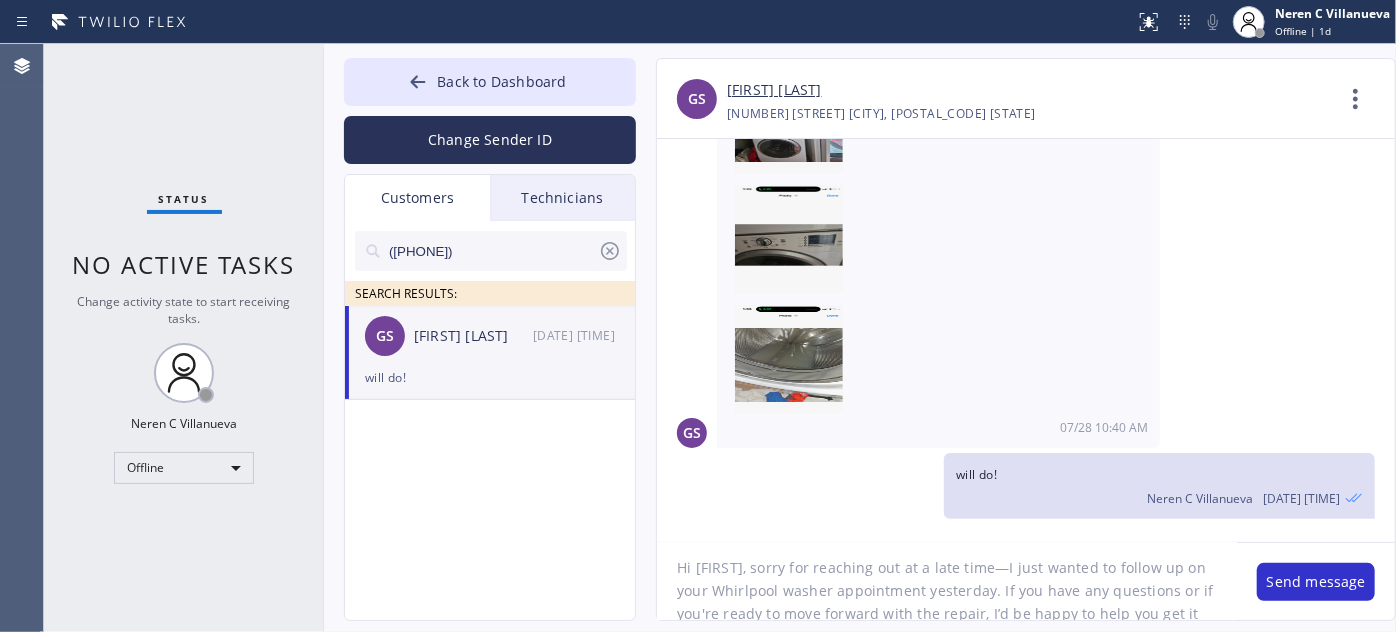 scroll, scrollTop: 0, scrollLeft: 0, axis: both 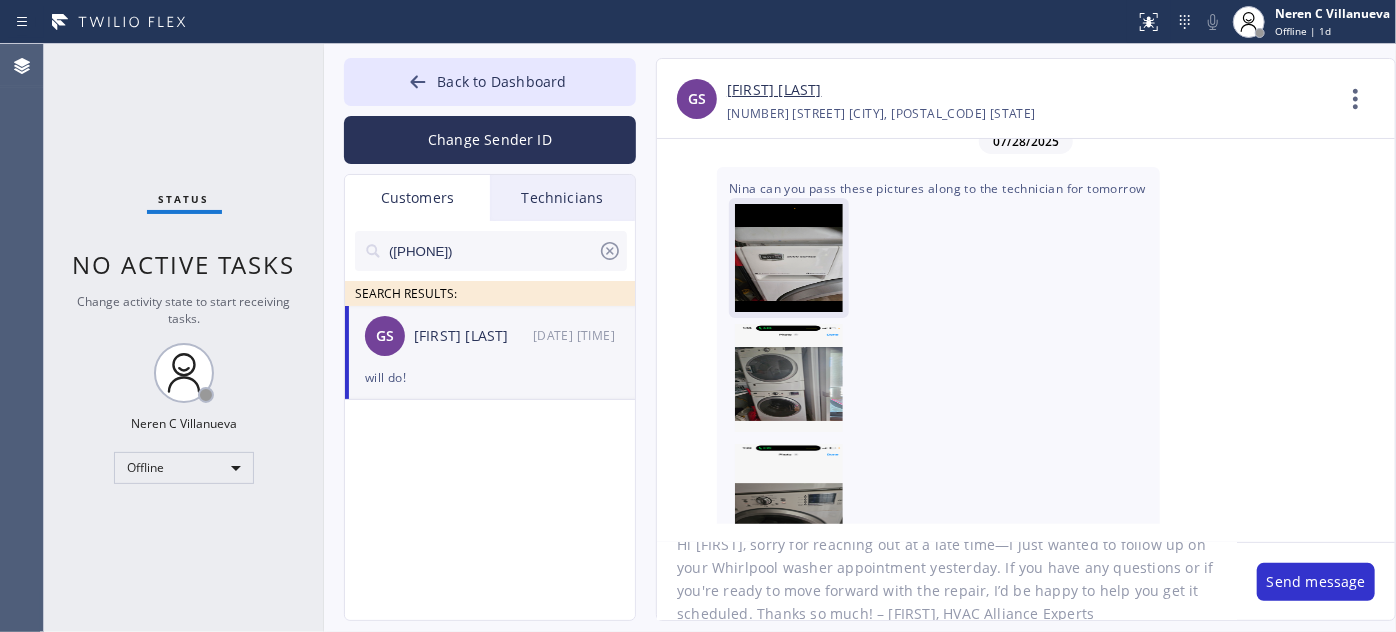 click at bounding box center [789, 264] 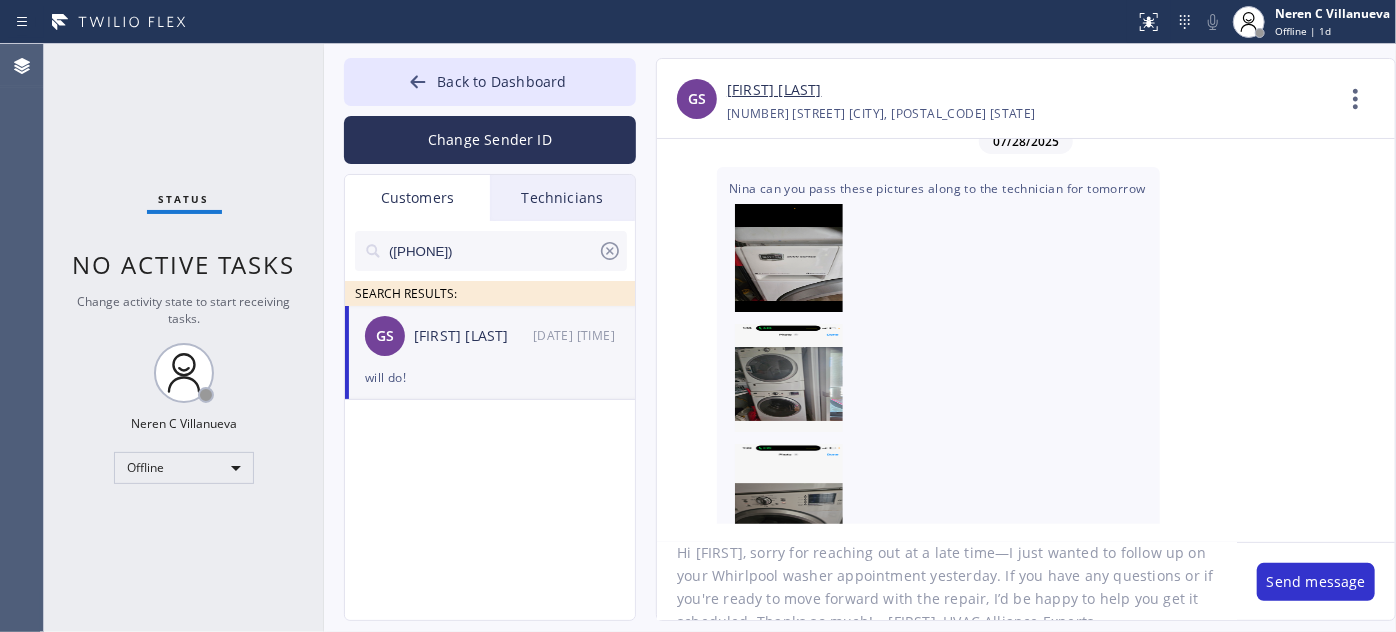 scroll, scrollTop: 41, scrollLeft: 0, axis: vertical 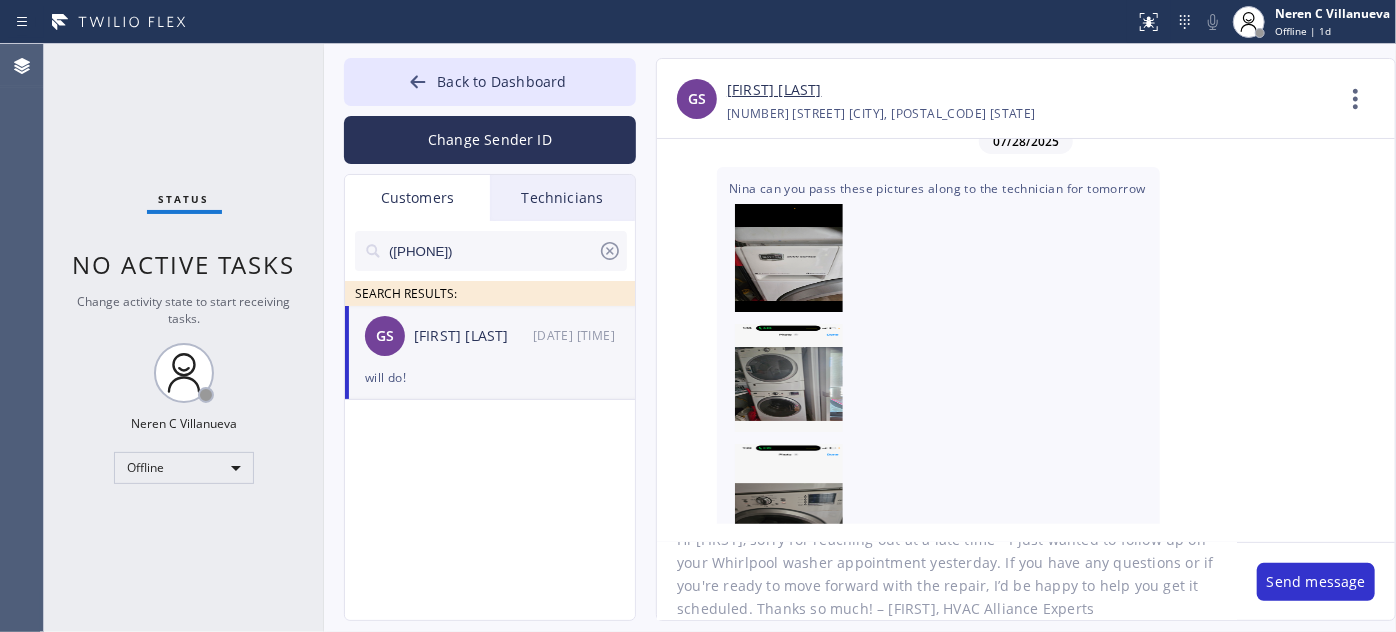 click on "Hi [FIRST], sorry for reaching out at a late time—I just wanted to follow up on your Whirlpool washer appointment yesterday. If you have any questions or if you're ready to move forward with the repair, I’d be happy to help you get it scheduled. Thanks so much! – [FIRST], HVAC Alliance Experts" 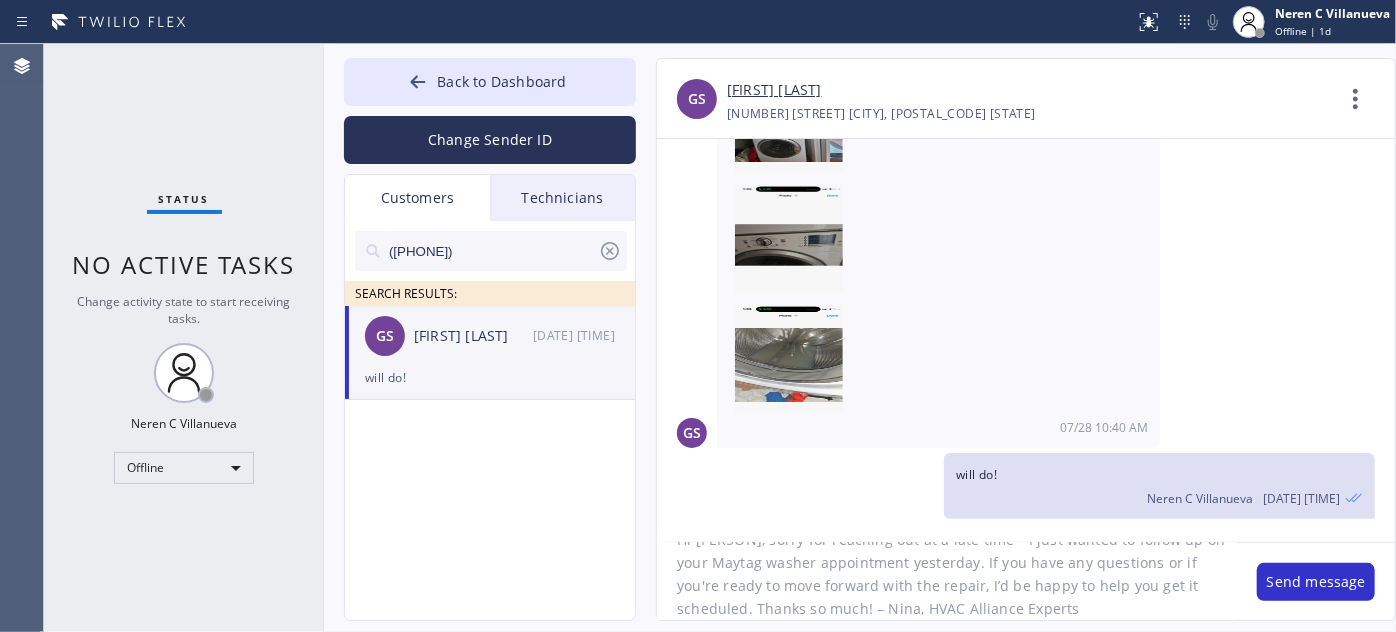 scroll, scrollTop: 1027, scrollLeft: 0, axis: vertical 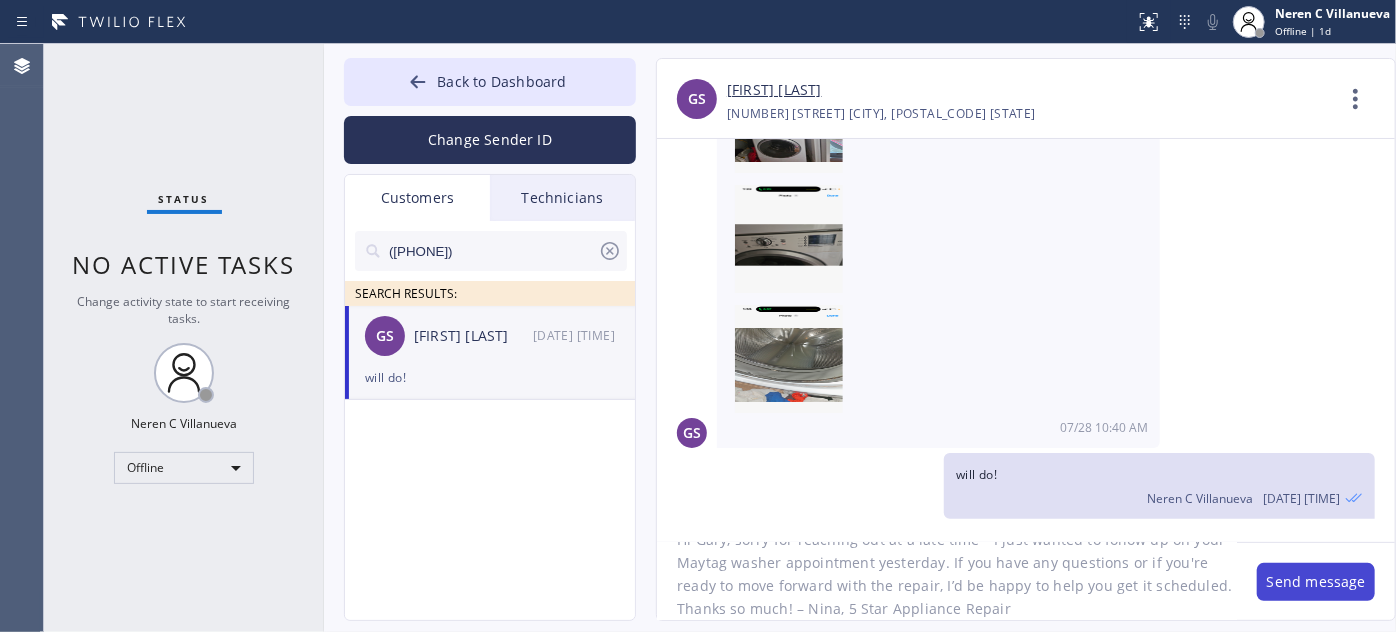 type on "Hi Gary, sorry for reaching out at a late time—I just wanted to follow up on your Maytag washer appointment yesterday. If you have any questions or if you're ready to move forward with the repair, I’d be happy to help you get it scheduled. Thanks so much! – Nina, 5 Star Appliance Repair" 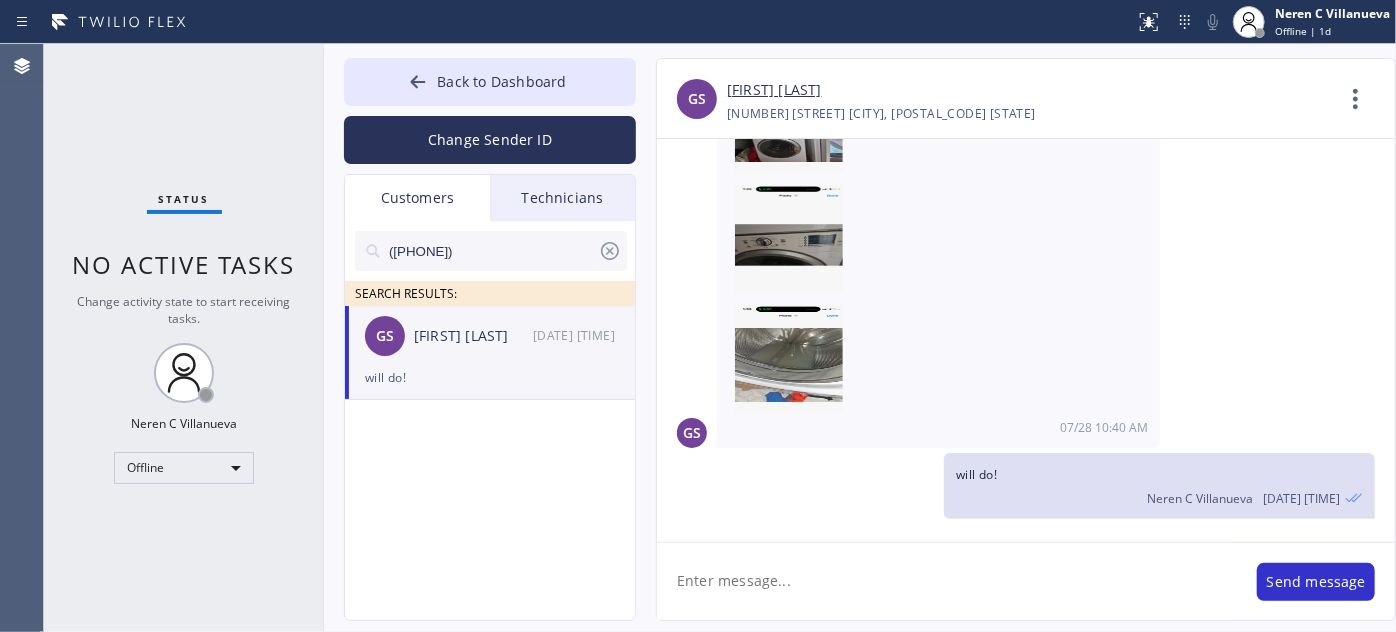 scroll, scrollTop: 0, scrollLeft: 0, axis: both 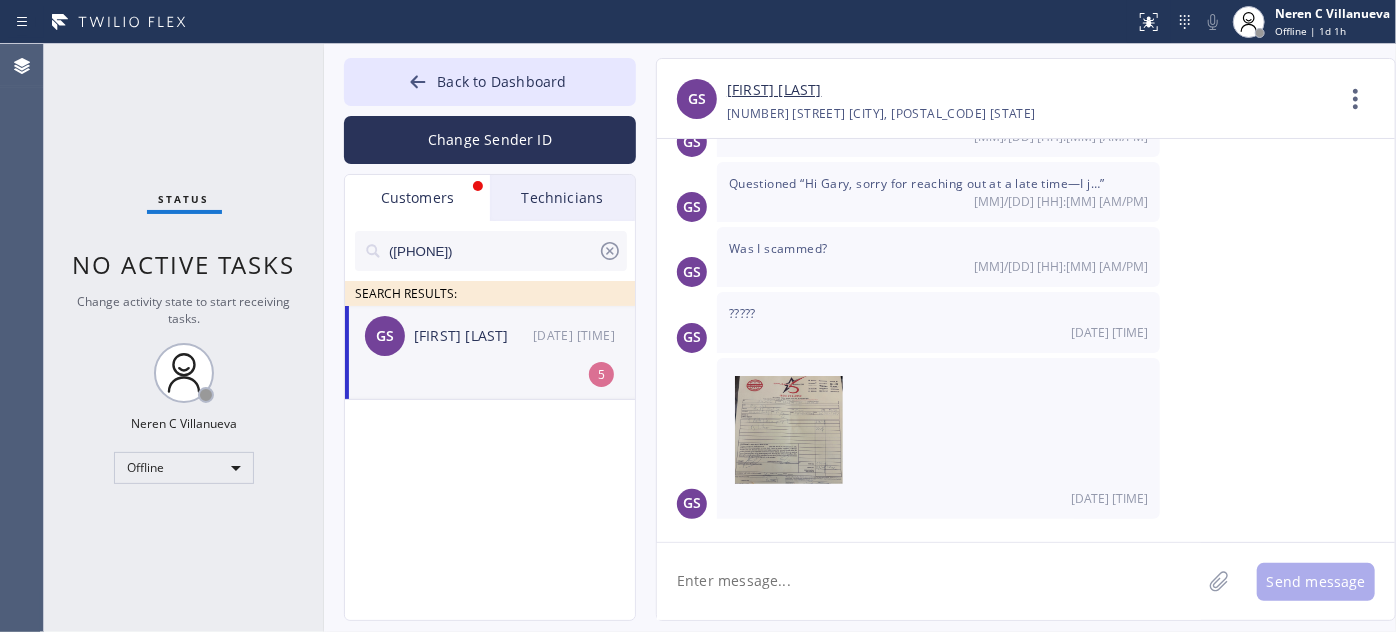 click on "([PHONE])" at bounding box center (492, 251) 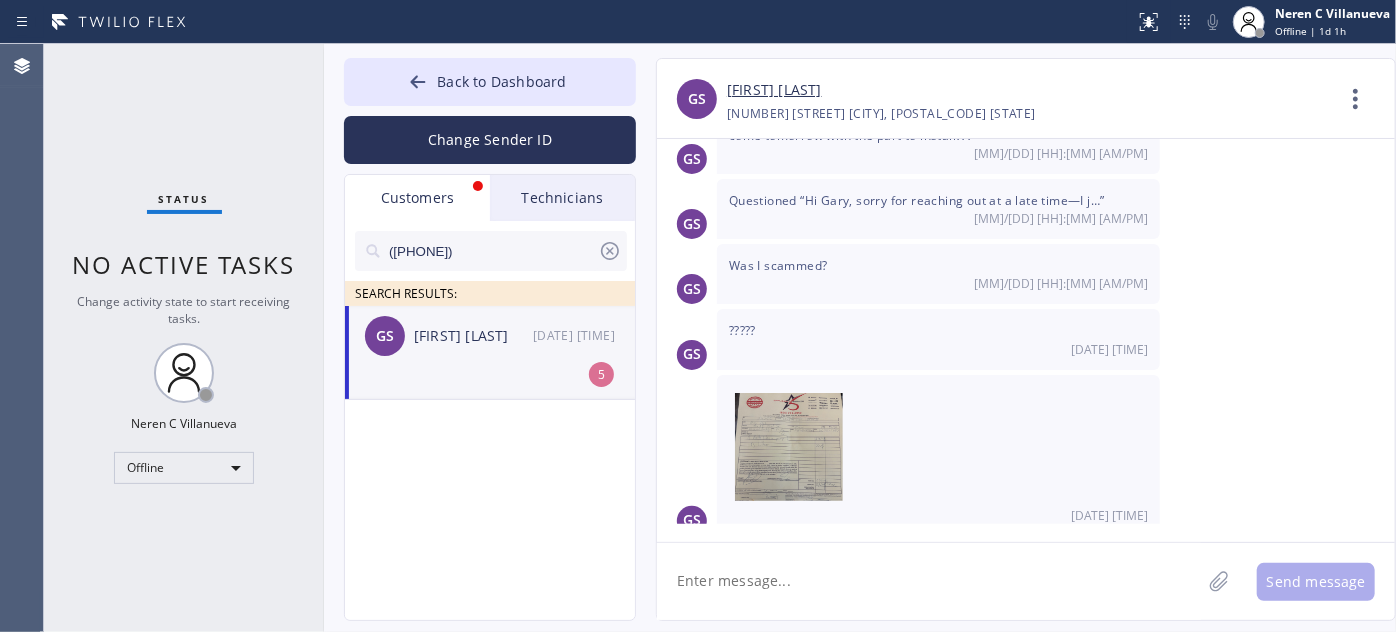 scroll, scrollTop: 1664, scrollLeft: 0, axis: vertical 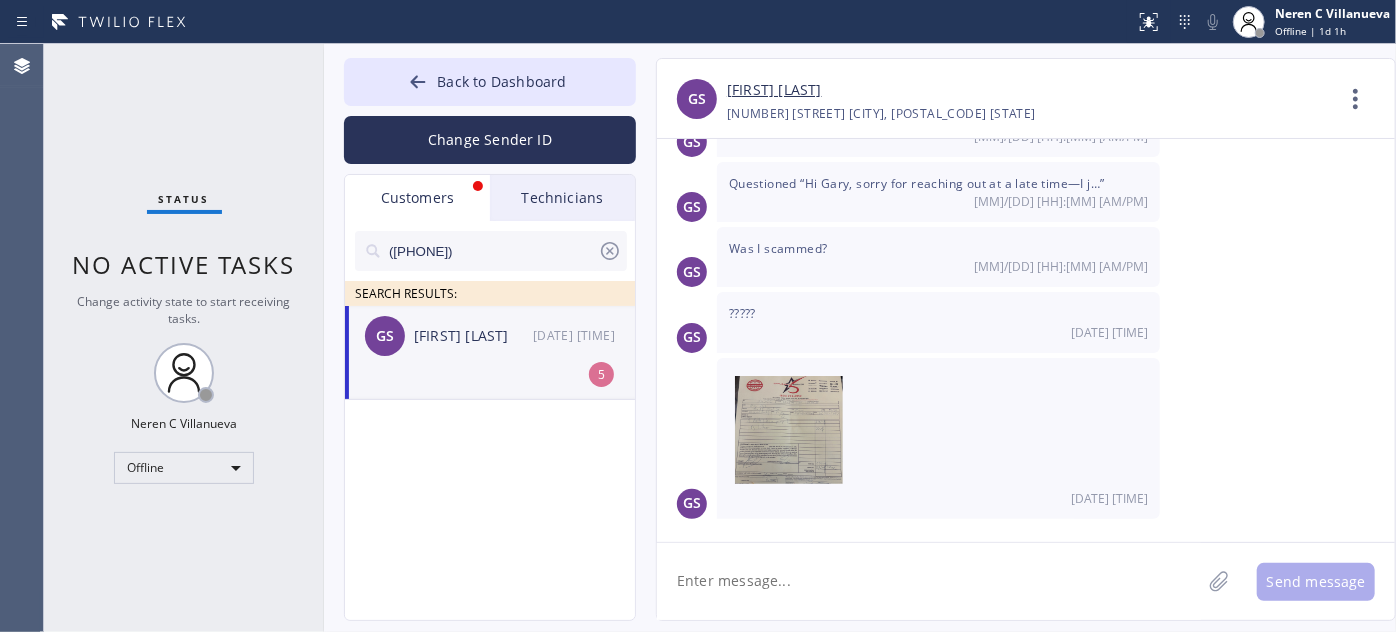 click 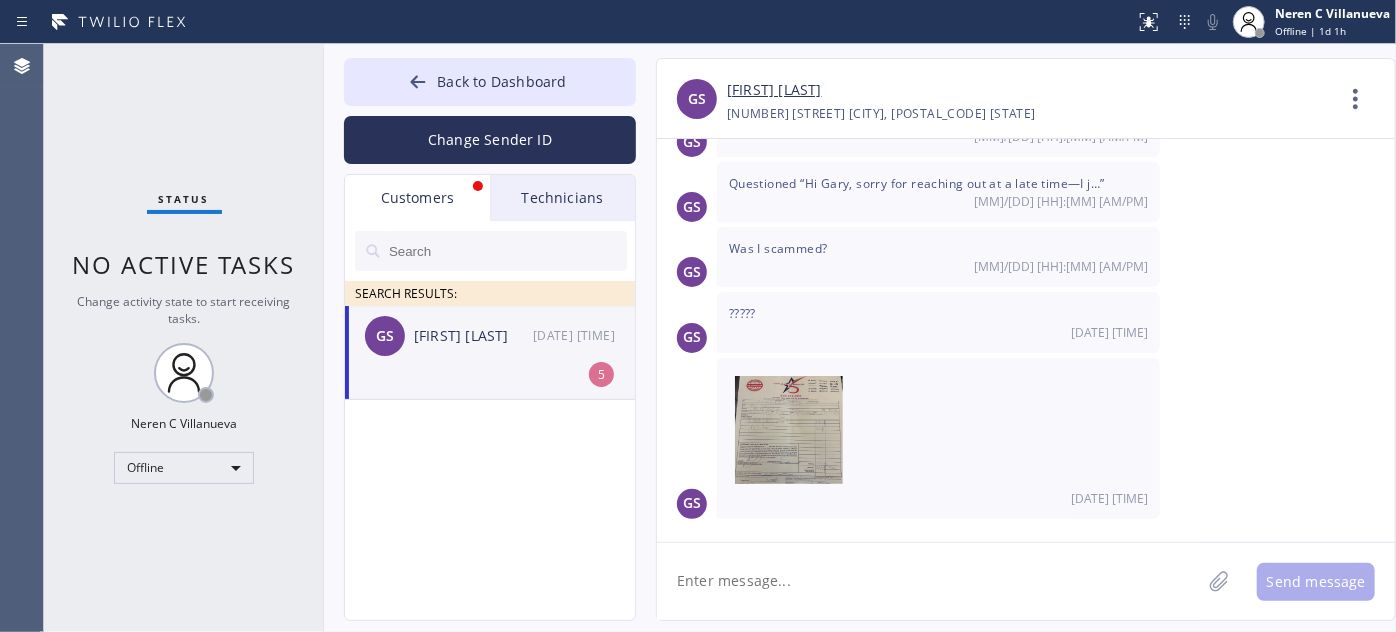 click on "Technicians" at bounding box center [562, 198] 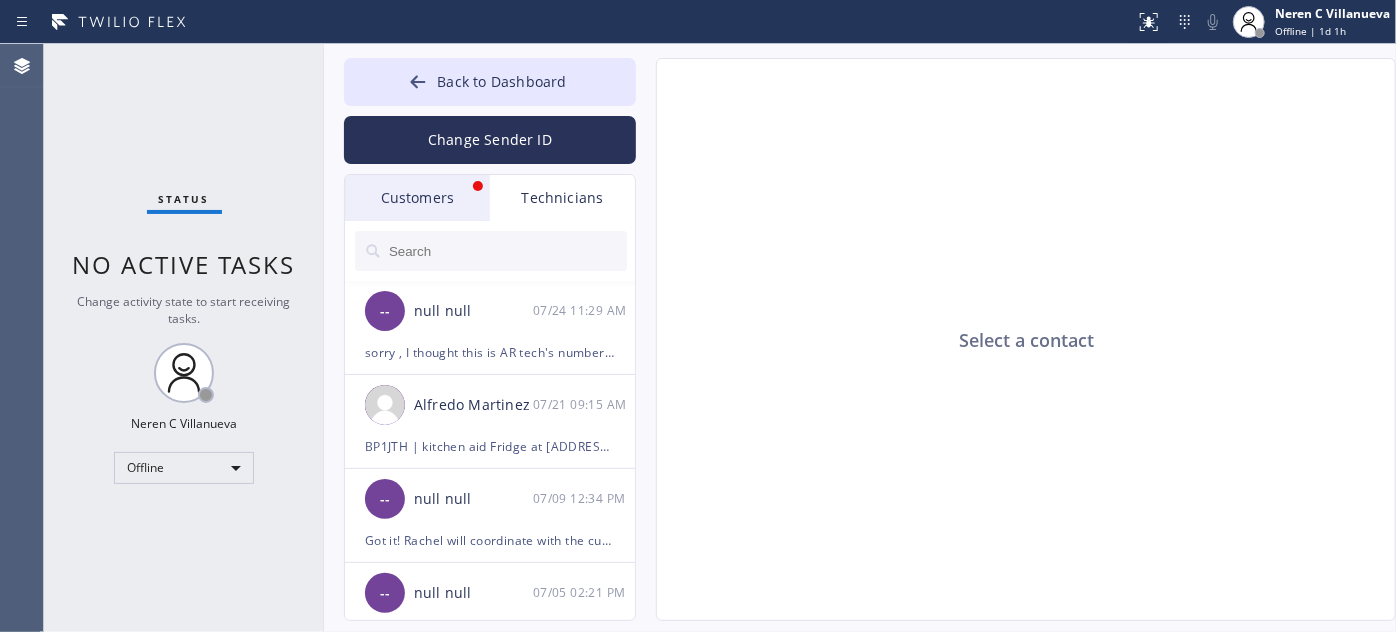 click on "Customers" at bounding box center (417, 198) 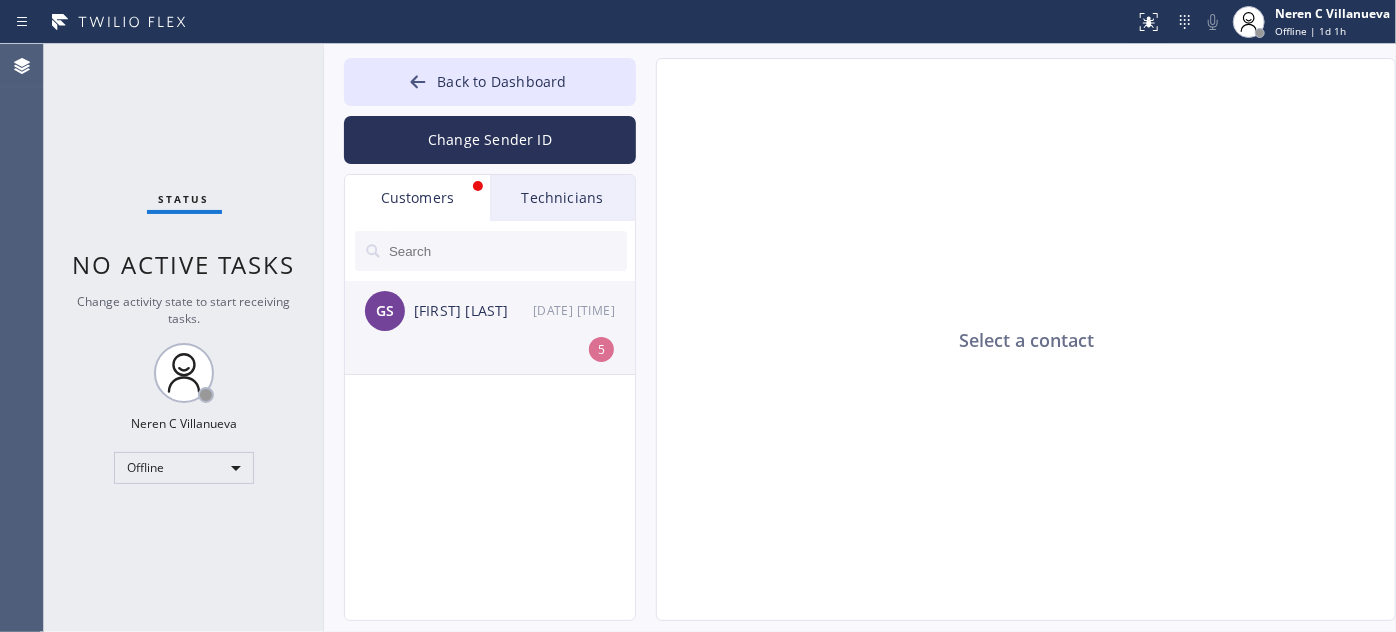 click on "GS [LAST] [FIRST] [DATE] [TIME]" at bounding box center [491, 311] 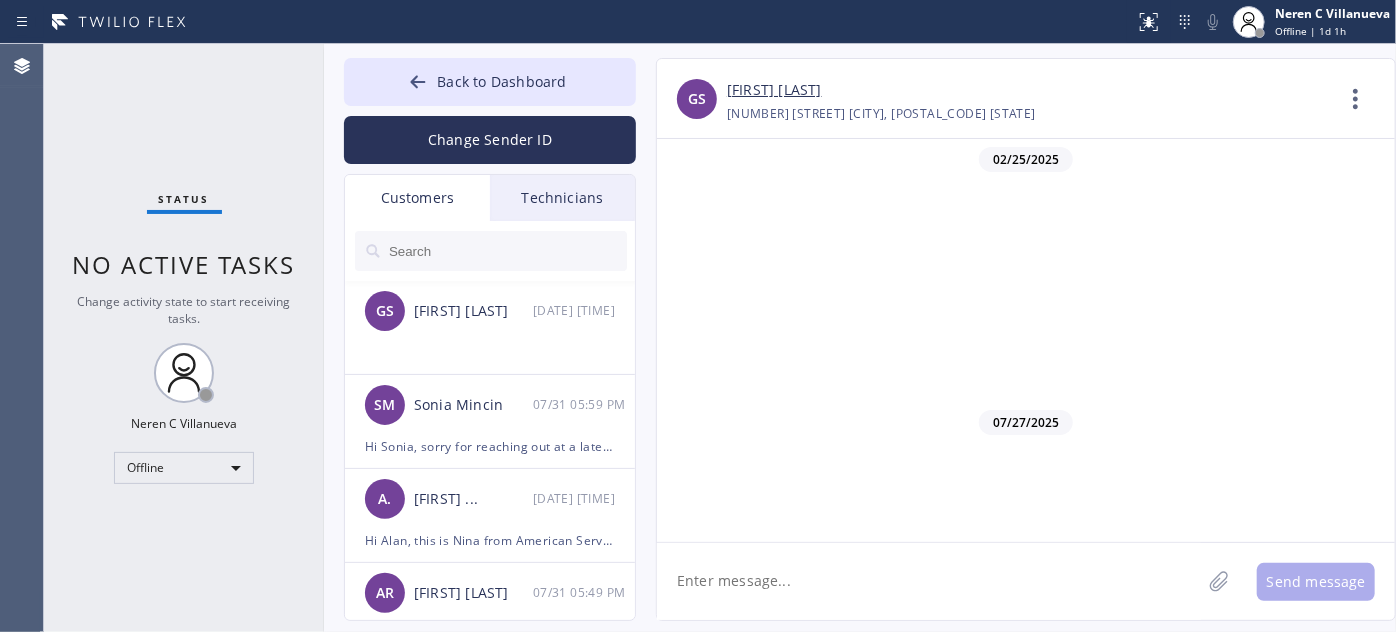 scroll, scrollTop: 1664, scrollLeft: 0, axis: vertical 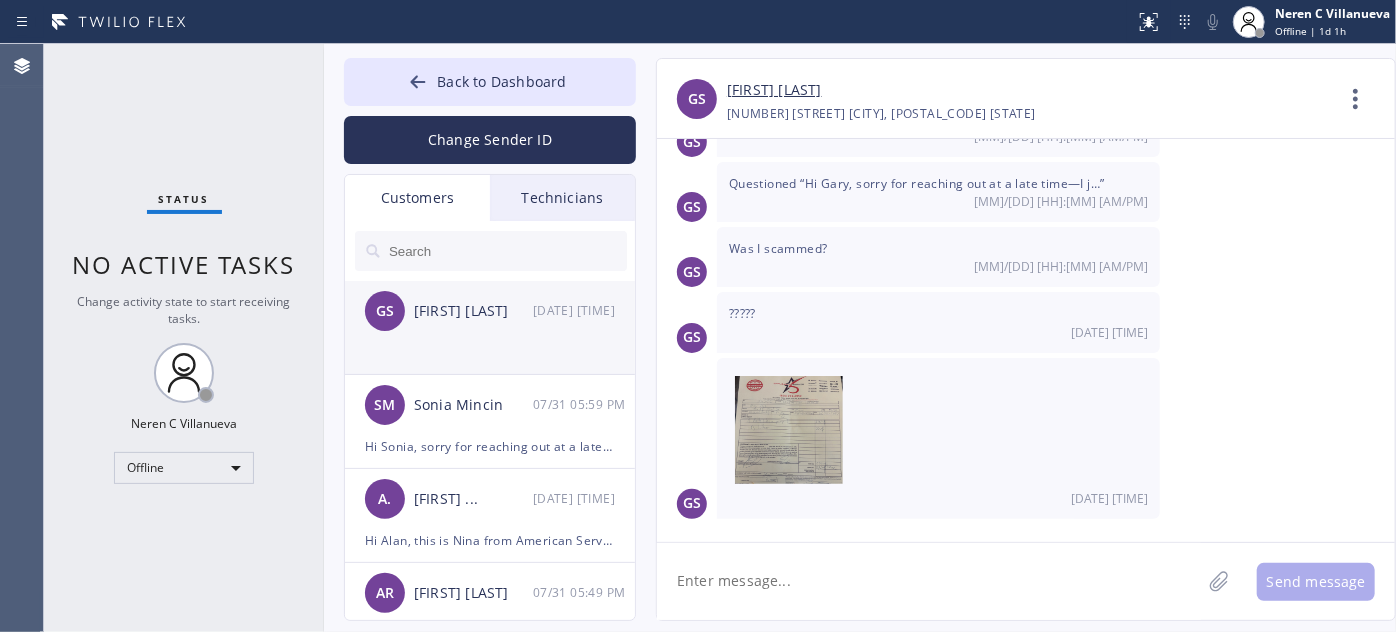 click on "GS [LAST] [FIRST] [DATE] [TIME]" 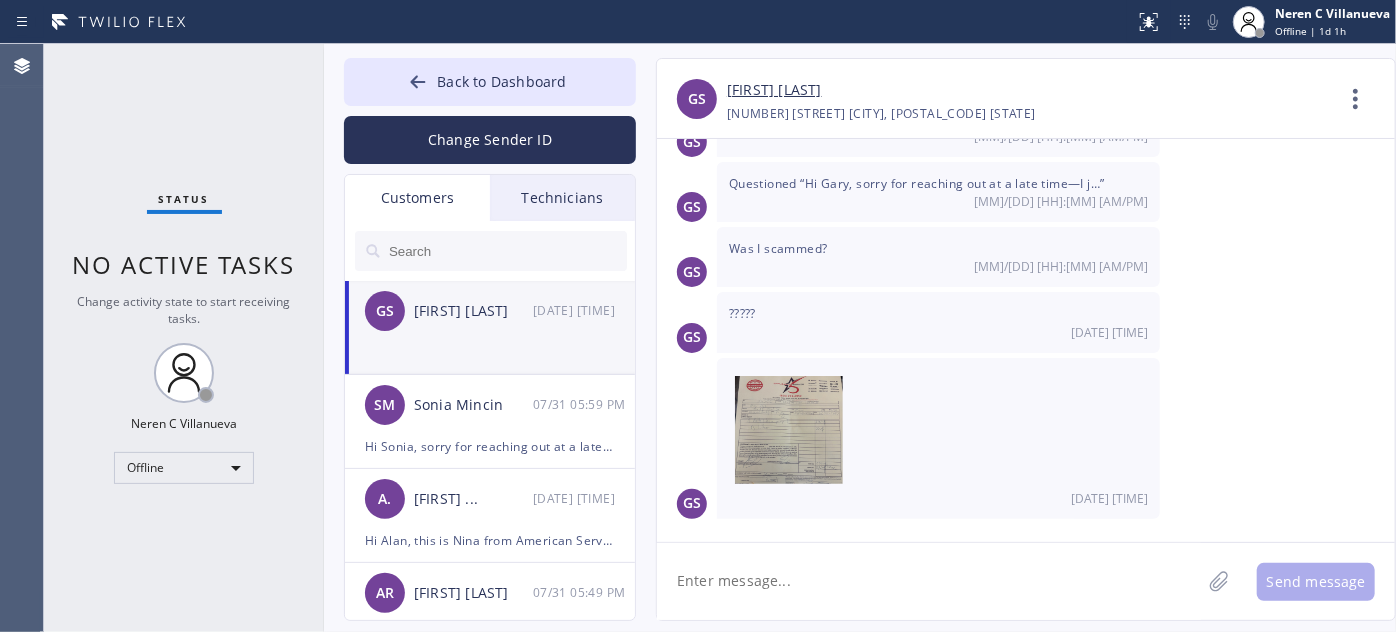 click 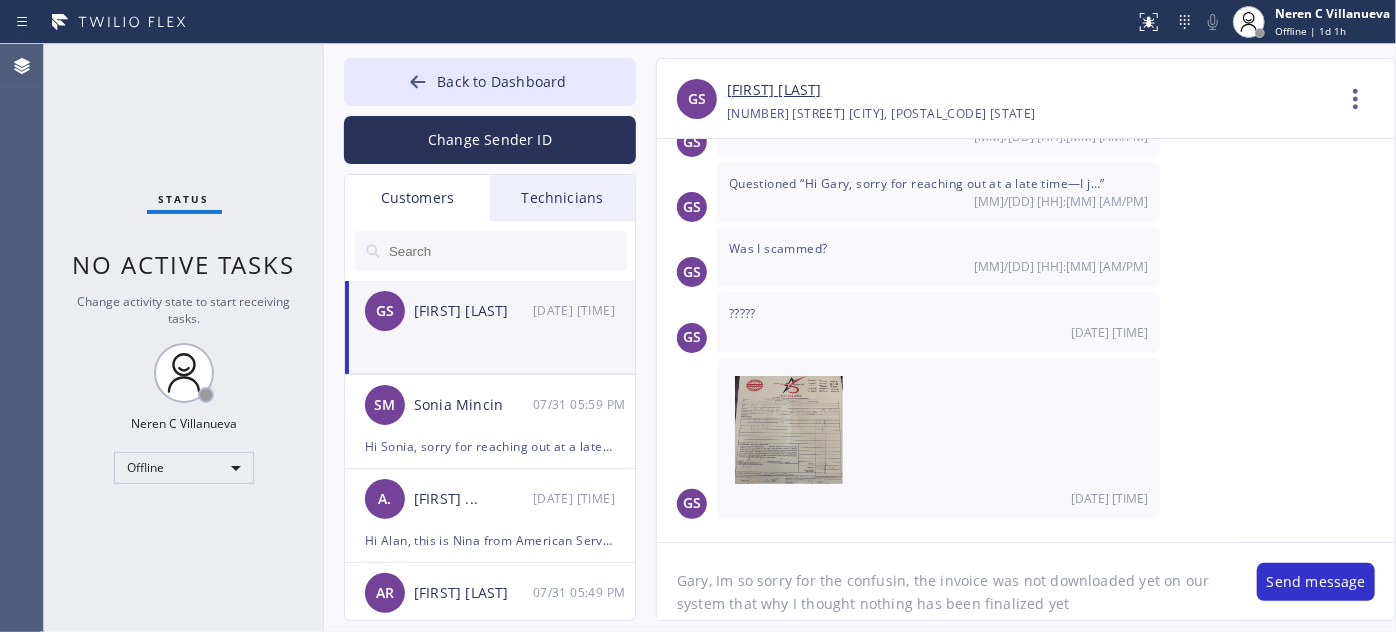 type on "[NAME], Im so sorry for the confusin, the invoice was not downloaded yet on our system that why I thought nothing has been finalized yet." 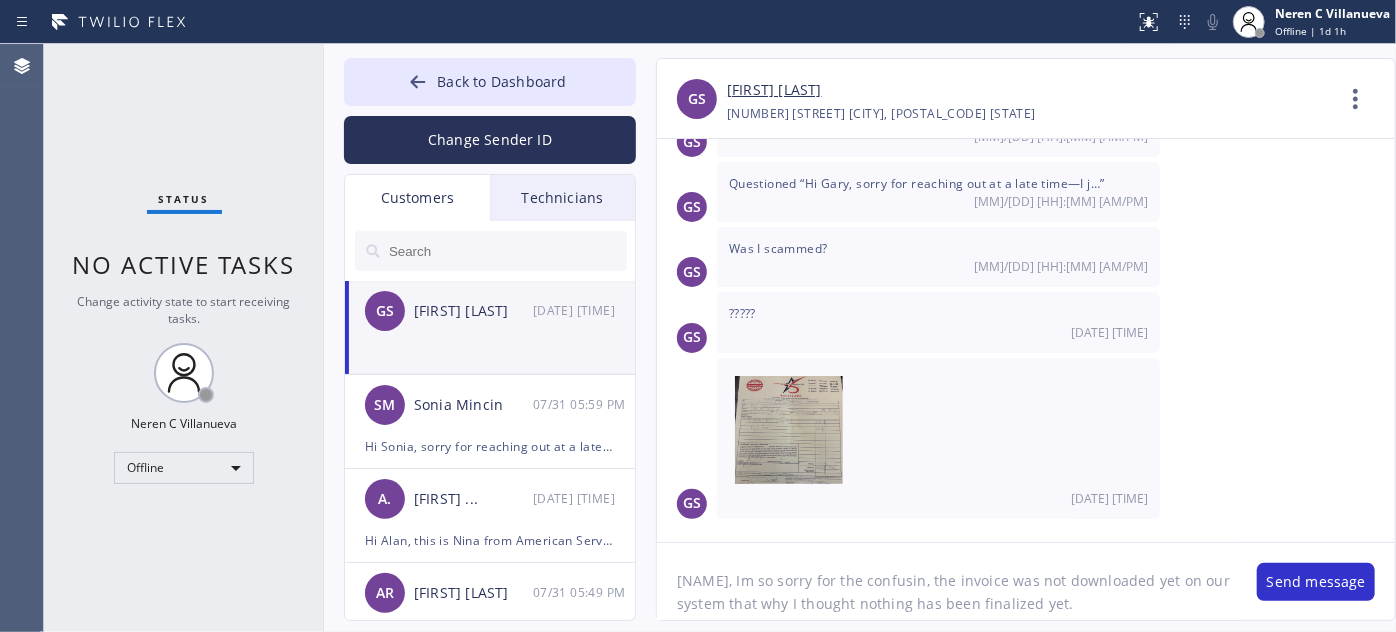 drag, startPoint x: 1065, startPoint y: 603, endPoint x: 668, endPoint y: 583, distance: 397.50345 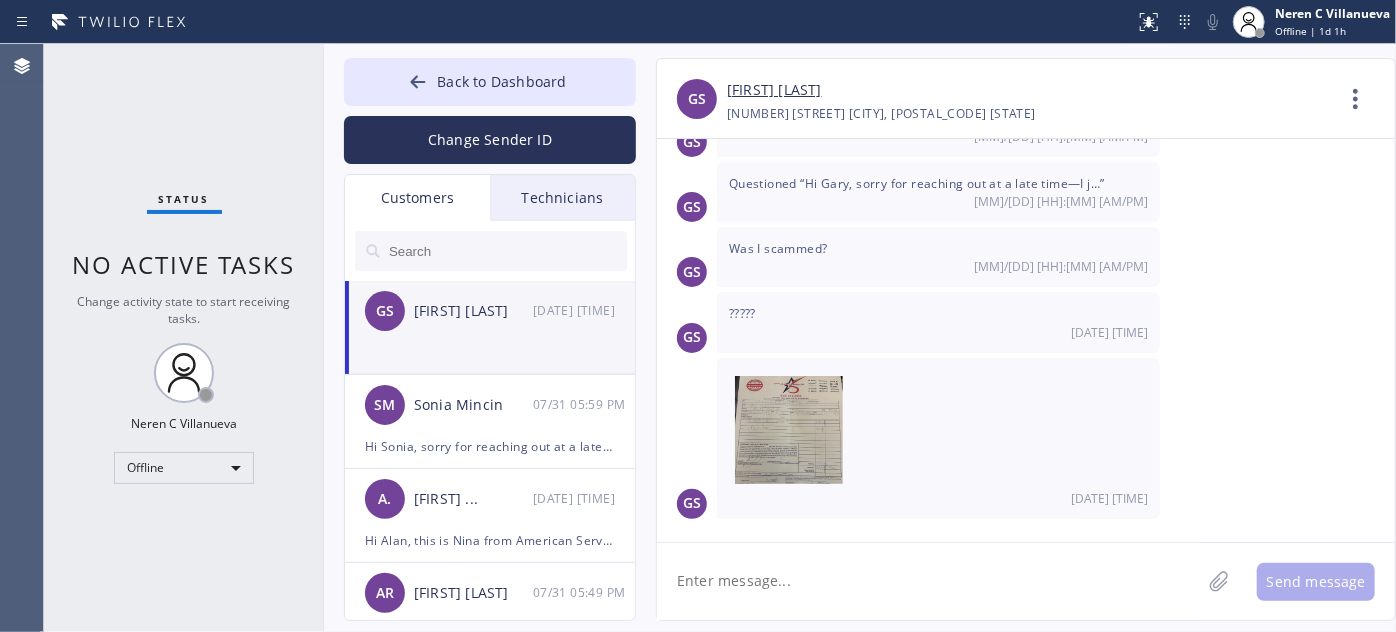 paste on "Hello [FIRST], I’m so sorry for the confusion! I just checked again — the invoice wasn’t downloaded yet in our system earlier, which is why I thought nothing had been finalized. Thanks for your patience and understanding 🙏" 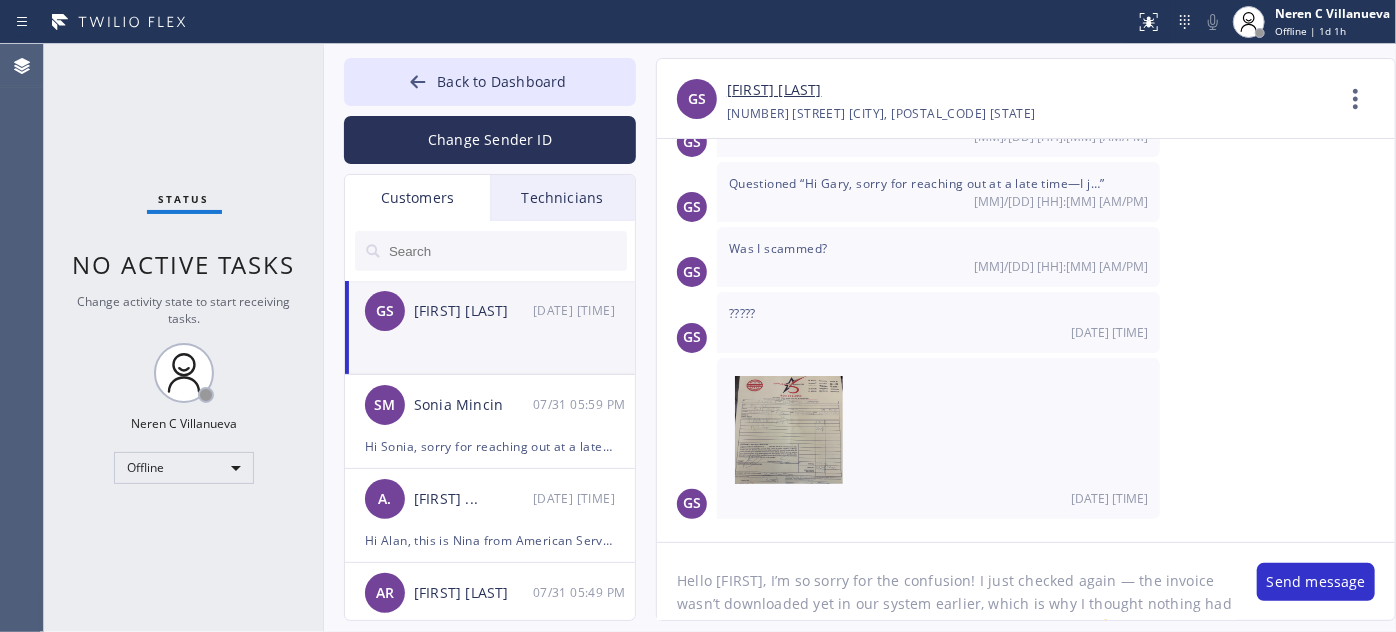 scroll, scrollTop: 16, scrollLeft: 0, axis: vertical 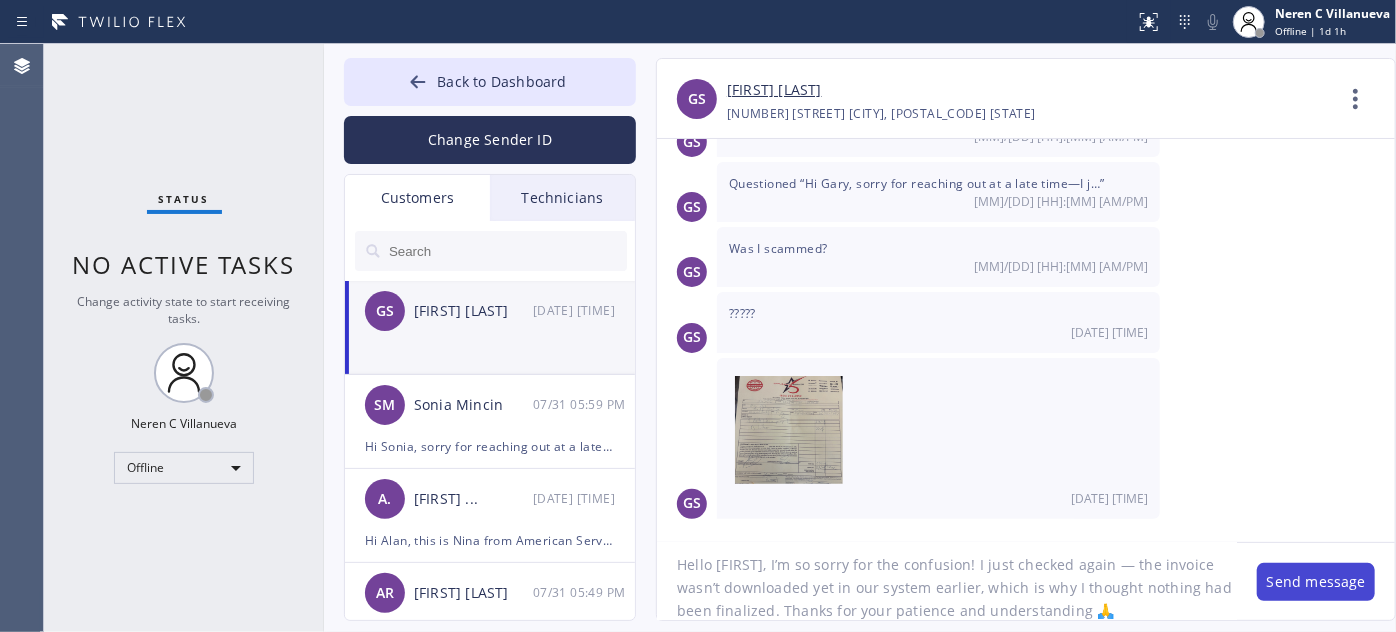 type on "Hello [FIRST], I’m so sorry for the confusion! I just checked again — the invoice wasn’t downloaded yet in our system earlier, which is why I thought nothing had been finalized. Thanks for your patience and understanding 🙏" 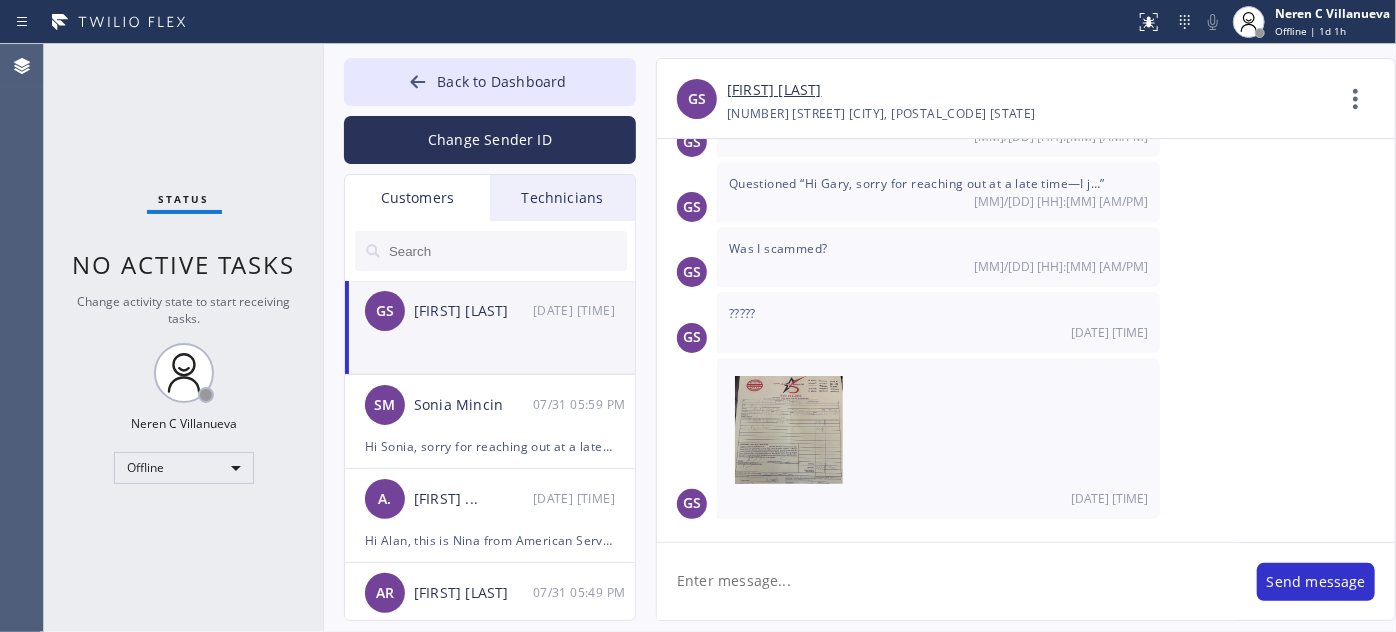 scroll, scrollTop: 0, scrollLeft: 0, axis: both 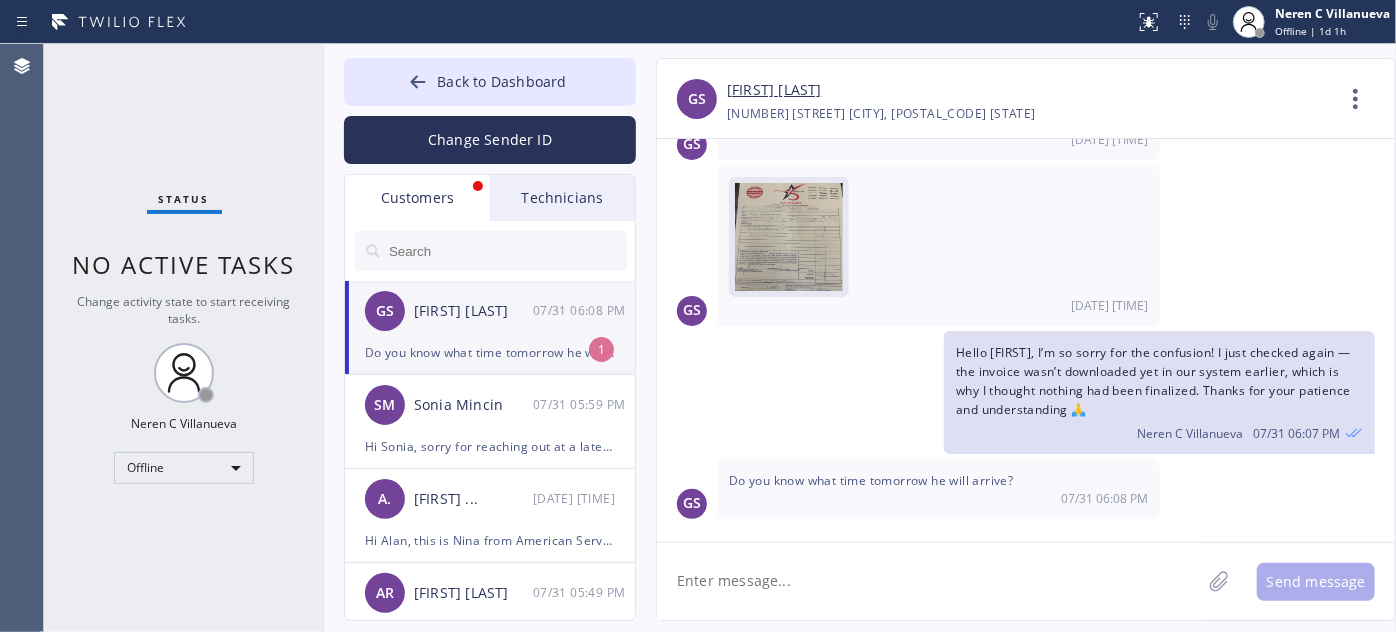 click at bounding box center (789, 243) 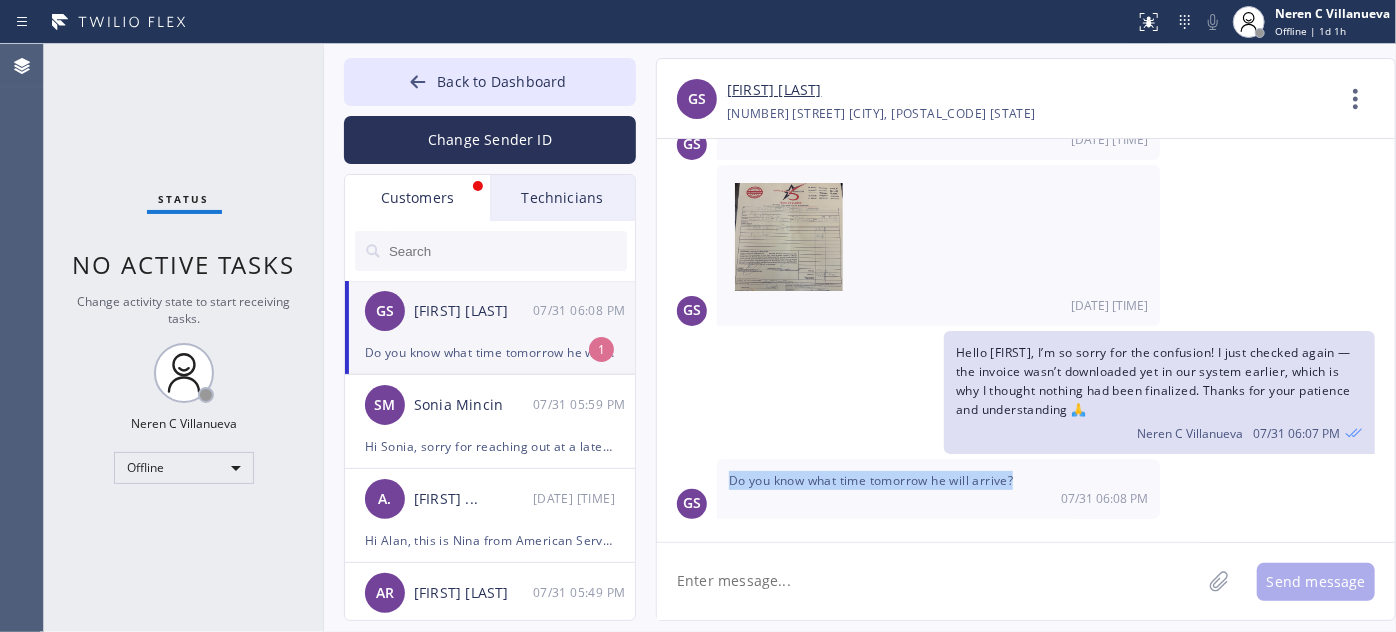 drag, startPoint x: 1027, startPoint y: 475, endPoint x: 720, endPoint y: 476, distance: 307.00162 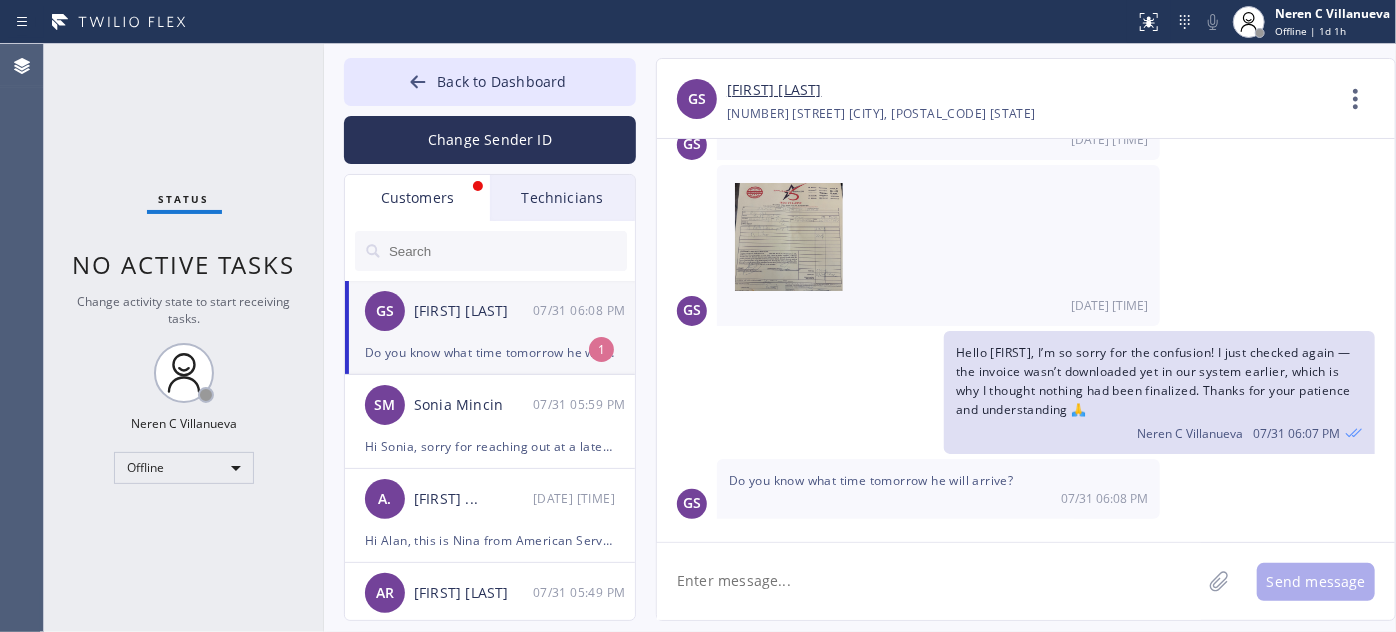 click 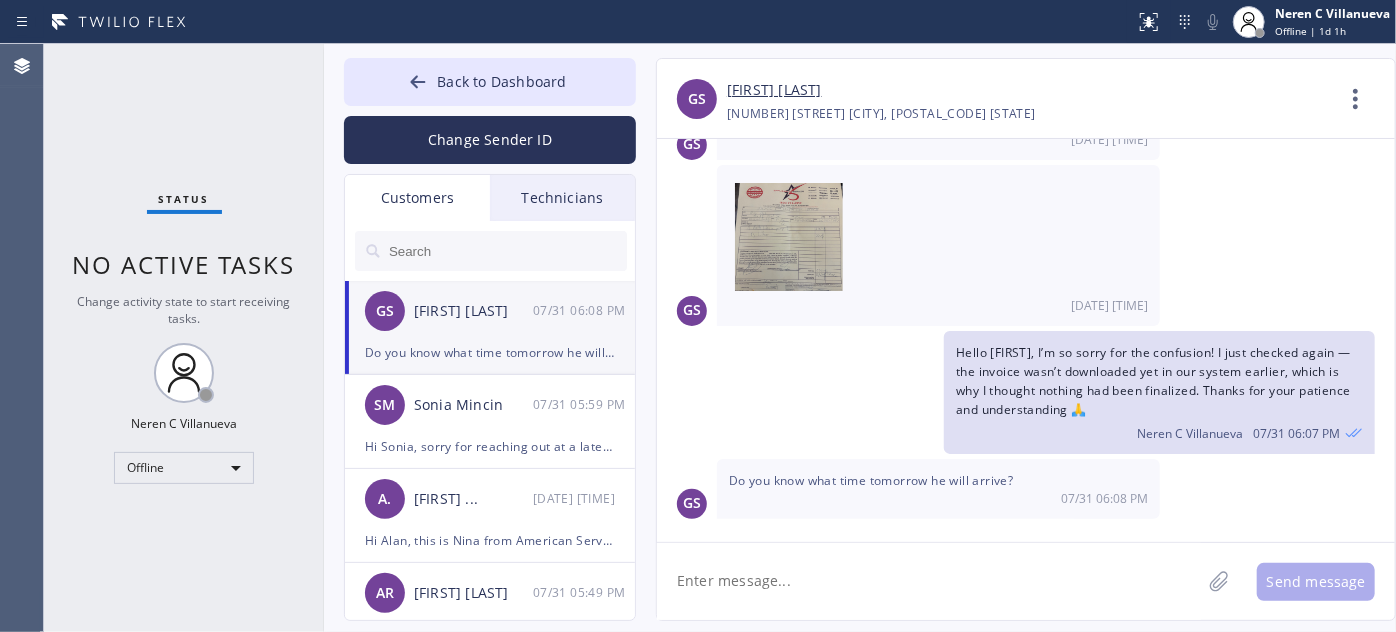 click 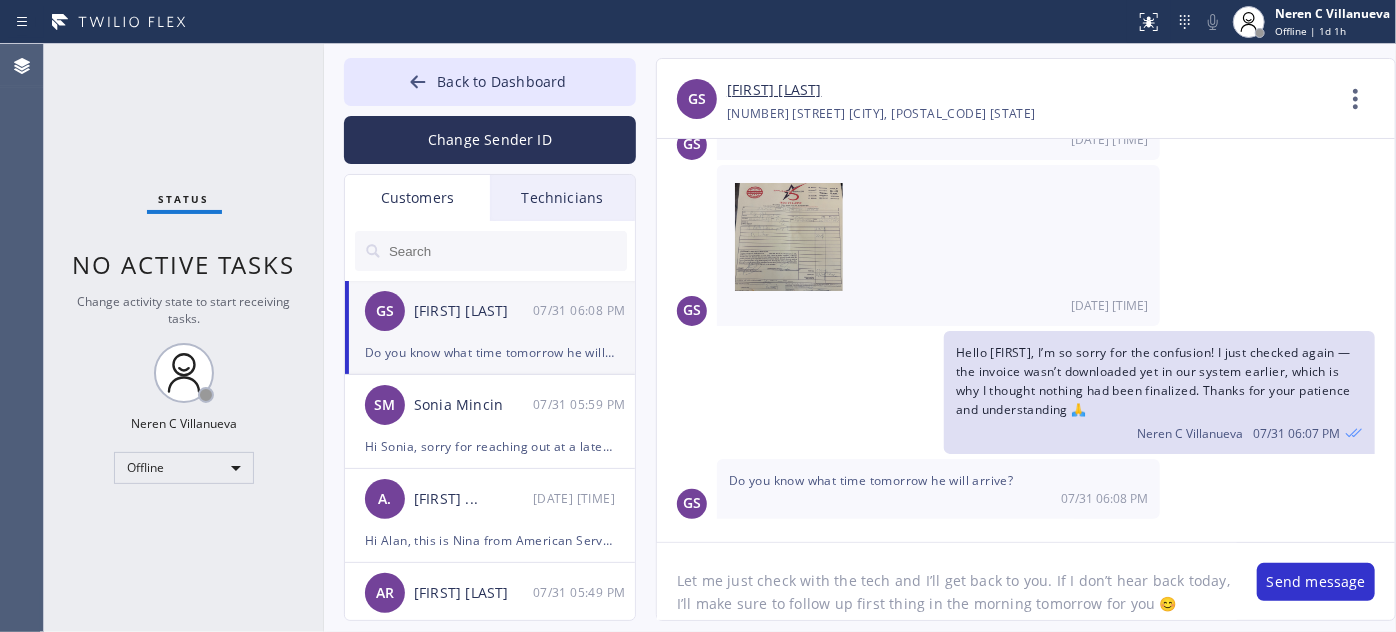 drag, startPoint x: 1305, startPoint y: 579, endPoint x: 1018, endPoint y: 579, distance: 287 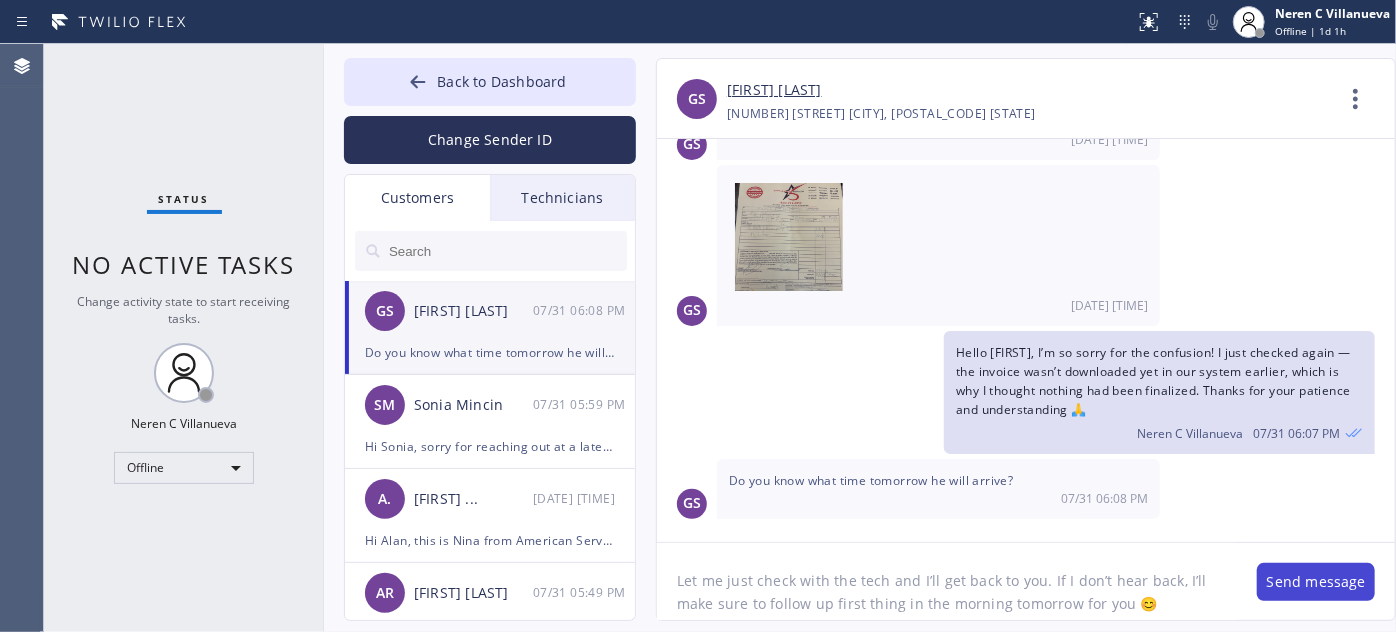 type on "Let me just check with the tech and I’ll get back to you. If I don’t hear back, I’ll make sure to follow up first thing in the morning tomorrow for you 😊" 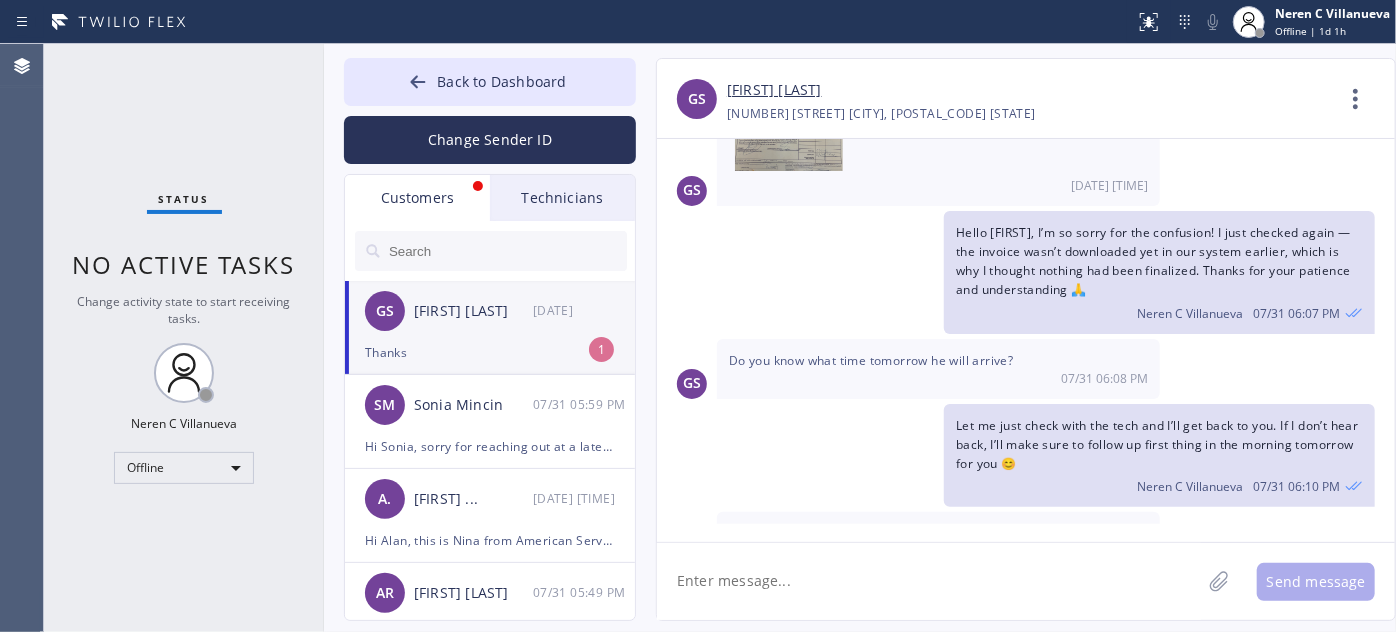 scroll, scrollTop: 2030, scrollLeft: 0, axis: vertical 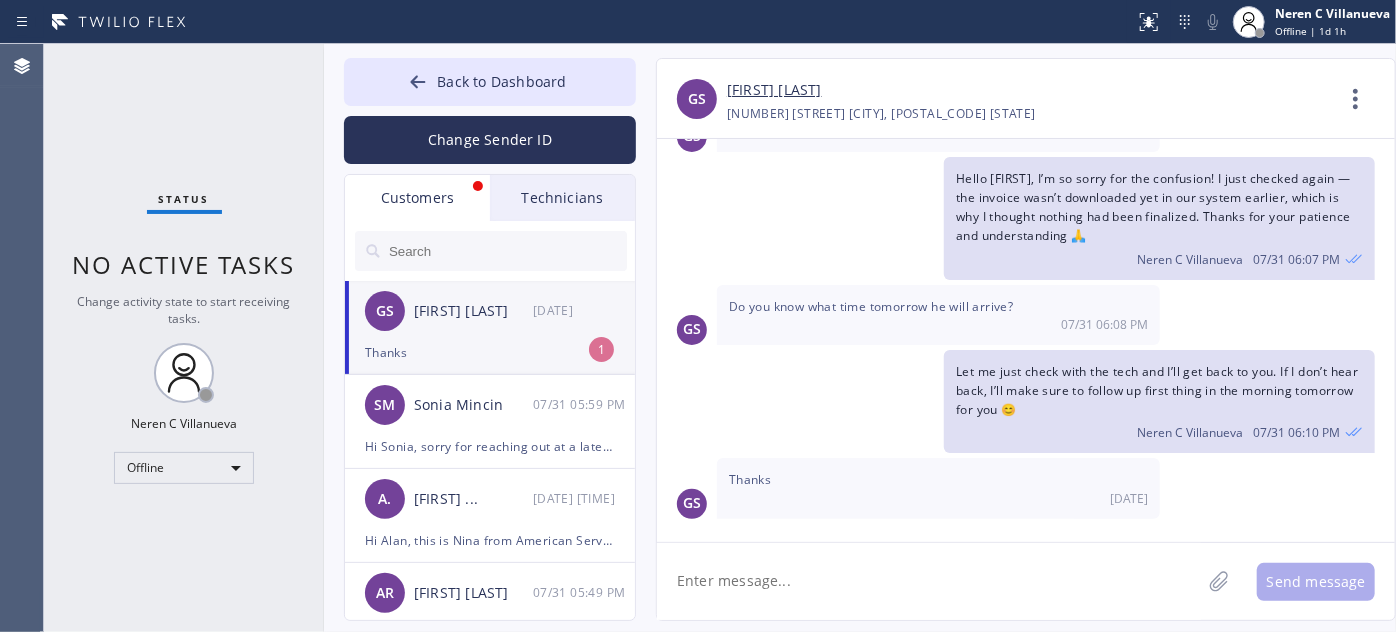 click on "[DATE] Hey Gary this is Nina your Project Manager here at 5 Star Appliance Repair🤝. Thank you for the opportunity to earn your business 🙏 [FIRST]  [LAST] [DATE] [TIME] If you ever need help or another repair 🛠️, you can count on us for expert service, priority scheduling, and special offers to keep your appliances running smoothly. Just give us a call 📞—we’re always happy to assist! ❤️Thanks again, and have a great day! 😊
[FIRST]  [LAST] [DATE] [TIME] [DATE] GS Good afternoon I have a washing machine that's not working it's part of double decker system and the dryer is working so it would make sense to repair the washing section  if possible can you help? [DATE] [TIME] GS [FIRST] [LAST] [NUMBER] [STREET] [CITY], [STATE] [ZIP] [DATE] [TIME] GS Nina can you assist? [DATE] [TIME] Neren C  Villanueva [DATE] [TIME] GS Thanks Nina  [DATE] [TIME] [DATE] GS Nina can you pass these pictures along to the technician for tomorrow [DATE] [TIME] will do! Neren C  Villanueva [DATE]" 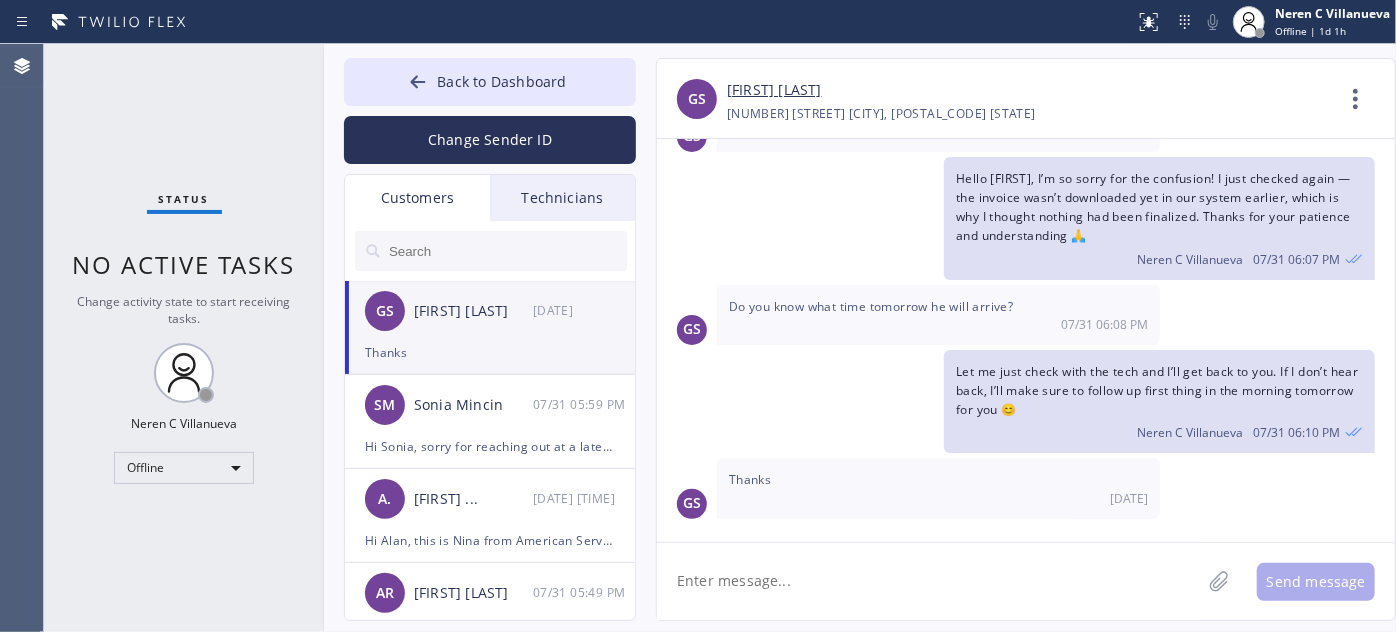 click 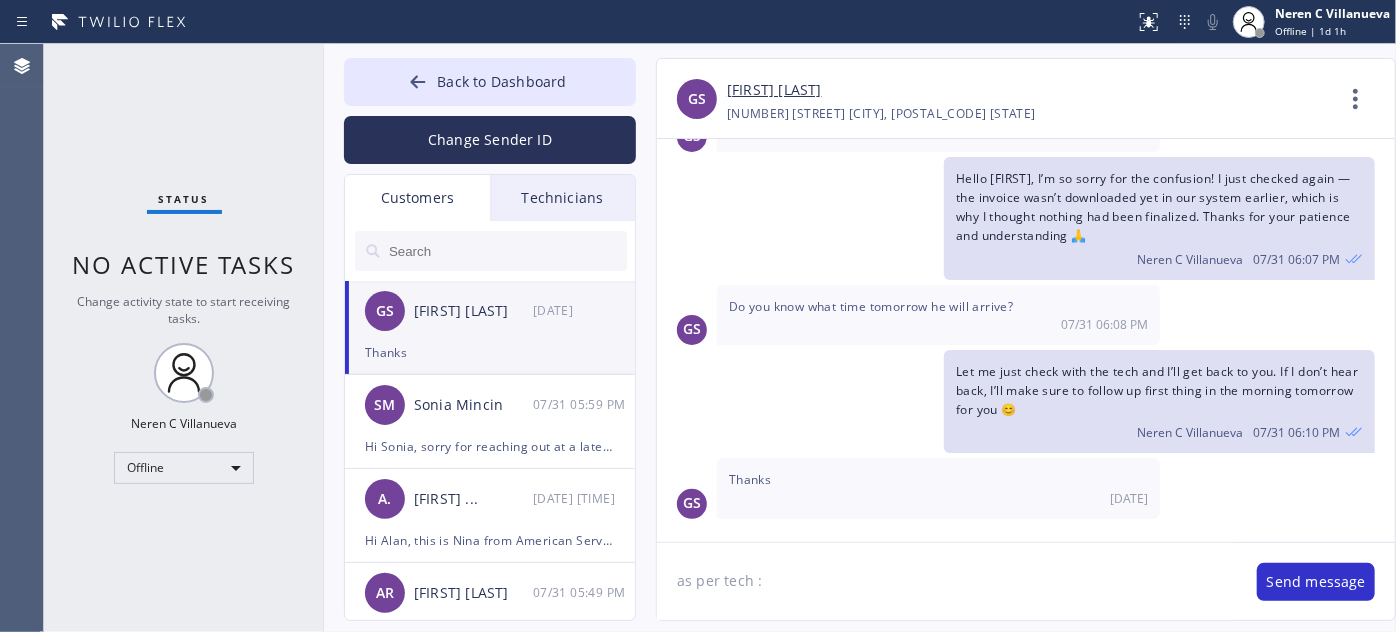 drag, startPoint x: 770, startPoint y: 580, endPoint x: 715, endPoint y: 584, distance: 55.145264 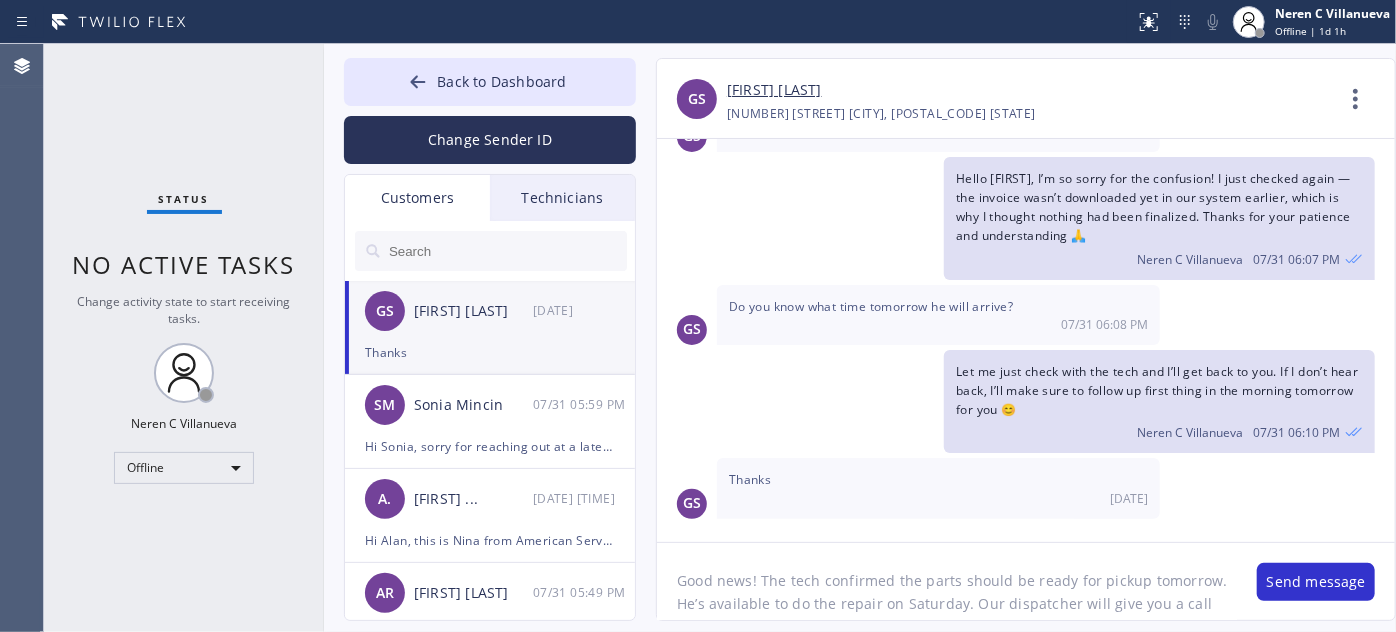 scroll, scrollTop: 16, scrollLeft: 0, axis: vertical 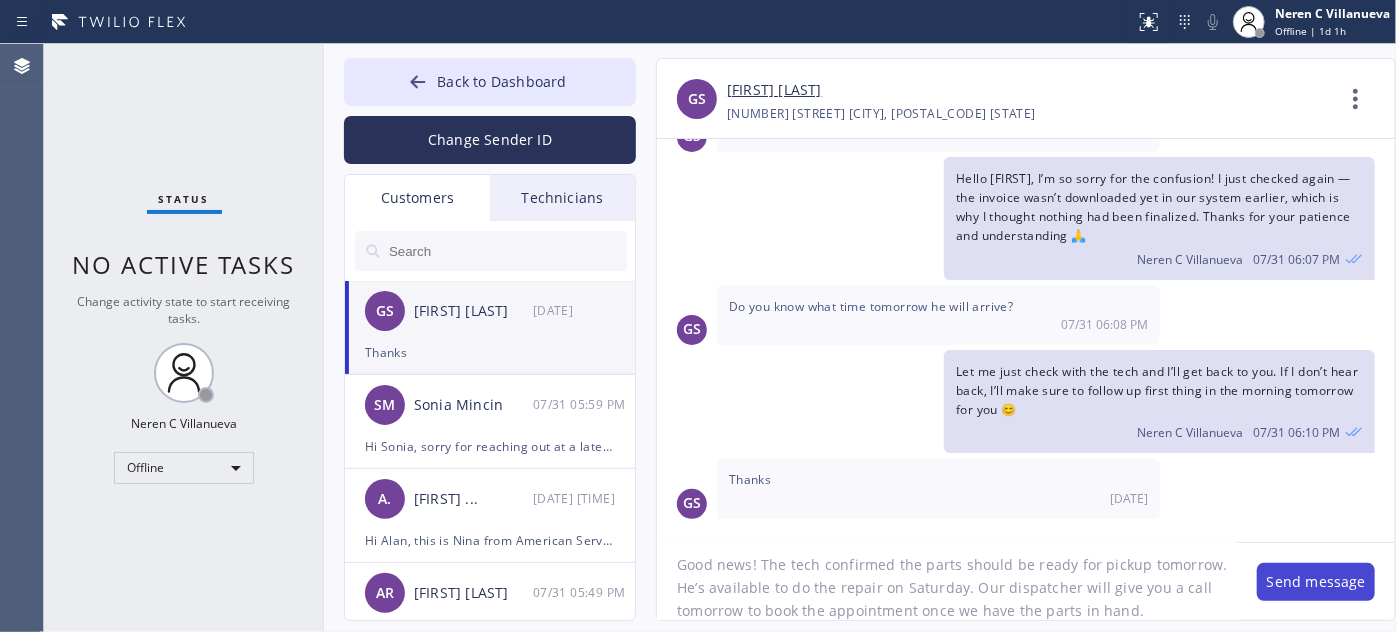 type on "Good news! The tech confirmed the parts should be ready for pickup tomorrow. He’s available to do the repair on Saturday. Our dispatcher will give you a call tomorrow to book the appointment once we have the parts in hand." 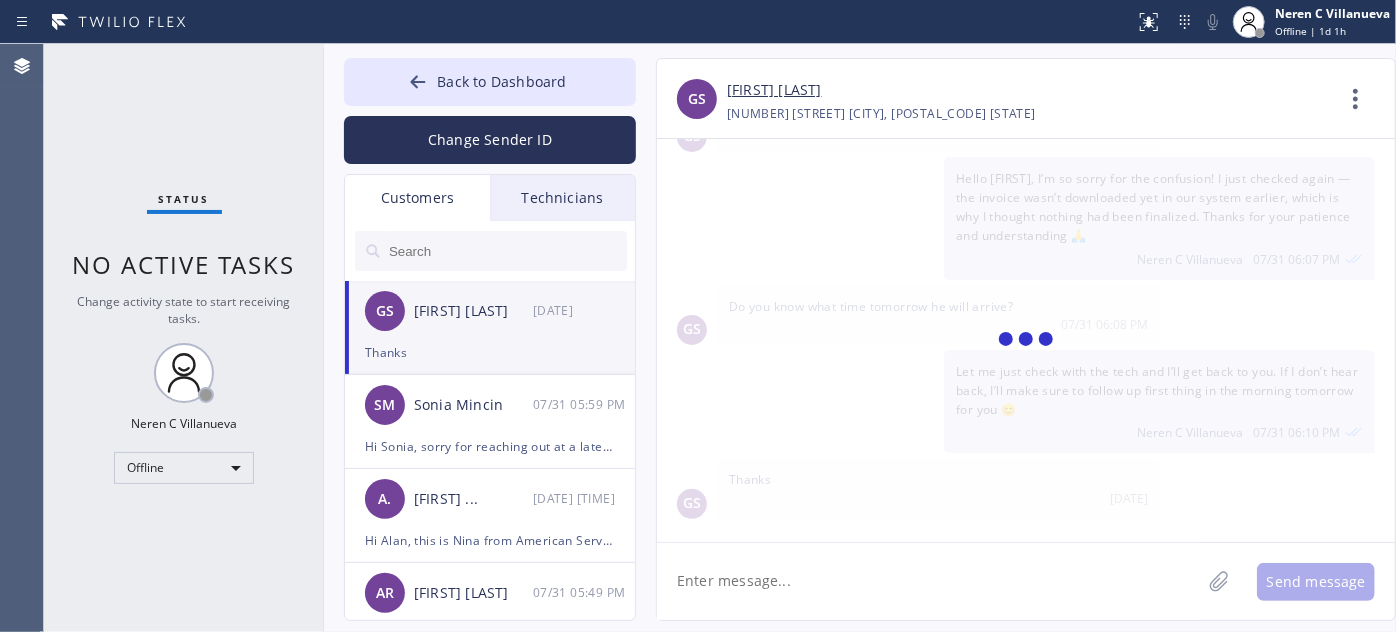 scroll, scrollTop: 0, scrollLeft: 0, axis: both 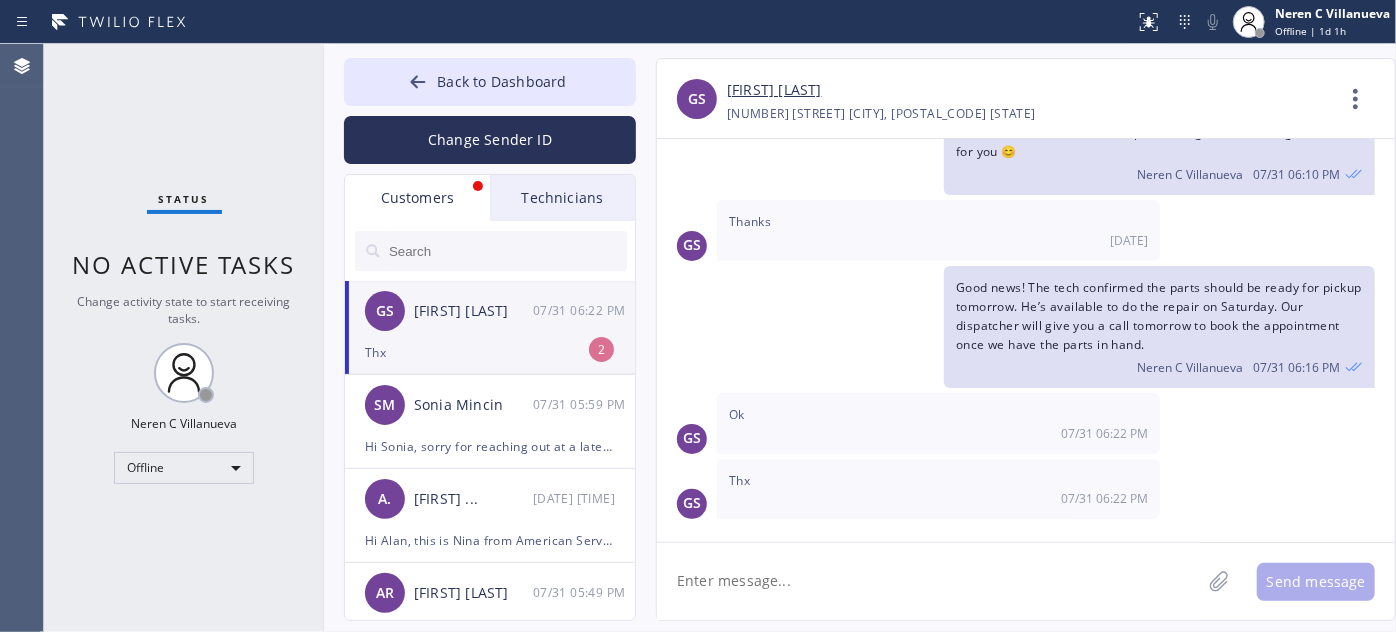 click on "[INITIALS] [FIRST] [LAST] [DATE] [TIME]" at bounding box center (491, 311) 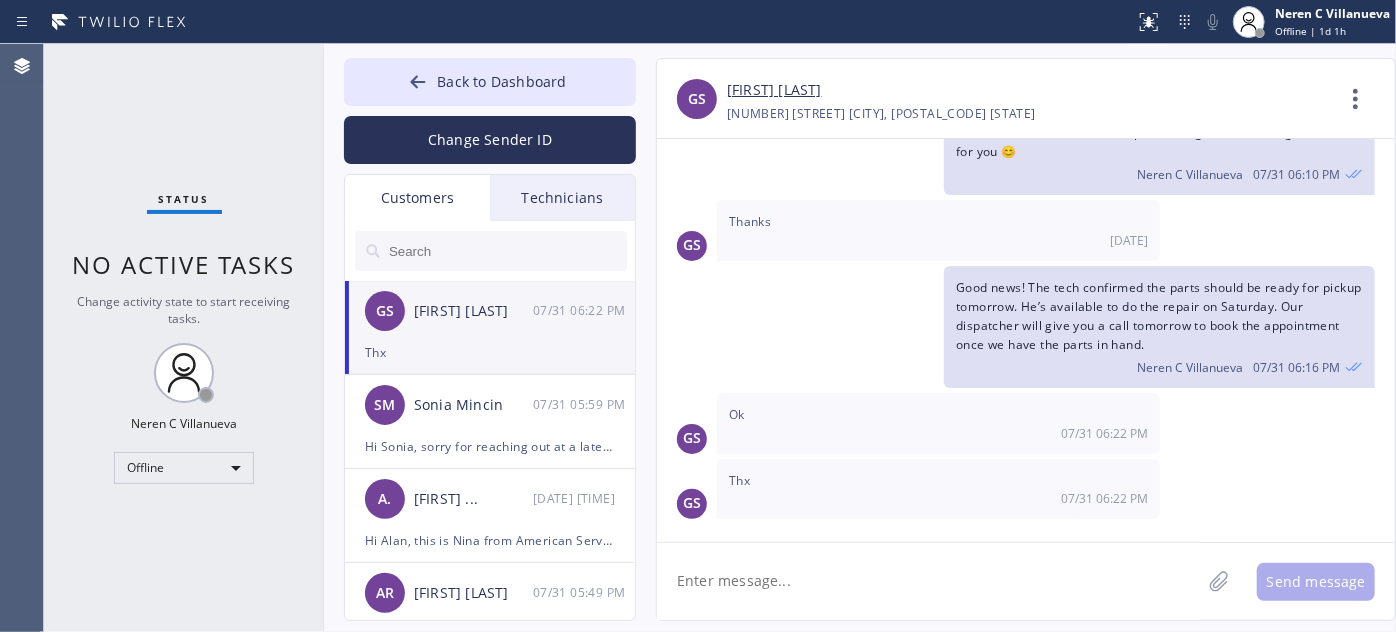 click at bounding box center (507, 251) 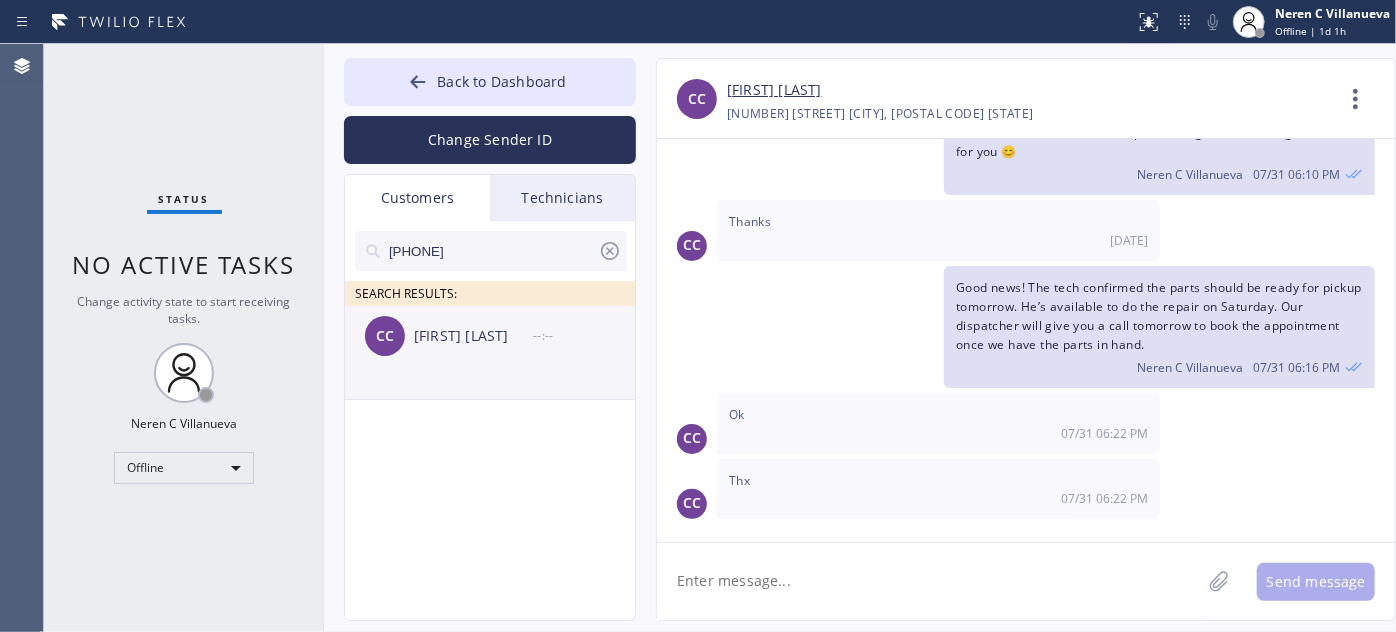 click on "CC [FIRST] [LAST] --:--" at bounding box center [491, 336] 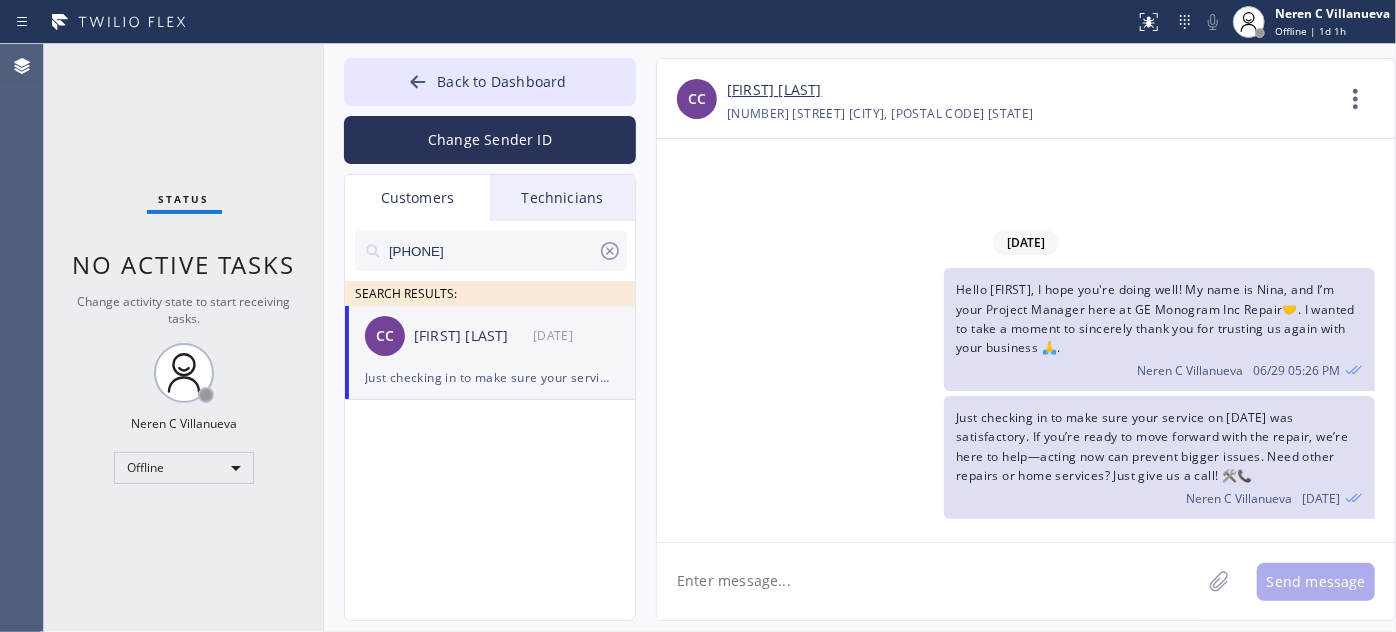 scroll, scrollTop: 0, scrollLeft: 0, axis: both 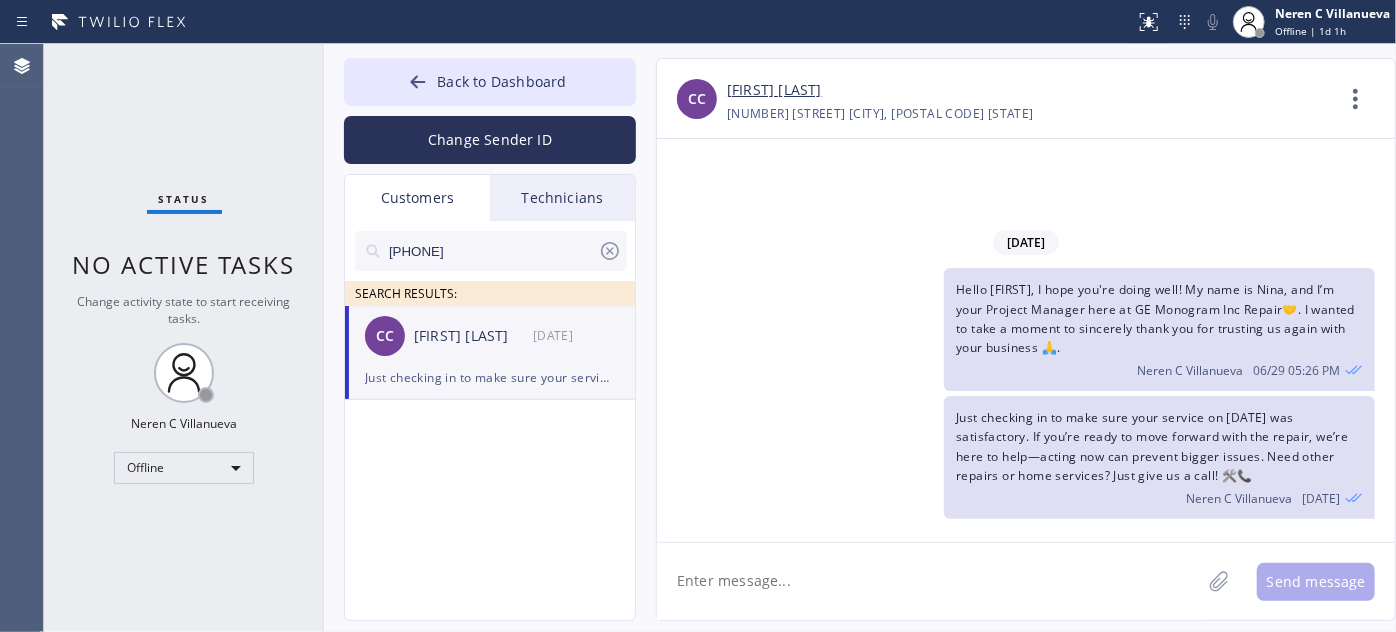 paste on "Hi [FIRST]! Nina here from 5 Star Appliance Repair 🤝 Just checking in on your [DATE] service—hope everything’s been good so far! 😊
If you haven’t finalized anything yet or have questions, feel free to call or text me anytime. I’m here to help! 🙏" 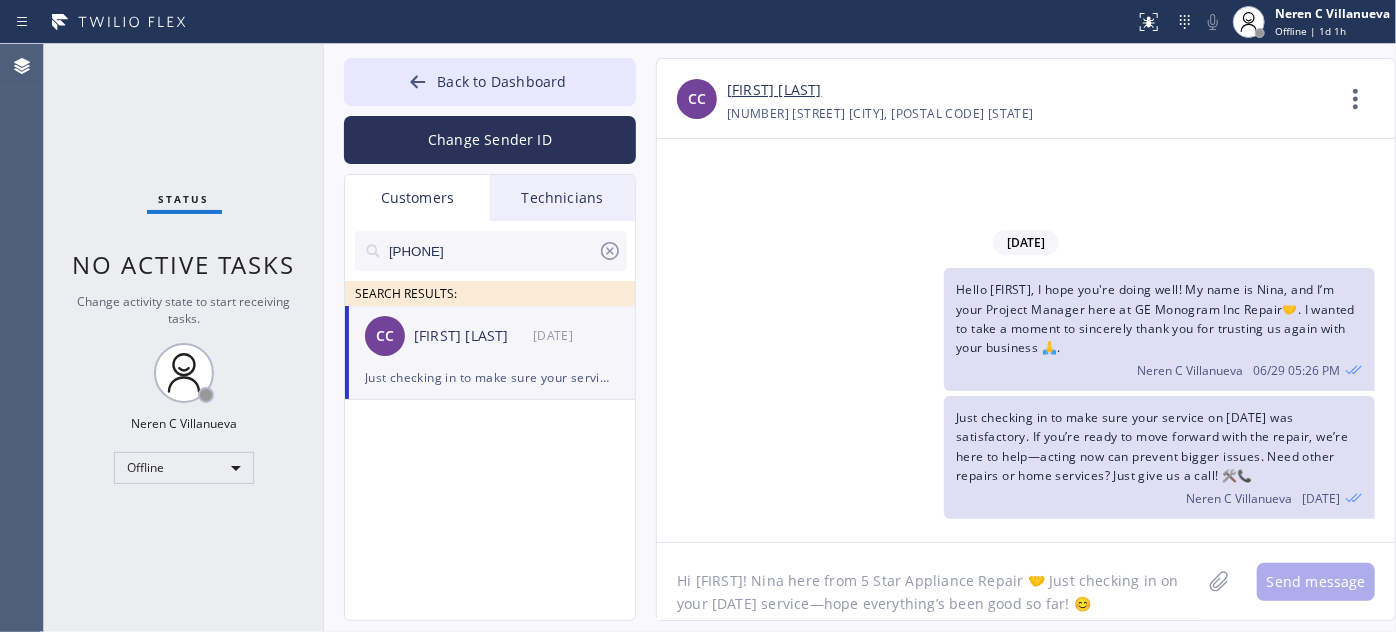 scroll, scrollTop: 62, scrollLeft: 0, axis: vertical 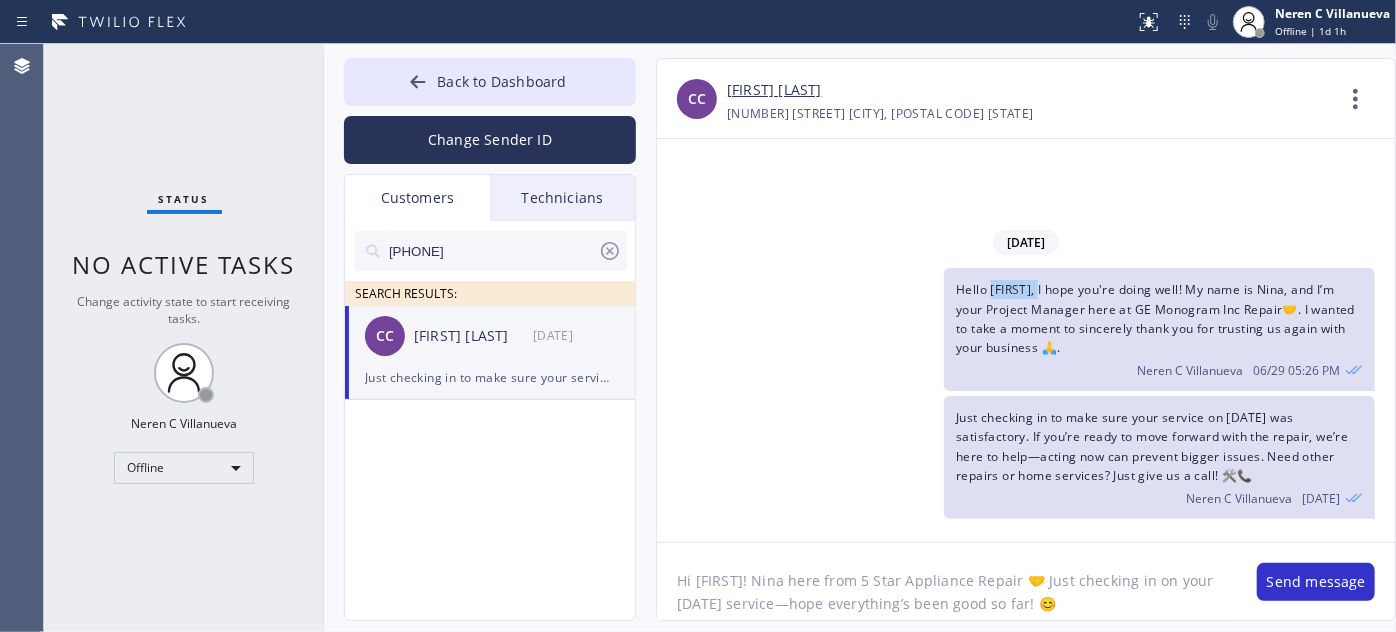 drag, startPoint x: 993, startPoint y: 287, endPoint x: 1045, endPoint y: 281, distance: 52.34501 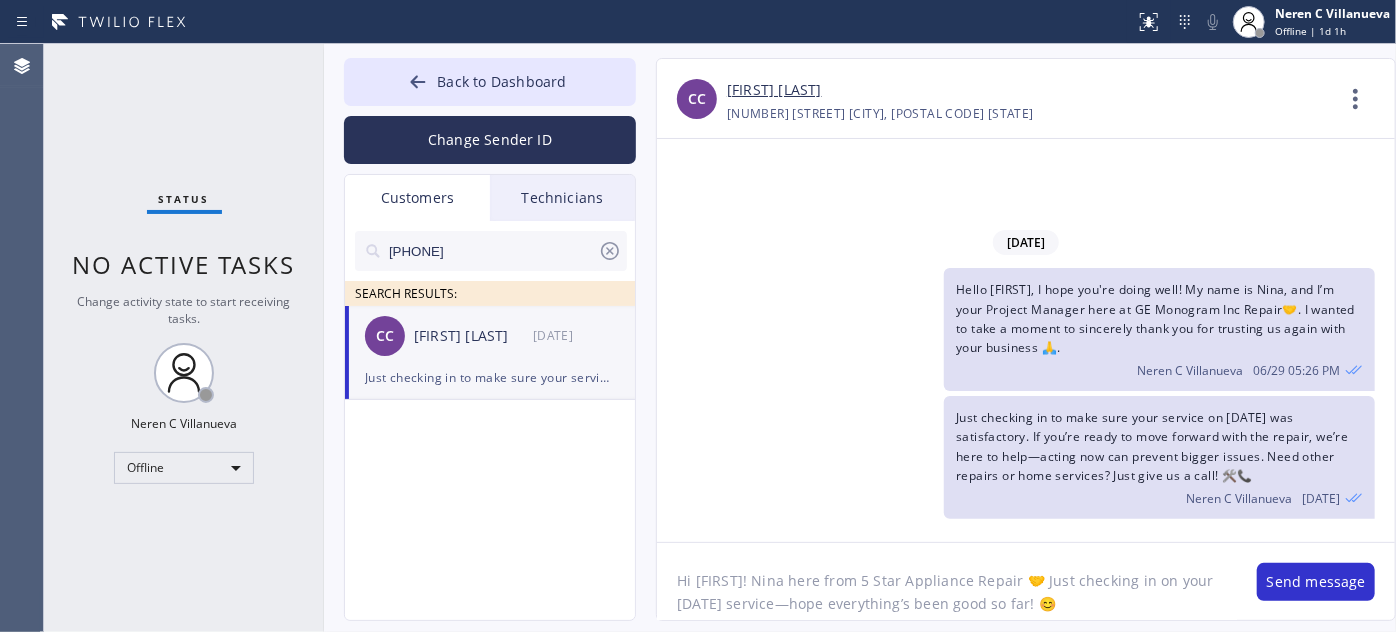 drag, startPoint x: 694, startPoint y: 580, endPoint x: 735, endPoint y: 576, distance: 41.19466 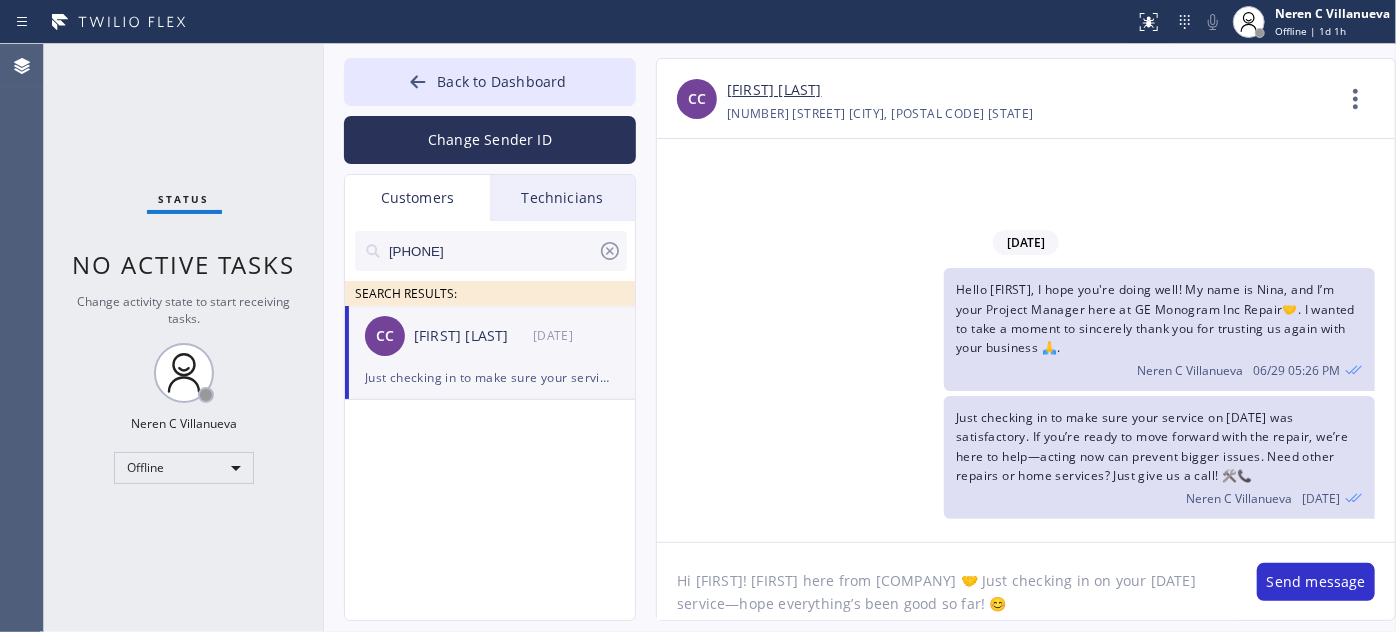 drag, startPoint x: 866, startPoint y: 579, endPoint x: 1026, endPoint y: 576, distance: 160.02812 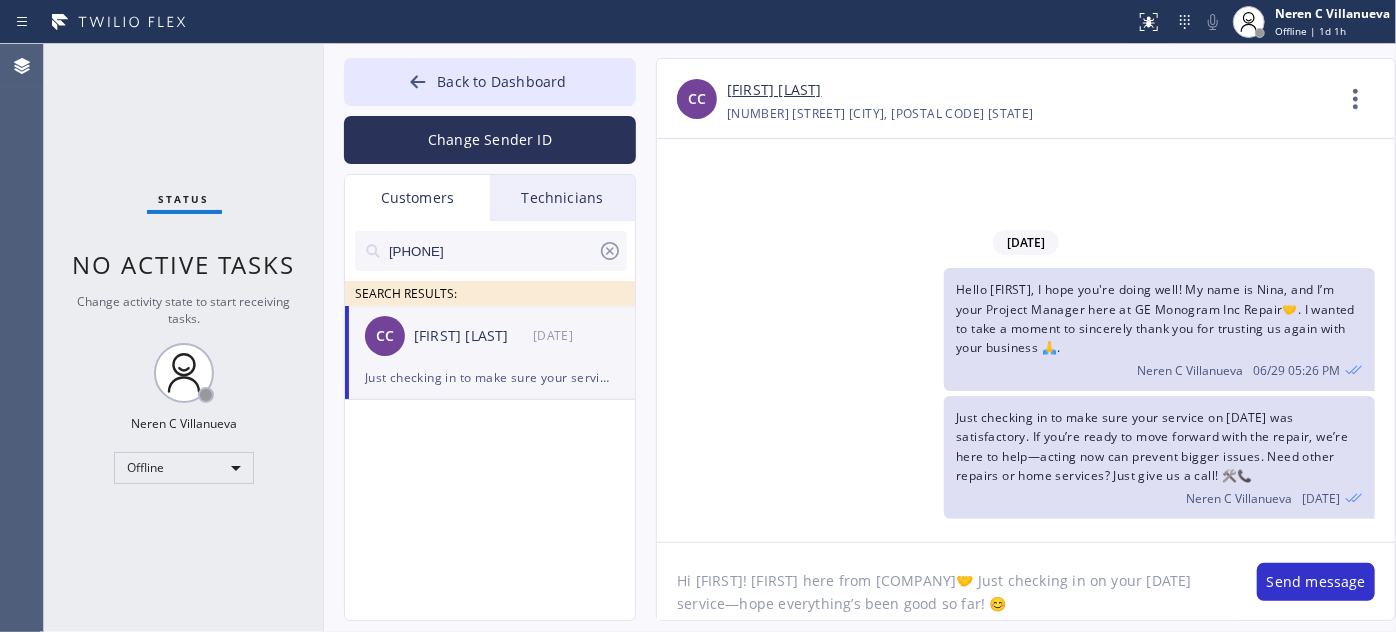 drag, startPoint x: 716, startPoint y: 605, endPoint x: 645, endPoint y: 605, distance: 71 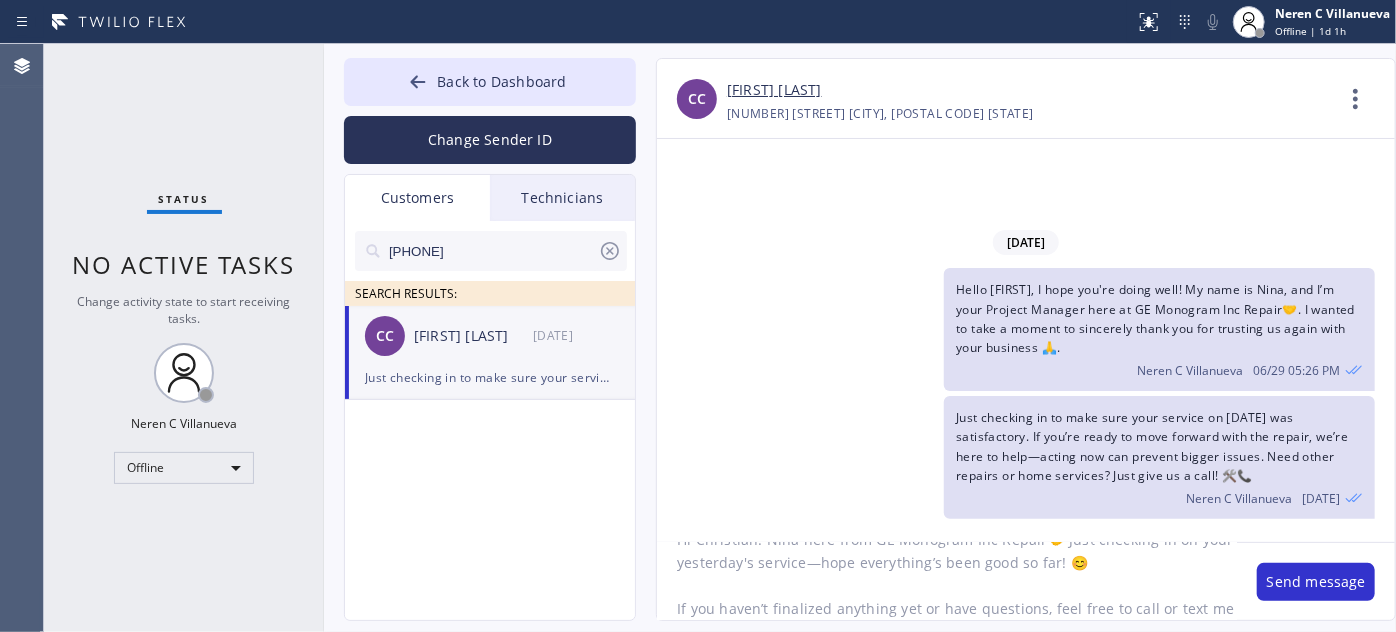 scroll, scrollTop: 64, scrollLeft: 0, axis: vertical 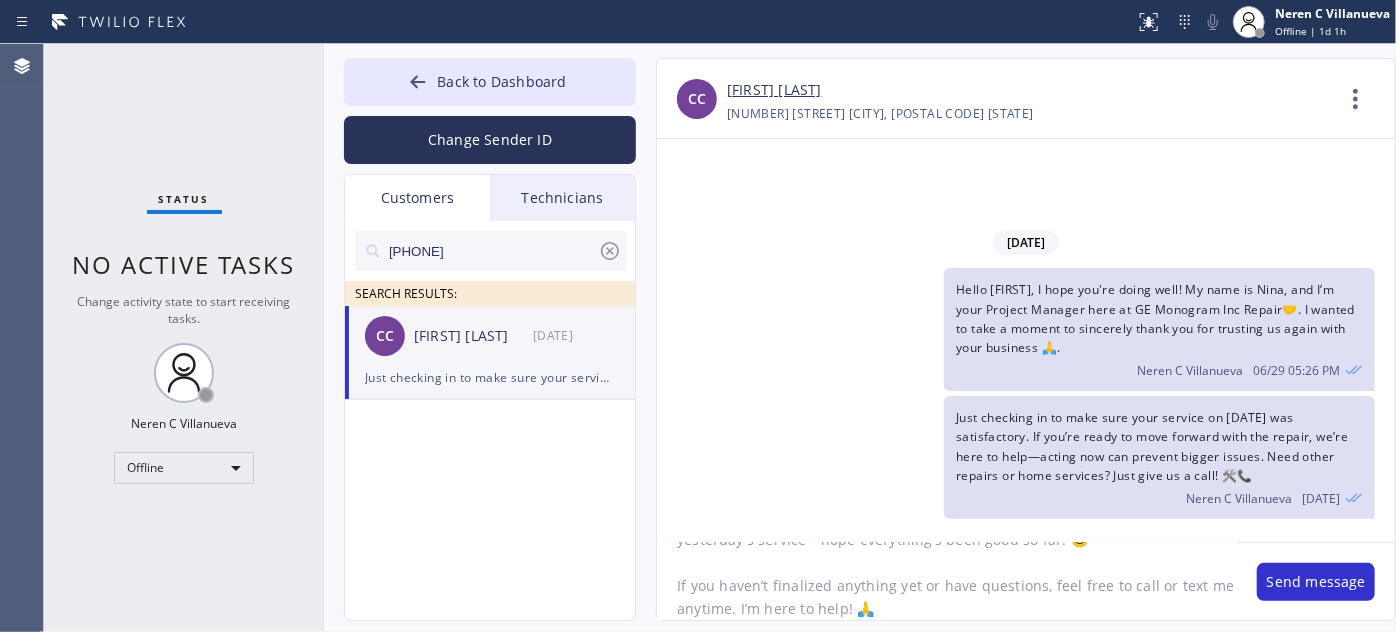click on "Hi Christian! Nina here from GE Monogram Inc Repair🤝 Just checking in on your yesterday's service—hope everything’s been good so far! 😊
If you haven’t finalized anything yet or have questions, feel free to call or text me anytime. I’m here to help! 🙏" 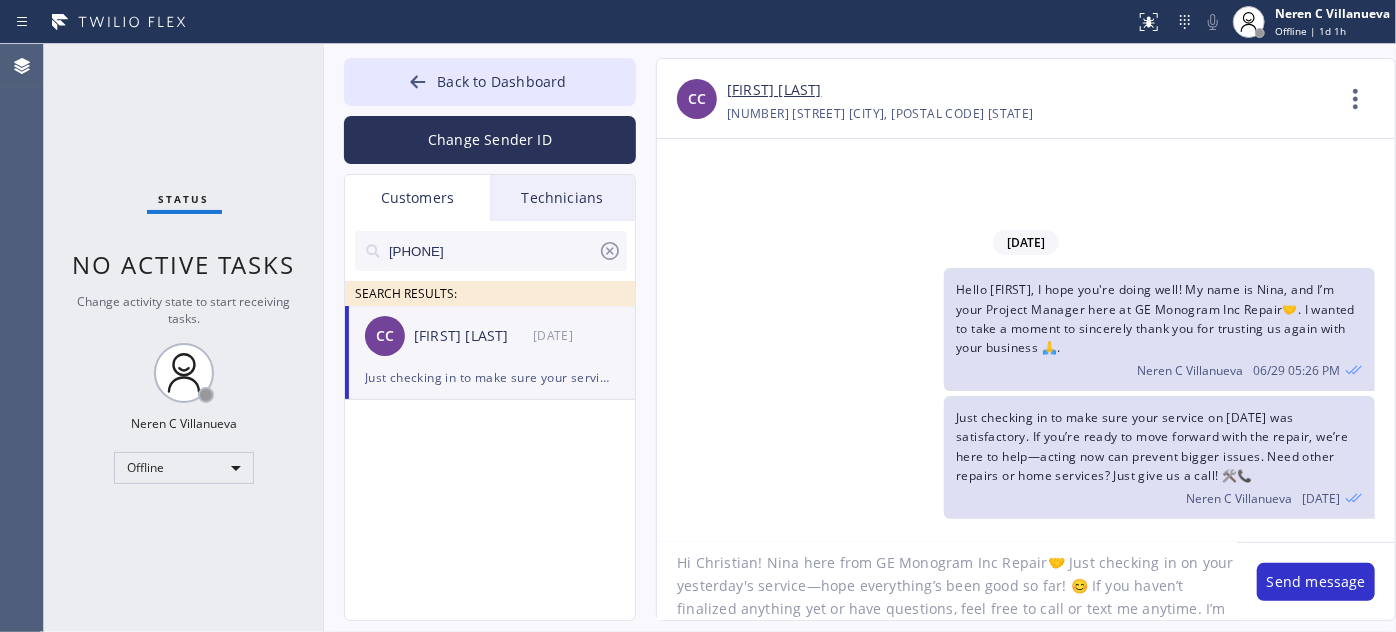 scroll, scrollTop: 41, scrollLeft: 0, axis: vertical 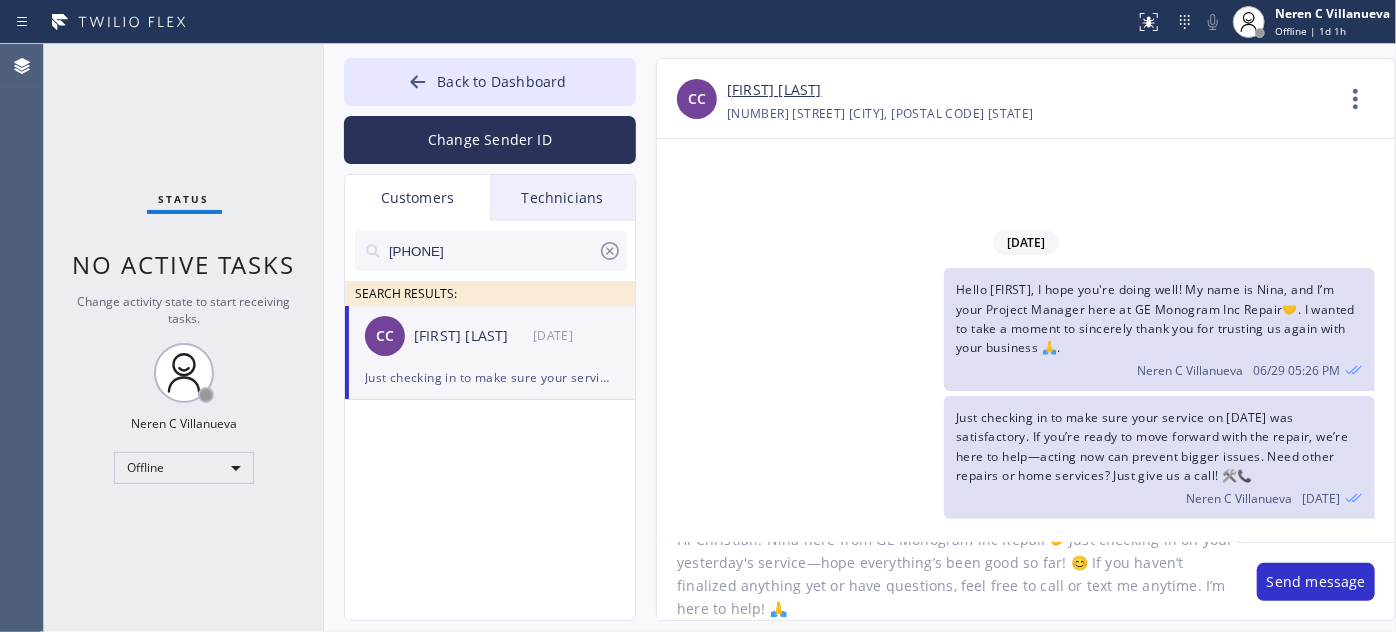 click on "Hi Christian! Nina here from GE Monogram Inc Repair🤝 Just checking in on your yesterday's service—hope everything’s been good so far! 😊 If you haven’t finalized anything yet or have questions, feel free to call or text me anytime. I’m here to help! 🙏" 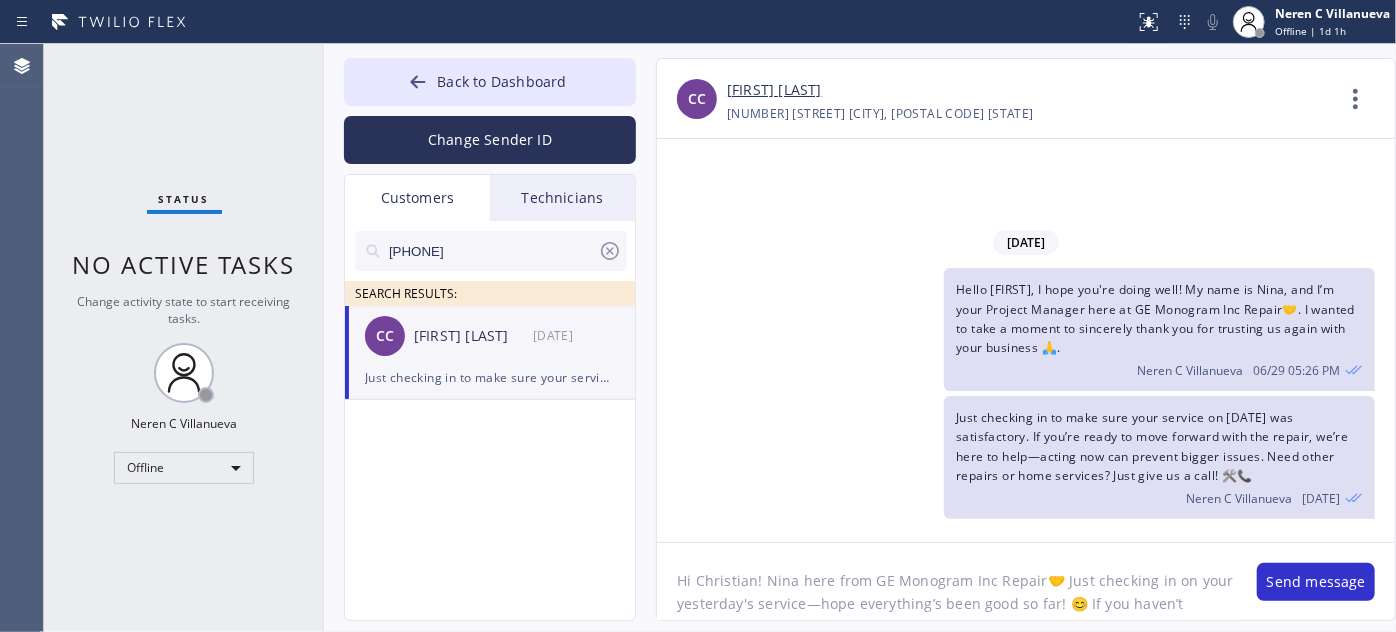 scroll, scrollTop: 41, scrollLeft: 0, axis: vertical 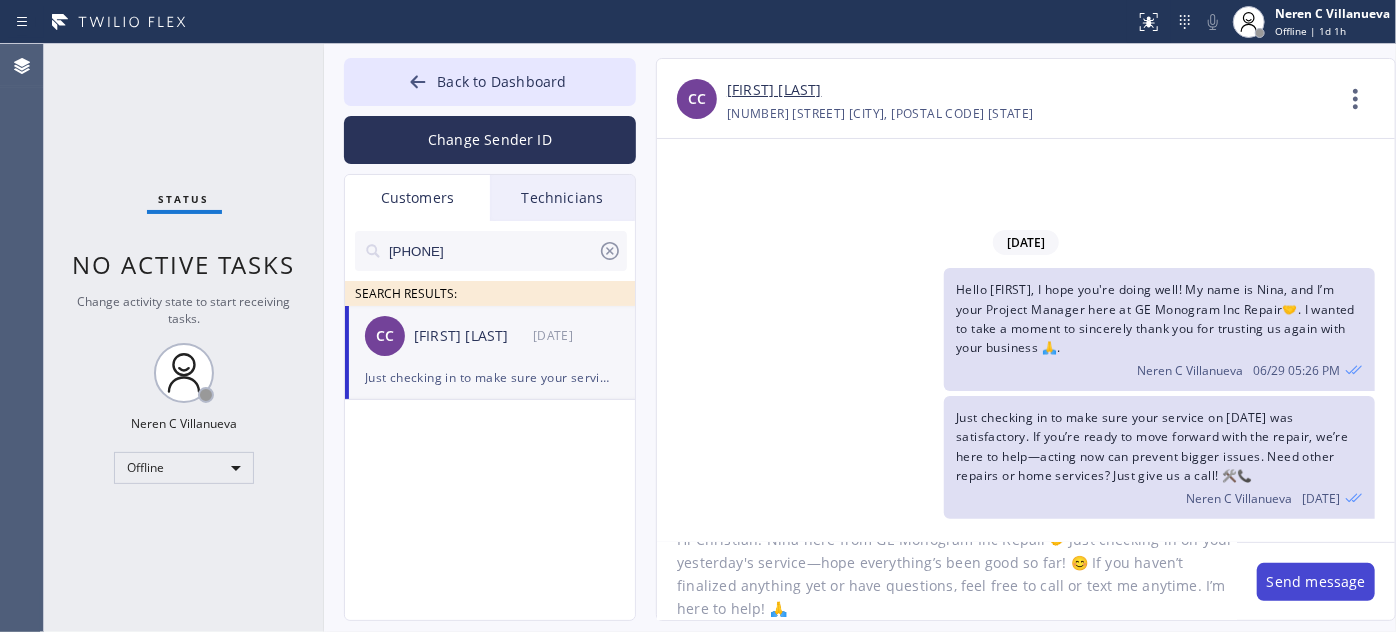 type on "Hi Christian! Nina here from GE Monogram Inc Repair🤝 Just checking in on your yesterday's service—hope everything’s been good so far! 😊 If you haven’t finalized anything yet or have questions, feel free to call or text me anytime. I’m here to help! 🙏" 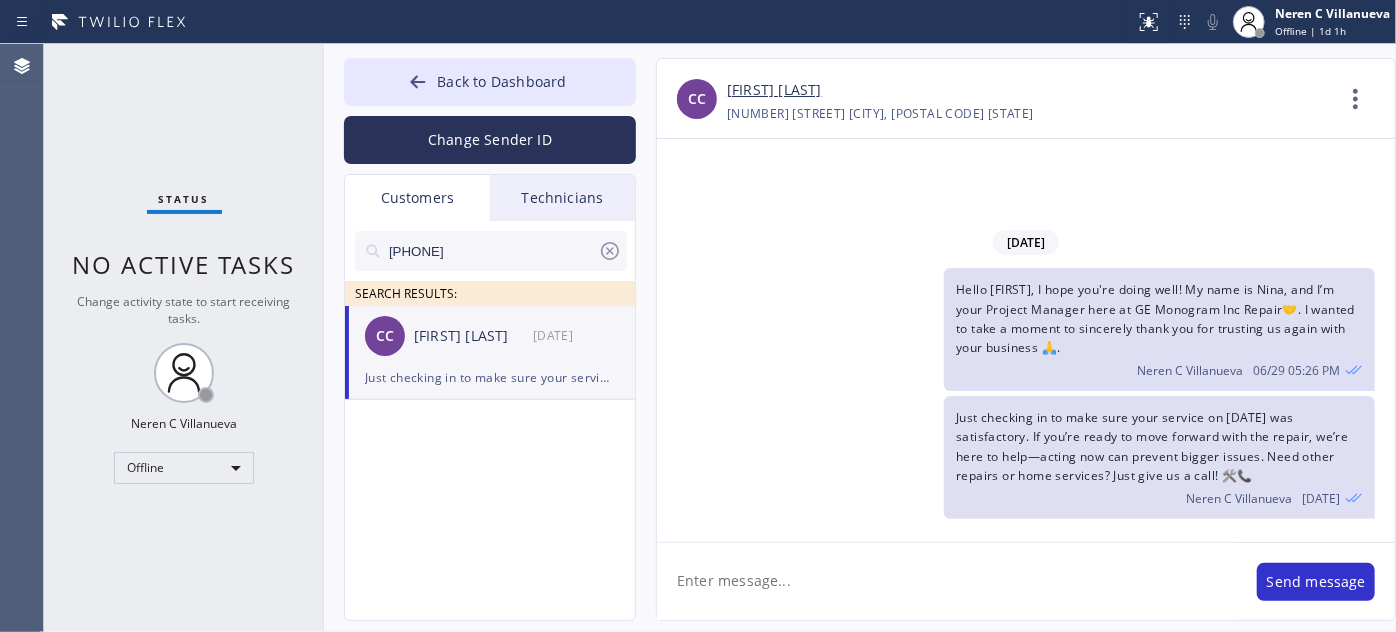 scroll, scrollTop: 0, scrollLeft: 0, axis: both 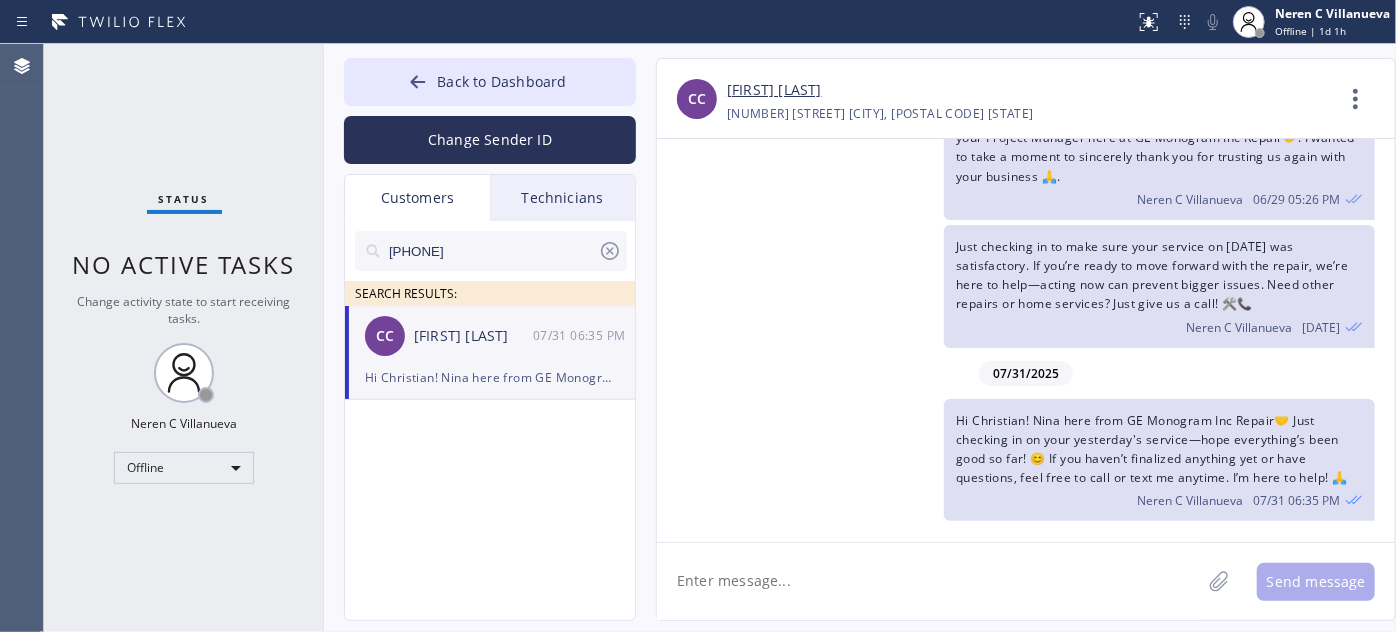 drag, startPoint x: 500, startPoint y: 245, endPoint x: 307, endPoint y: 236, distance: 193.20973 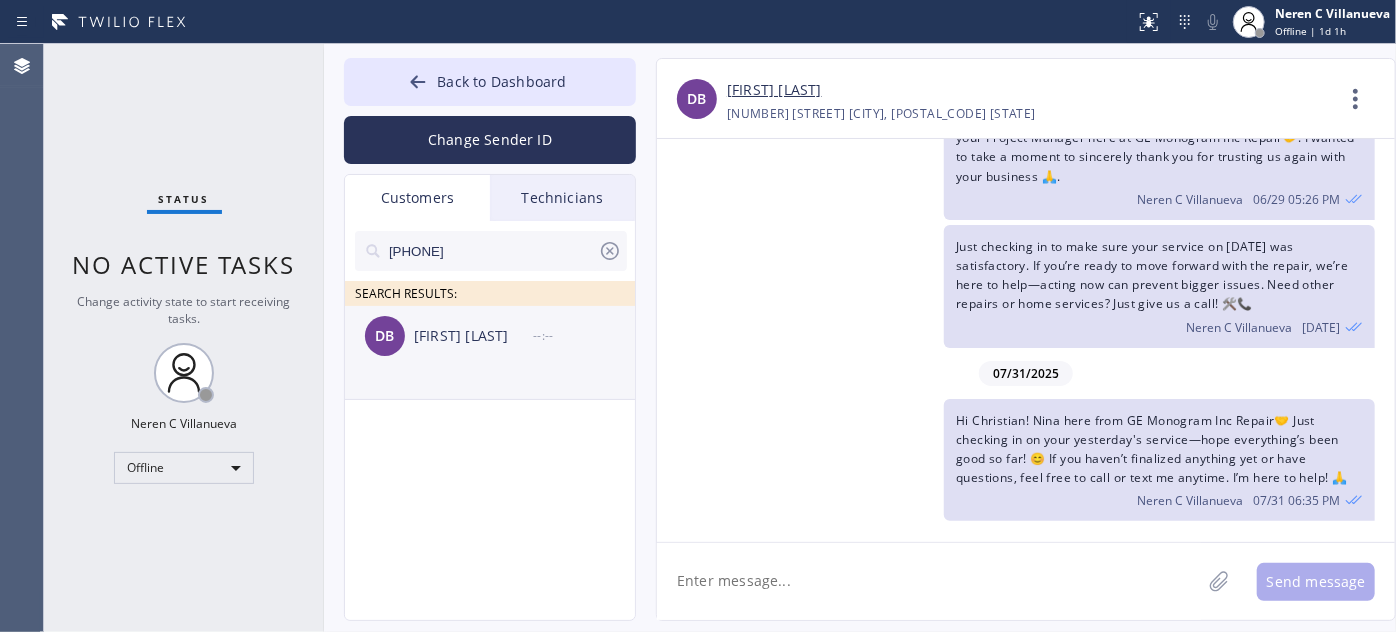 type on "[PHONE]" 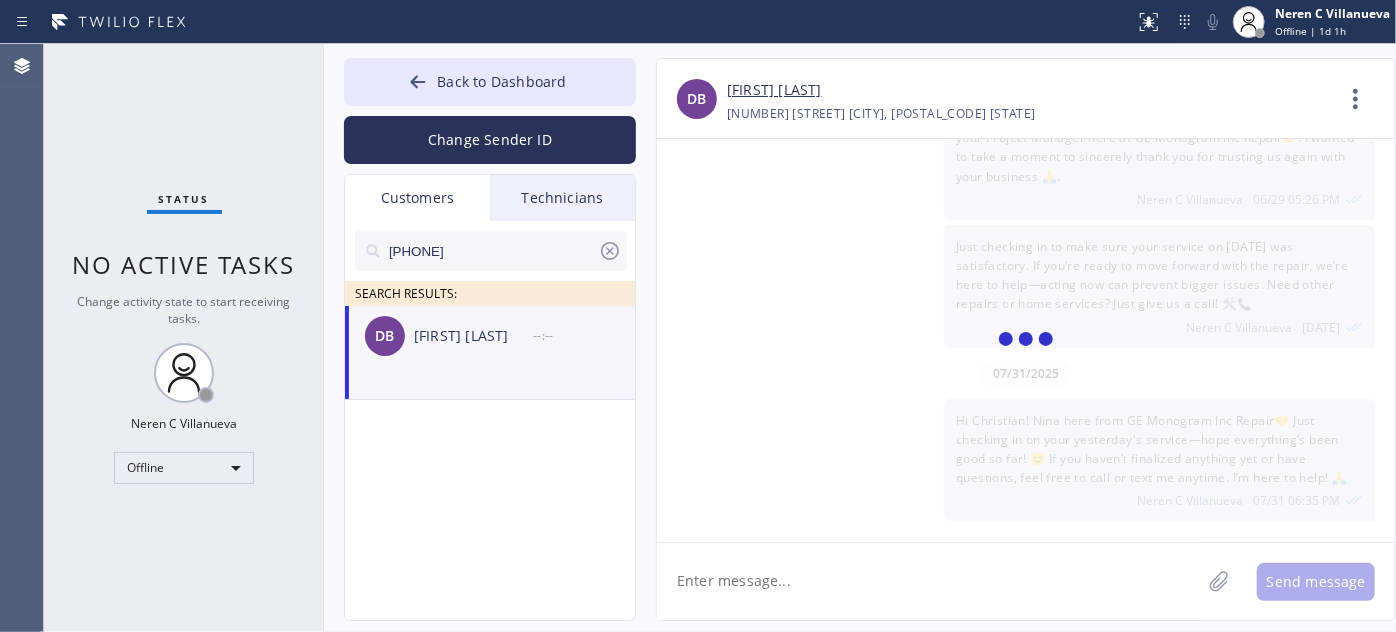scroll, scrollTop: 0, scrollLeft: 0, axis: both 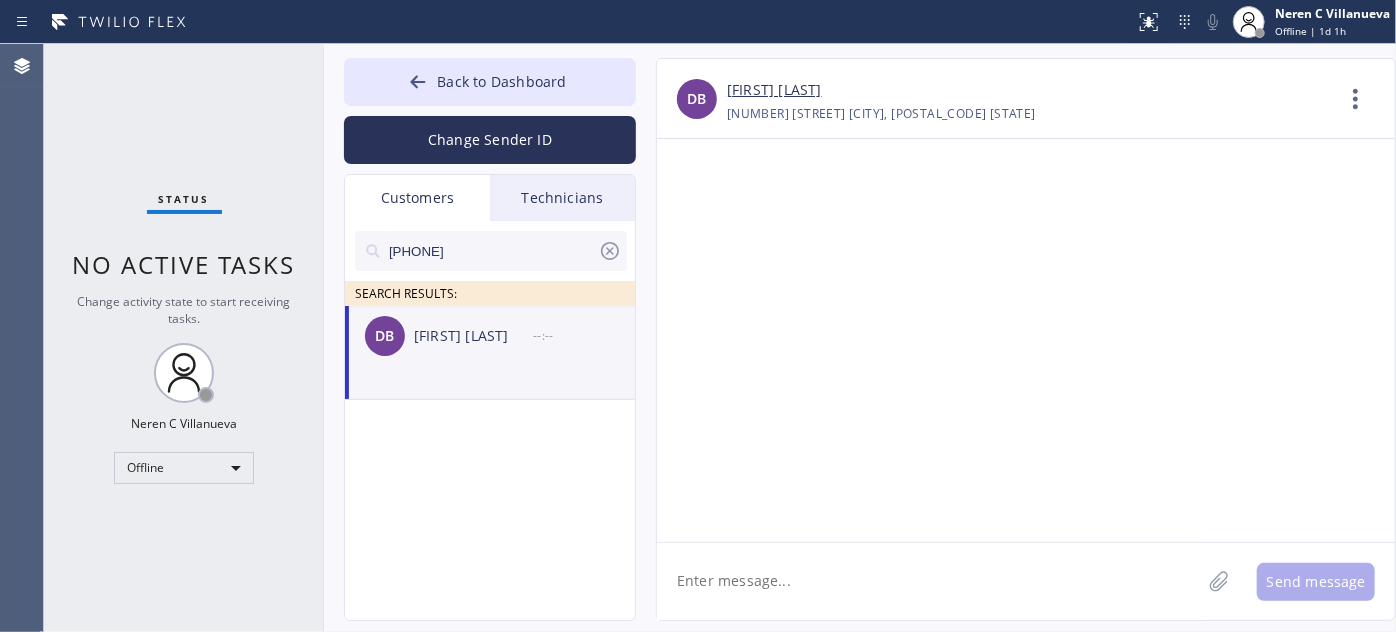 paste on "Hi Henry, this is Nina from Santa Clarita Appliance Expert 😊 Thanks again for having us out yesterday for your Samsung washer! Just checking if you’d like to 𝗺𝗼𝘃𝗲 𝗳𝗼𝗿𝘄𝗮𝗿𝗱 𝘄𝗶𝘁𝗵 𝘁𝗵𝗲 𝗿𝗲𝗽𝗮𝗶𝗿—I’ve got the full quote ready and can help get you scheduled. Let me know what works best!" 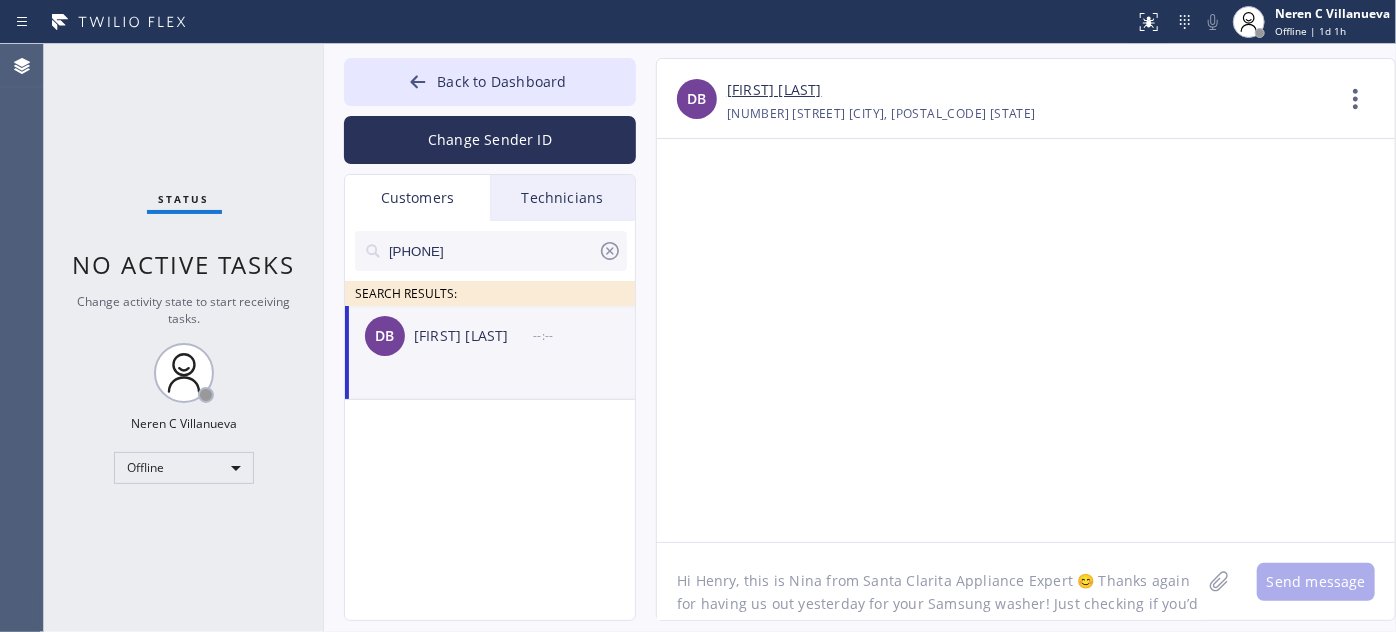scroll, scrollTop: 40, scrollLeft: 0, axis: vertical 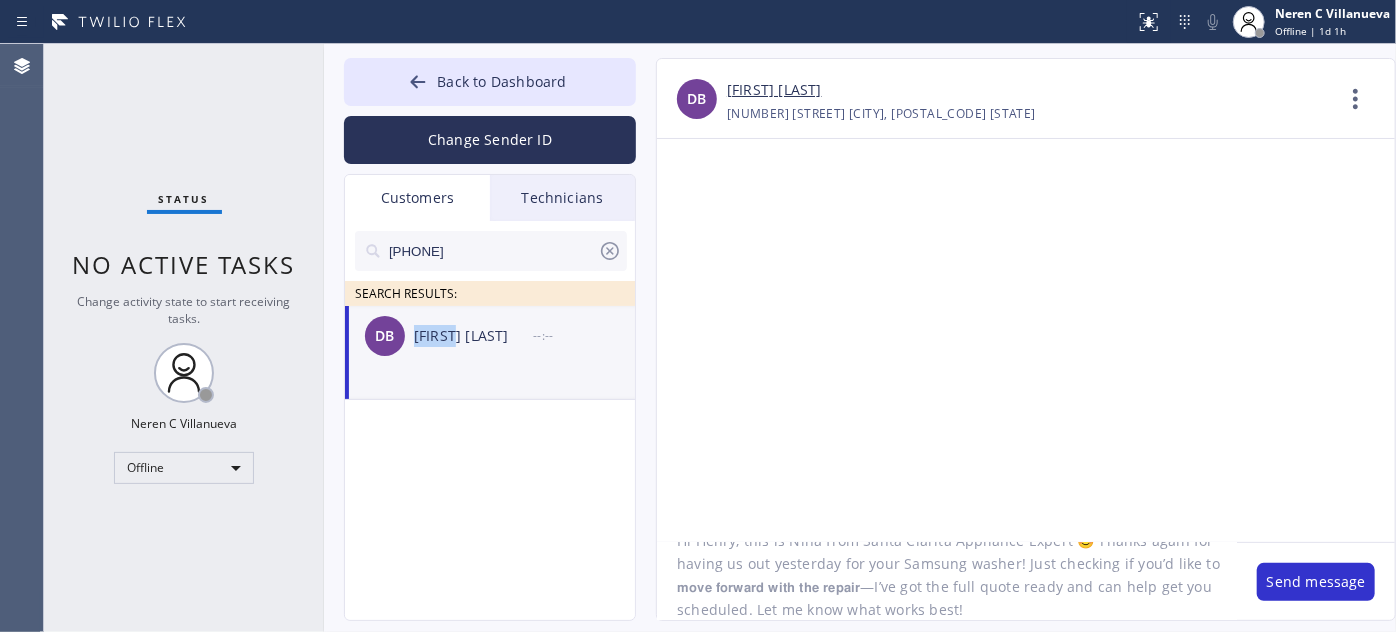 drag, startPoint x: 413, startPoint y: 340, endPoint x: 463, endPoint y: 345, distance: 50.24938 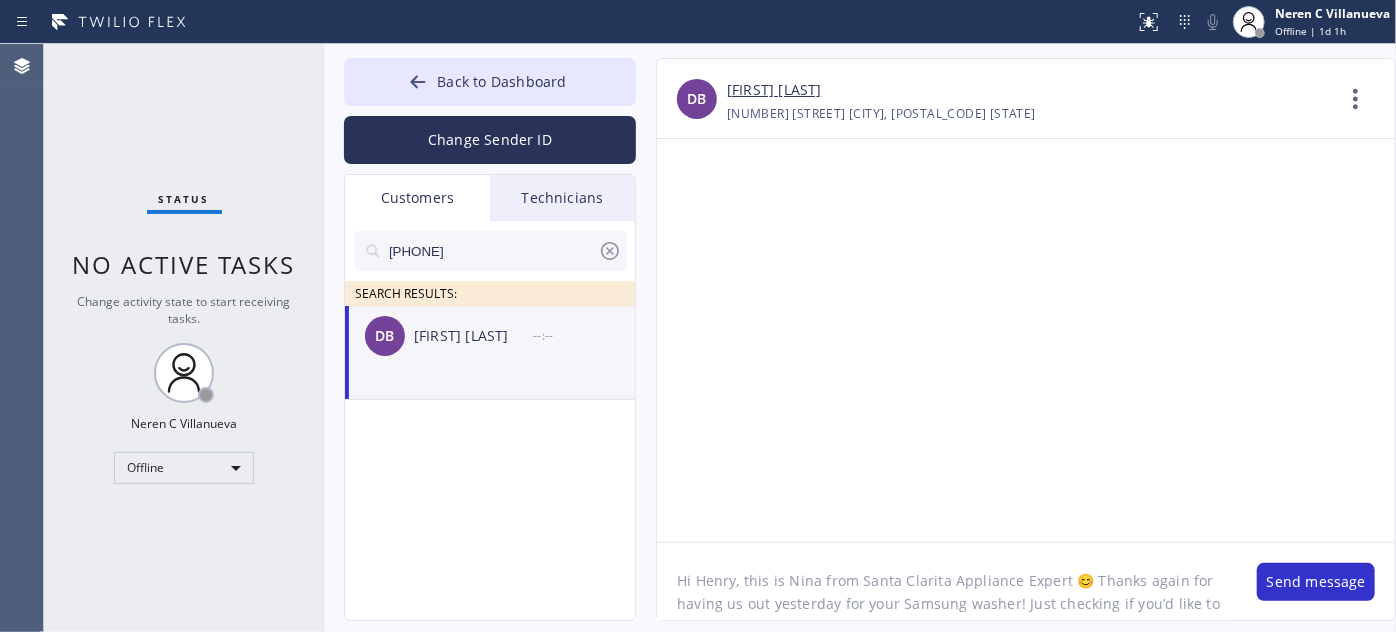 drag, startPoint x: 695, startPoint y: 579, endPoint x: 733, endPoint y: 578, distance: 38.013157 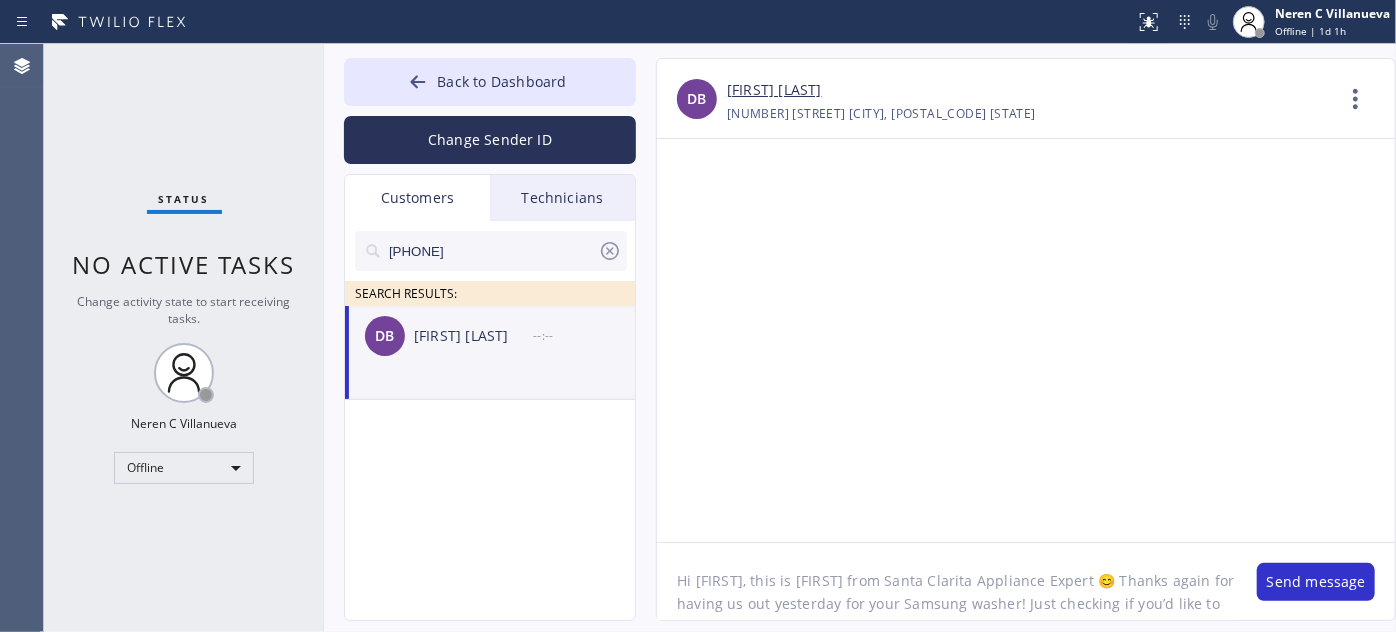 drag, startPoint x: 864, startPoint y: 580, endPoint x: 1066, endPoint y: 577, distance: 202.02228 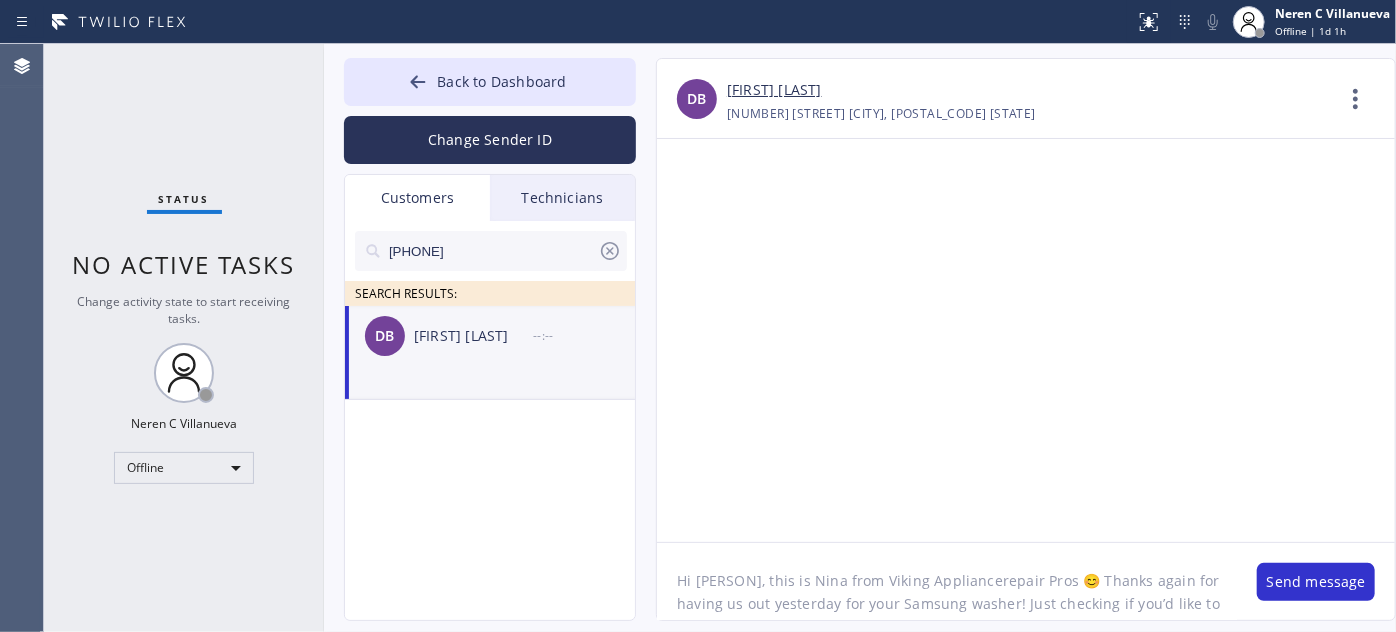 scroll, scrollTop: 41, scrollLeft: 0, axis: vertical 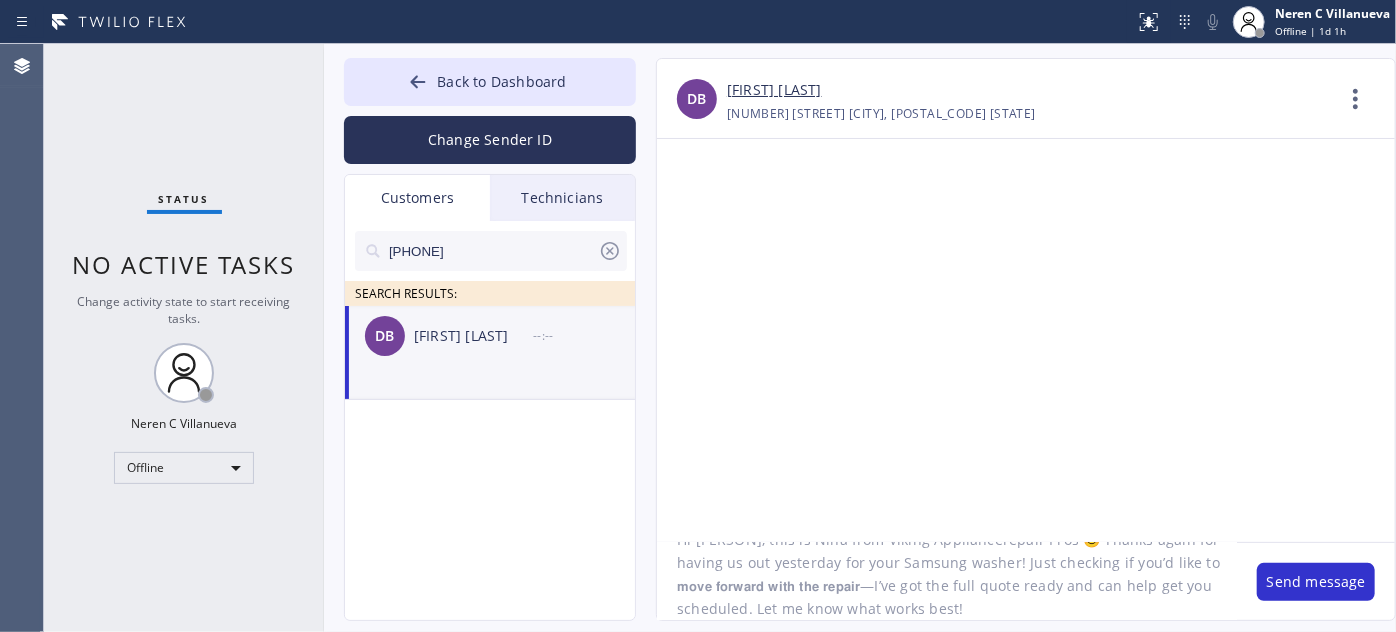 drag, startPoint x: 898, startPoint y: 561, endPoint x: 1008, endPoint y: 559, distance: 110.01818 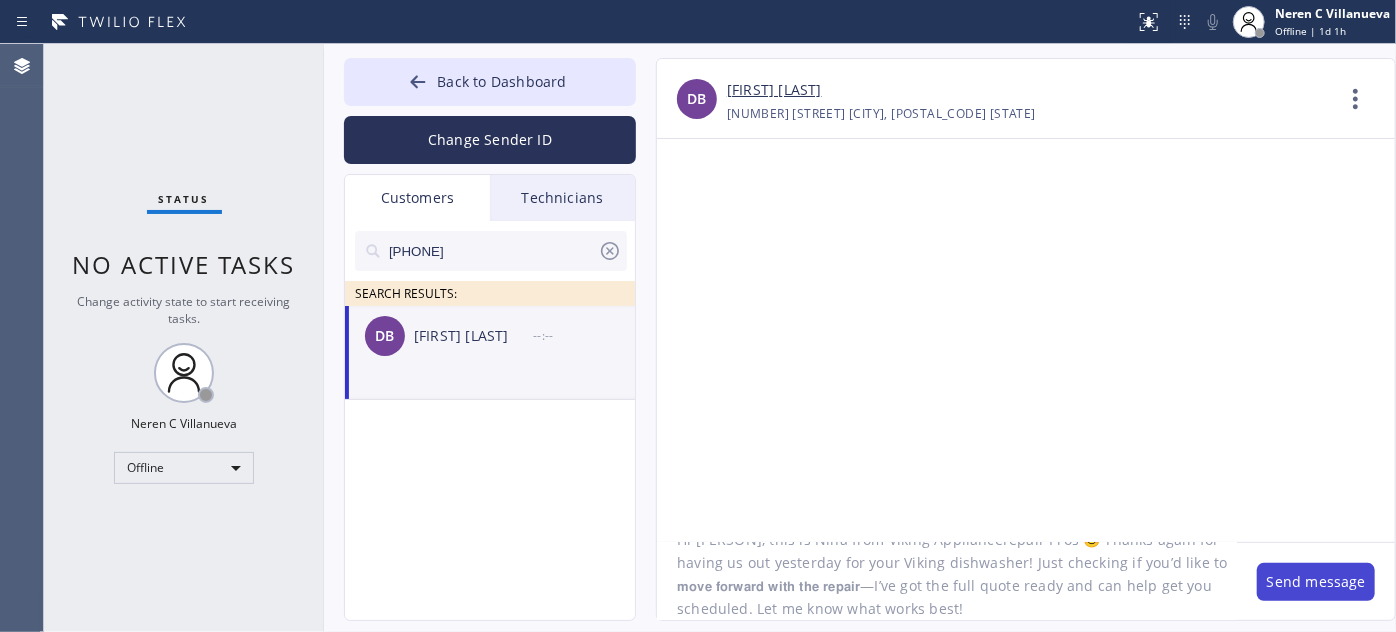 type on "Hi [PERSON], this is Nina from Viking Appliancerepair Pros 😊 Thanks again for having us out yesterday for your Viking dishwasher! Just checking if you’d like to 𝗺𝗼𝘃𝗲 𝗳𝗼𝗿𝘄𝗮𝗿𝗱 𝘄𝗶𝘁𝗵 𝘁𝗵𝗲 𝗿𝗲𝗽𝗮𝗶𝗿—I’ve got the full quote ready and can help get you scheduled. Let me know what works best!" 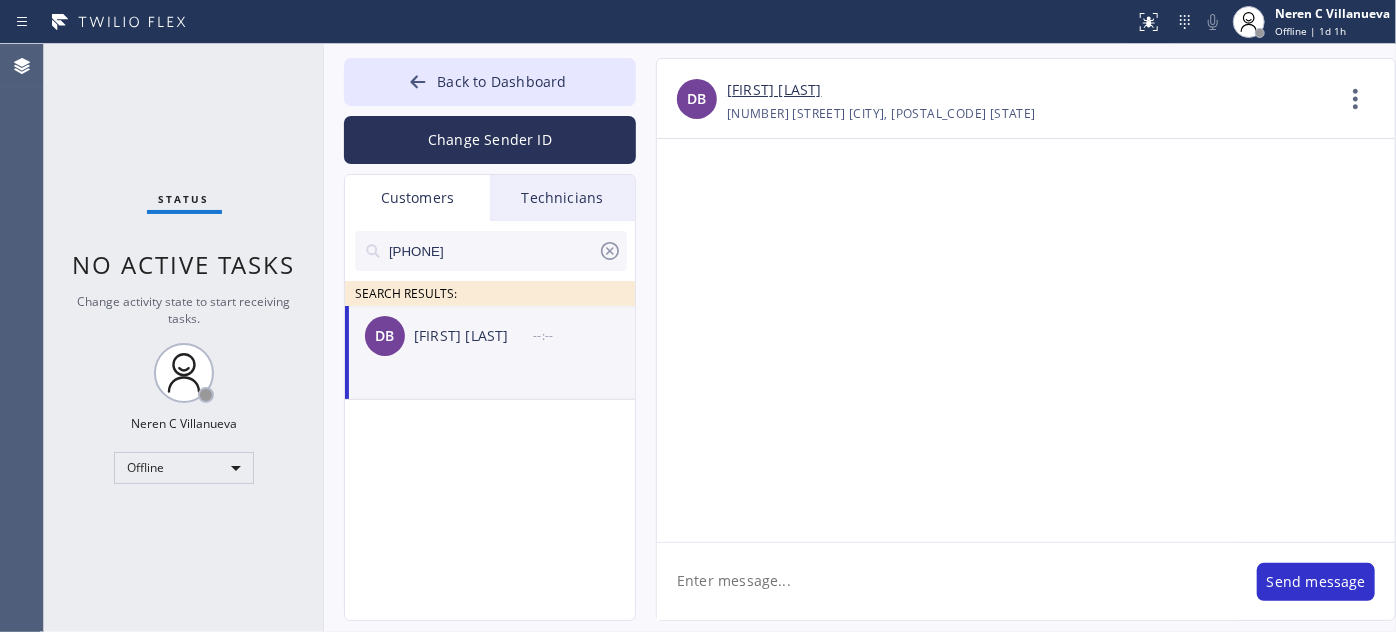 scroll, scrollTop: 0, scrollLeft: 0, axis: both 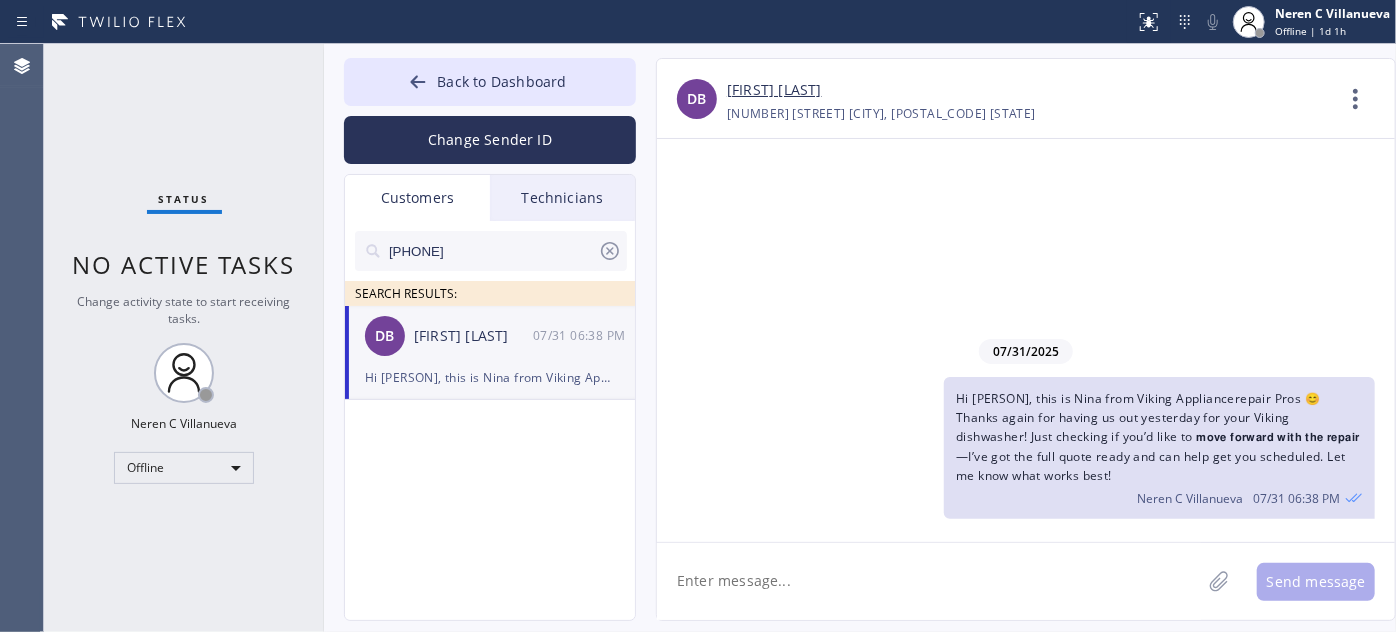 drag, startPoint x: 496, startPoint y: 244, endPoint x: 285, endPoint y: 244, distance: 211 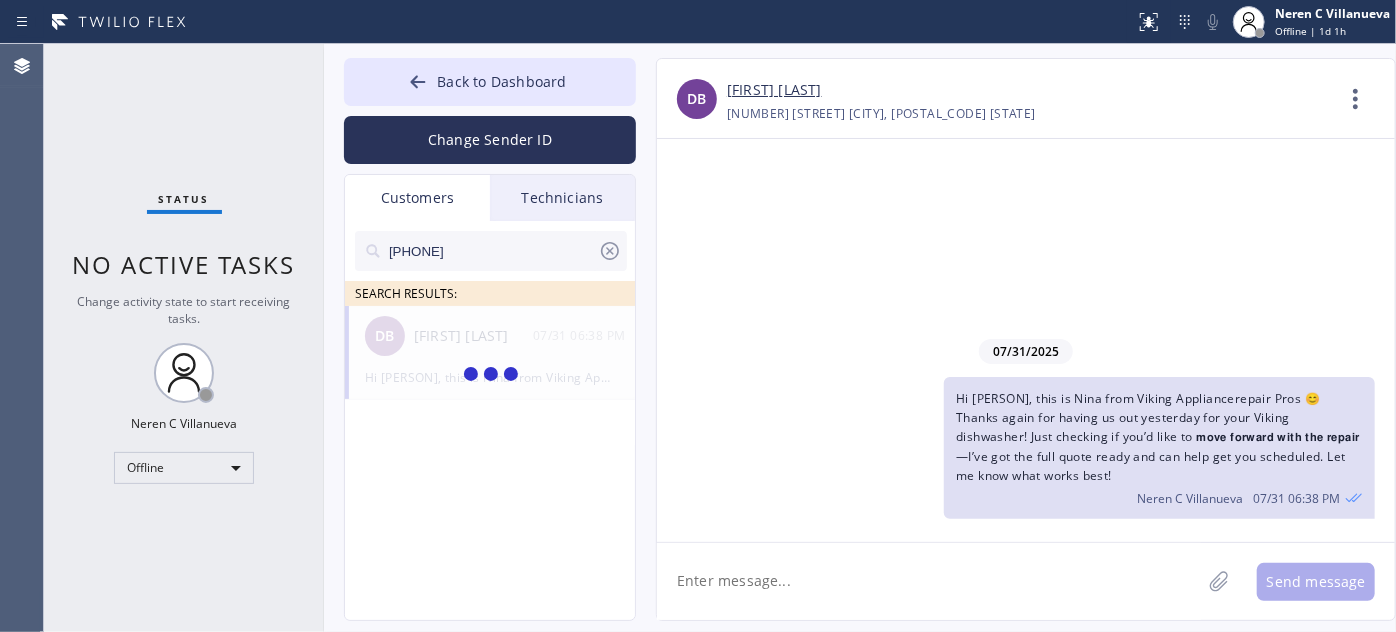 type on "[PHONE]" 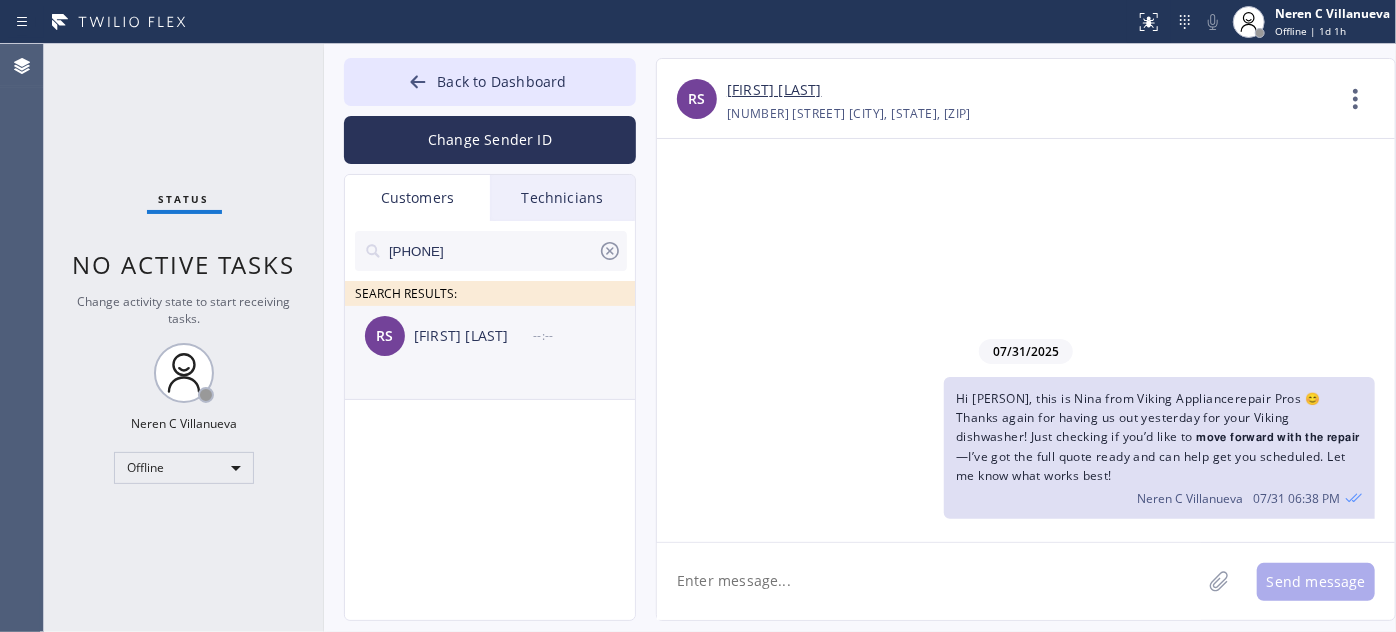 click on "RS [FIRST] [LAST] --:--" at bounding box center (491, 336) 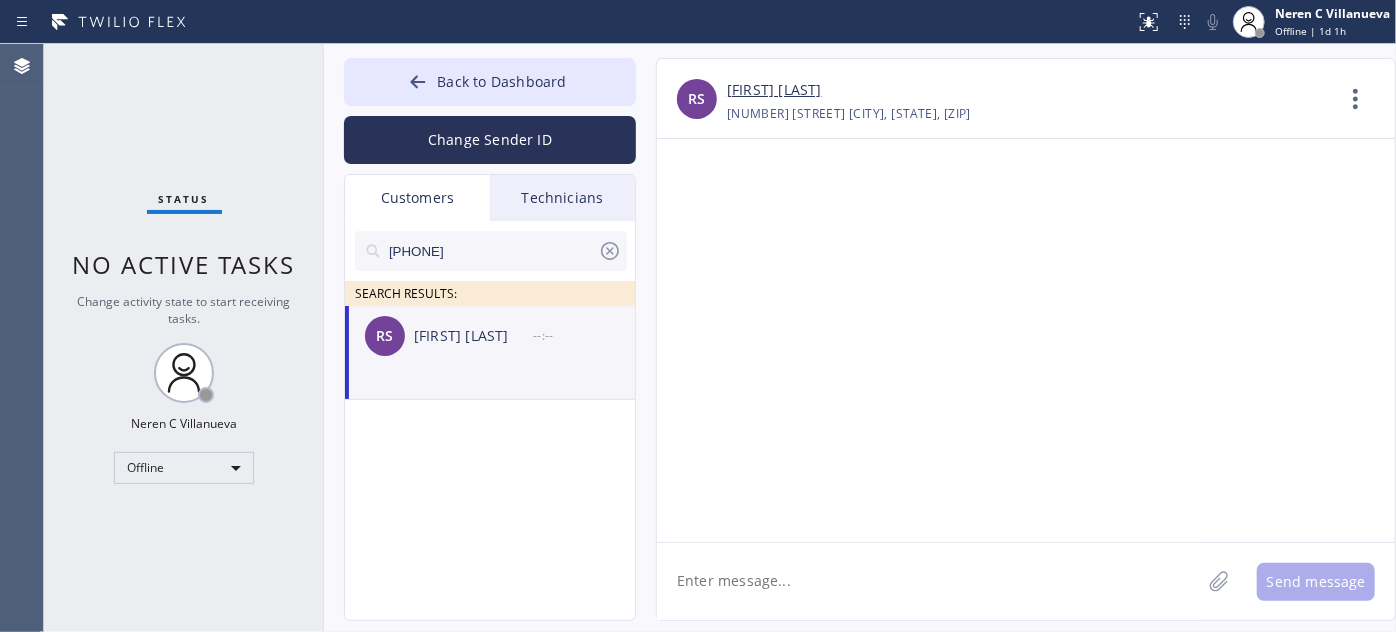 click on "RS [FIRST] [LAST] --:--" at bounding box center (491, 336) 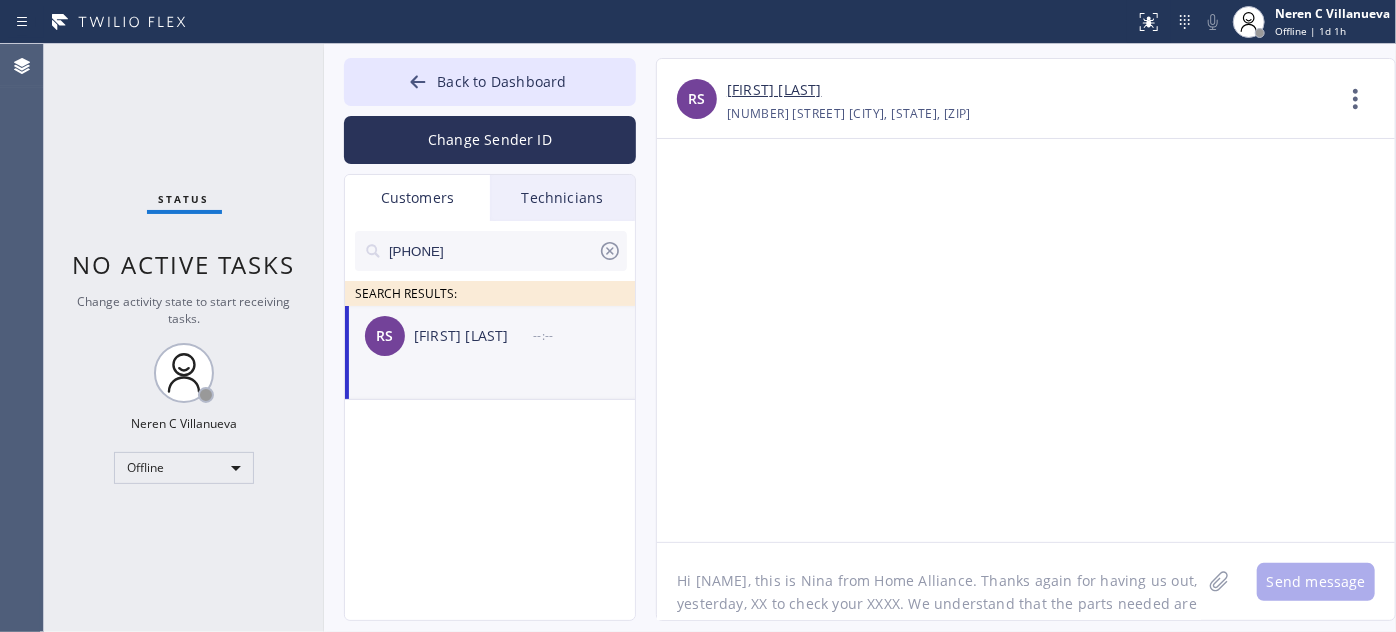 scroll, scrollTop: 62, scrollLeft: 0, axis: vertical 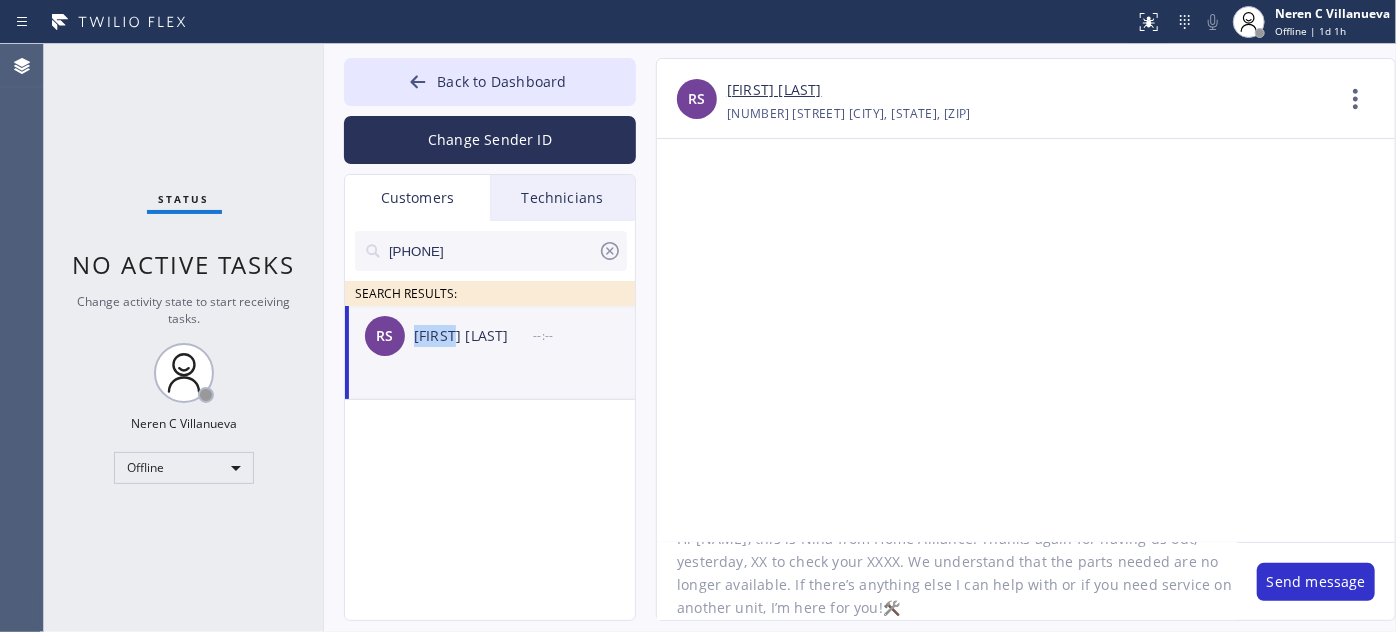 drag, startPoint x: 416, startPoint y: 338, endPoint x: 458, endPoint y: 343, distance: 42.296574 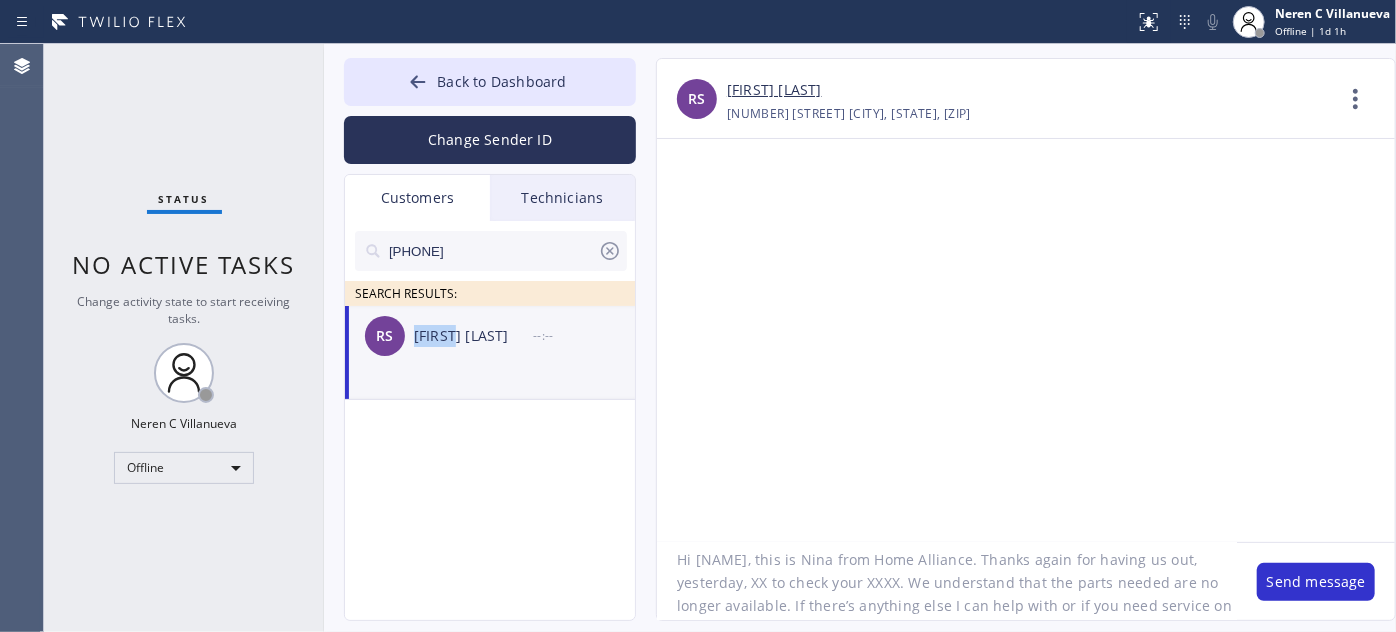 scroll, scrollTop: 0, scrollLeft: 0, axis: both 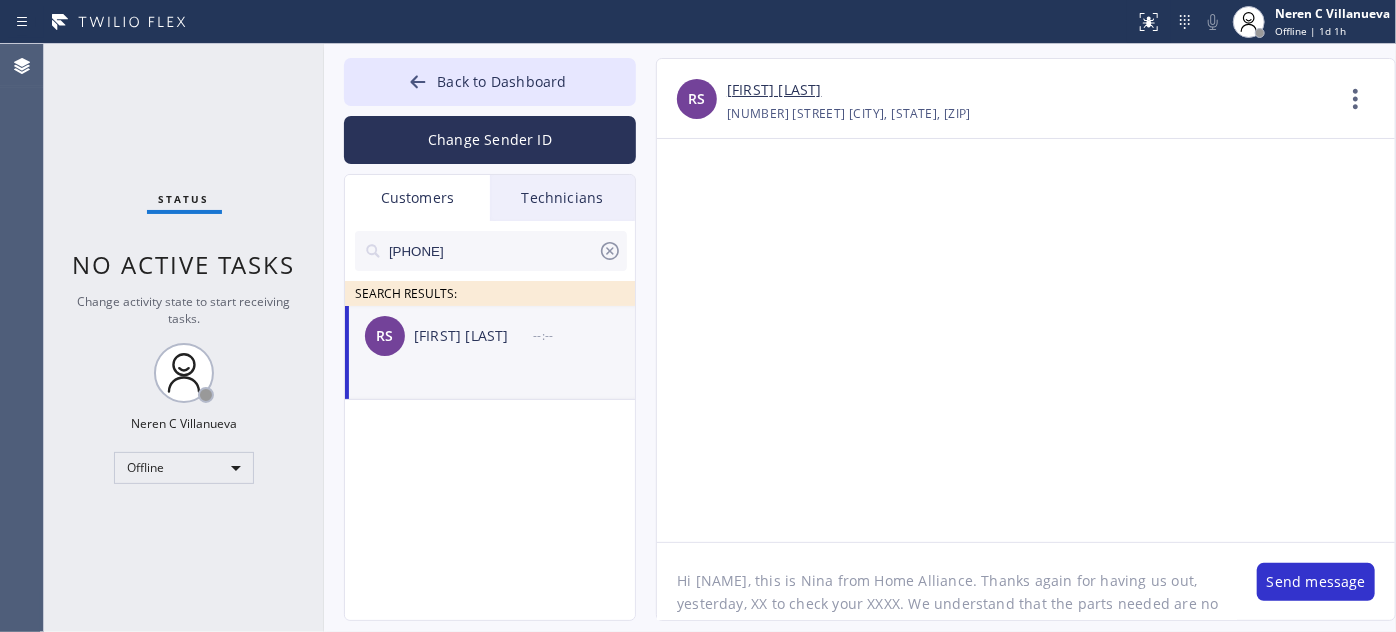 drag, startPoint x: 695, startPoint y: 579, endPoint x: 733, endPoint y: 579, distance: 38 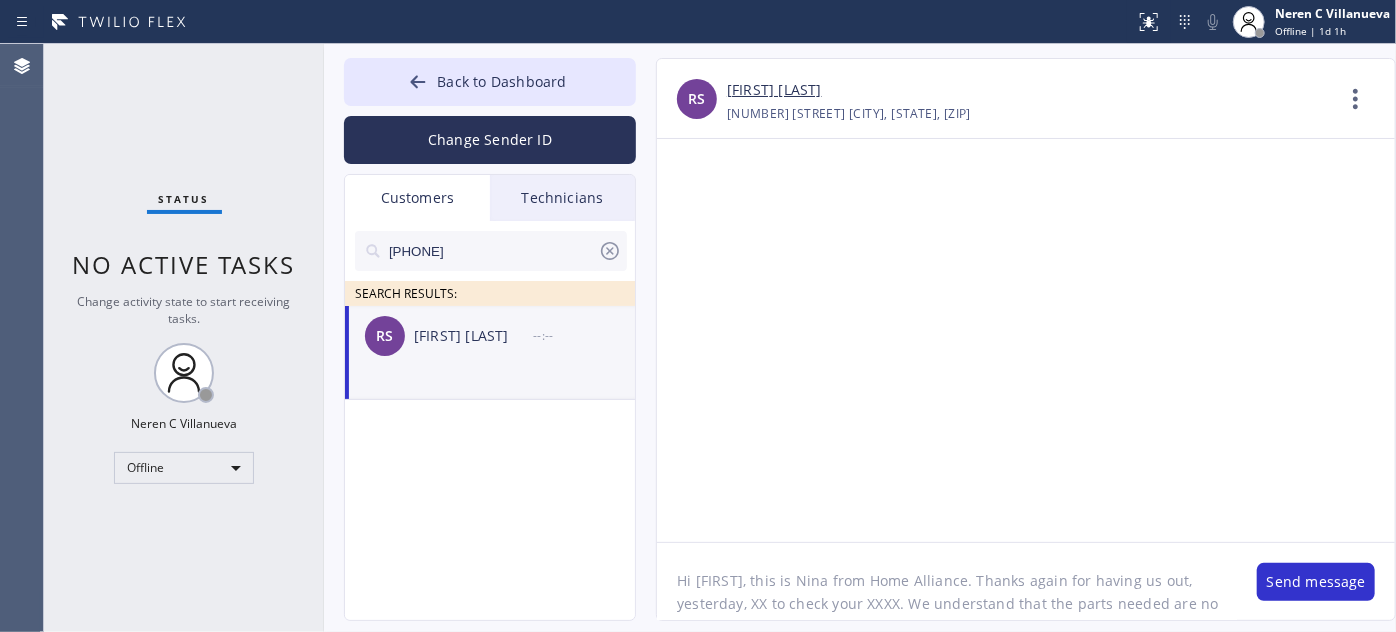 drag, startPoint x: 859, startPoint y: 580, endPoint x: 957, endPoint y: 578, distance: 98.02041 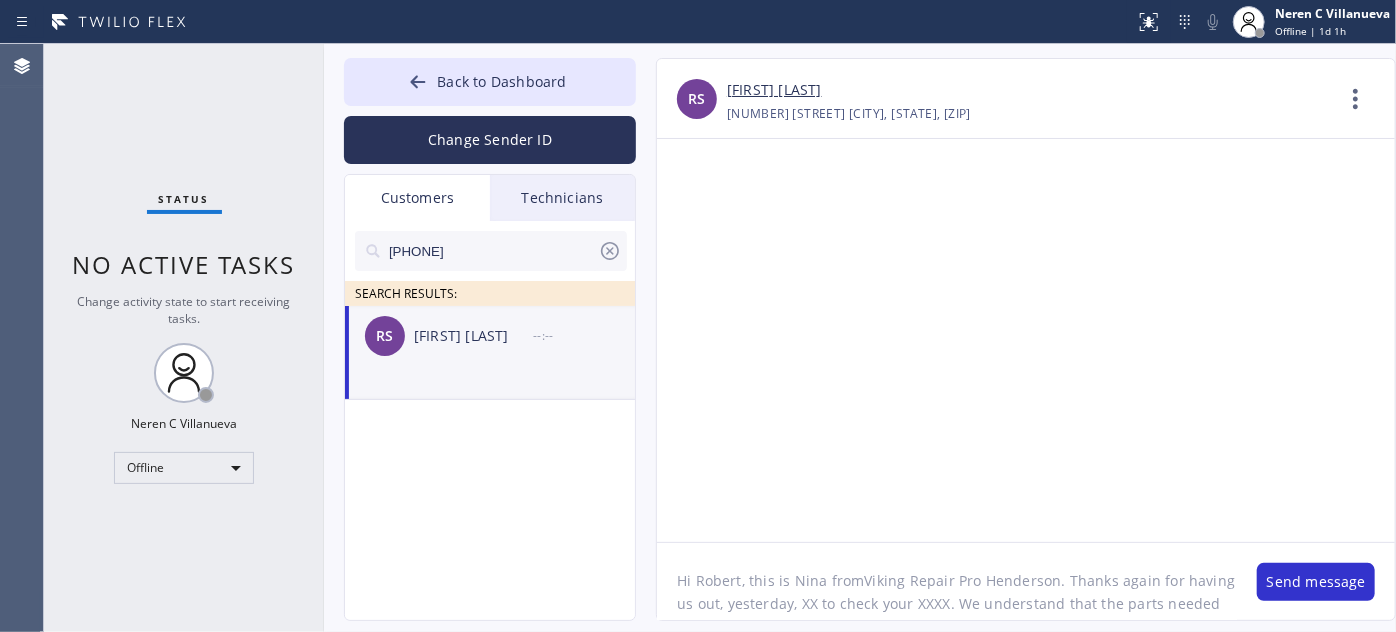 click on "Hi Robert, this is Nina fromViking Repair Pro Henderson. Thanks again for having us out, yesterday, XX to check your XXXX. We understand that the parts needed are no longer available. If there’s anything else I can help with or if you need service on another unit, I’m here for you!🛠️" 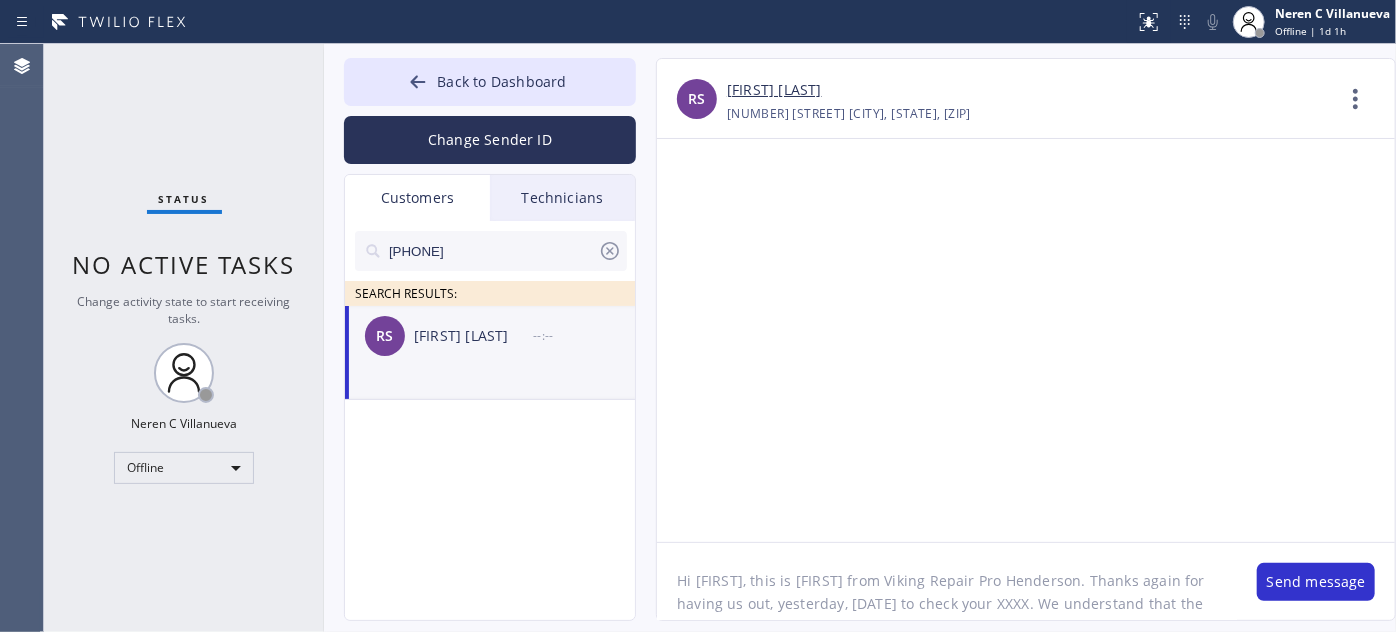 drag, startPoint x: 799, startPoint y: 603, endPoint x: 812, endPoint y: 603, distance: 13 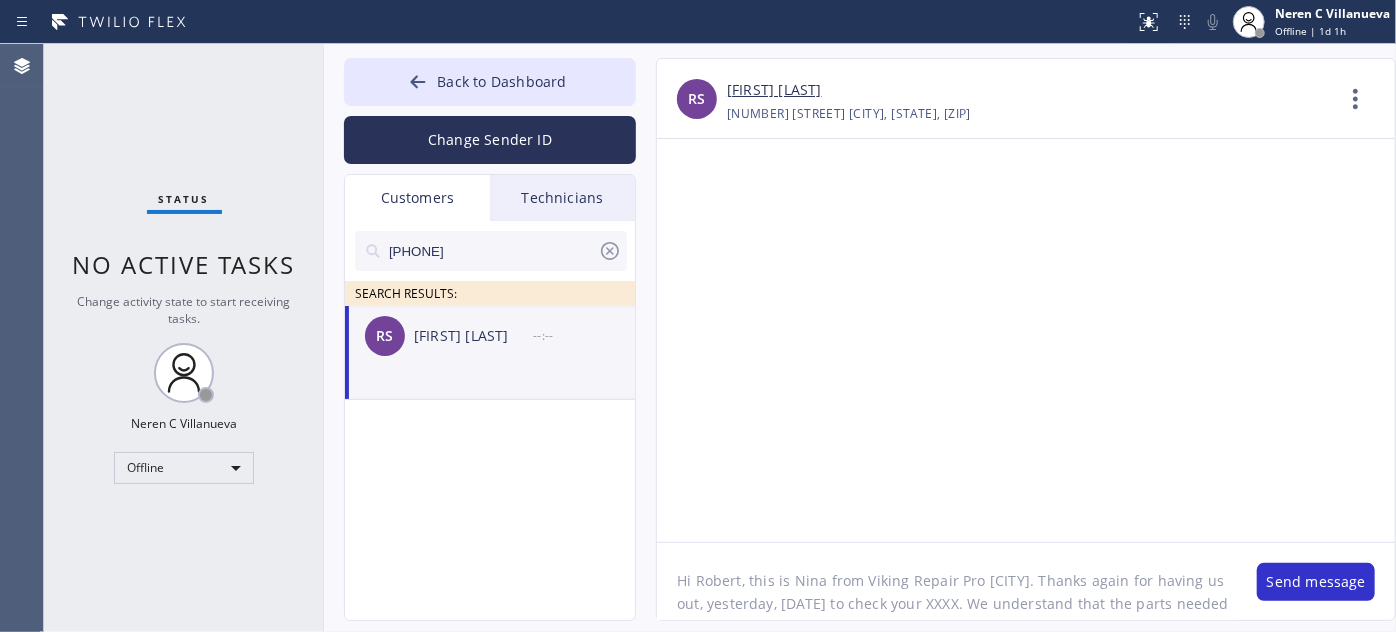 scroll, scrollTop: 7, scrollLeft: 0, axis: vertical 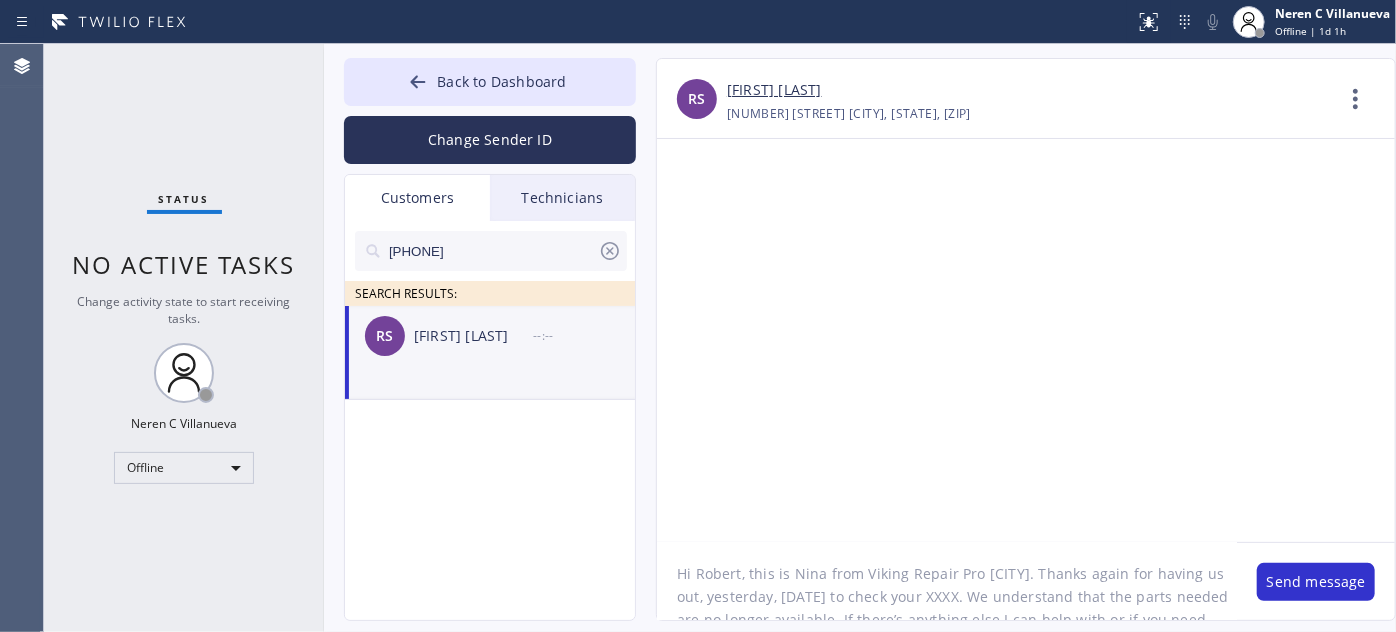 drag, startPoint x: 925, startPoint y: 609, endPoint x: 958, endPoint y: 598, distance: 34.785053 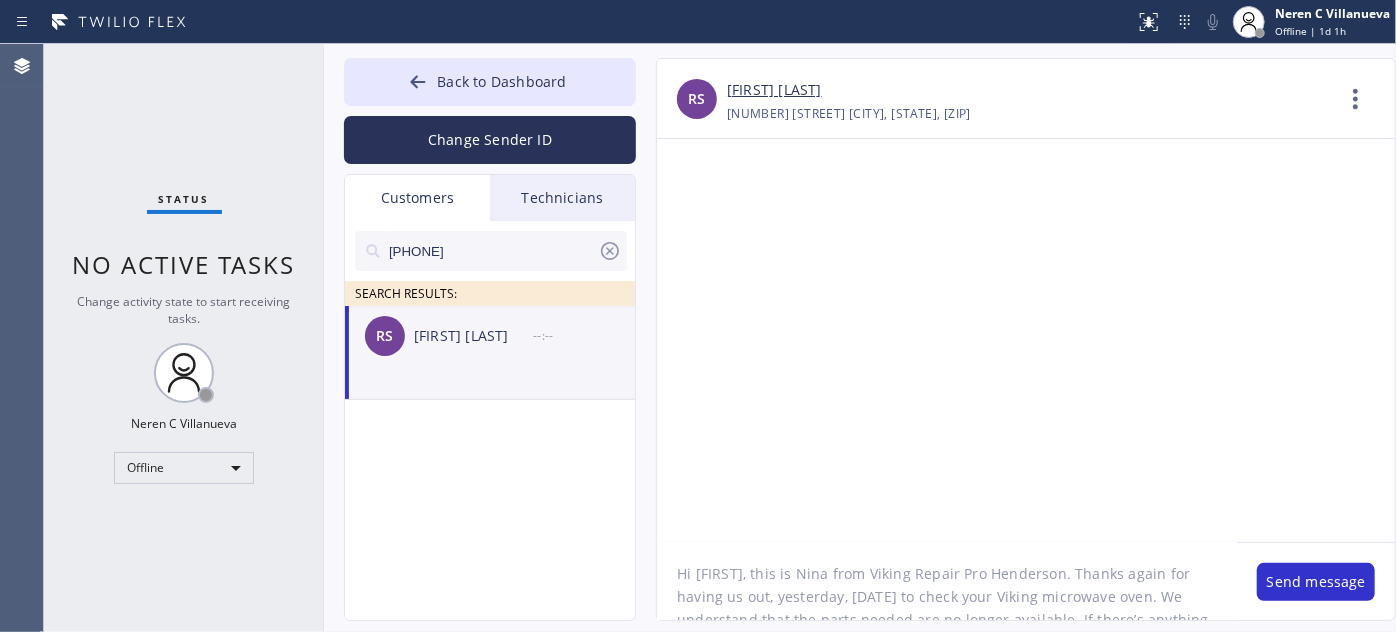 scroll, scrollTop: 43, scrollLeft: 0, axis: vertical 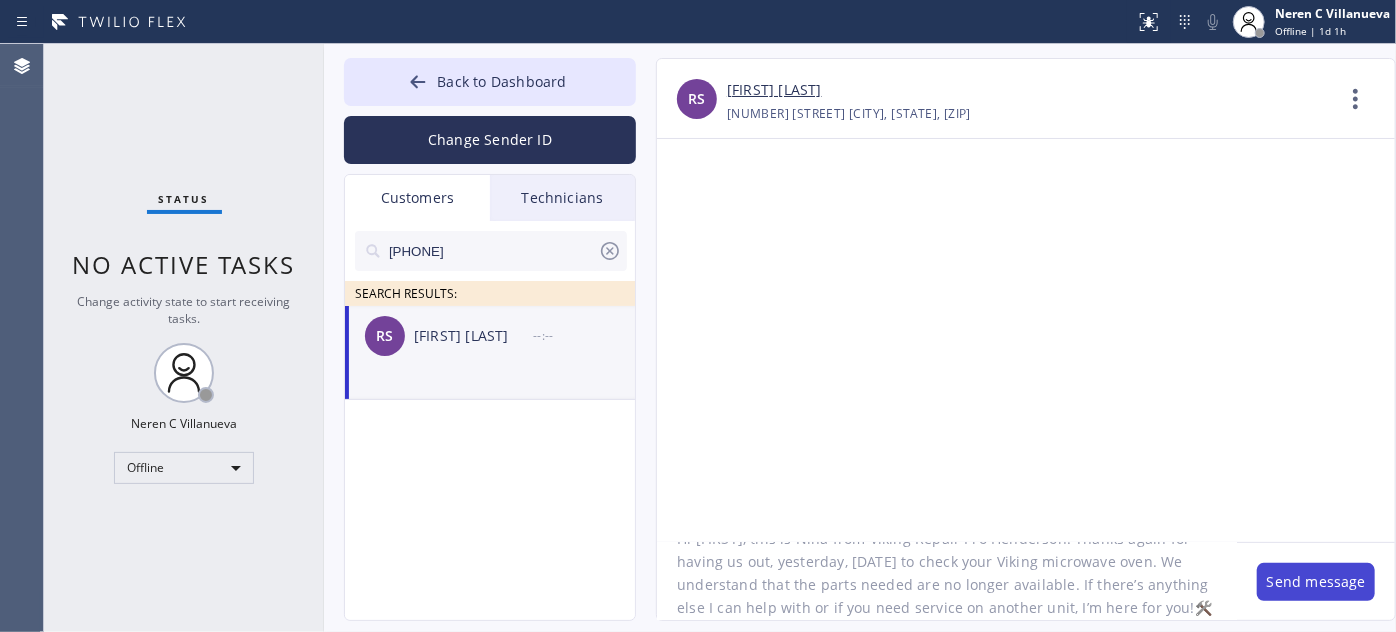 type on "Hi [FIRST], this is Nina from Viking Repair Pro Henderson. Thanks again for having us out, yesterday, [DATE] to check your Viking microwave oven. We understand that the parts needed are no longer available. If there’s anything else I can help with or if you need service on another unit, I’m here for you!🛠️" 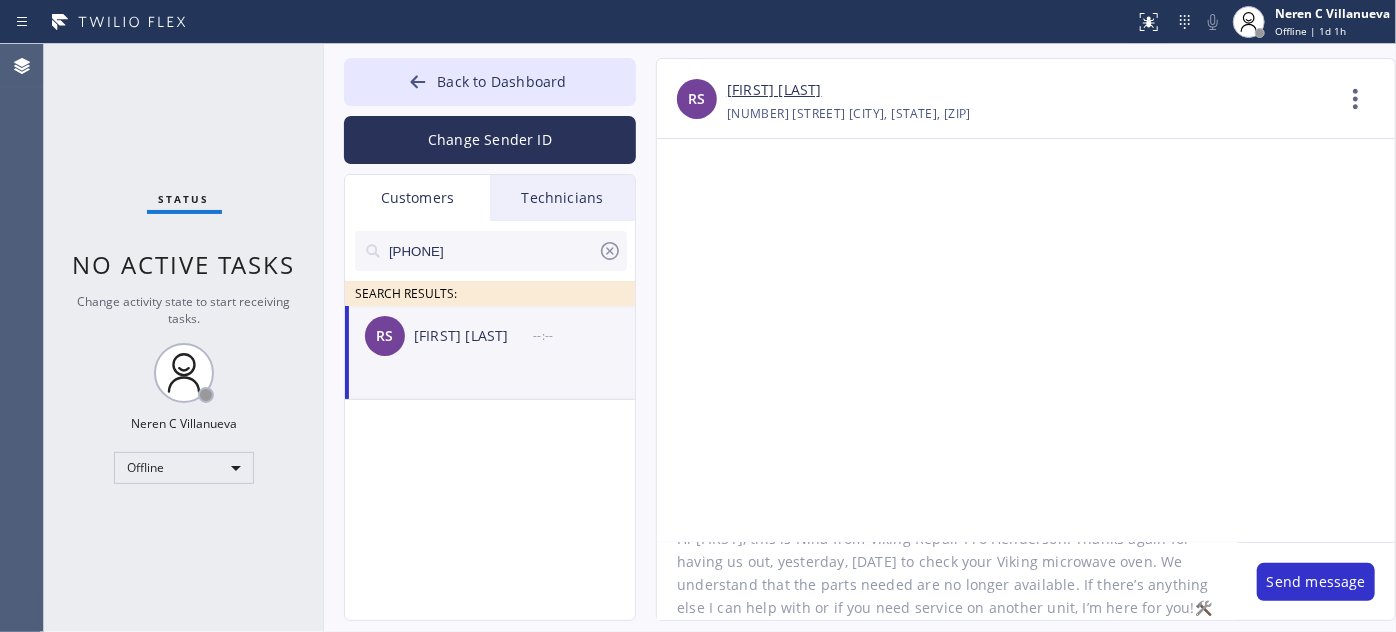 drag, startPoint x: 1282, startPoint y: 588, endPoint x: 1280, endPoint y: 549, distance: 39.051247 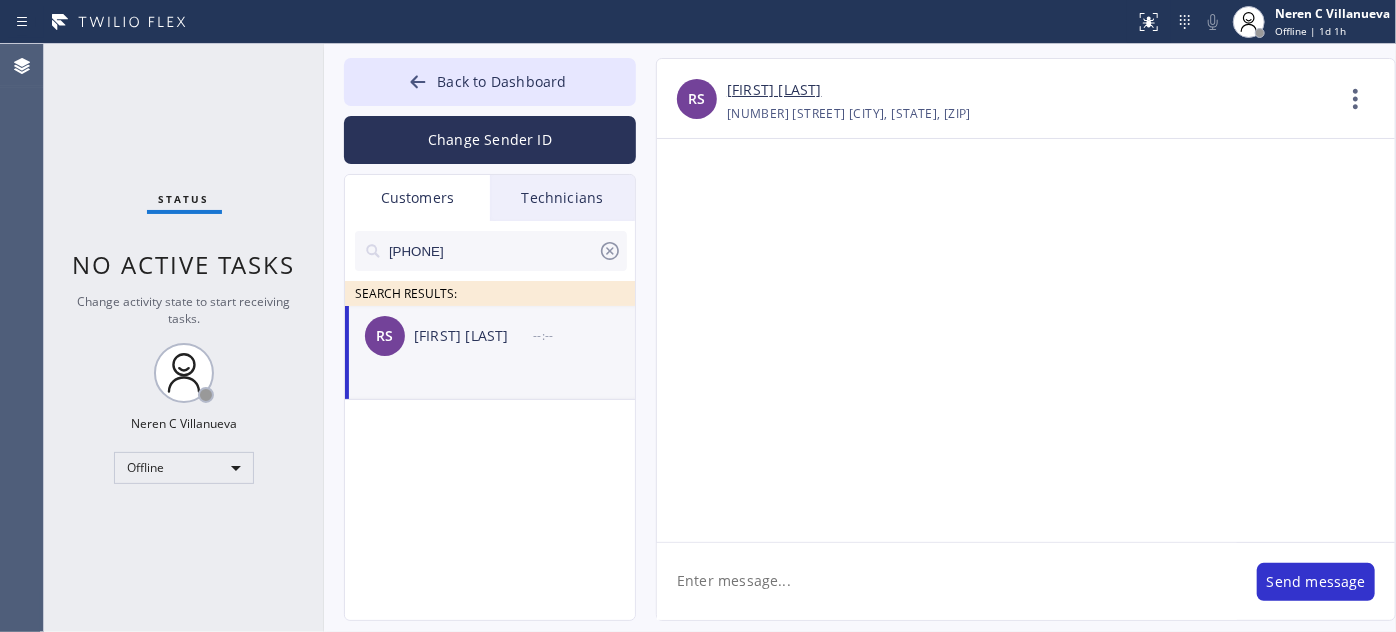 scroll, scrollTop: 0, scrollLeft: 0, axis: both 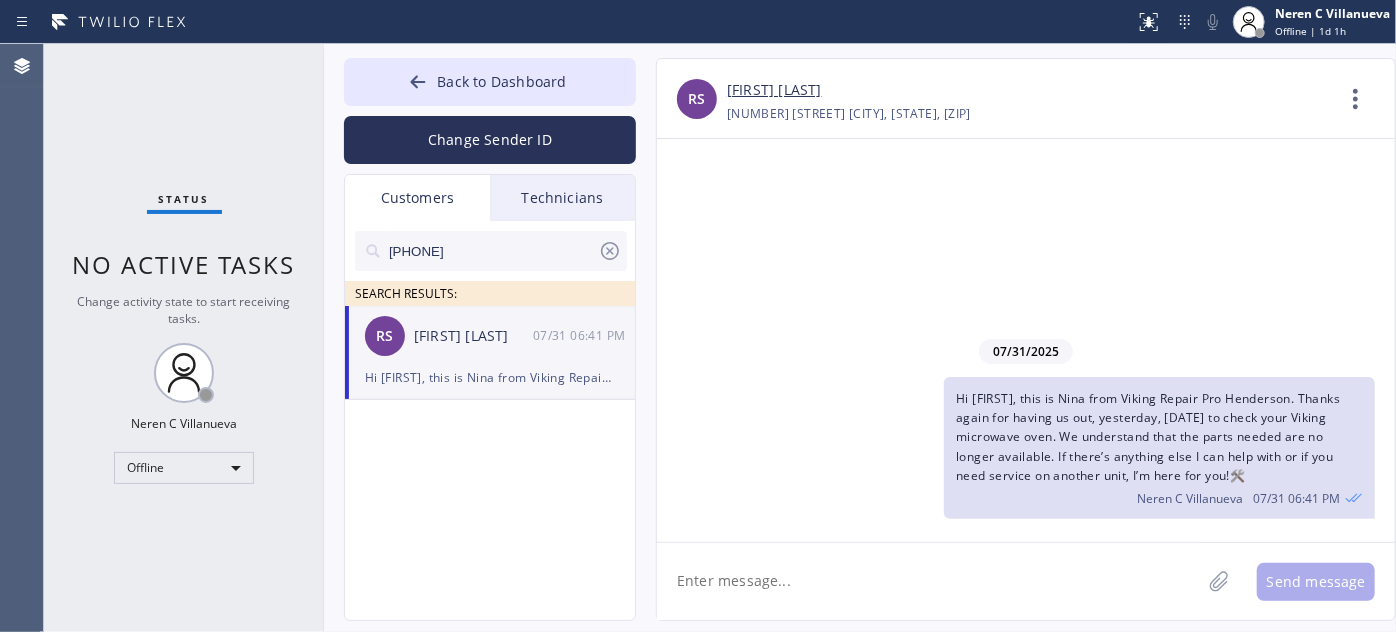 drag, startPoint x: 434, startPoint y: 244, endPoint x: 260, endPoint y: 231, distance: 174.48495 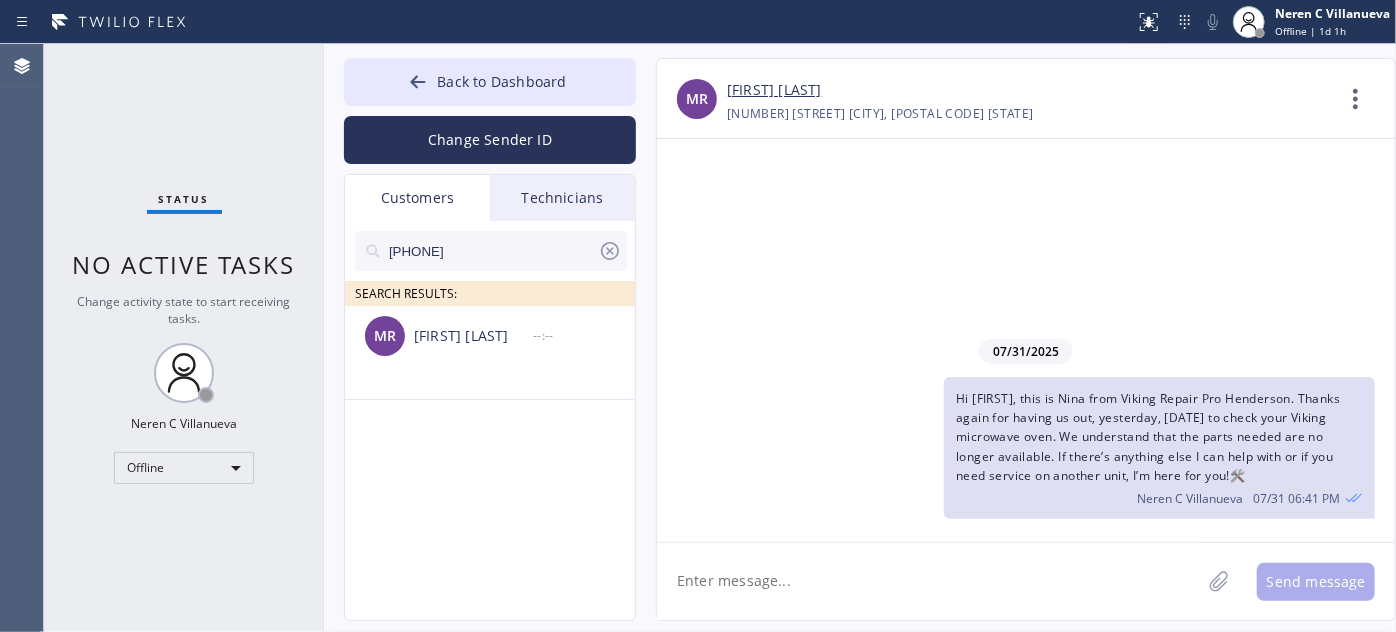 drag, startPoint x: 525, startPoint y: 239, endPoint x: 344, endPoint y: 248, distance: 181.22362 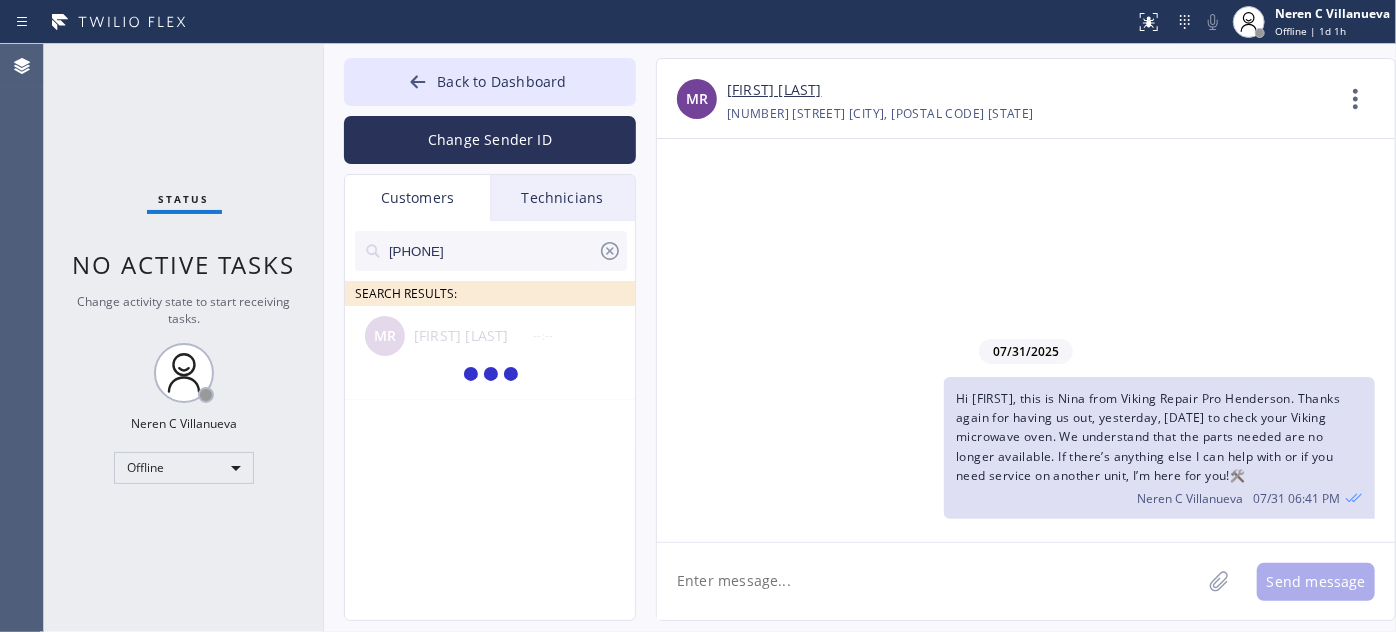 type on "[PHONE]" 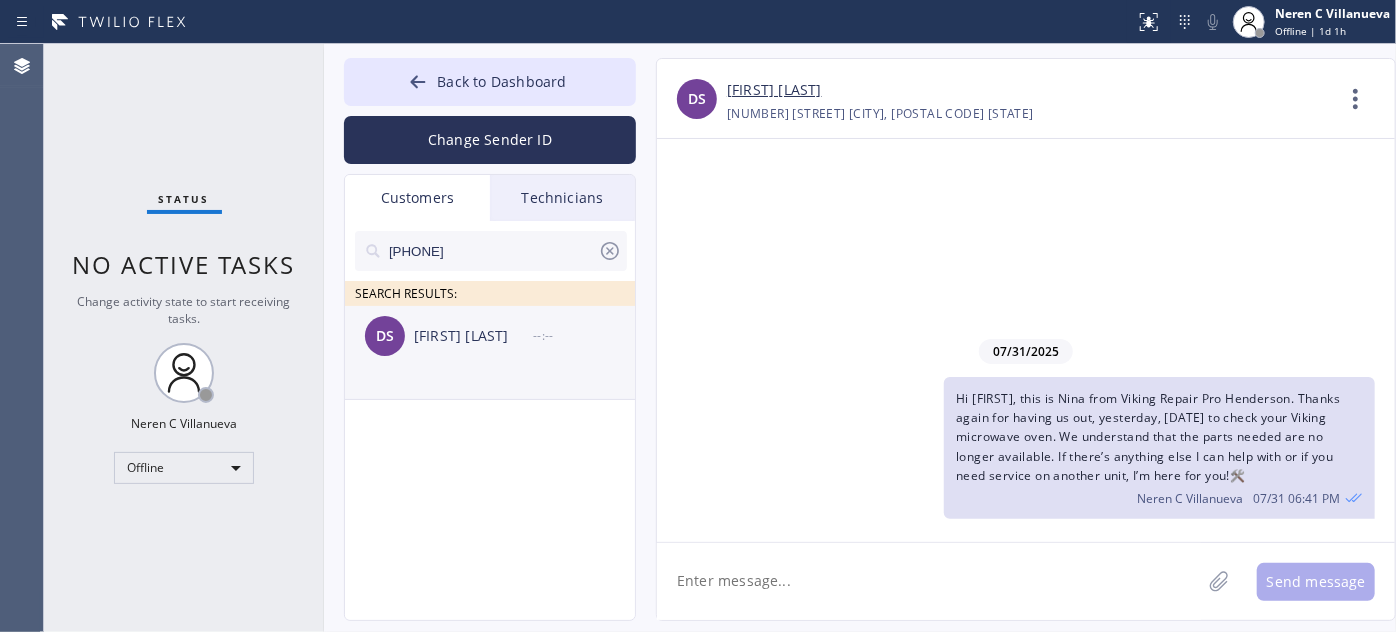 click on "DS [FIRST] --:--" at bounding box center (491, 336) 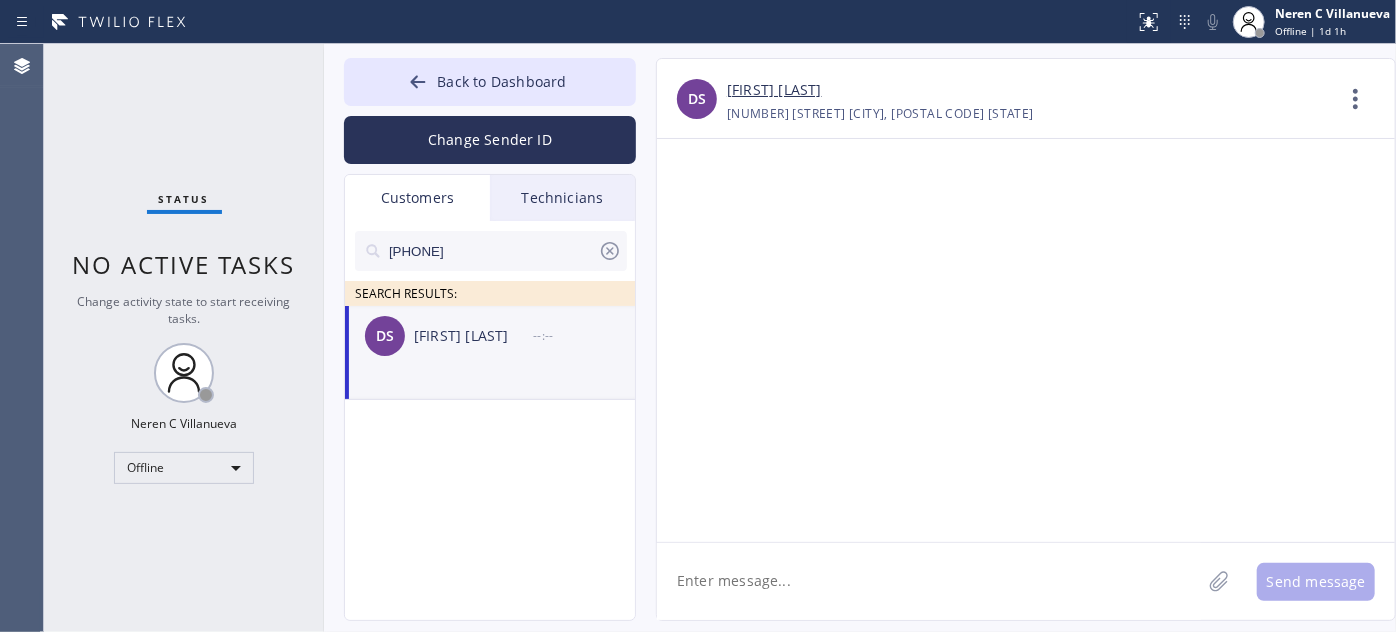 click on "DS [FIRST] --:--" at bounding box center [491, 336] 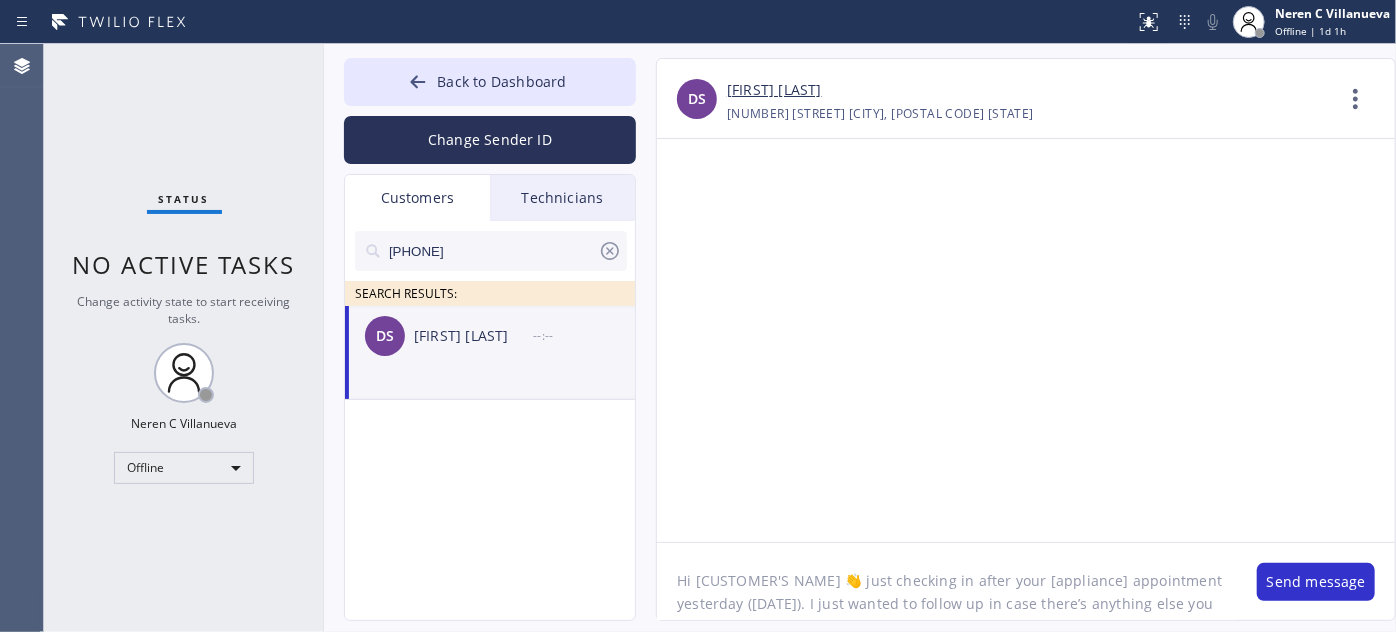 scroll, scrollTop: 40, scrollLeft: 0, axis: vertical 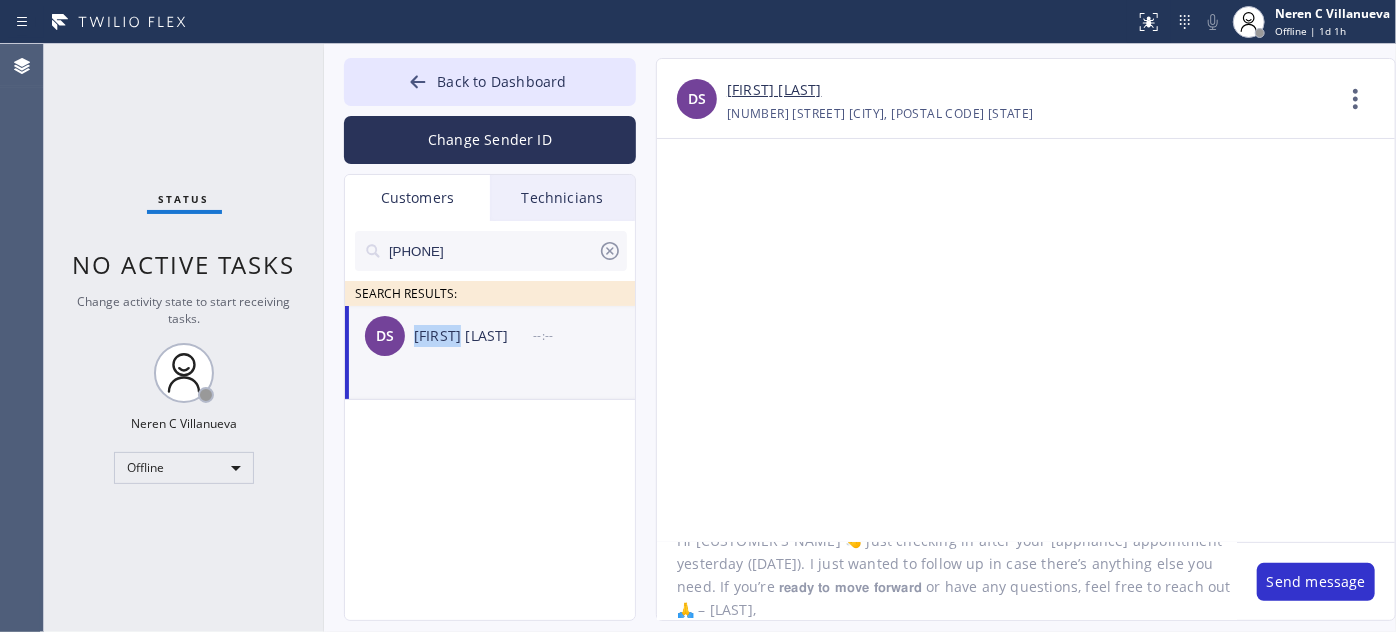 drag, startPoint x: 413, startPoint y: 336, endPoint x: 472, endPoint y: 343, distance: 59.413803 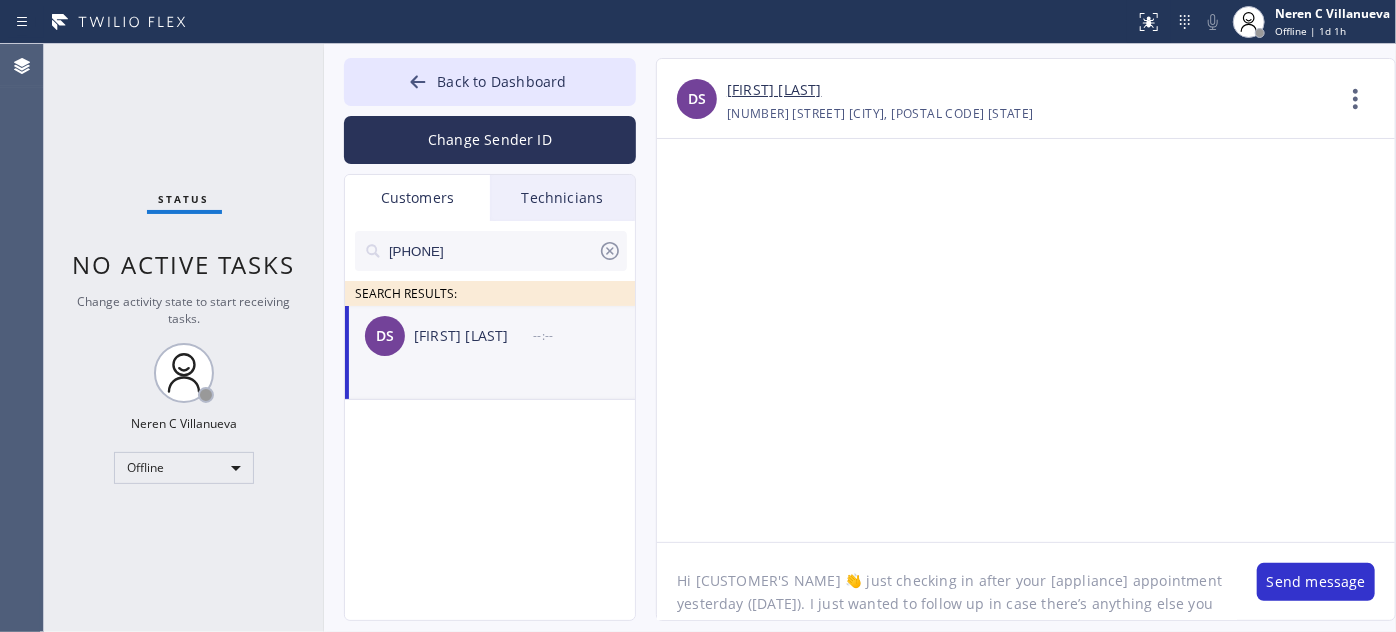 click on "Hi [CUSTOMER'S NAME] 👋 just checking in after your [appliance] appointment yesterday ([DATE]). I just wanted to follow up in case there’s anything else you need. If you’re 𝗿𝗲𝗮𝗱𝘆 𝘁𝗼 𝗺𝗼𝘃𝗲 𝗳𝗼𝗿𝘄𝗮𝗿𝗱 or have any questions, feel free to reach out 🙏 – [LAST]," 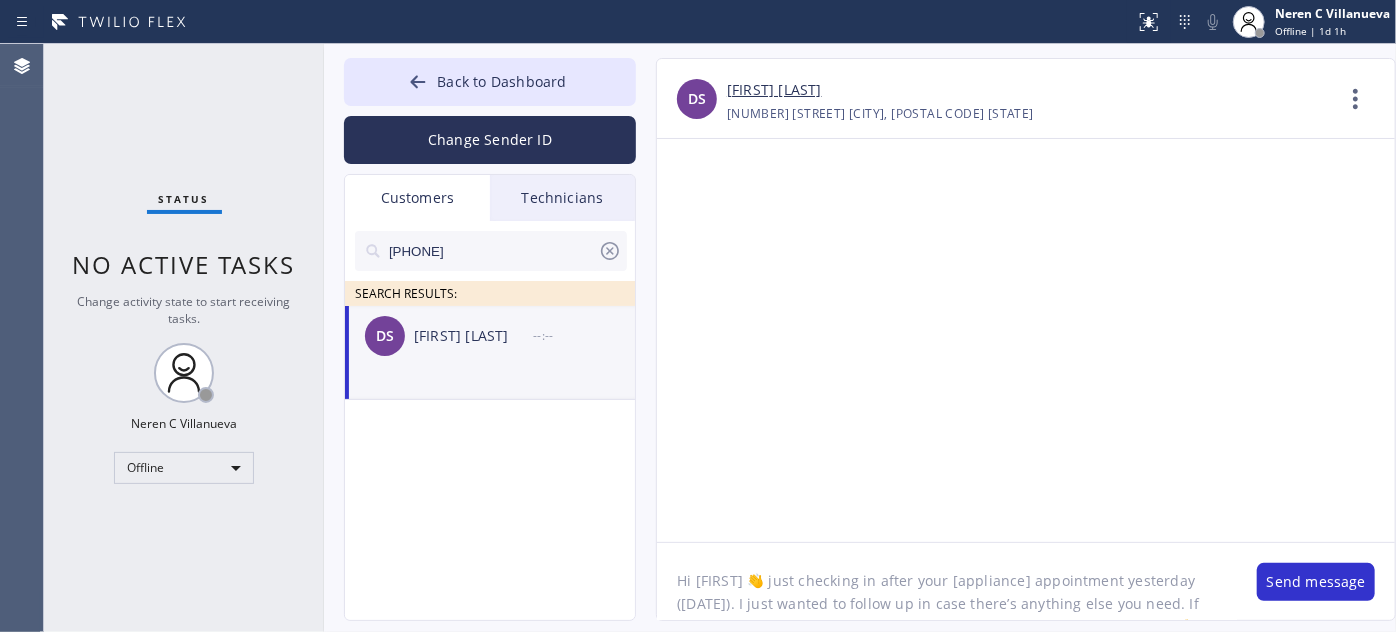 drag, startPoint x: 958, startPoint y: 581, endPoint x: 1035, endPoint y: 577, distance: 77.10383 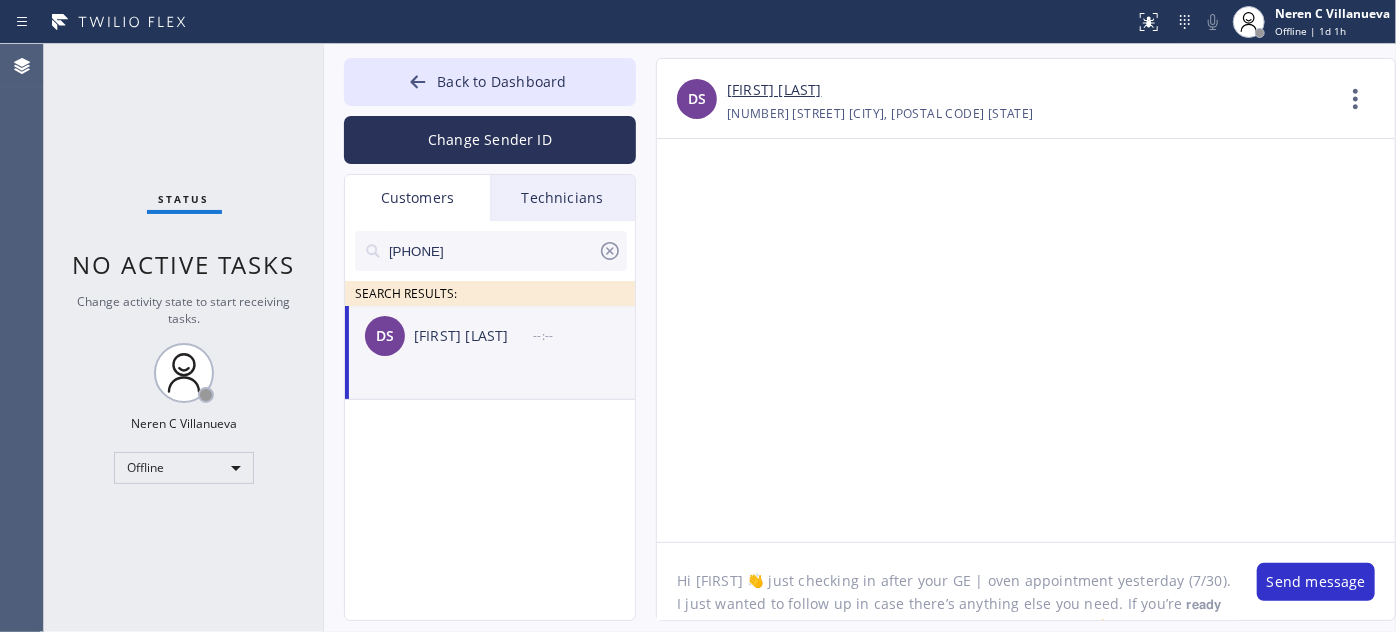 drag, startPoint x: 995, startPoint y: 583, endPoint x: 981, endPoint y: 583, distance: 14 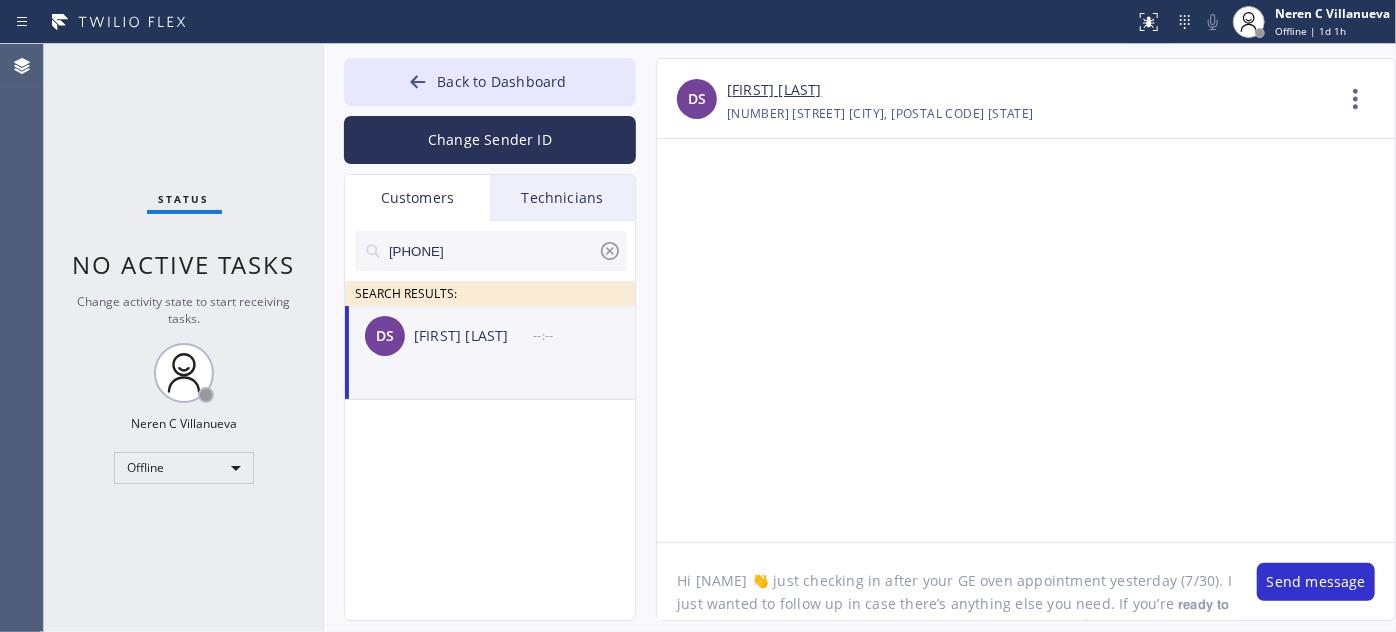 scroll, scrollTop: 18, scrollLeft: 0, axis: vertical 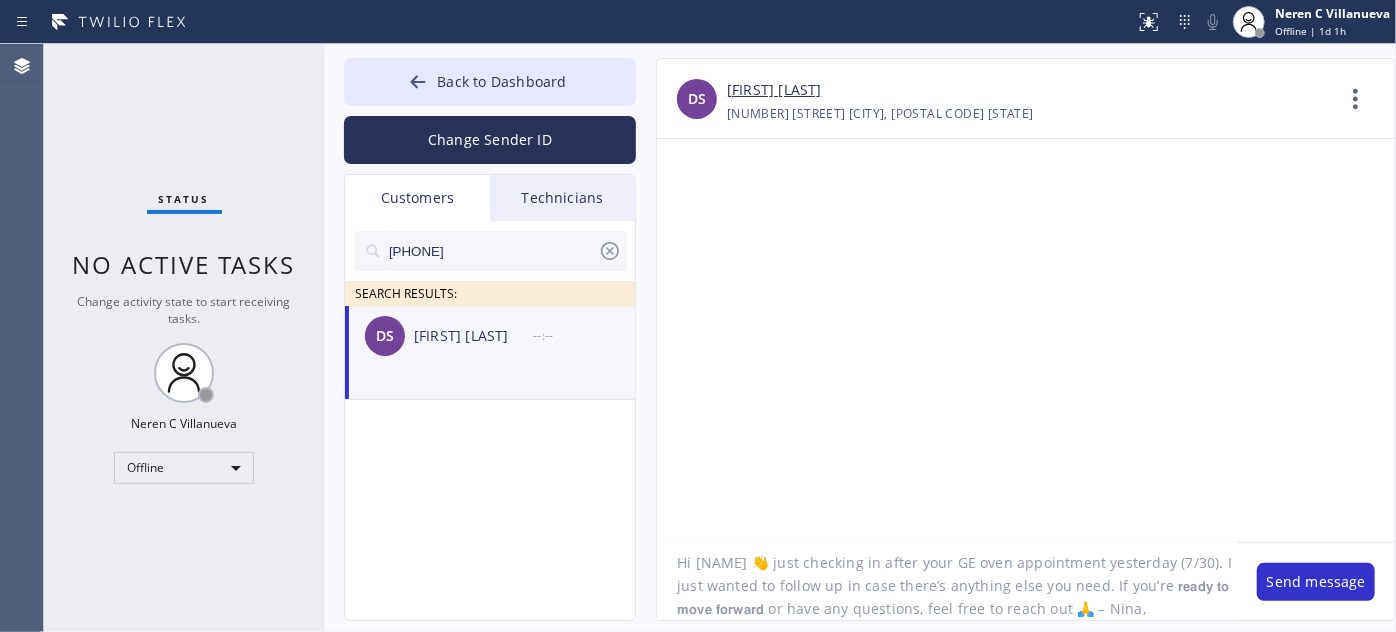 click on "Hi [NAME] 👋 just checking in after your GE oven appointment yesterday (7/30). I just wanted to follow up in case there’s anything else you need. If you’re 𝗿𝗲𝗮𝗱𝘆 𝘁𝗼 𝗺𝗼𝘃𝗲 𝗳𝗼𝗿𝘄𝗮𝗿𝗱 or have any questions, feel free to reach out 🙏 – Nina," 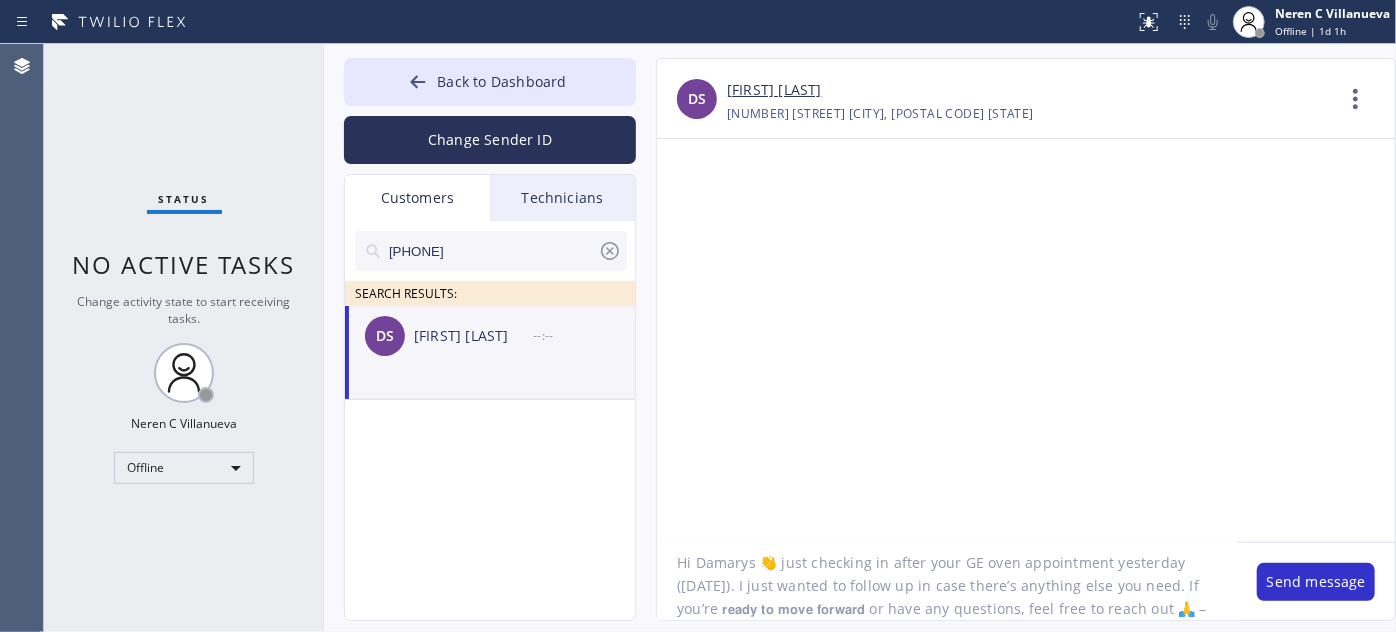 scroll, scrollTop: 40, scrollLeft: 0, axis: vertical 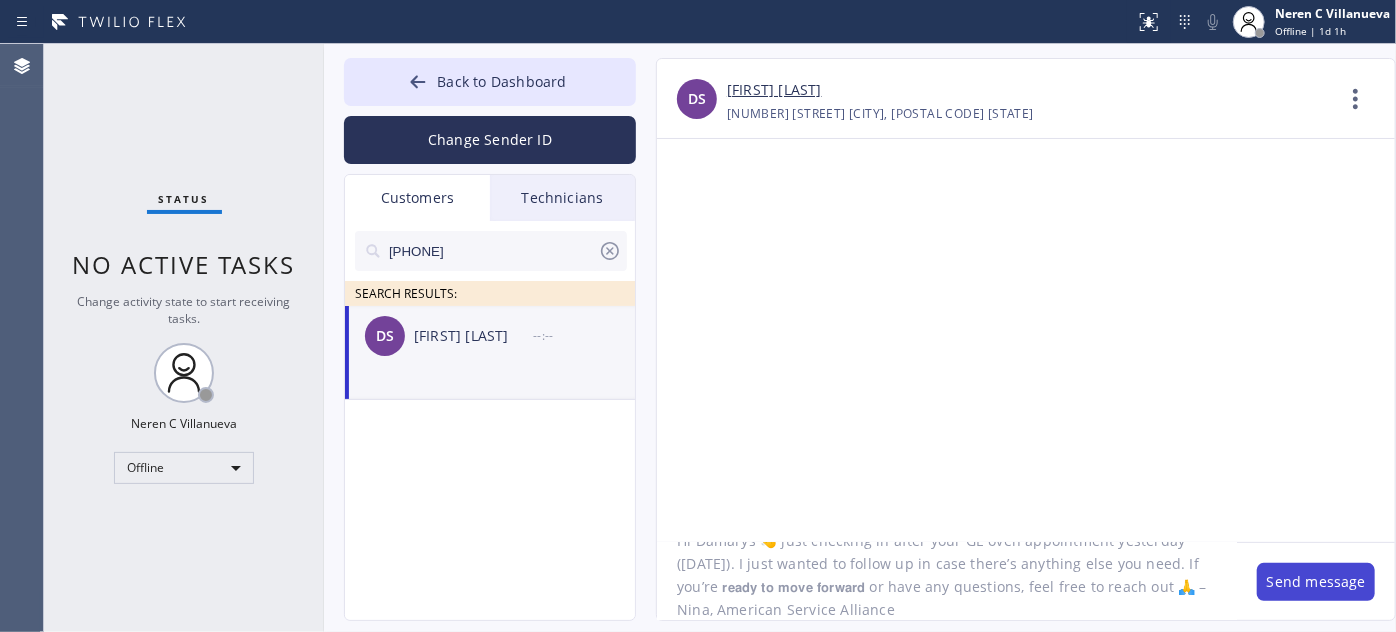 type on "Hi Damarys 👋 just checking in after your GE oven appointment yesterday ([DATE]). I just wanted to follow up in case there’s anything else you need. If you’re 𝗿𝗲𝗮𝗱𝘆 𝘁𝗼 𝗺𝗼𝘃𝗲 𝗳𝗼𝗿𝘄𝗮𝗿𝗱 or have any questions, feel free to reach out 🙏 – Nina, American Service Alliance" 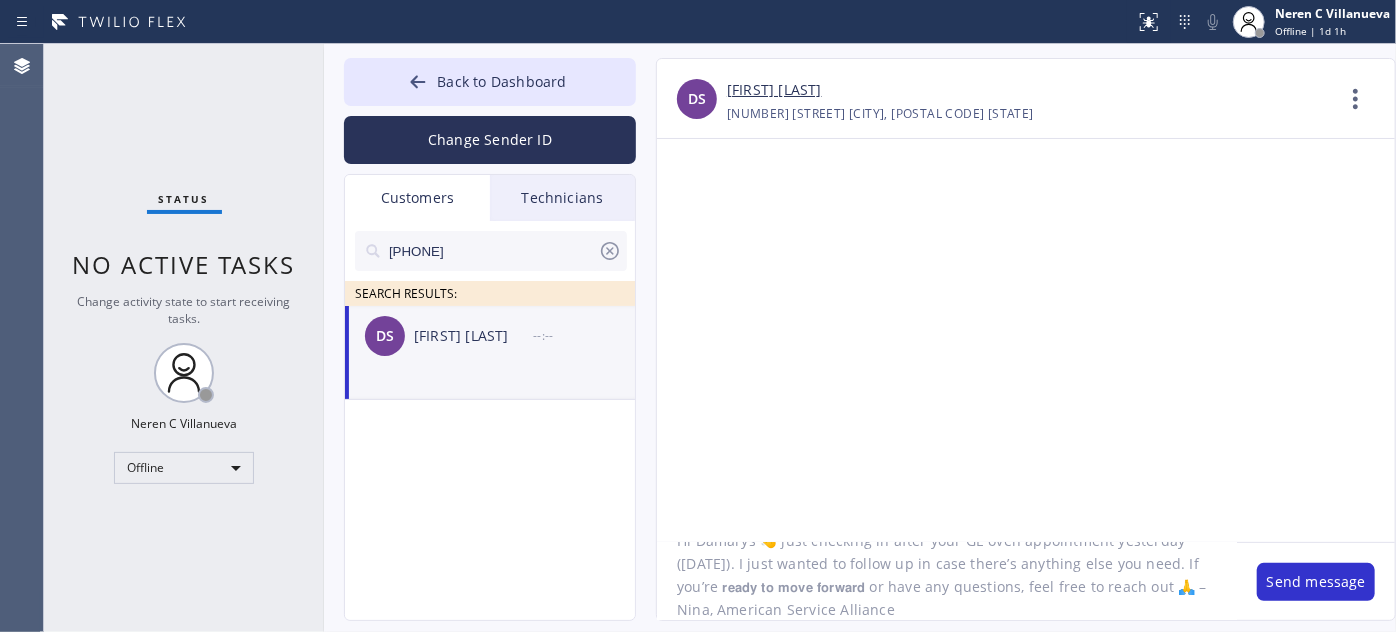 drag, startPoint x: 1277, startPoint y: 590, endPoint x: 1261, endPoint y: 561, distance: 33.12099 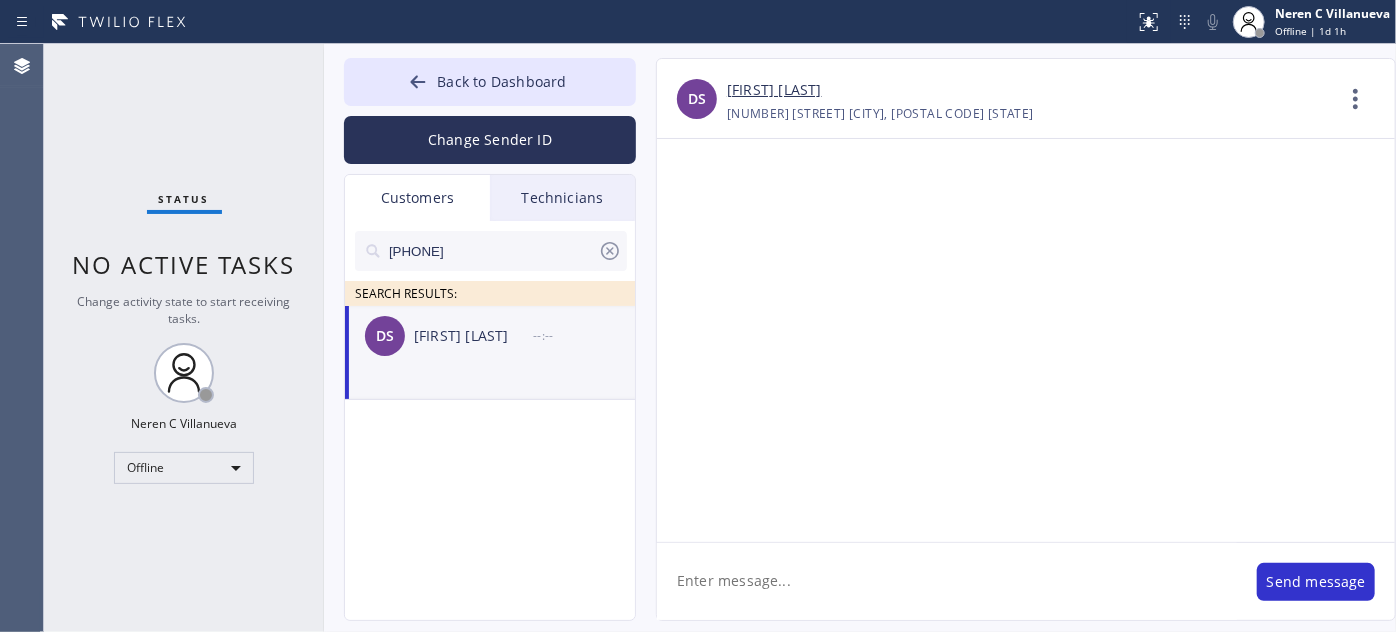 scroll, scrollTop: 0, scrollLeft: 0, axis: both 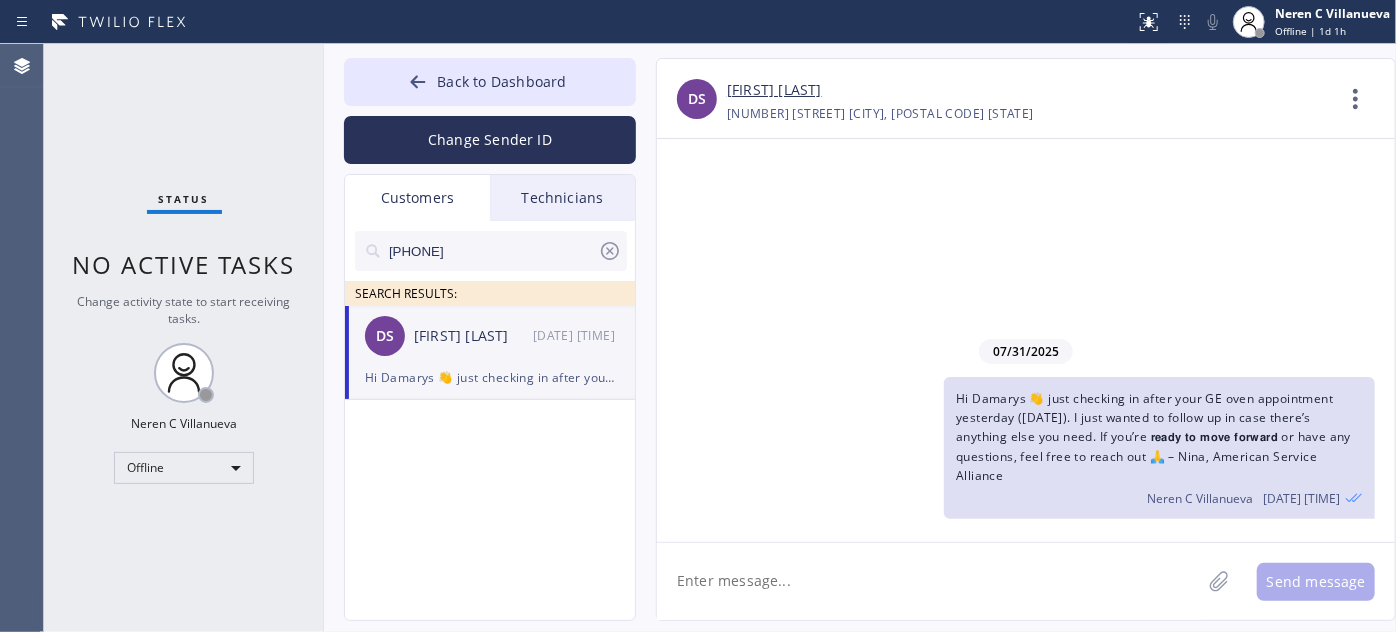 drag, startPoint x: 504, startPoint y: 238, endPoint x: 306, endPoint y: 235, distance: 198.02272 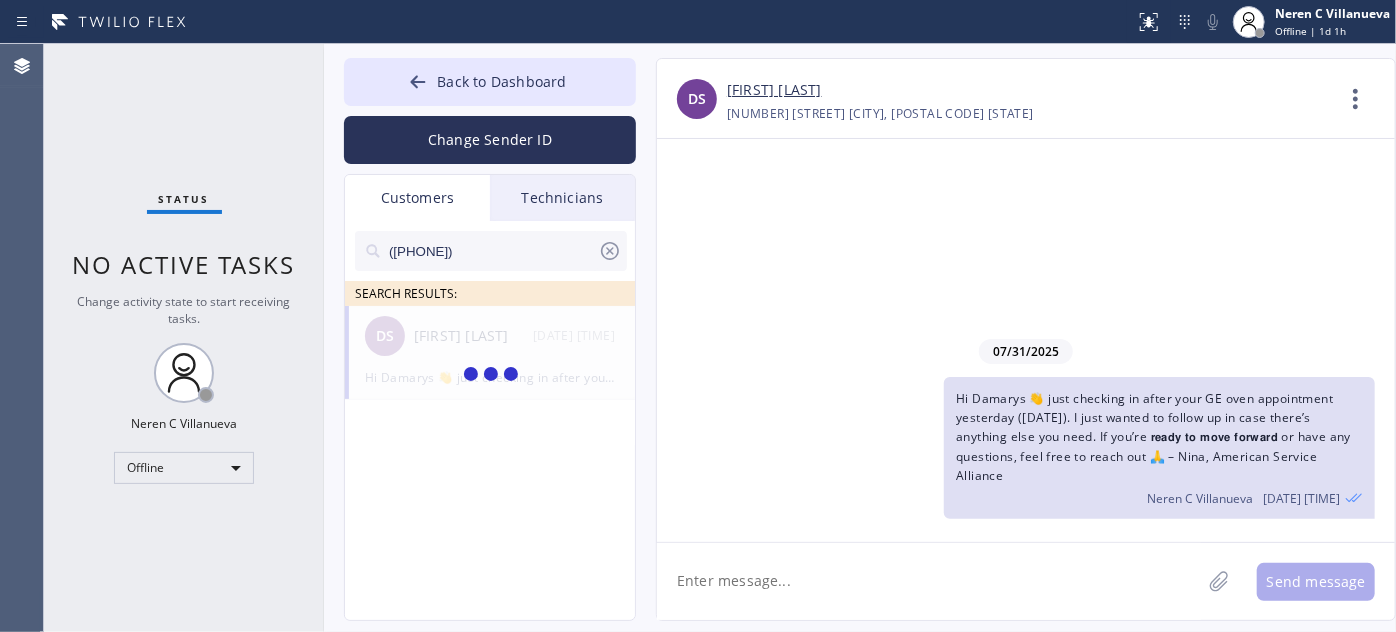 type on "([PHONE])" 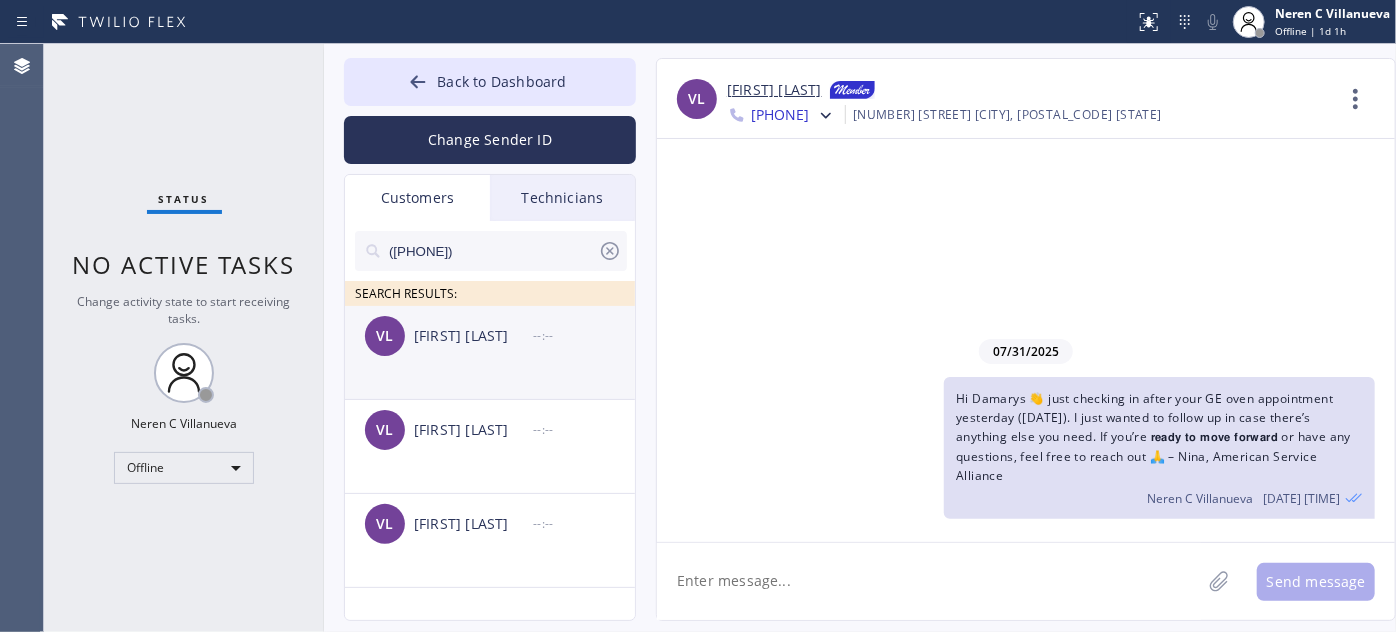 click on "VL [FIRST] [LAST] --:--" at bounding box center [491, 336] 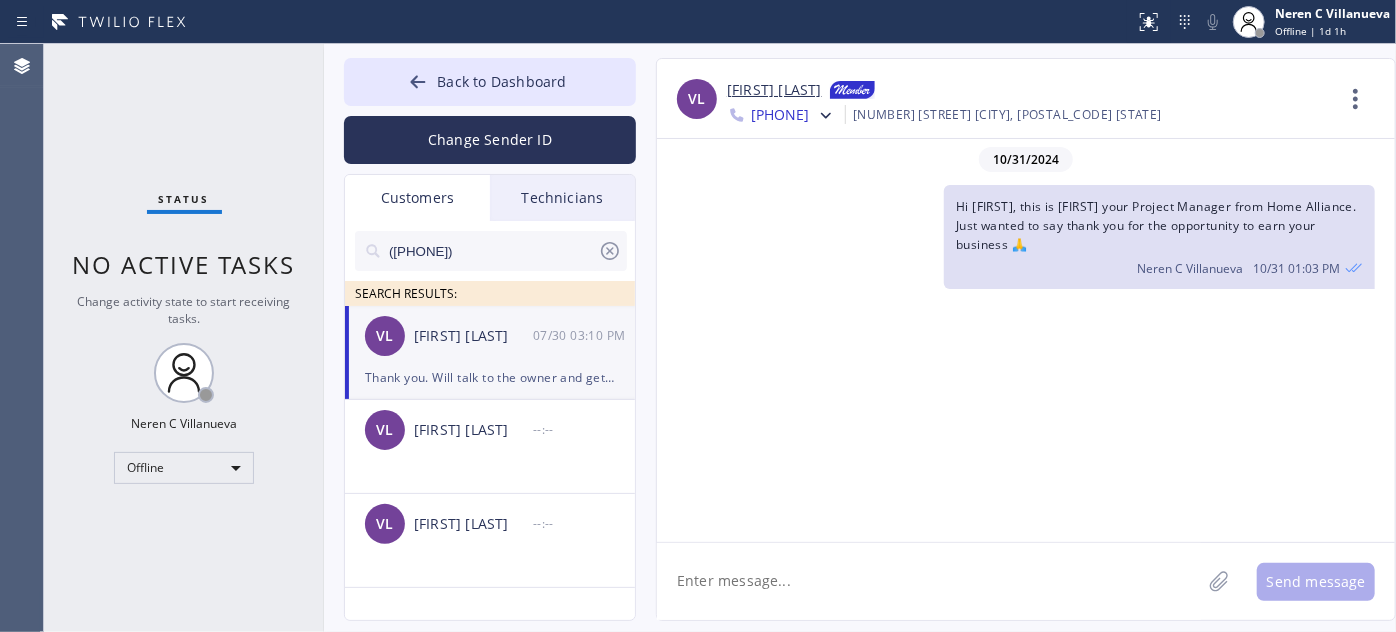 scroll, scrollTop: 619, scrollLeft: 0, axis: vertical 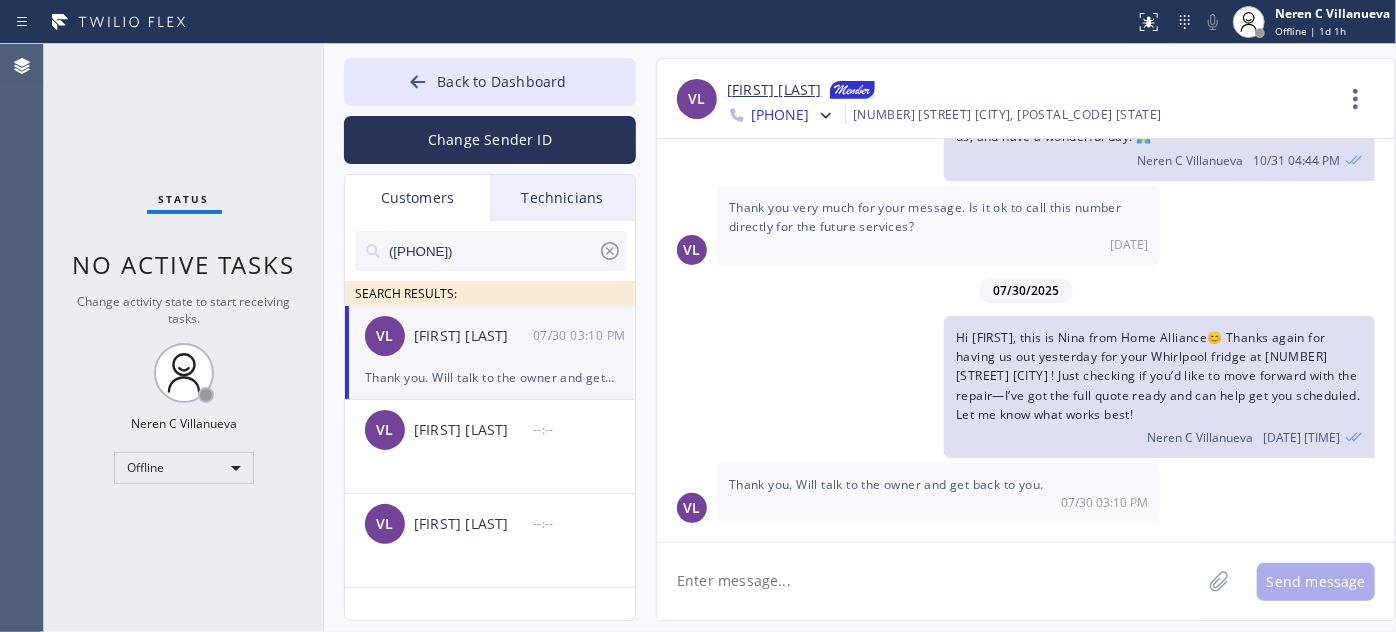 click on "Thank you. Will talk to the owner and get back to you." at bounding box center [886, 484] 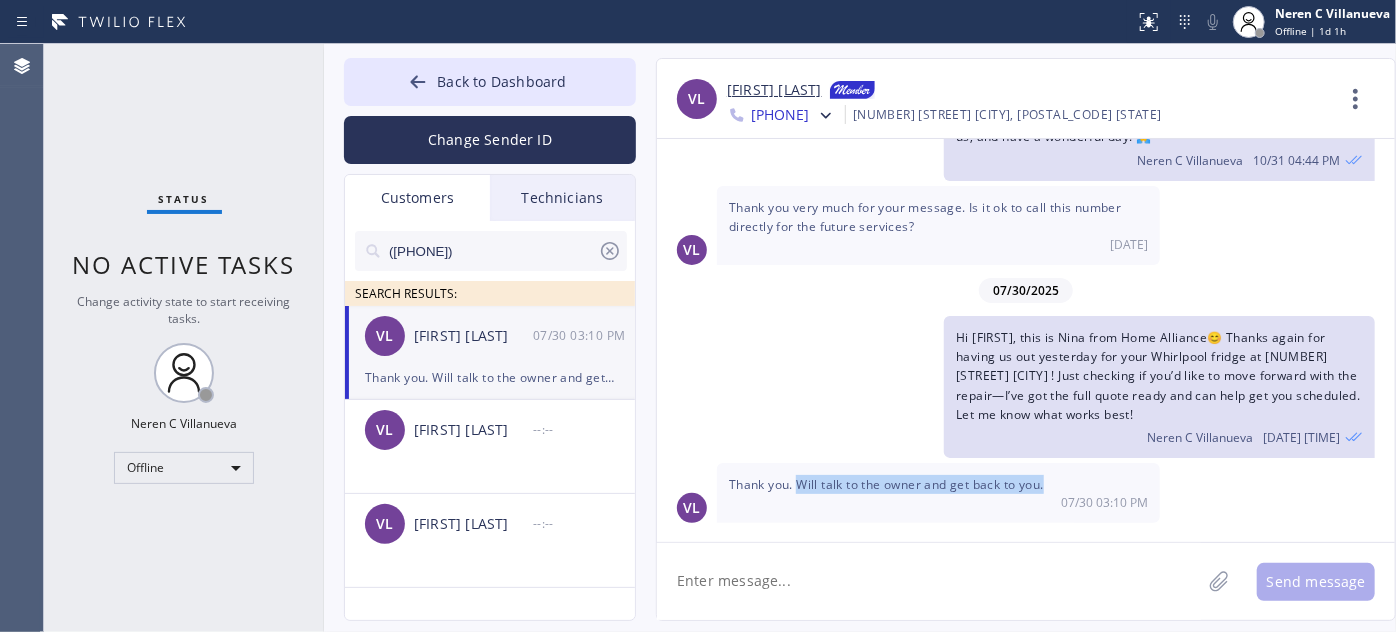 drag, startPoint x: 797, startPoint y: 479, endPoint x: 971, endPoint y: 480, distance: 174.00287 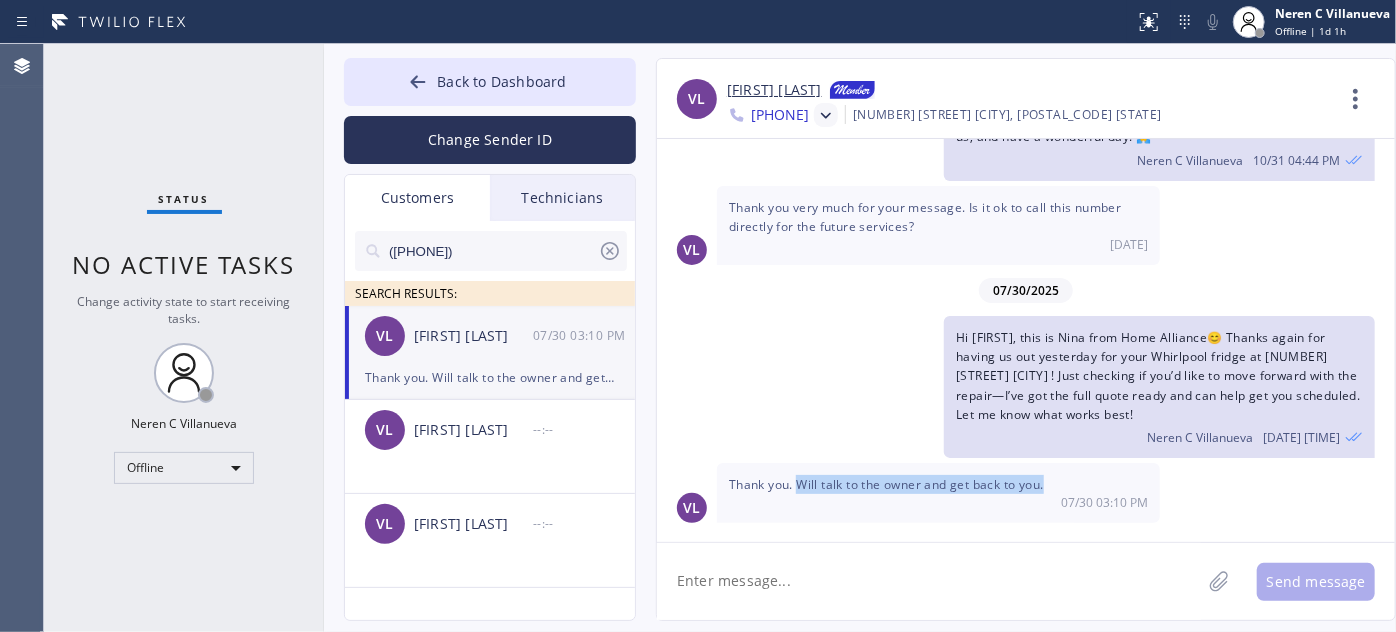 click 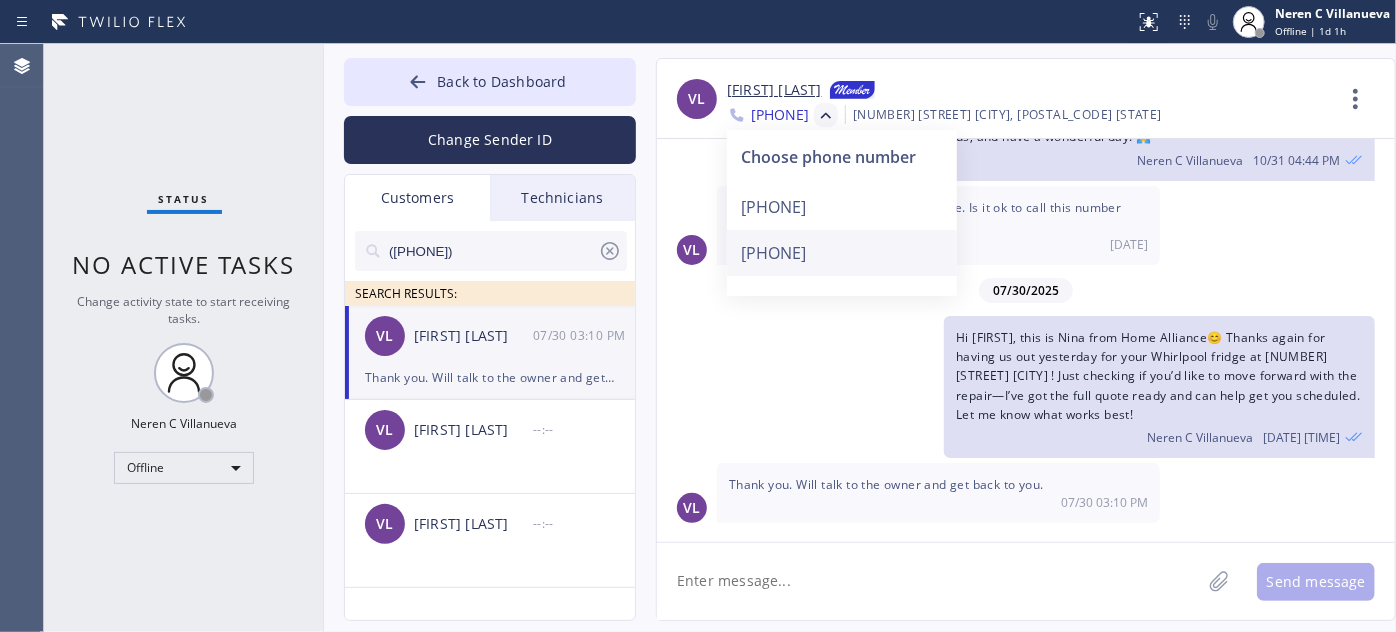 click on "[PHONE]" at bounding box center [842, 253] 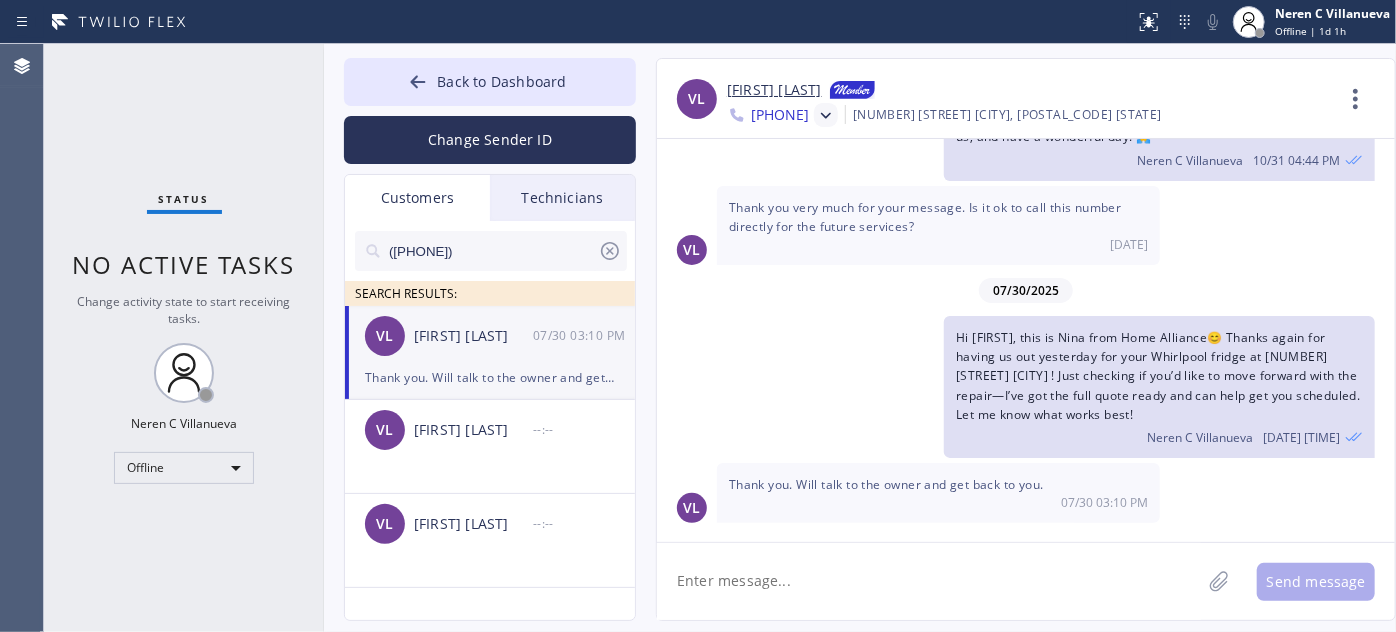scroll, scrollTop: 0, scrollLeft: 0, axis: both 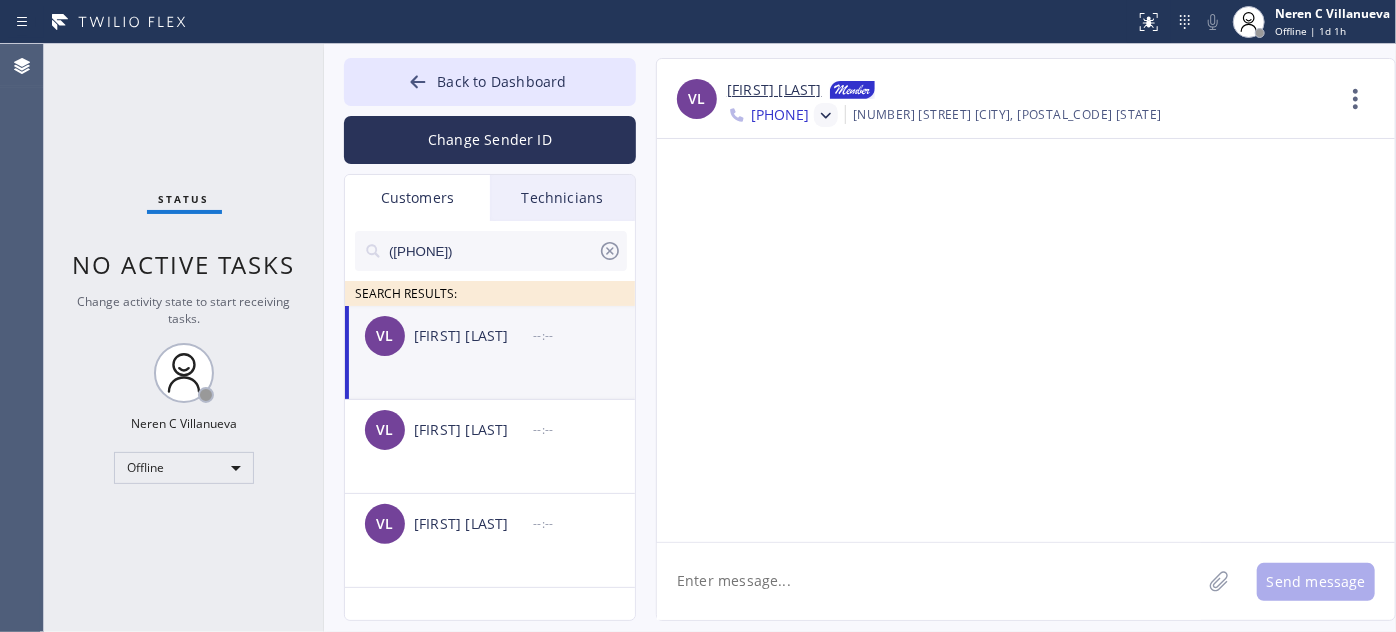 click 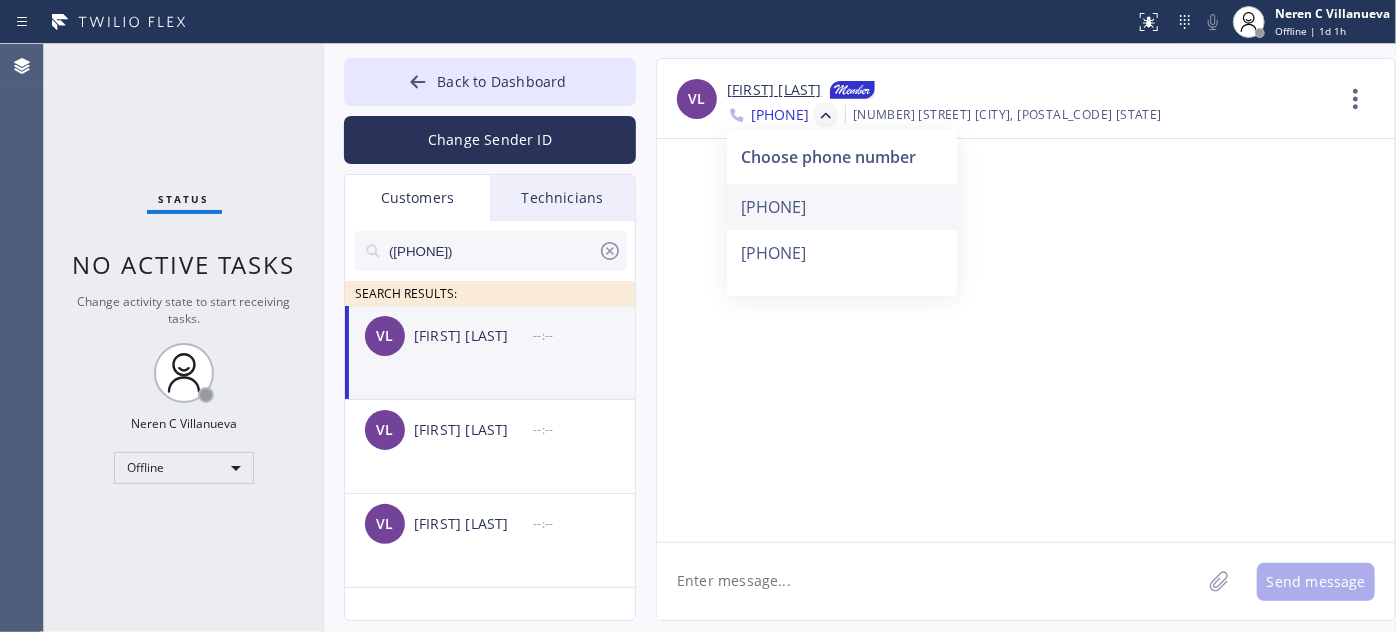 click on "[PHONE]" at bounding box center [842, 207] 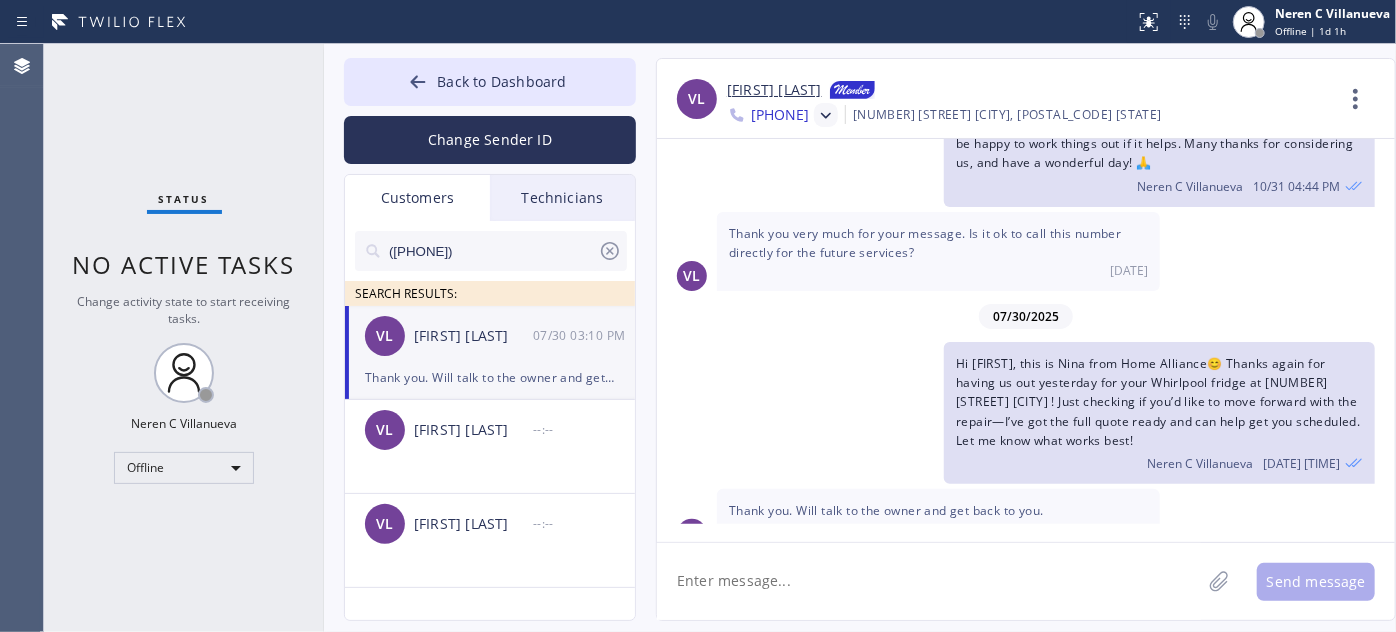 scroll, scrollTop: 619, scrollLeft: 0, axis: vertical 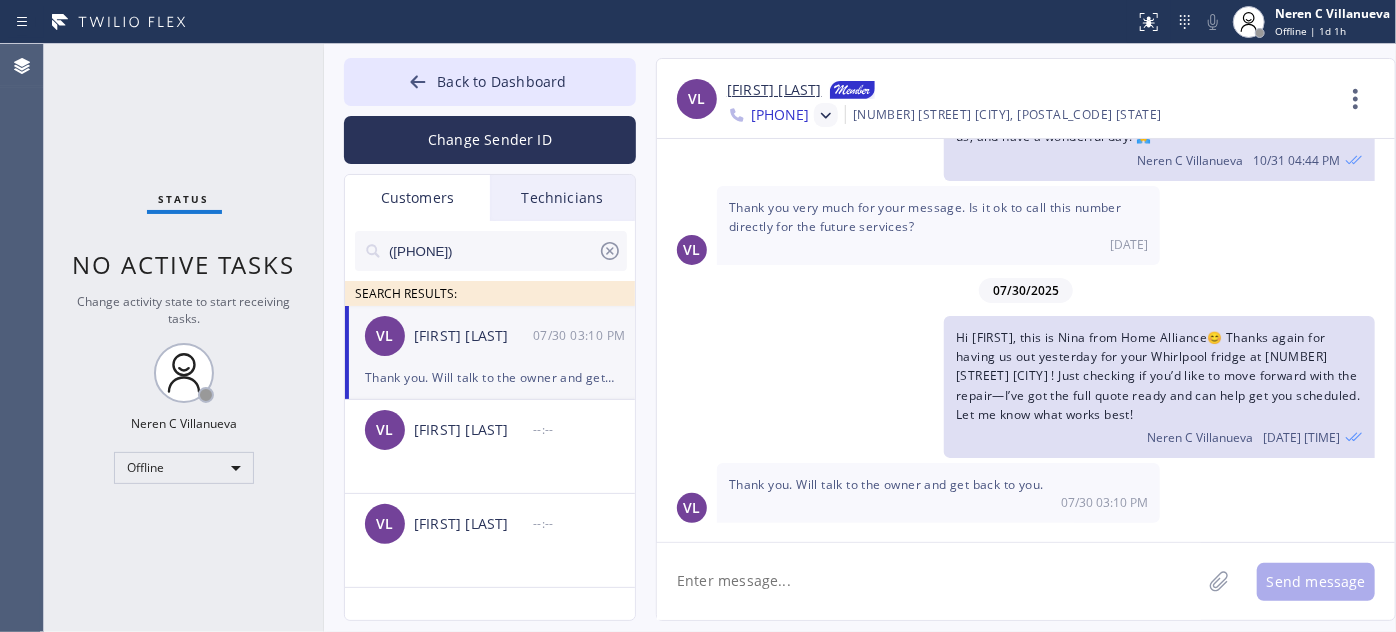 click 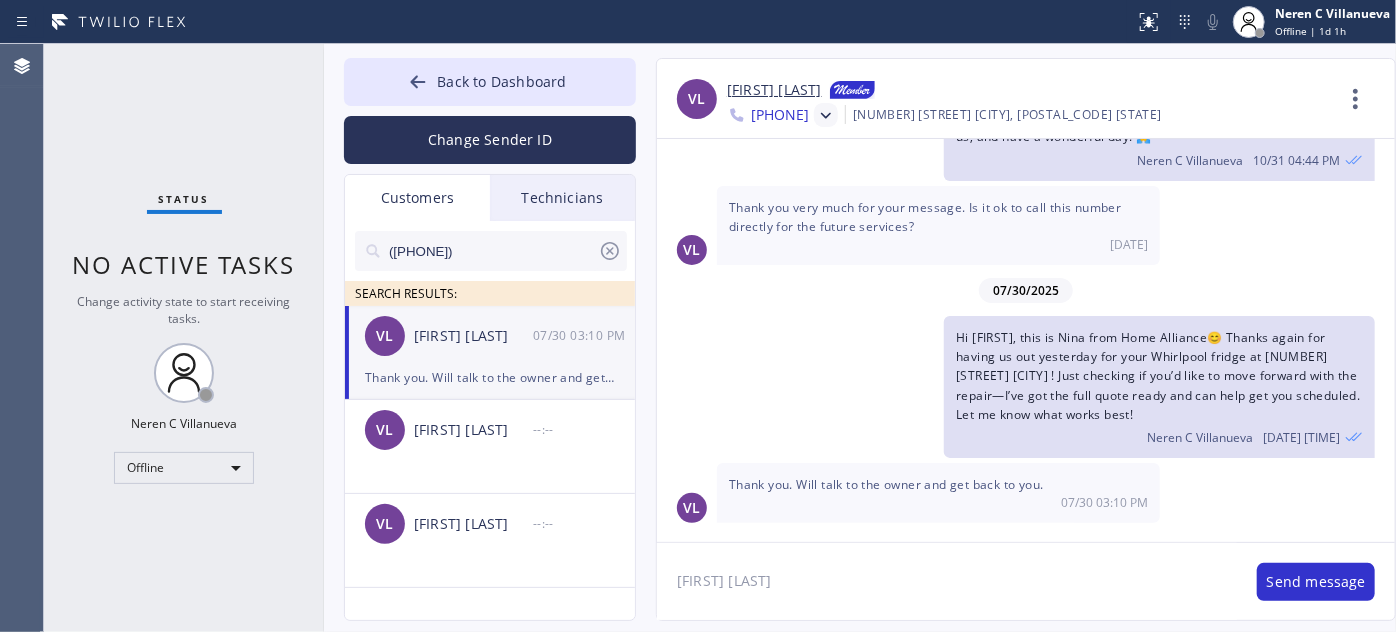 type on "hey Vivian, anu update? thank you so much!" 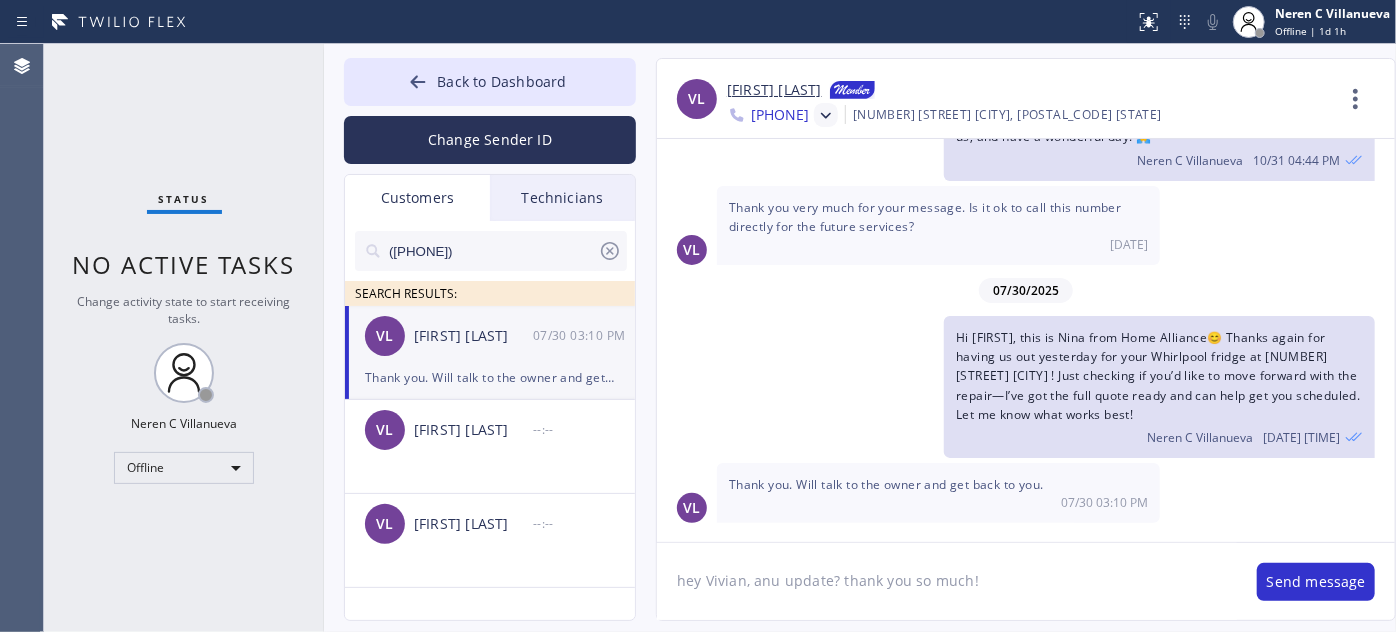 type 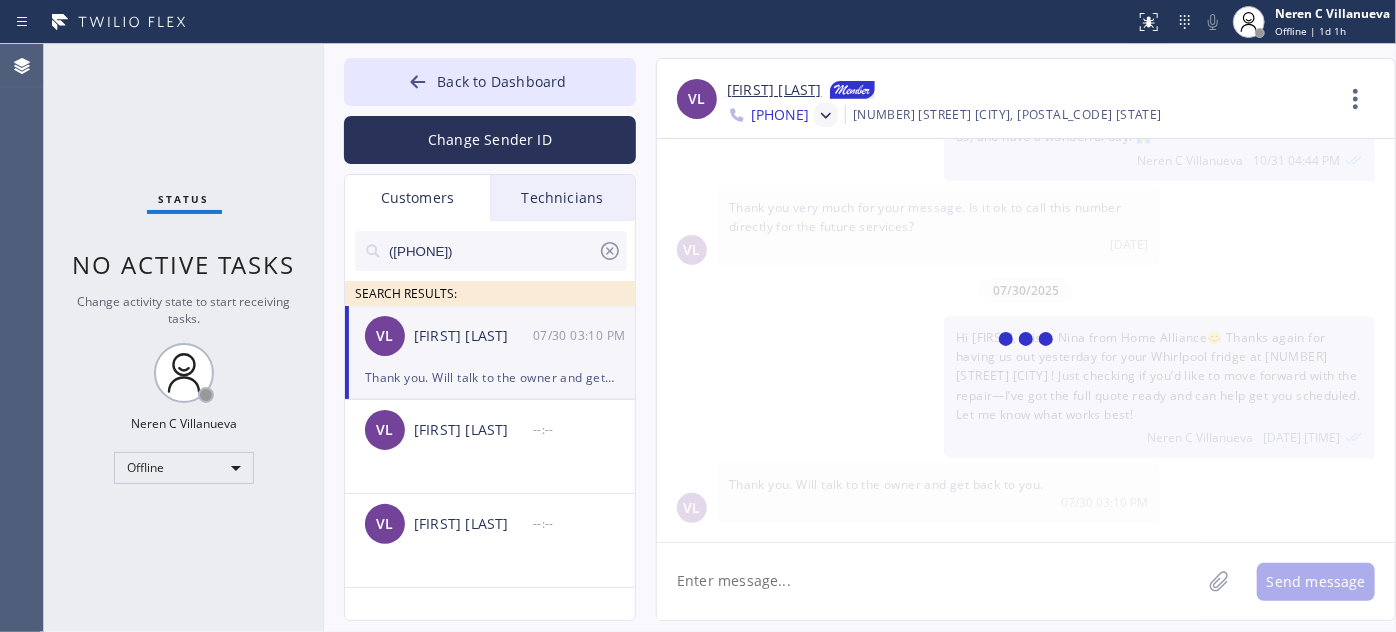scroll, scrollTop: 735, scrollLeft: 0, axis: vertical 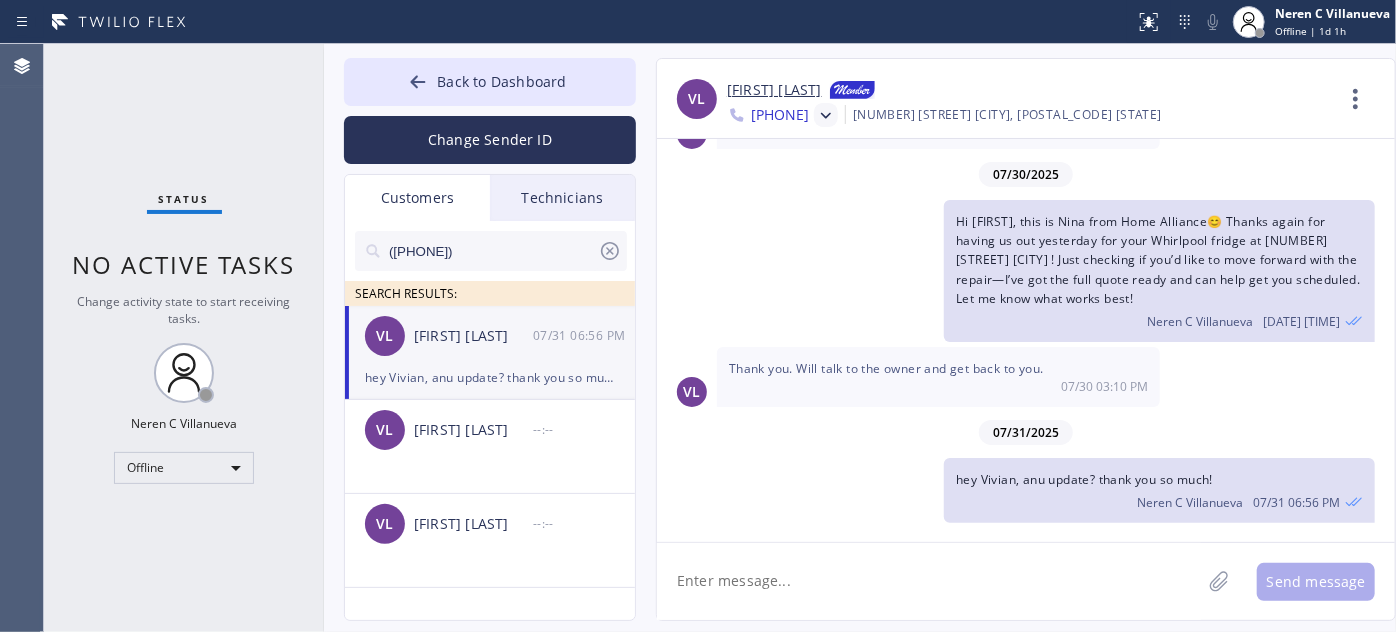 drag, startPoint x: 491, startPoint y: 243, endPoint x: 333, endPoint y: 232, distance: 158.38245 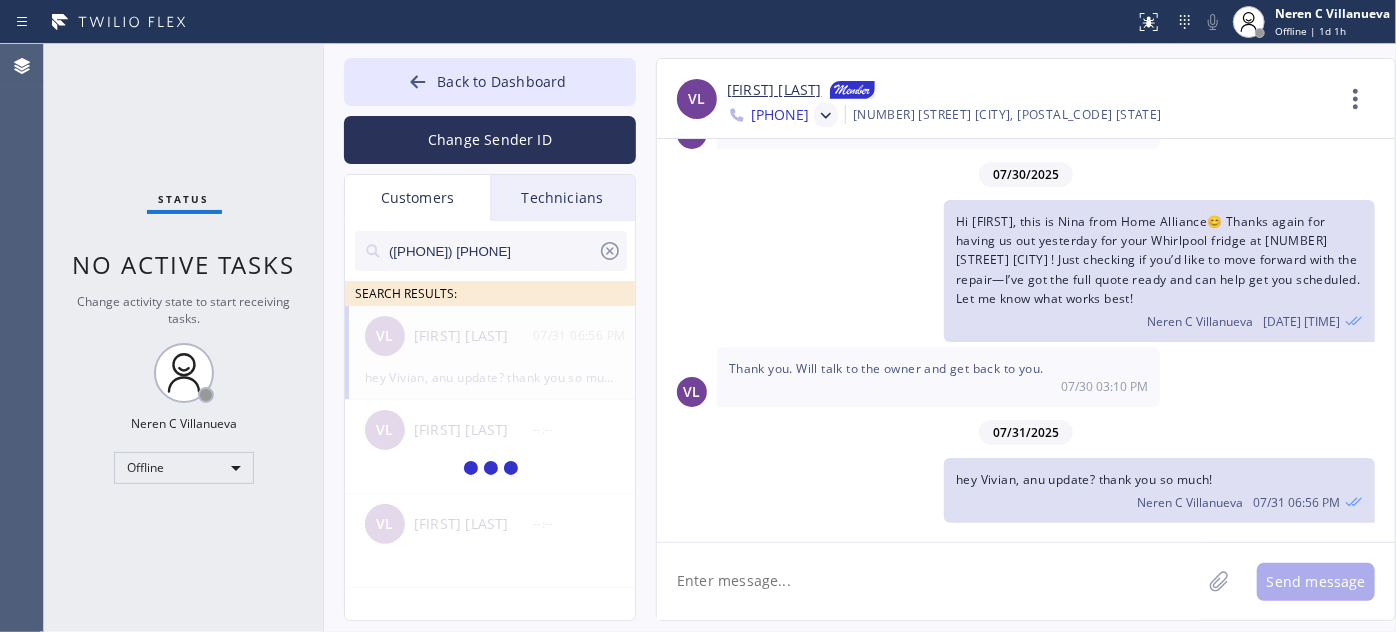 type on "([PHONE]) [PHONE]" 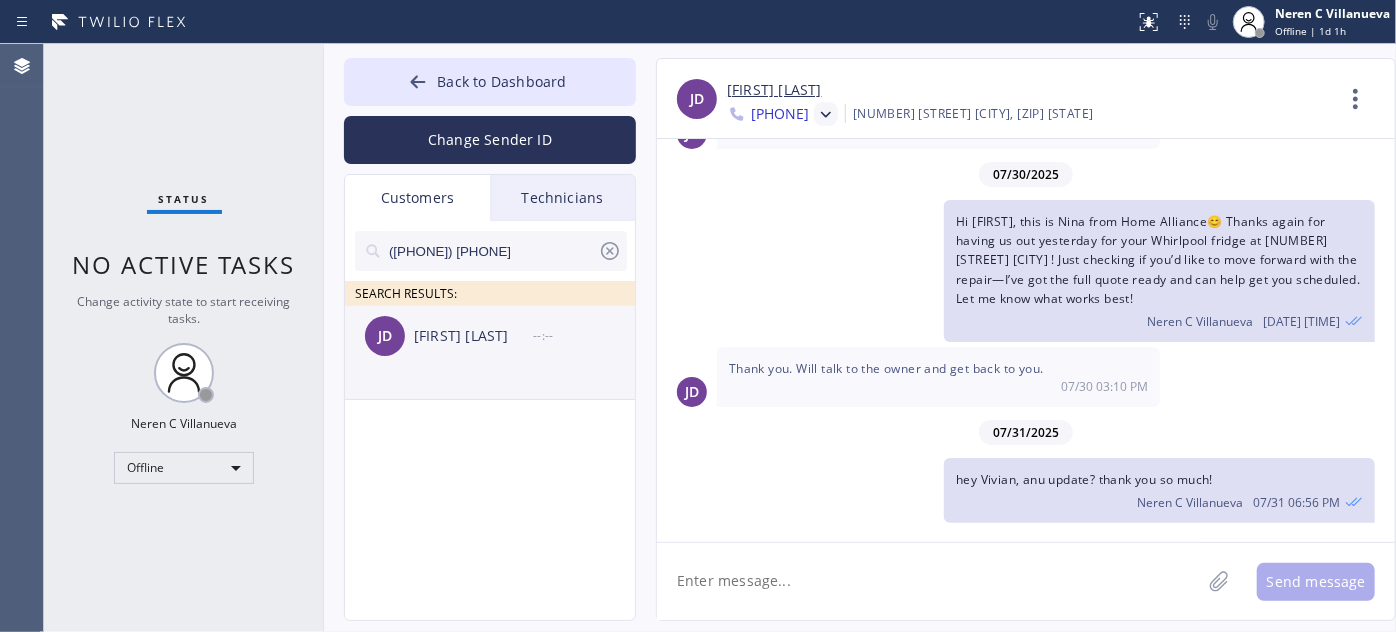 click on "[INITIALS] [FIRST]  [LAST] --:--" at bounding box center [491, 336] 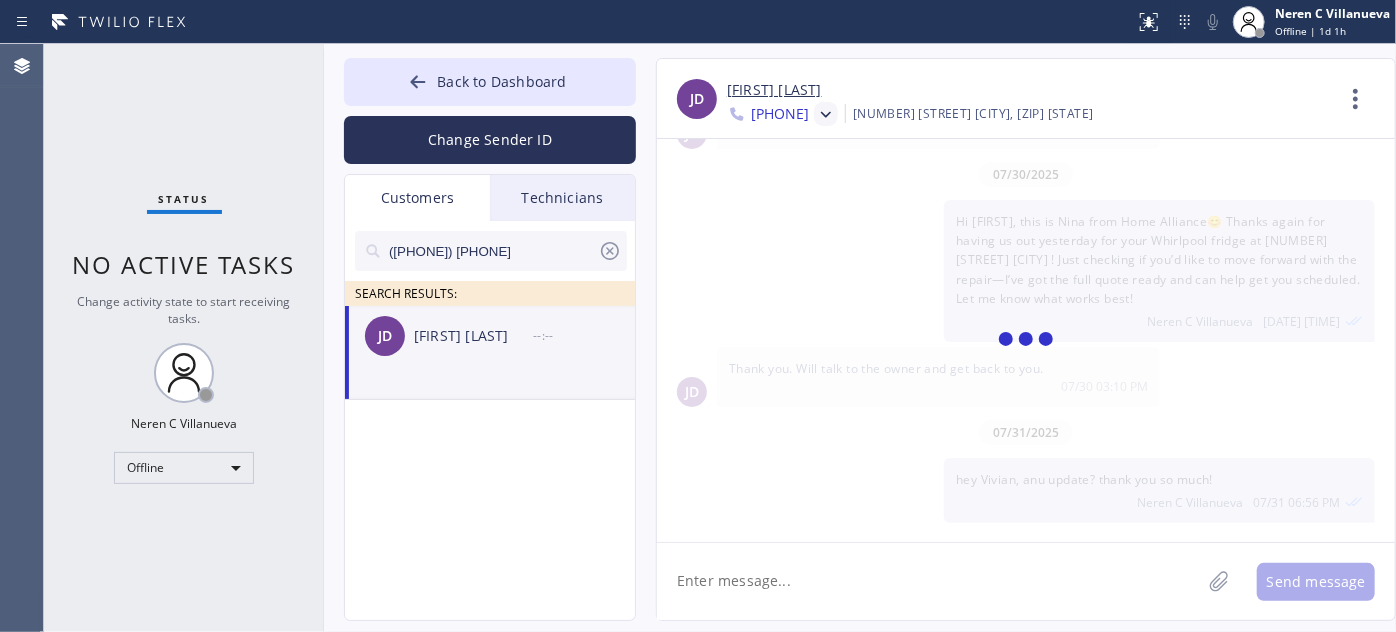 scroll, scrollTop: 0, scrollLeft: 0, axis: both 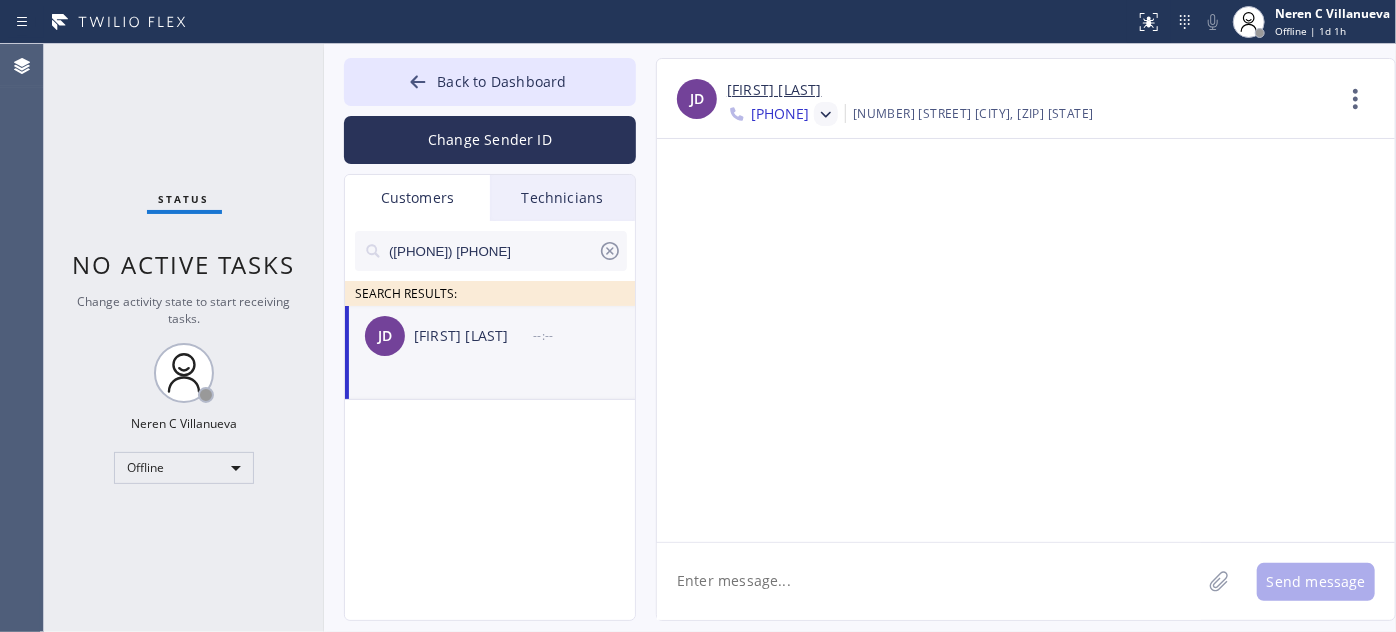 click 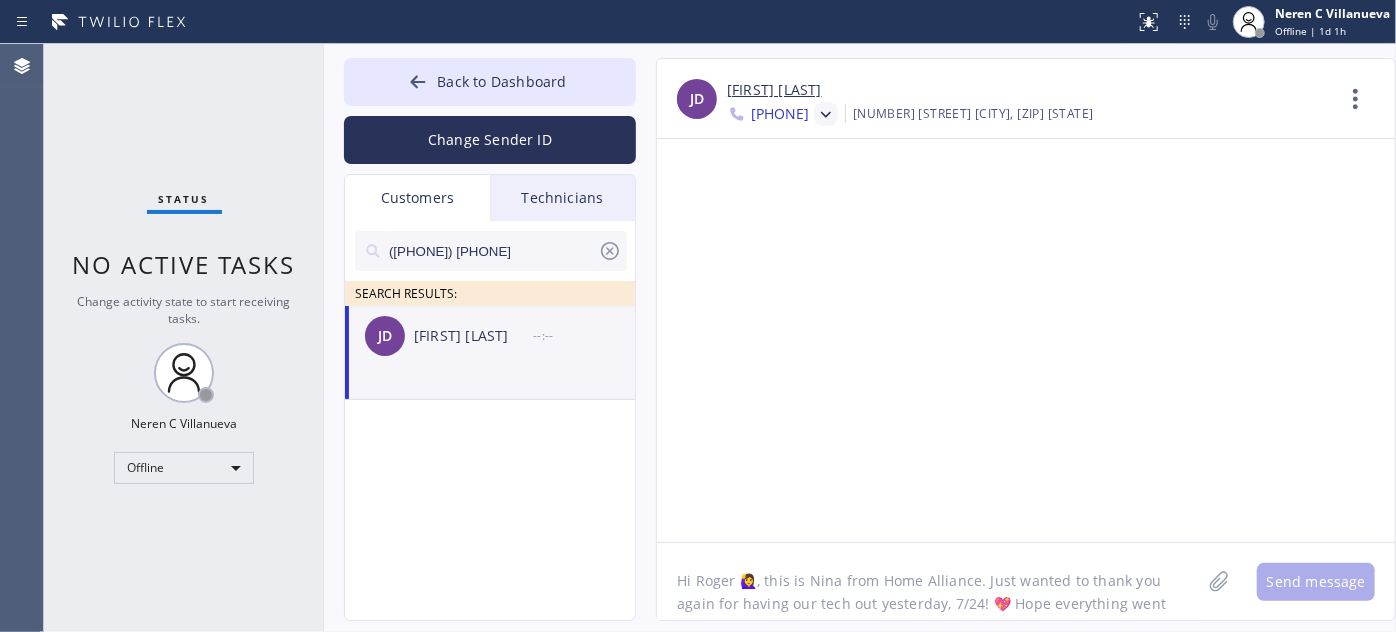 scroll, scrollTop: 16, scrollLeft: 0, axis: vertical 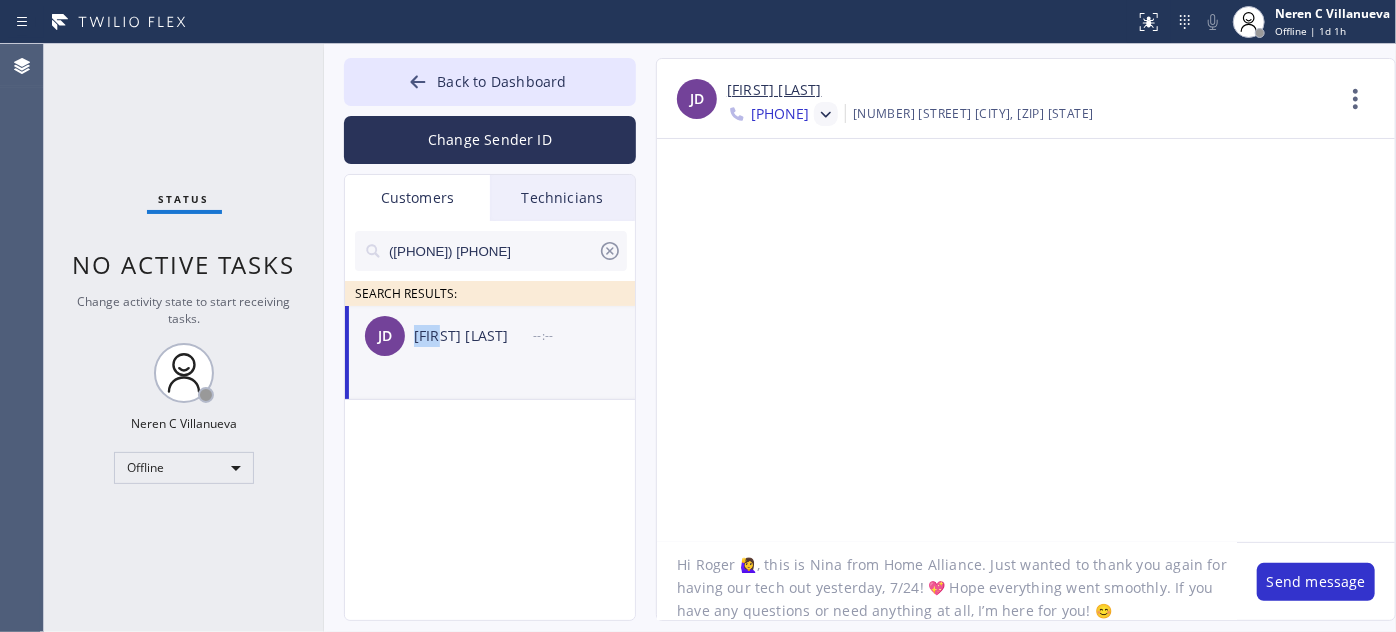 drag, startPoint x: 412, startPoint y: 345, endPoint x: 441, endPoint y: 345, distance: 29 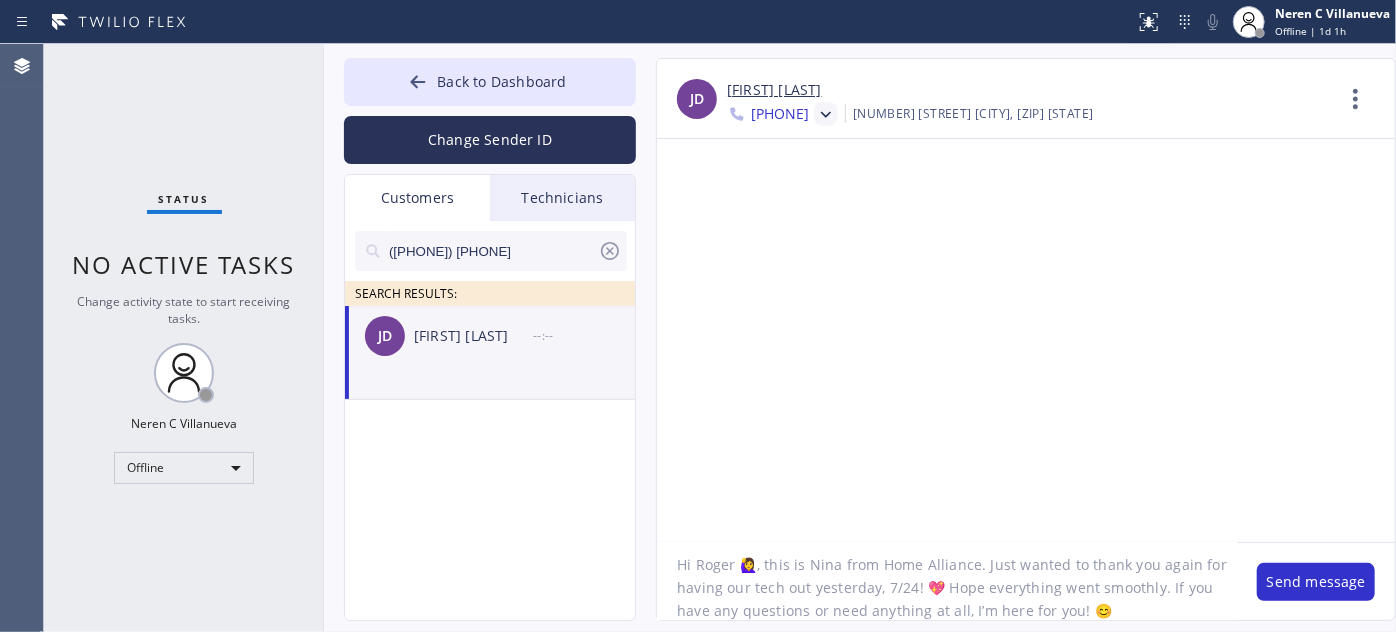 drag, startPoint x: 695, startPoint y: 561, endPoint x: 736, endPoint y: 561, distance: 41 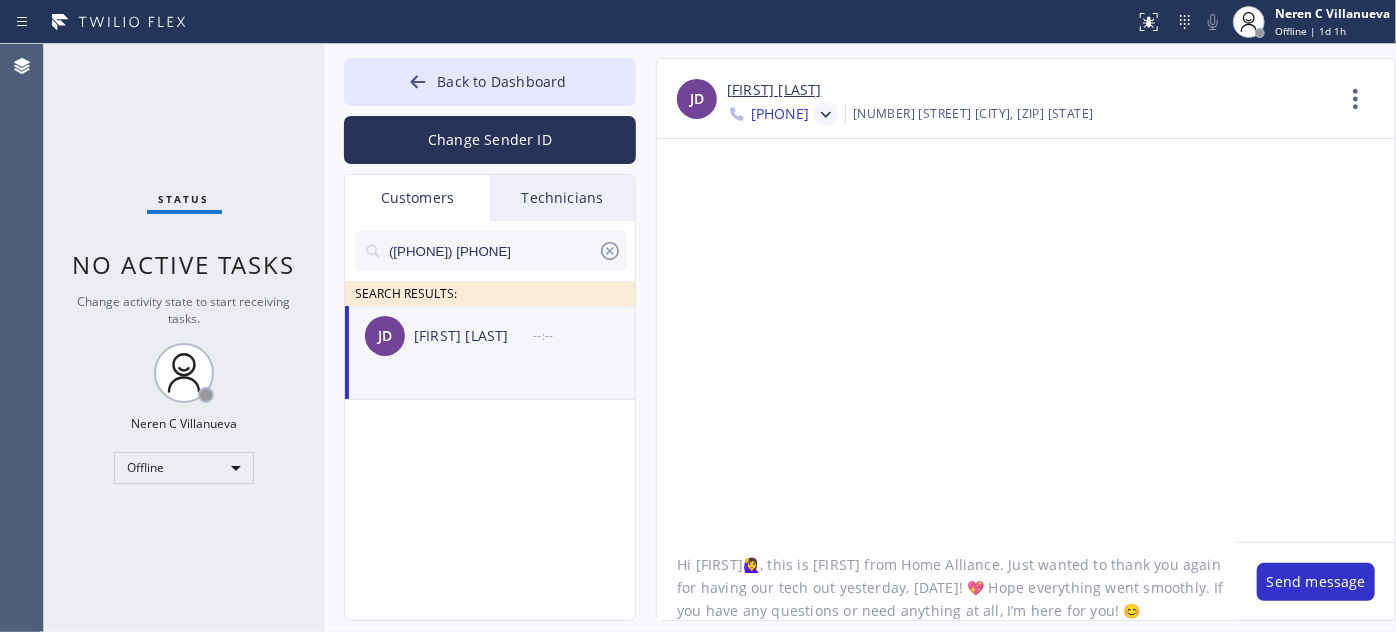click on "Hi [FIRST]🙋‍♀️, this is [FIRST] from Home Alliance. Just wanted to thank you again for having our tech out yesterday, [DATE]! 💖 Hope everything went smoothly. If you have any questions or need anything at all, I’m here for you! 😊" 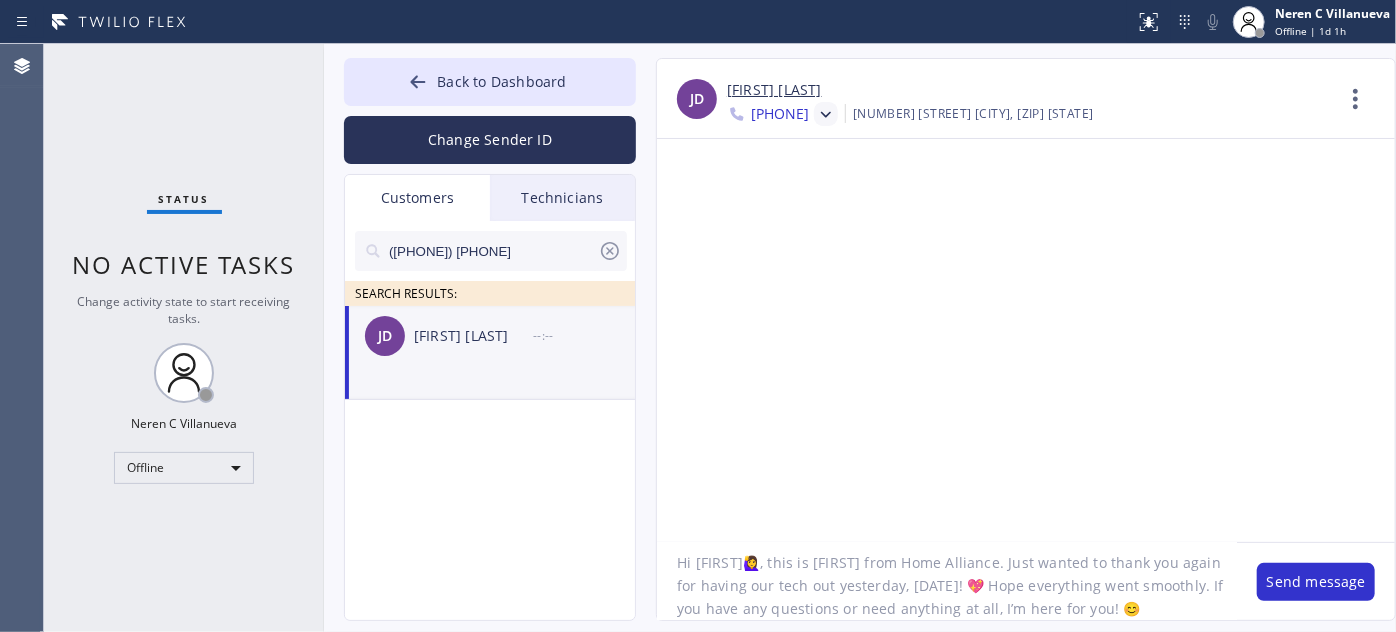 scroll, scrollTop: 0, scrollLeft: 0, axis: both 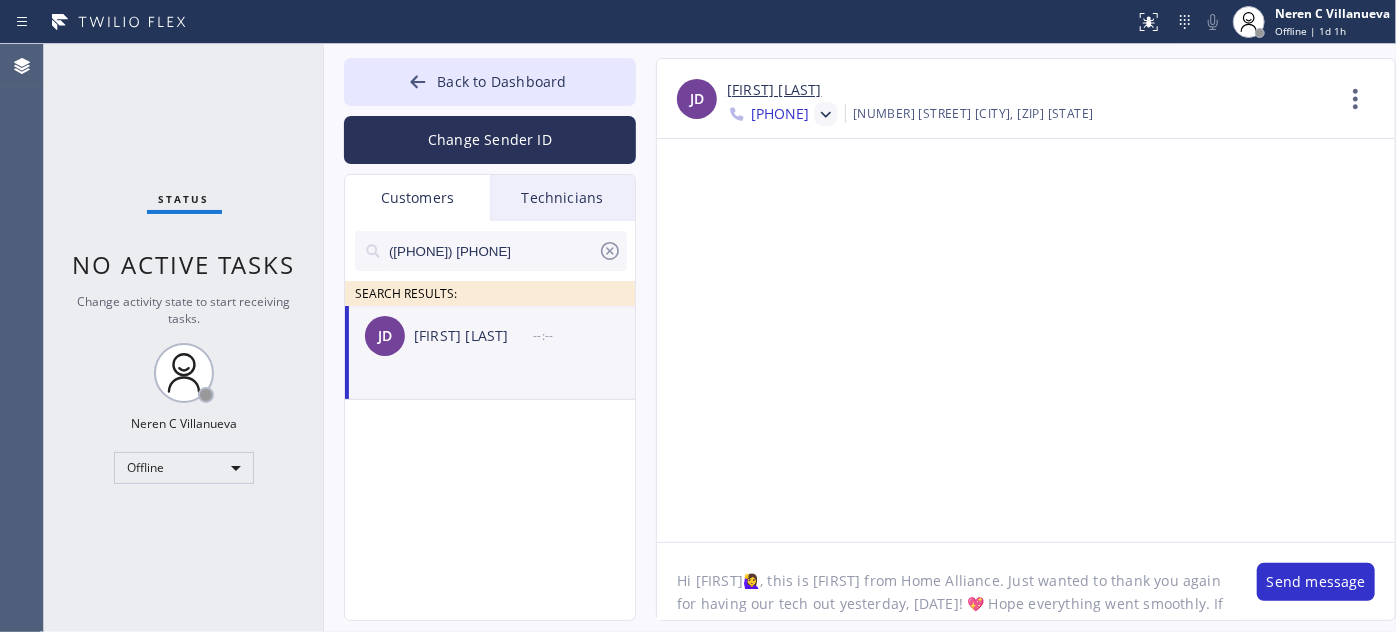 drag, startPoint x: 863, startPoint y: 561, endPoint x: 956, endPoint y: 553, distance: 93.34345 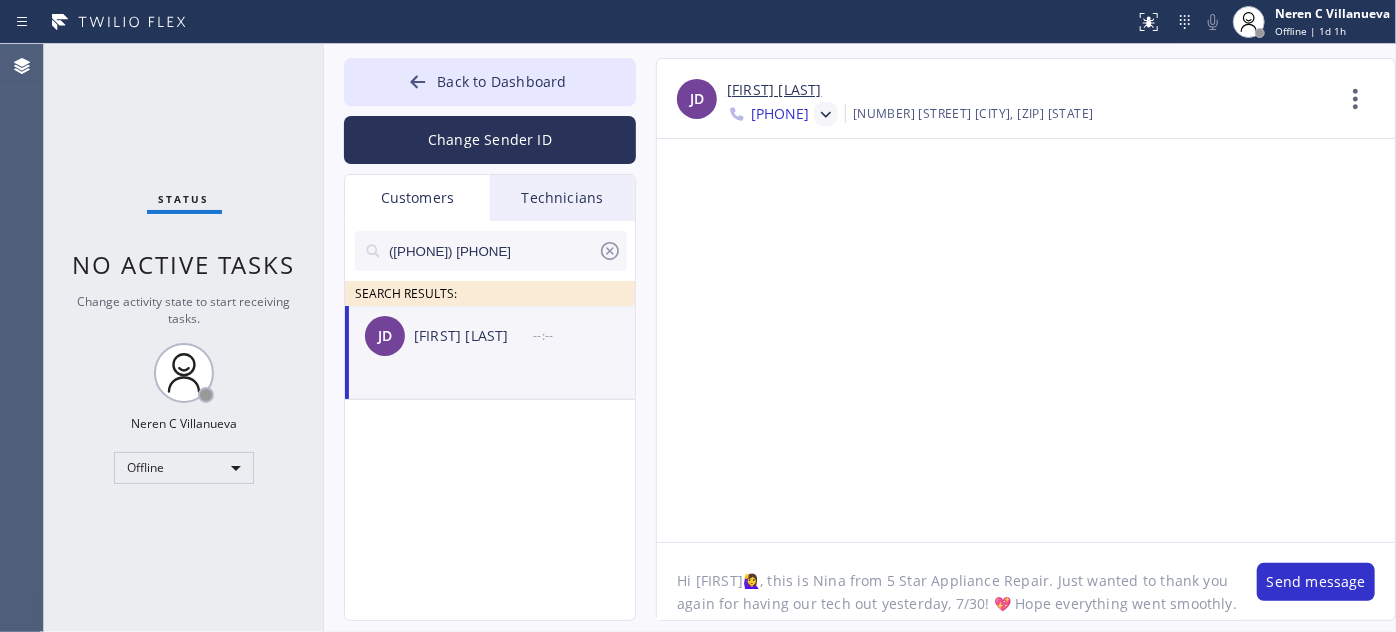 scroll, scrollTop: 18, scrollLeft: 0, axis: vertical 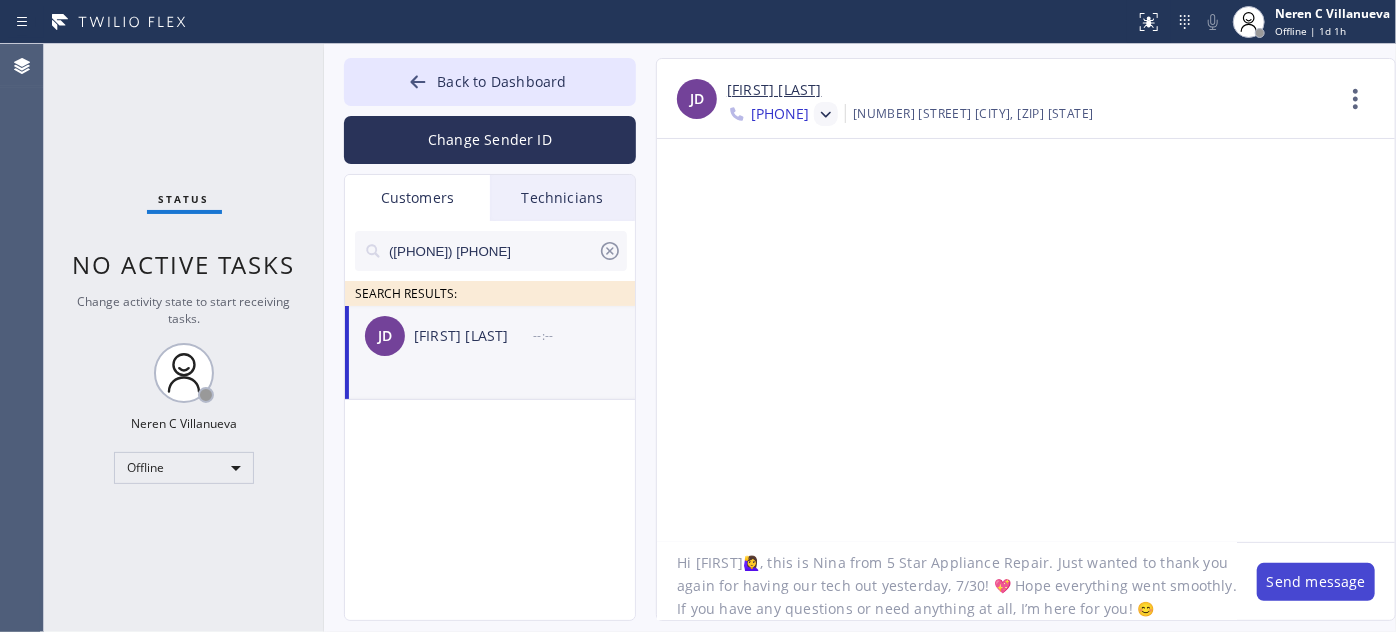 type on "Hi [FIRST]🙋‍♀️, this is Nina from 5 Star Appliance Repair. Just wanted to thank you again for having our tech out yesterday, 7/30! 💖 Hope everything went smoothly. If you have any questions or need anything at all, I’m here for you! 😊" 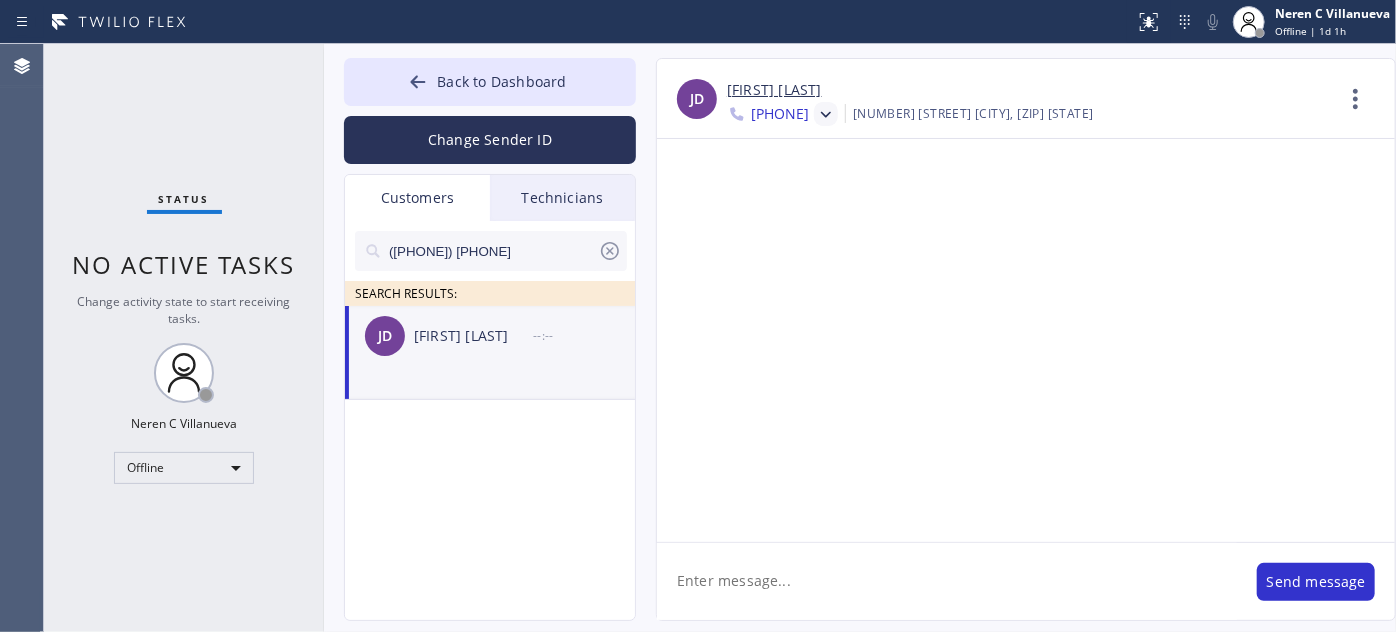 scroll, scrollTop: 0, scrollLeft: 0, axis: both 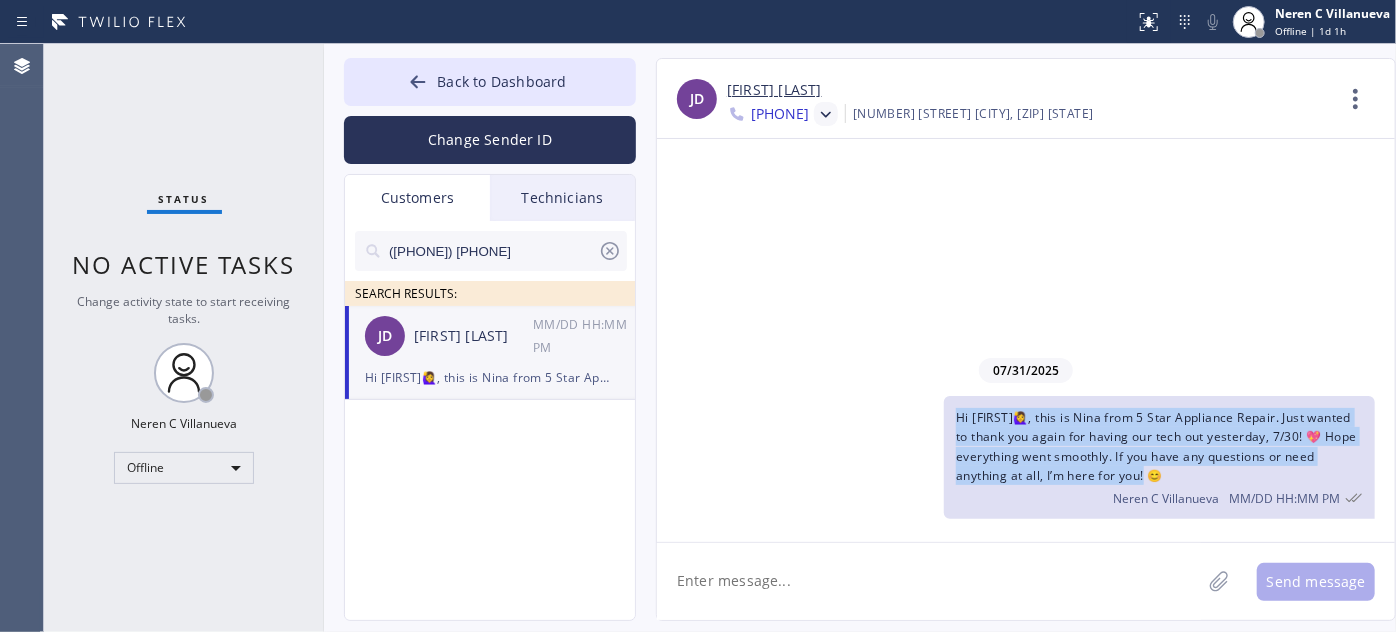 drag, startPoint x: 1172, startPoint y: 476, endPoint x: 947, endPoint y: 408, distance: 235.05106 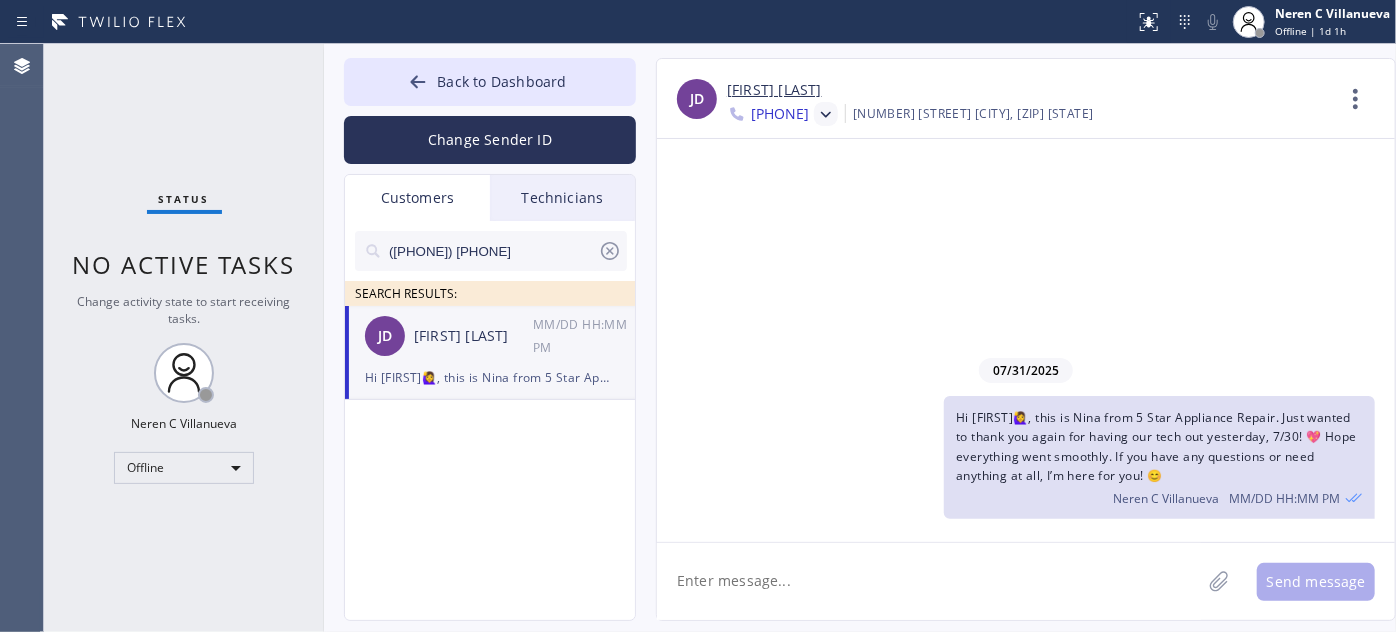 drag, startPoint x: 845, startPoint y: 116, endPoint x: 850, endPoint y: 156, distance: 40.311287 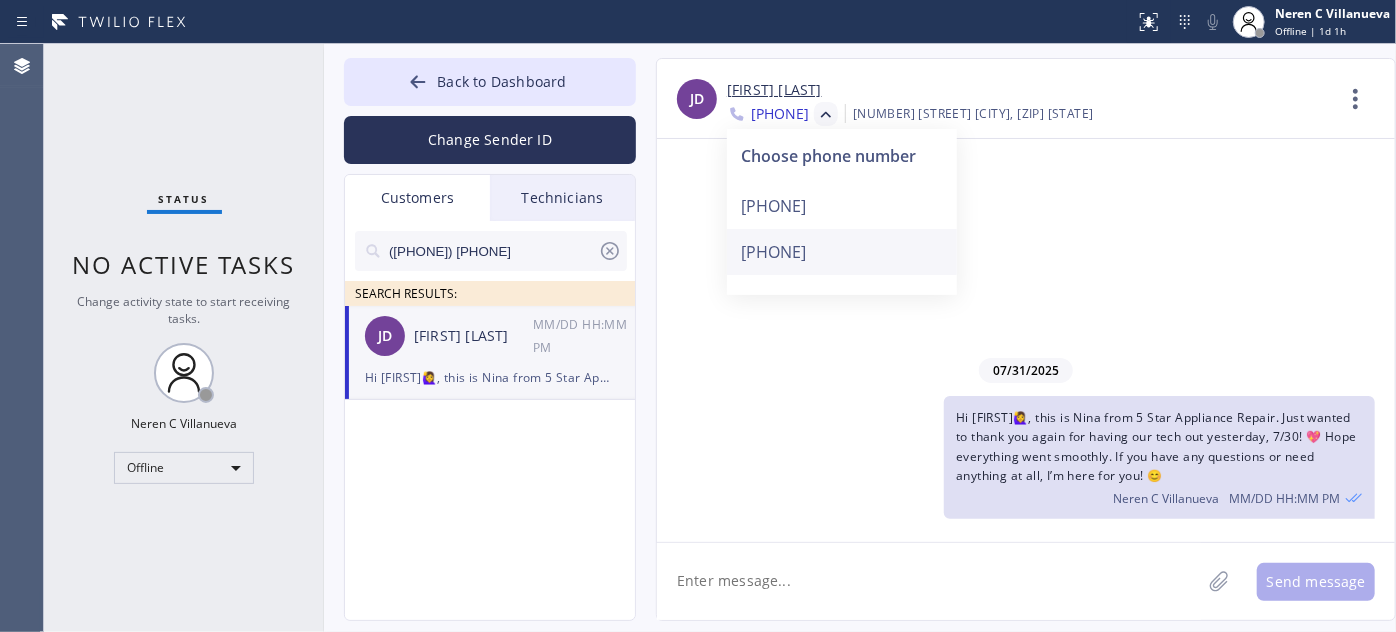 click on "[PHONE]" at bounding box center [842, 252] 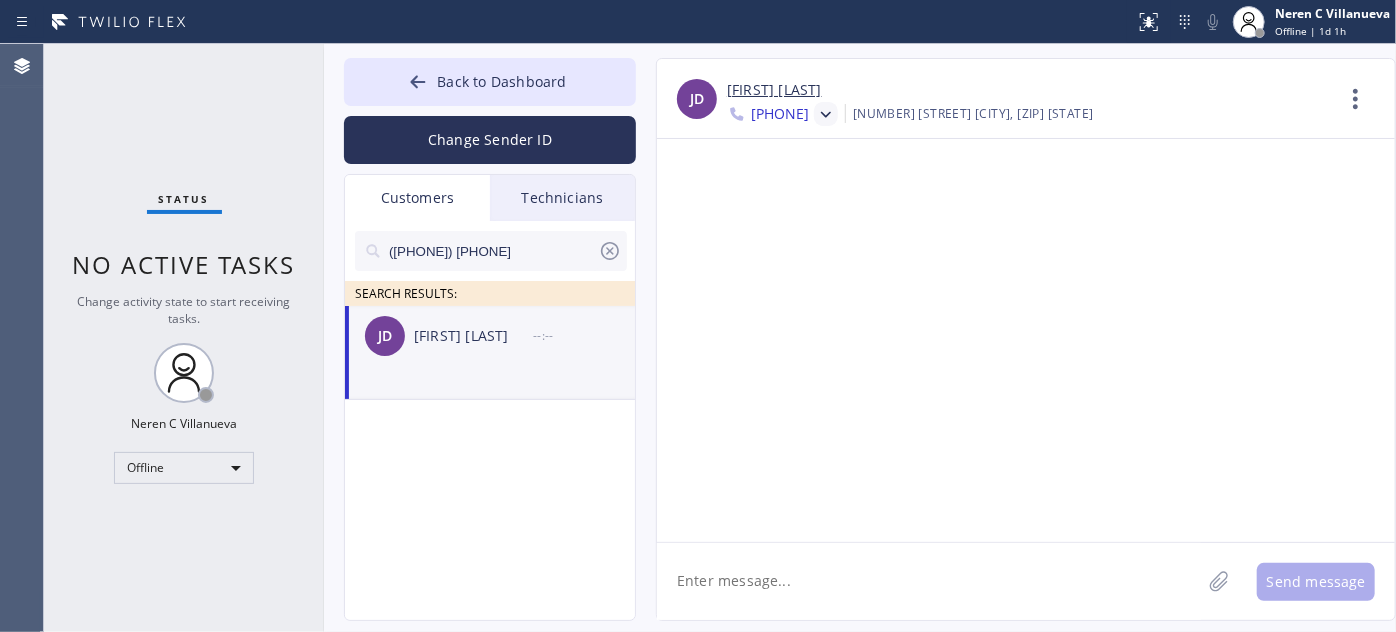 click 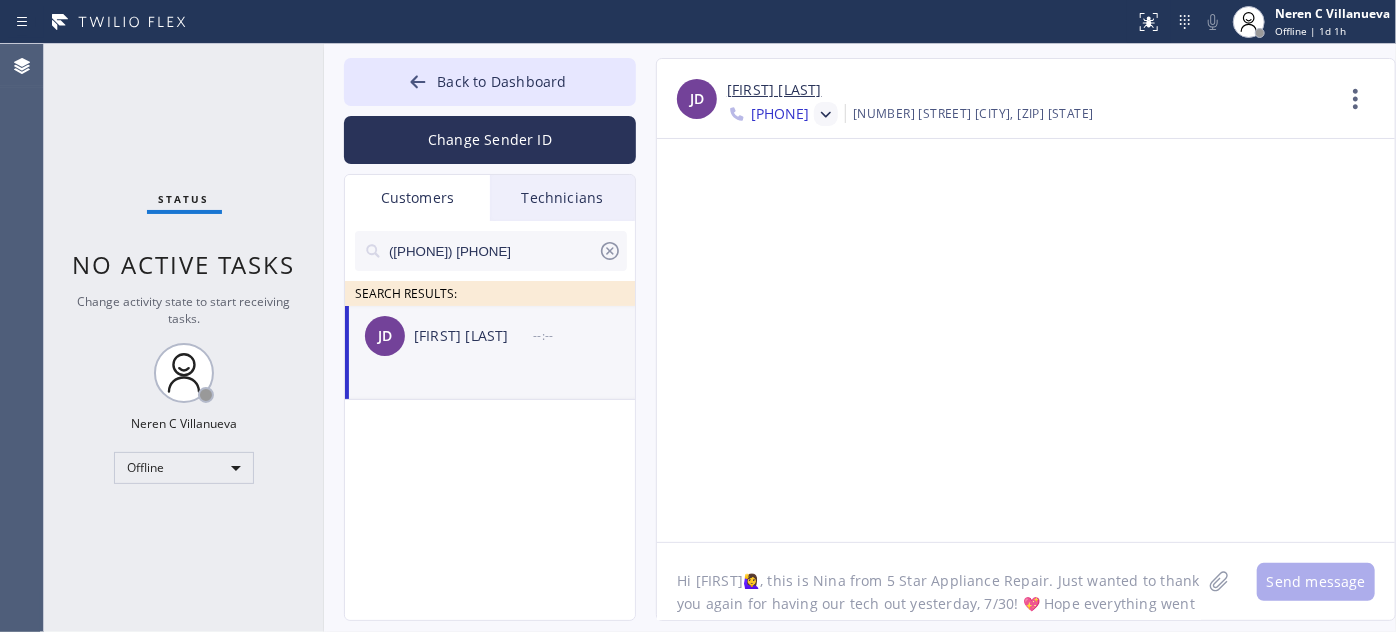 scroll, scrollTop: 16, scrollLeft: 0, axis: vertical 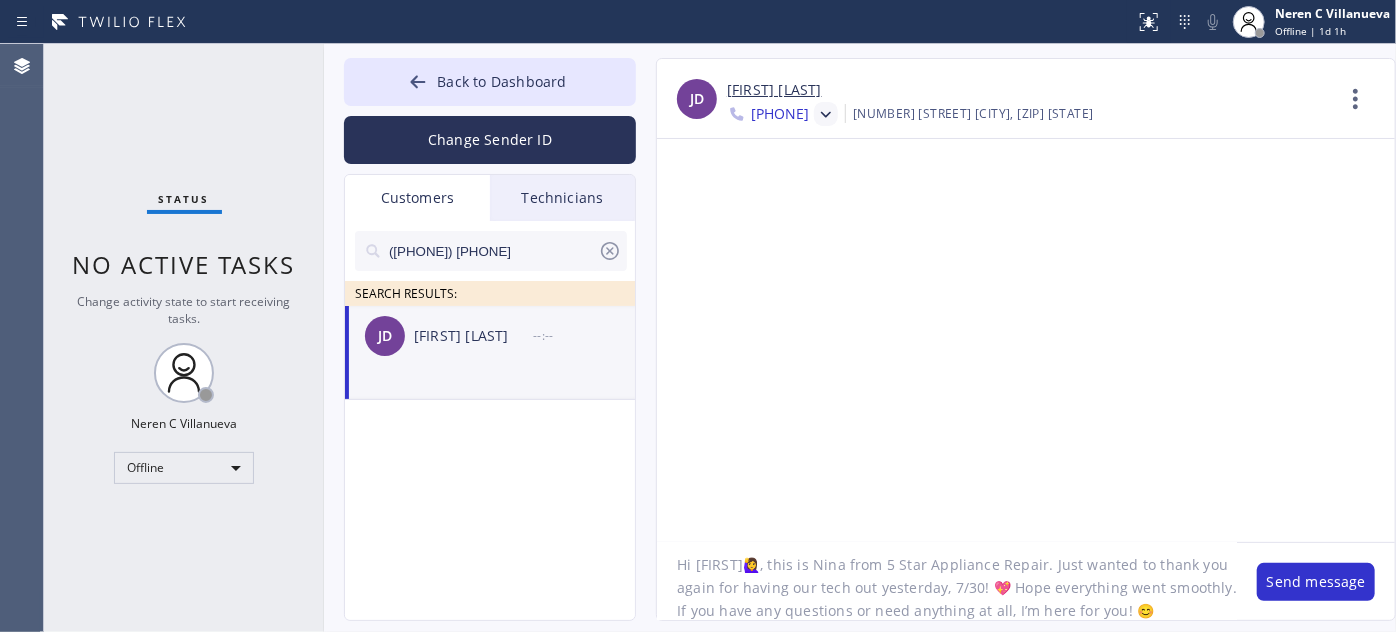 click on "Hi [FIRST]🙋‍♀️, this is Nina from 5 Star Appliance Repair. Just wanted to thank you again for having our tech out yesterday, 7/30! 💖 Hope everything went smoothly. If you have any questions or need anything at all, I’m here for you! 😊" 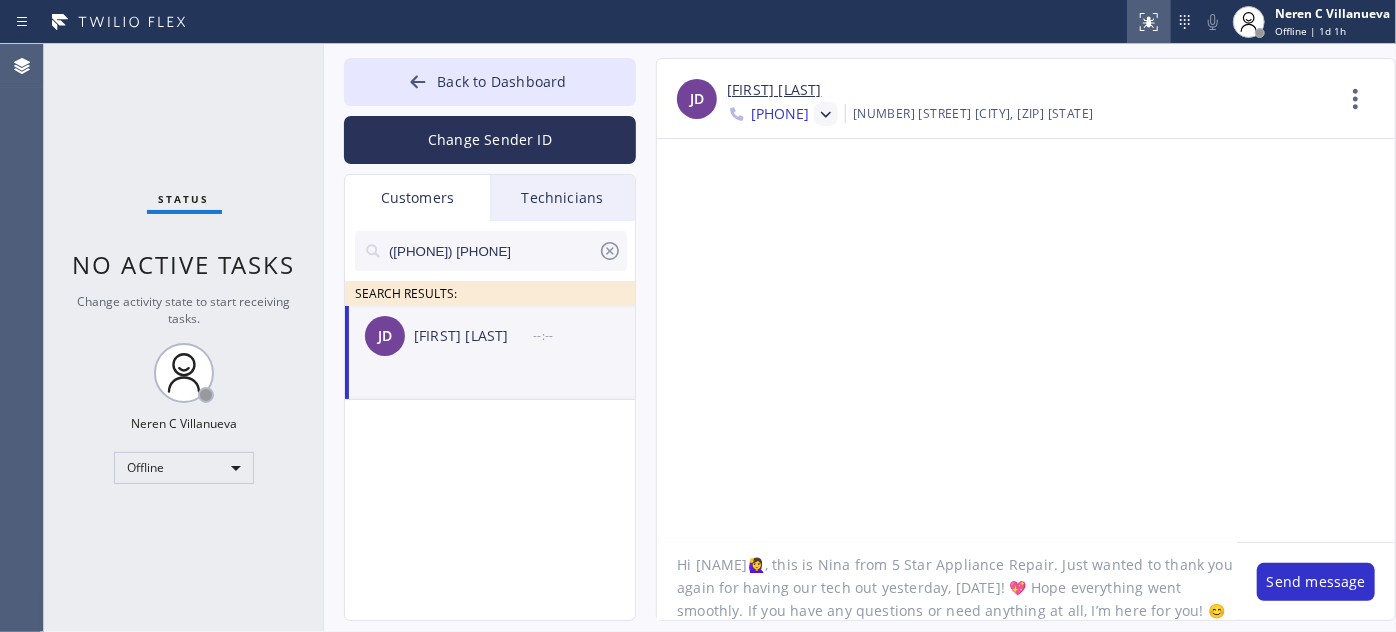 type on "Hi [NAME]🙋‍♀️, this is Nina from 5 Star Appliance Repair. Just wanted to thank you again for having our tech out yesterday, [DATE]! 💖 Hope everything went smoothly. If you have any questions or need anything at all, I’m here for you! 😊" 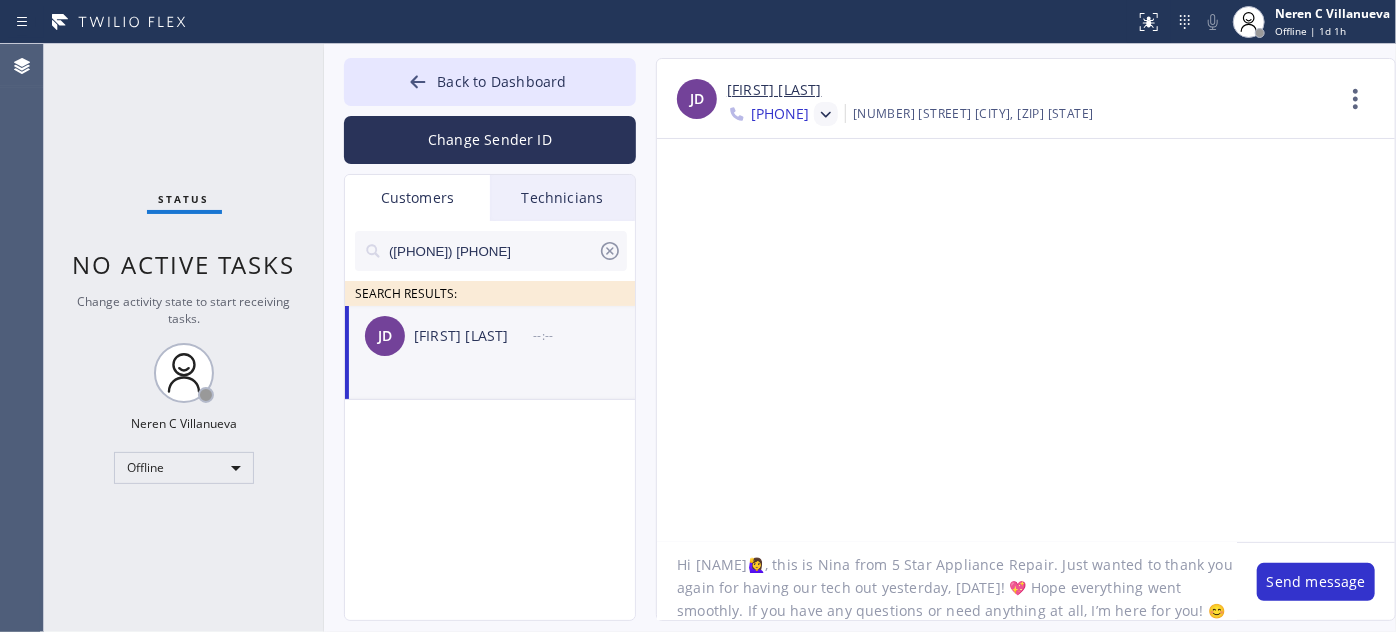 scroll, scrollTop: 18, scrollLeft: 0, axis: vertical 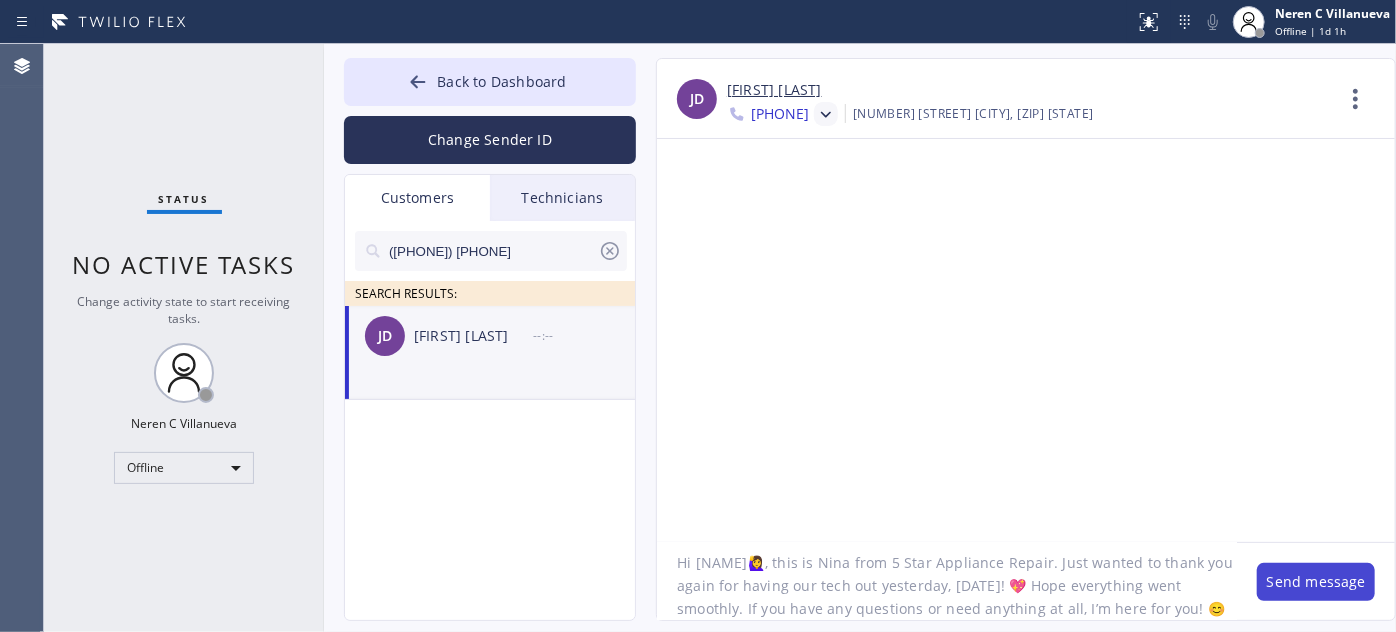 click on "Send message" at bounding box center [1316, 582] 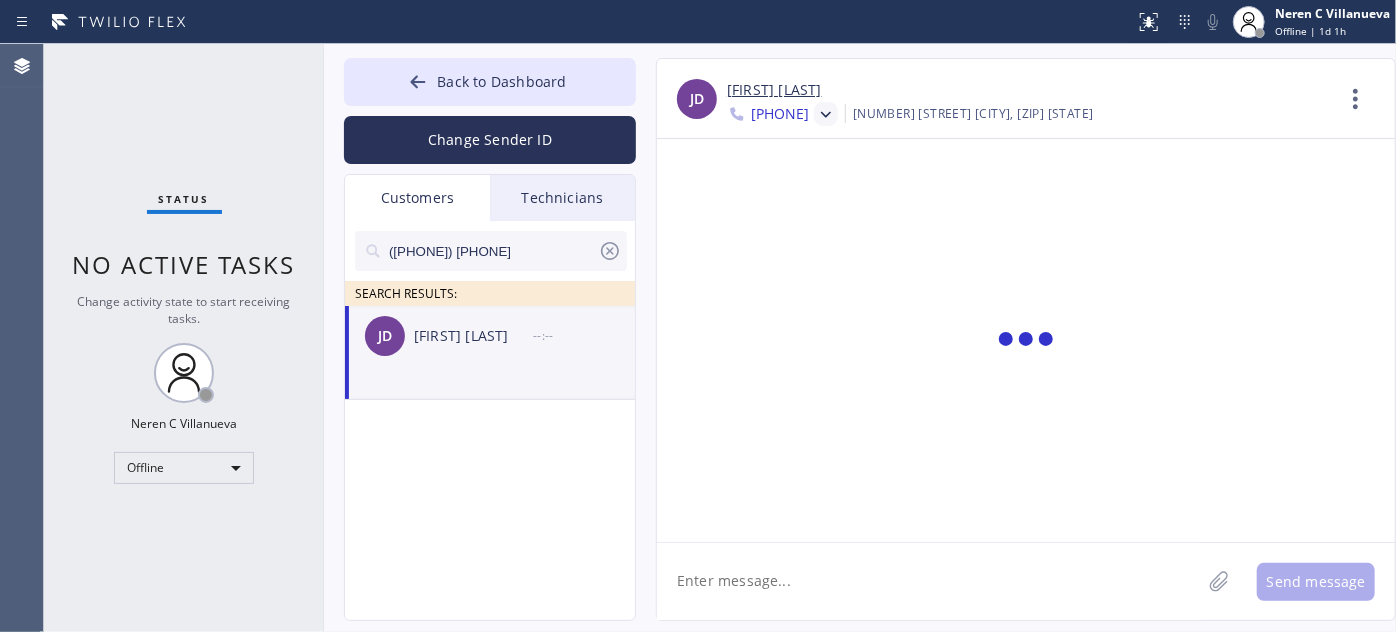 scroll, scrollTop: 0, scrollLeft: 0, axis: both 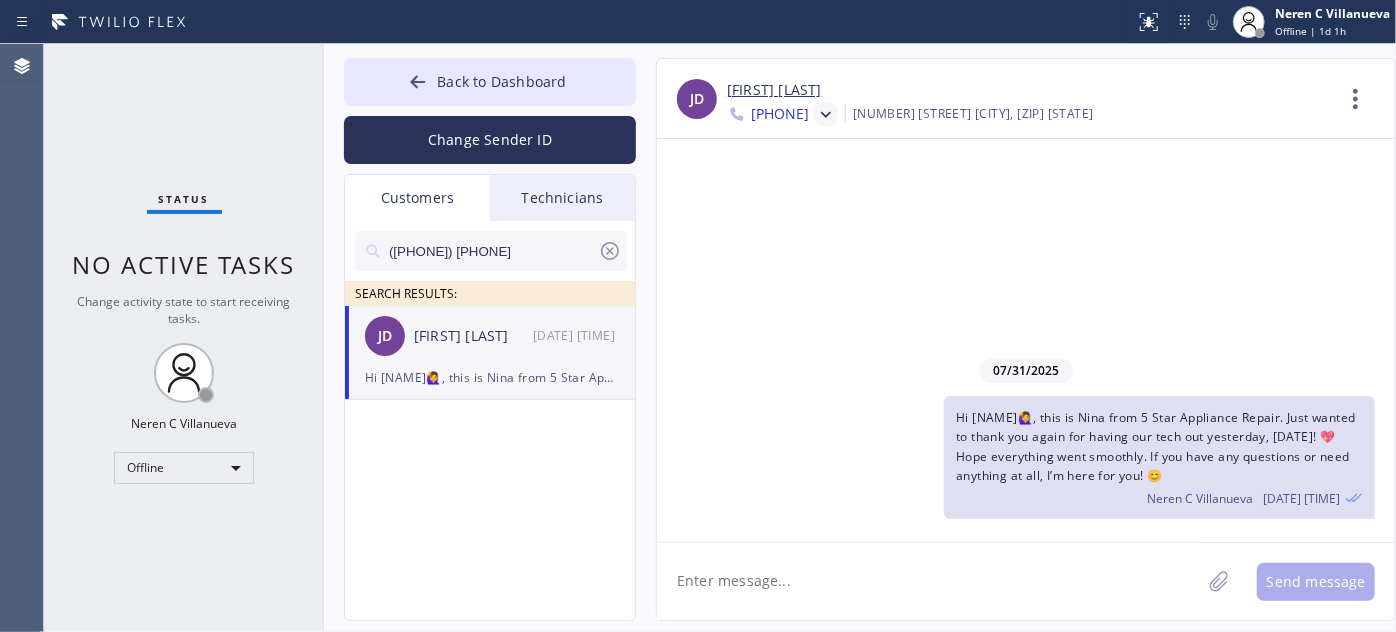 click 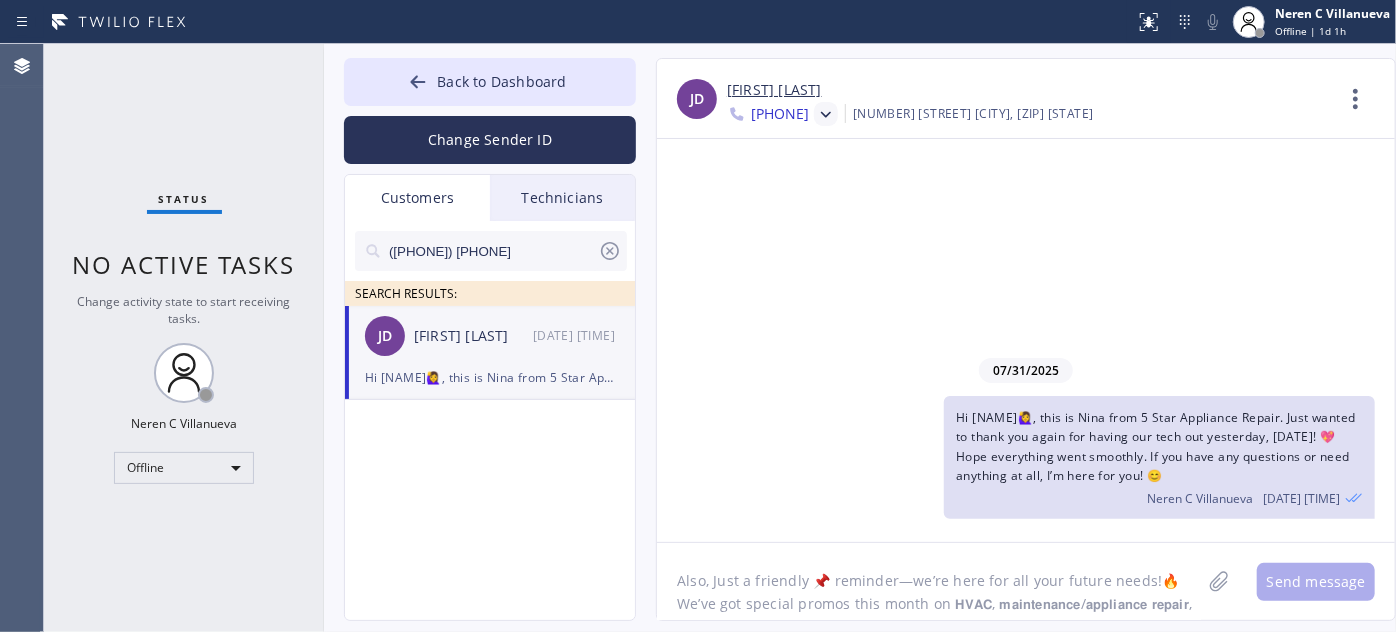 scroll, scrollTop: 40, scrollLeft: 0, axis: vertical 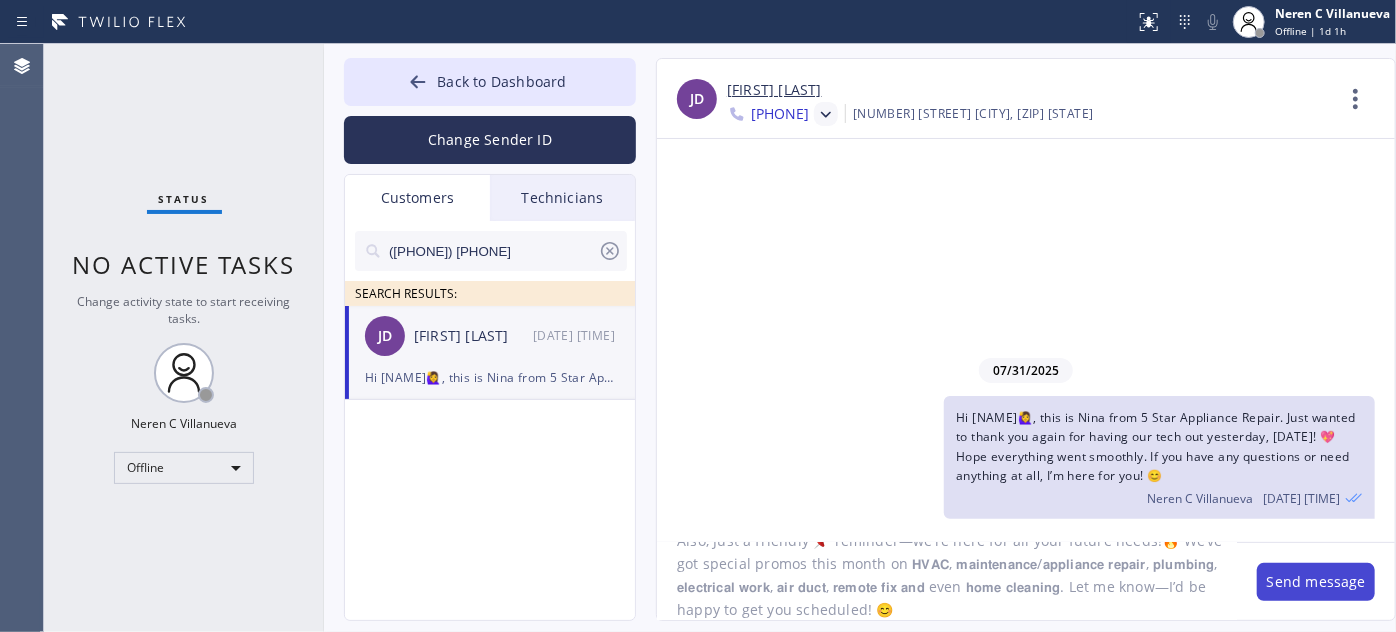 type on "Also, Just a friendly 📌 reminder—we’re here for all your future needs!🔥 We’ve got special promos this month on 𝗛𝗩𝗔𝗖, 𝗺𝗮𝗶𝗻𝘁𝗲𝗻𝗮𝗻𝗰𝗲/𝗮𝗽𝗽𝗹𝗶𝗮𝗻𝗰𝗲 𝗿𝗲𝗽𝗮𝗶𝗿, 𝗽𝗹𝘂𝗺𝗯𝗶𝗻𝗴, 𝗲𝗹𝗲𝗰𝘁𝗿𝗶𝗰𝗮𝗹 𝘄𝗼𝗿𝗸, 𝗮𝗶𝗿 𝗱𝘂𝗰𝘁, 𝗿𝗲𝗺𝗼𝘁𝗲 𝗳𝗶𝘅 𝗮𝗻𝗱 even 𝗵𝗼𝗺𝗲 𝗰𝗹𝗲𝗮𝗻𝗶𝗻𝗴. Let me know—I’d be happy to get you scheduled! 😊" 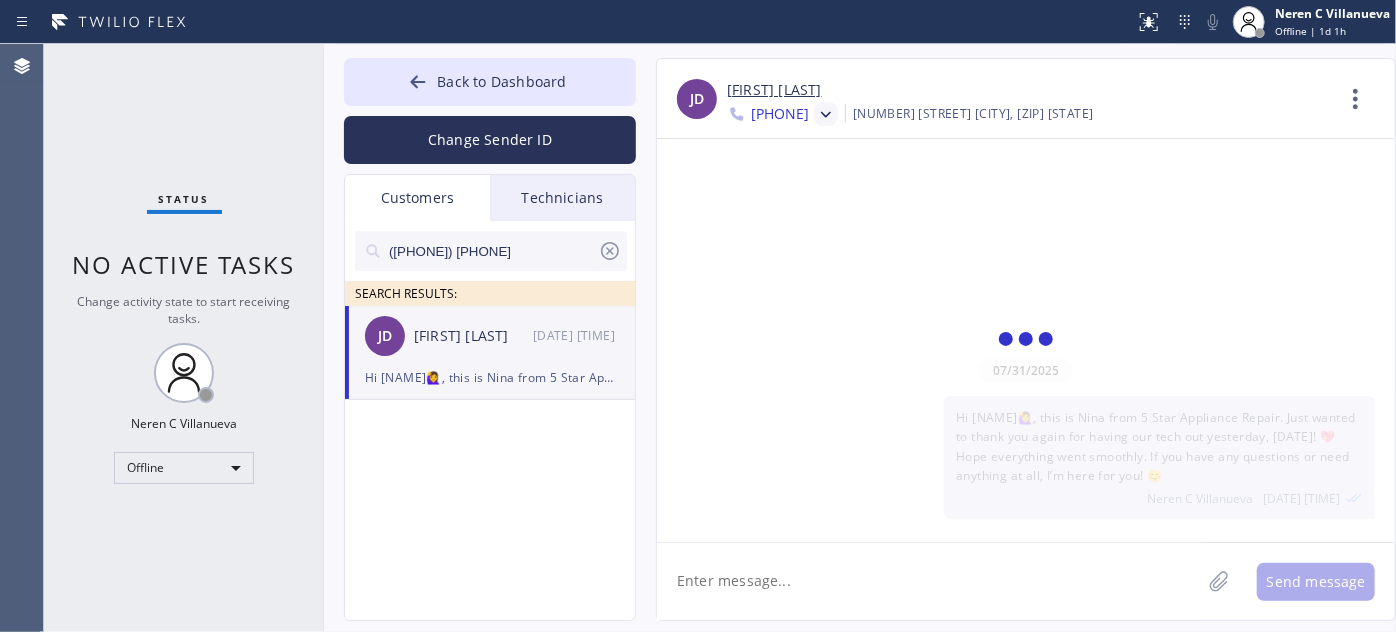 scroll, scrollTop: 0, scrollLeft: 0, axis: both 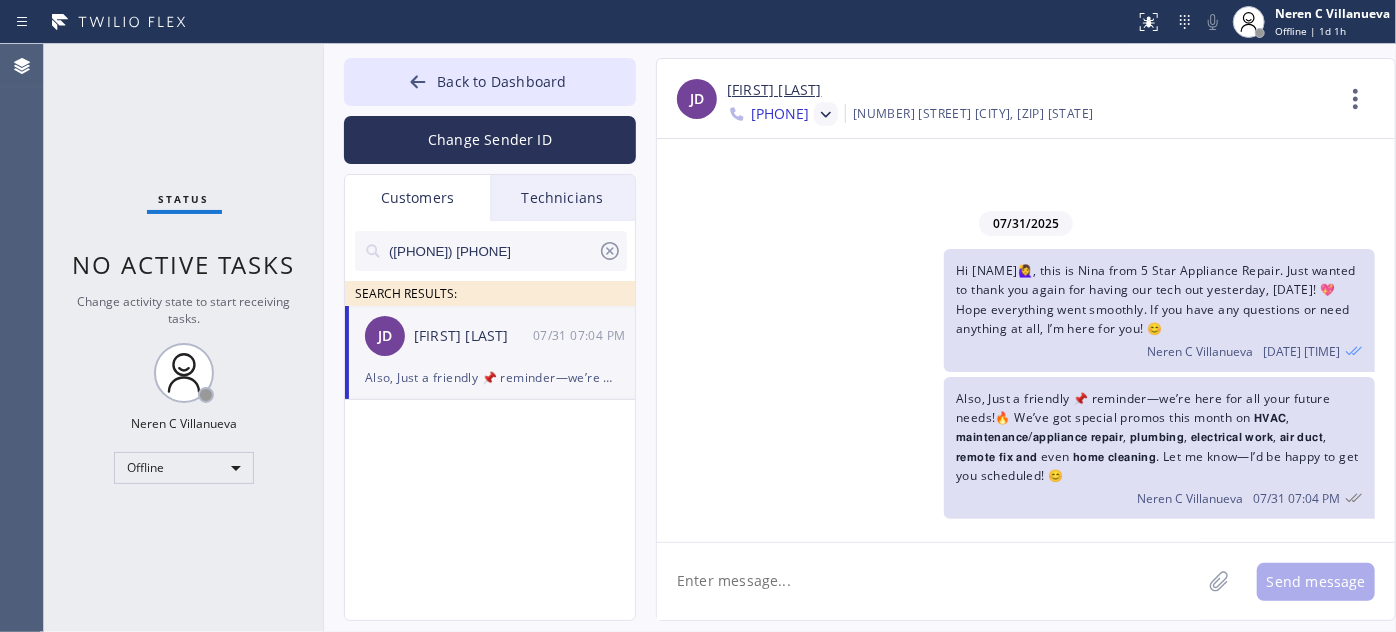 click 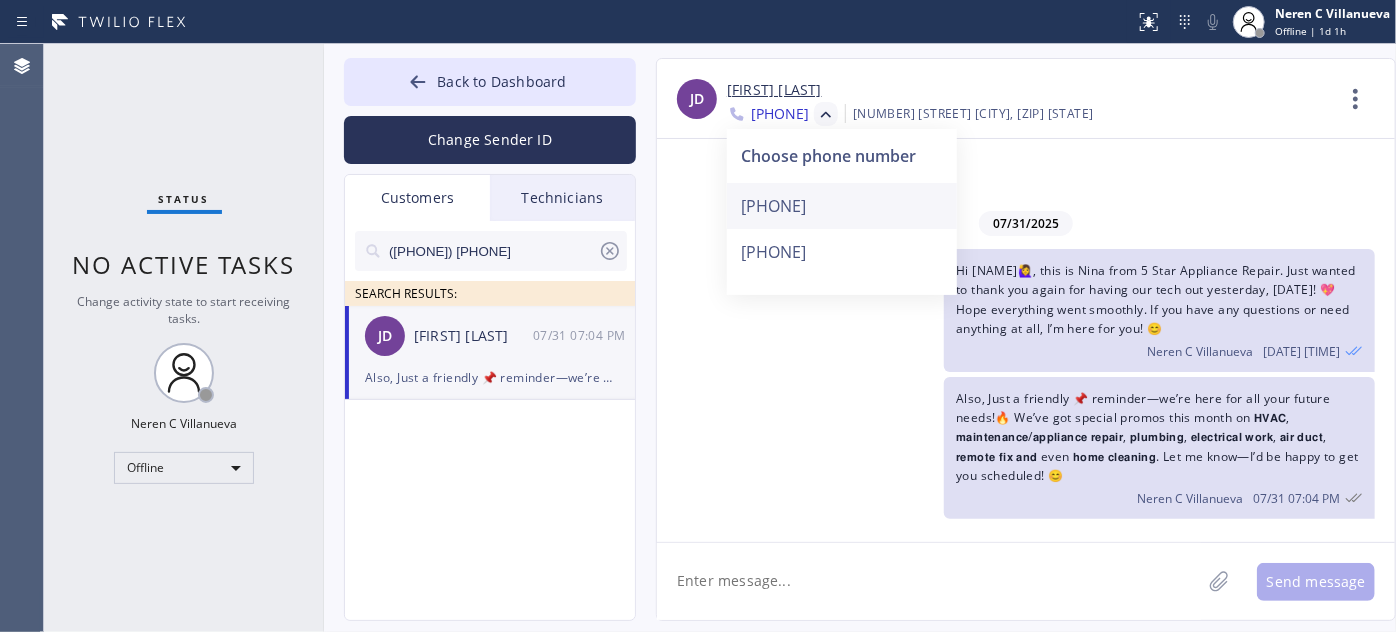 click on "[PHONE]" at bounding box center (842, 206) 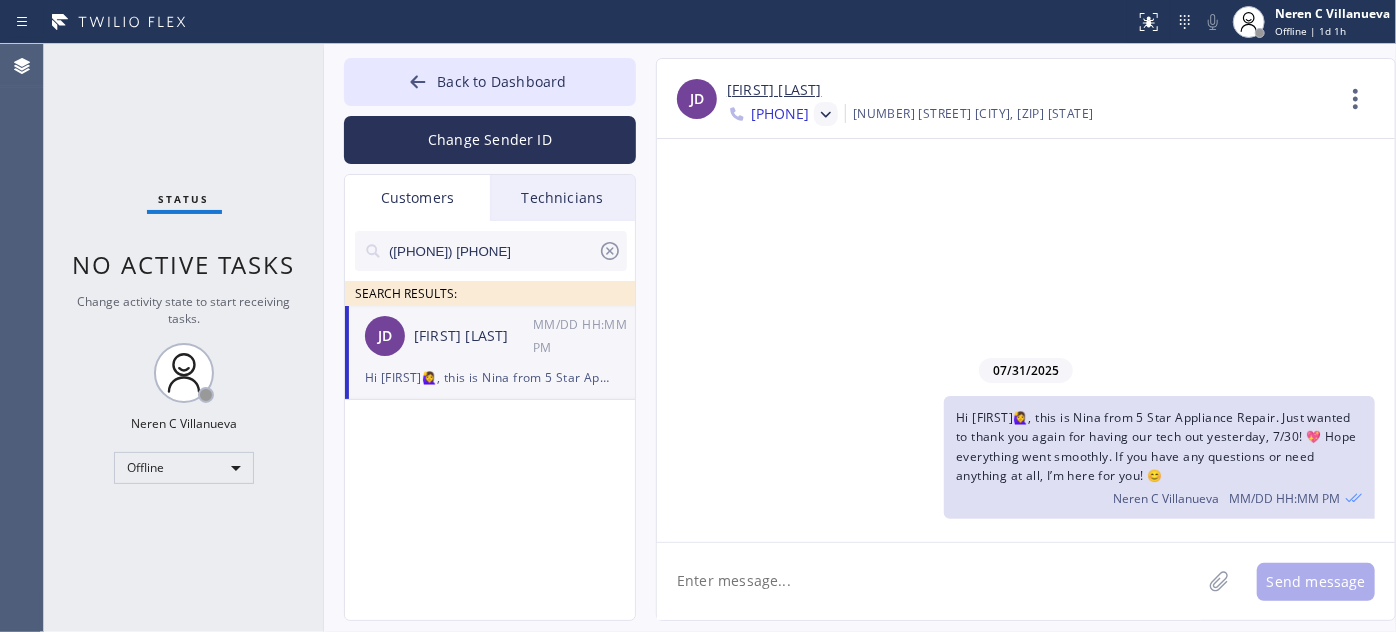 click 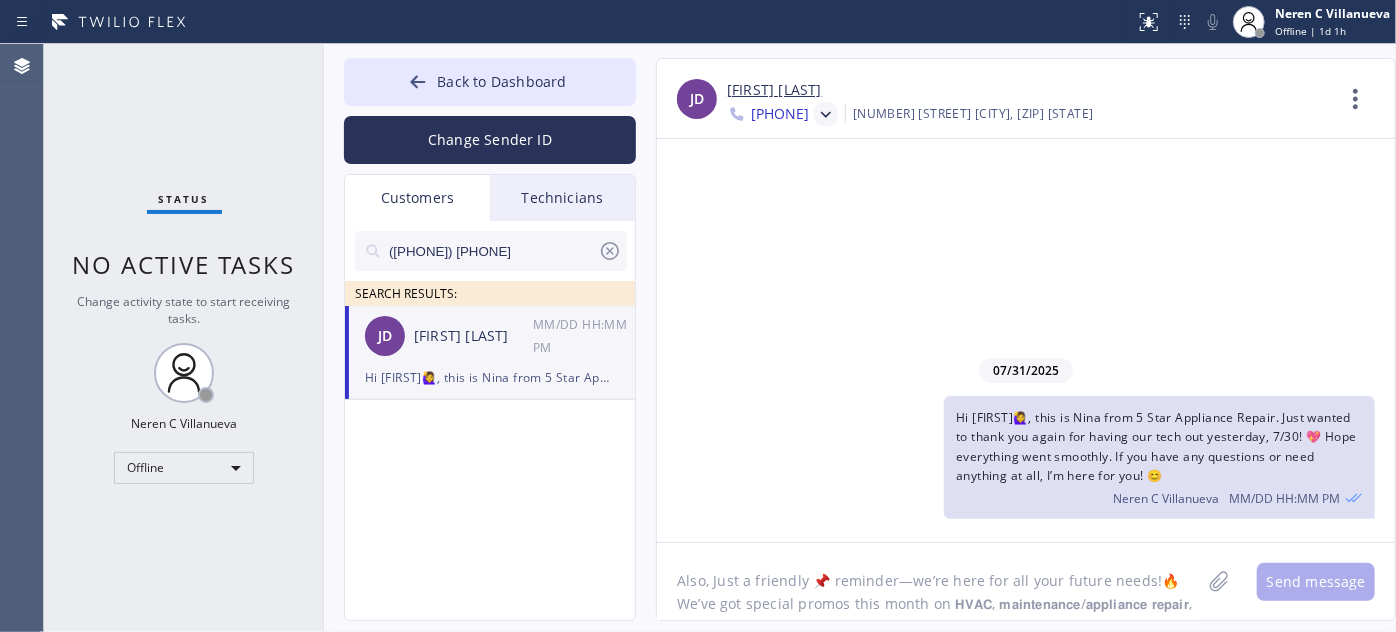 scroll, scrollTop: 40, scrollLeft: 0, axis: vertical 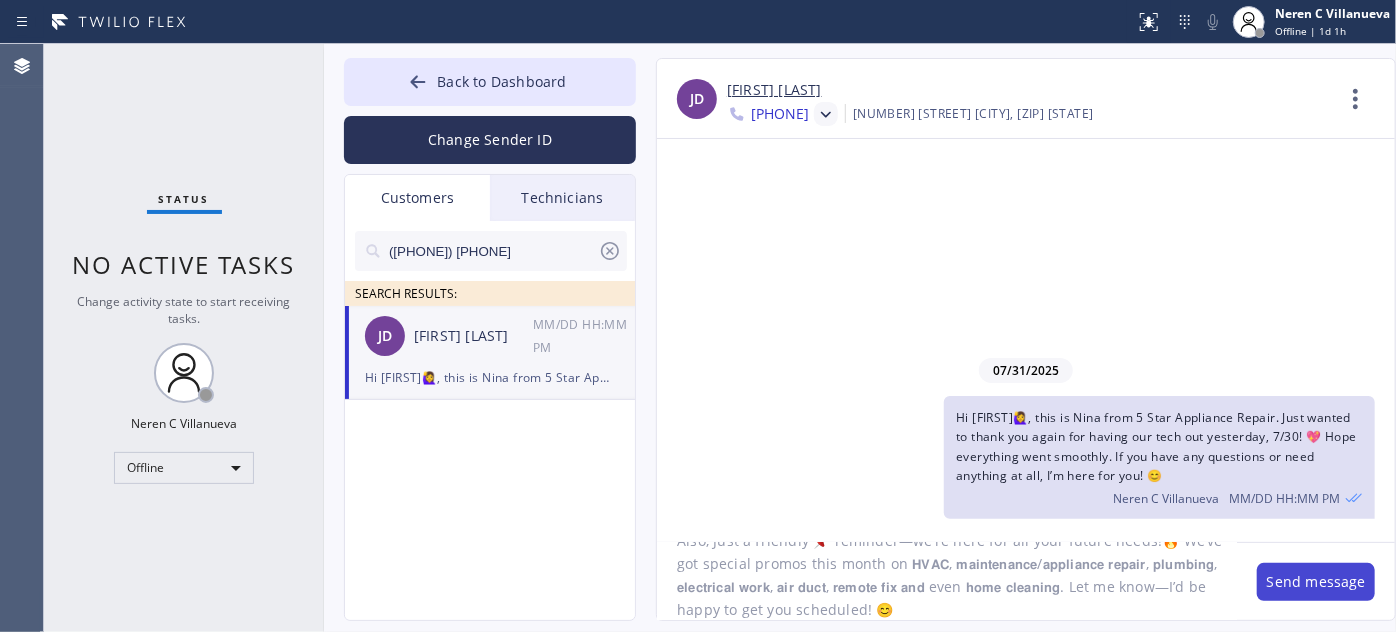 type on "Also, Just a friendly 📌 reminder—we’re here for all your future needs!🔥 We’ve got special promos this month on 𝗛𝗩𝗔𝗖, 𝗺𝗮𝗶𝗻𝘁𝗲𝗻𝗮𝗻𝗰𝗲/𝗮𝗽𝗽𝗹𝗶𝗮𝗻𝗰𝗲 𝗿𝗲𝗽𝗮𝗶𝗿, 𝗽𝗹𝘂𝗺𝗯𝗶𝗻𝗴, 𝗲𝗹𝗲𝗰𝘁𝗿𝗶𝗰𝗮𝗹 𝘄𝗼𝗿𝗸, 𝗮𝗶𝗿 𝗱𝘂𝗰𝘁, 𝗿𝗲𝗺𝗼𝘁𝗲 𝗳𝗶𝘅 𝗮𝗻𝗱 even 𝗵𝗼𝗺𝗲 𝗰𝗹𝗲𝗮𝗻𝗶𝗻𝗴. Let me know—I’d be happy to get you scheduled! 😊" 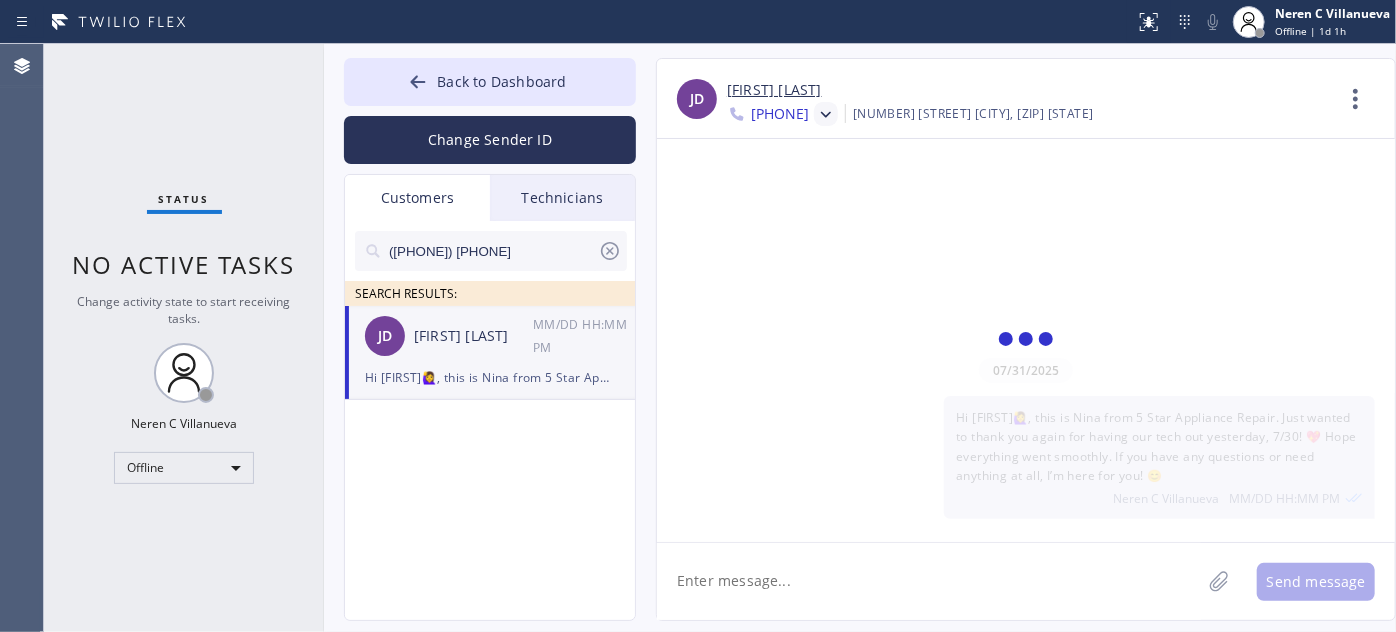 scroll, scrollTop: 0, scrollLeft: 0, axis: both 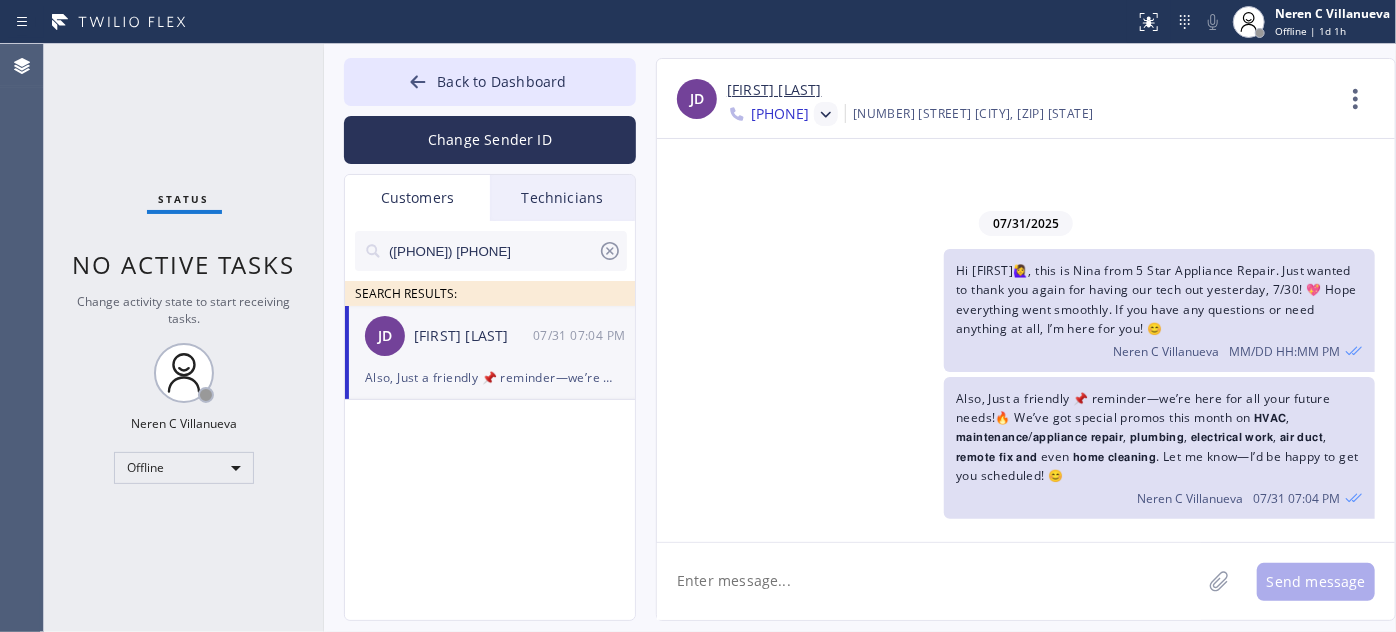 drag, startPoint x: 464, startPoint y: 247, endPoint x: 336, endPoint y: 232, distance: 128.87592 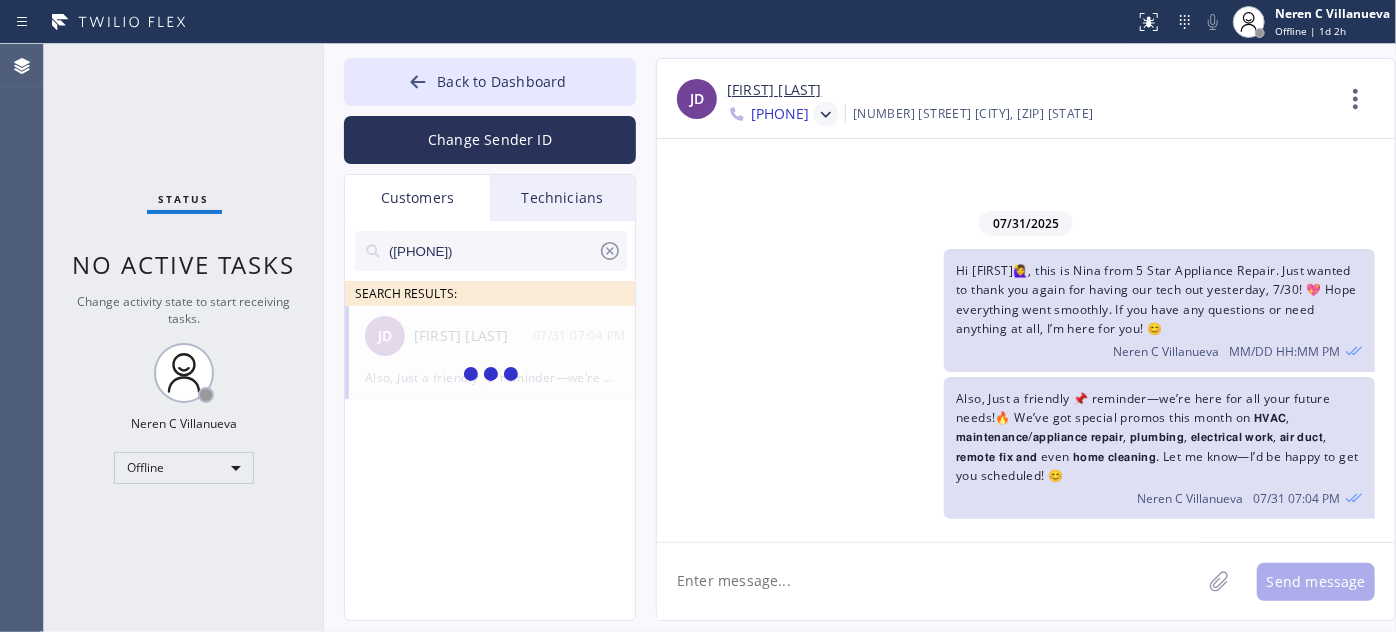 type on "([PHONE])" 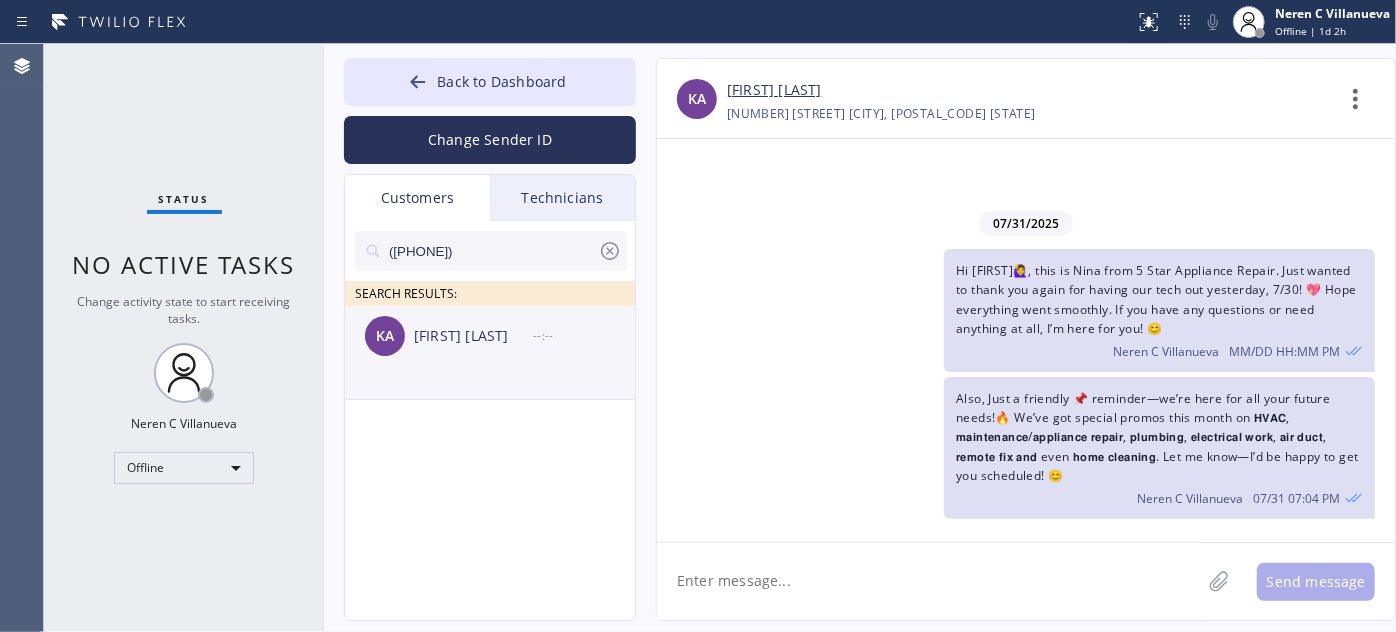 click on "KA [FIRST] [LAST] --:--" 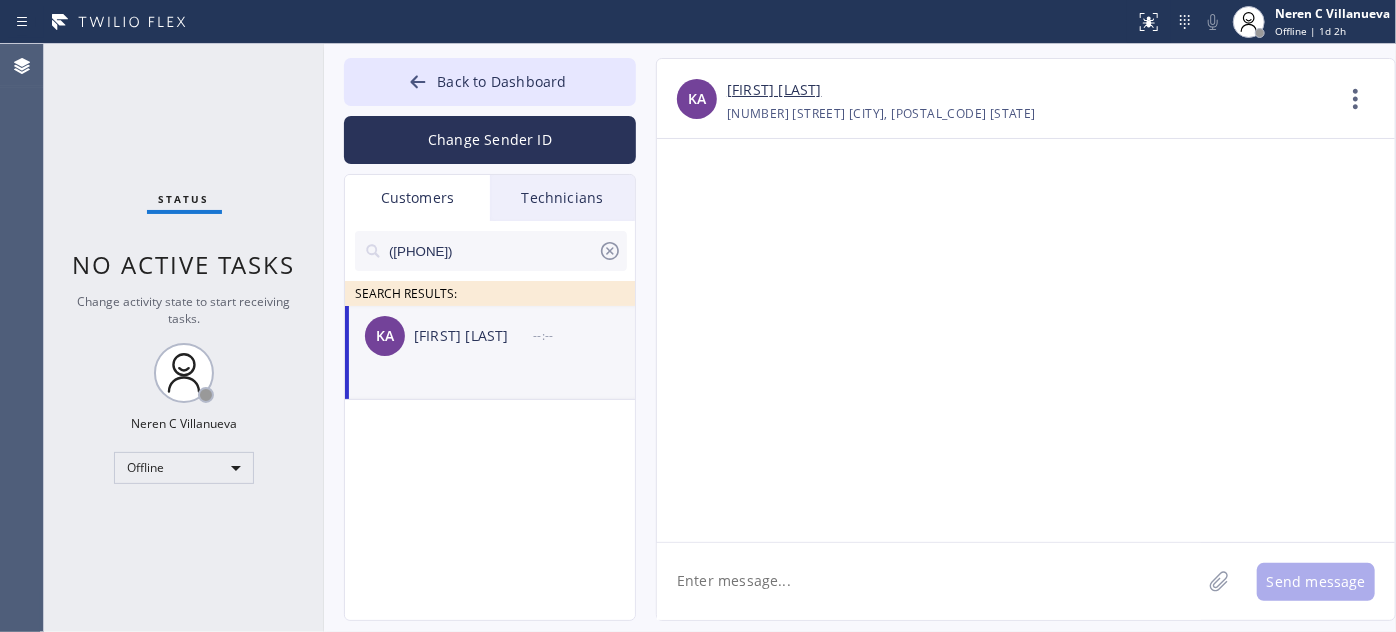 click 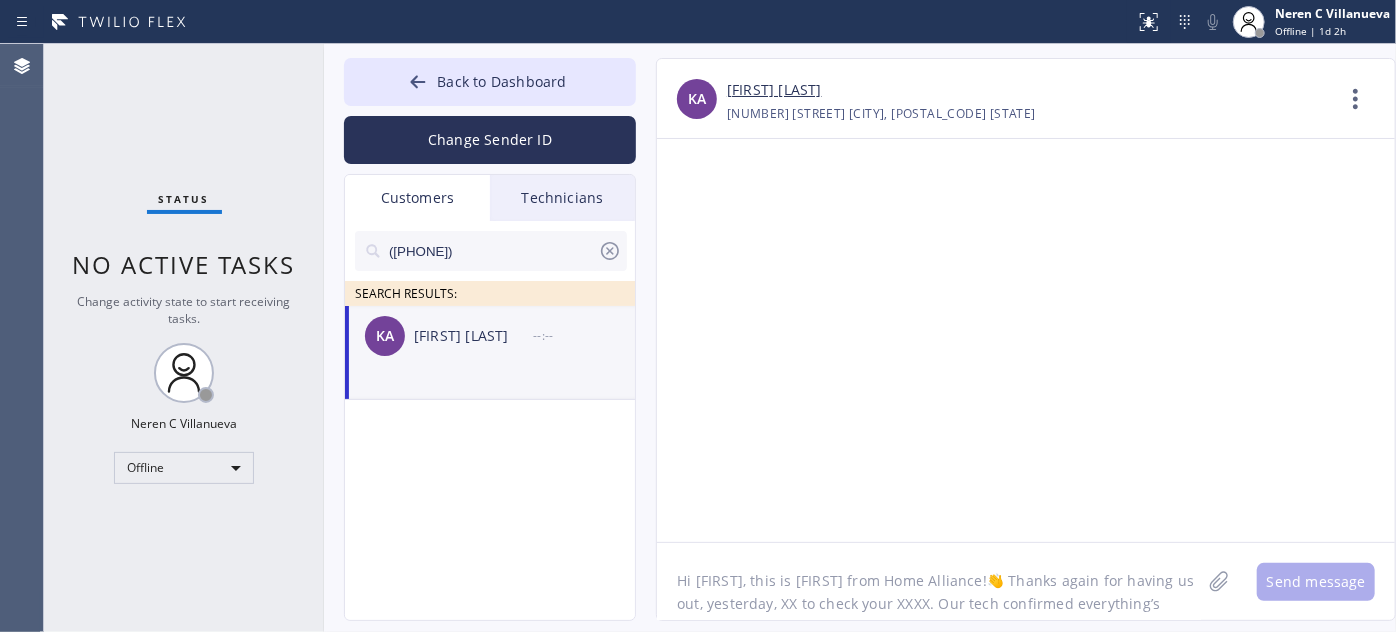 scroll, scrollTop: 85, scrollLeft: 0, axis: vertical 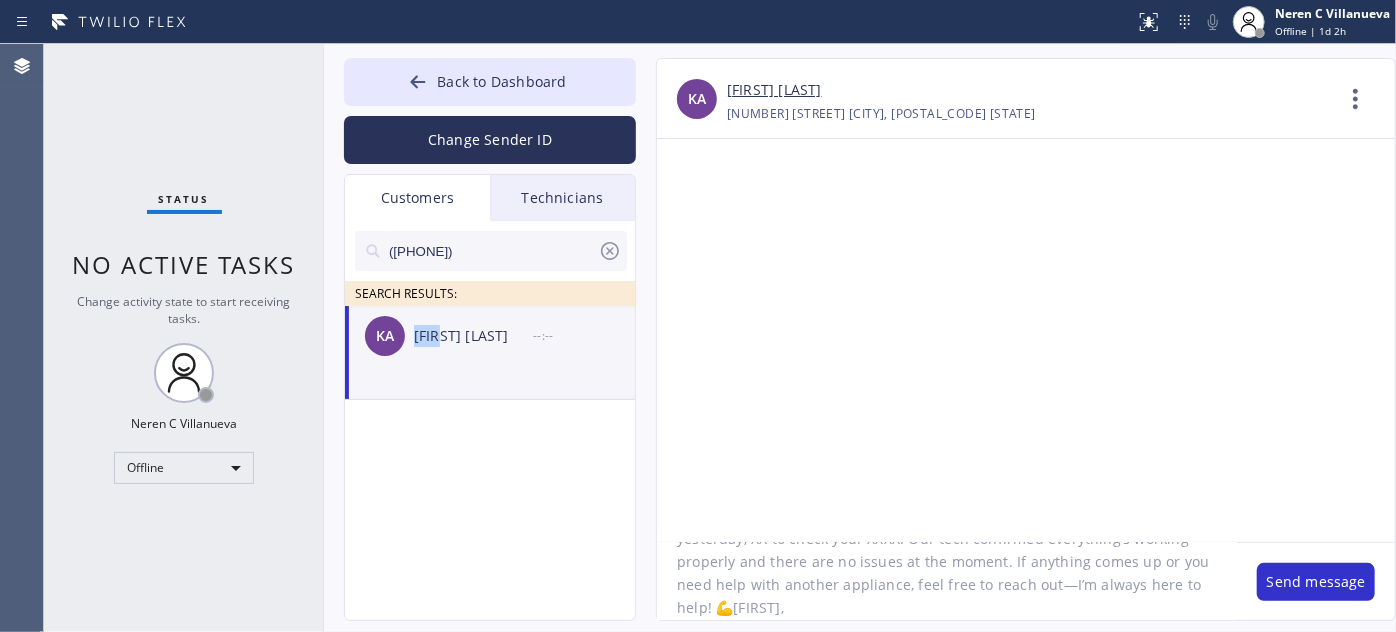 drag, startPoint x: 413, startPoint y: 331, endPoint x: 443, endPoint y: 348, distance: 34.48188 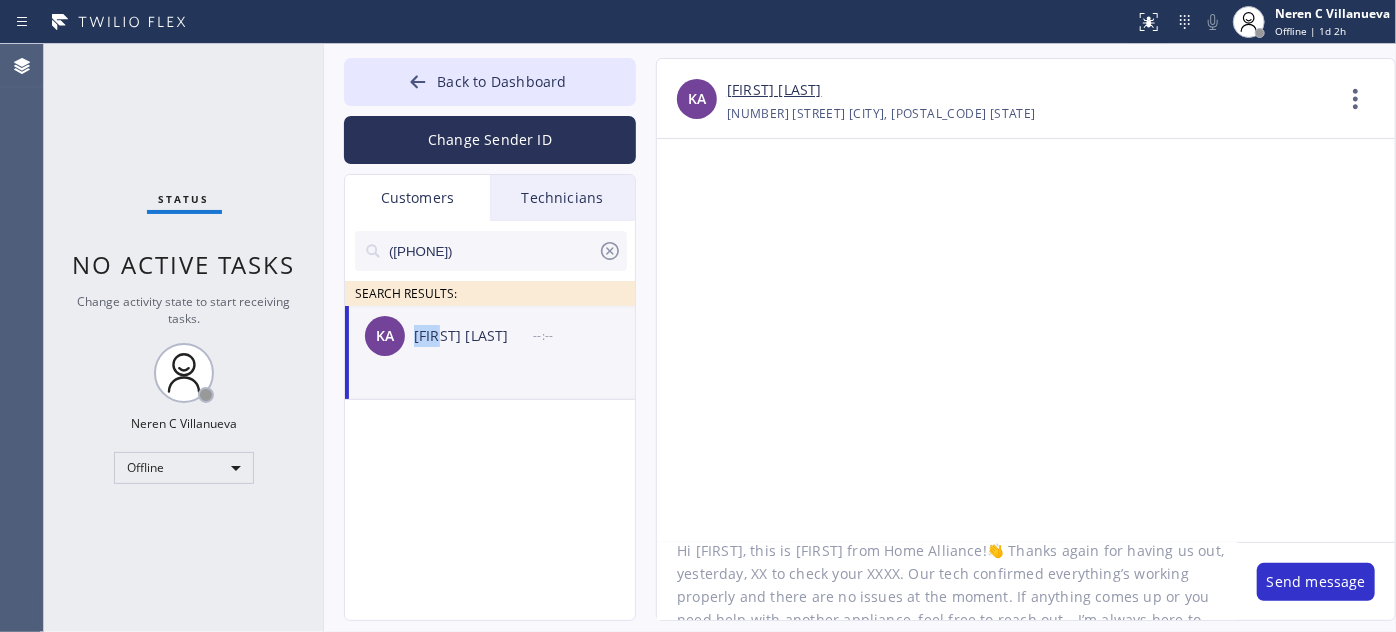 scroll, scrollTop: 0, scrollLeft: 0, axis: both 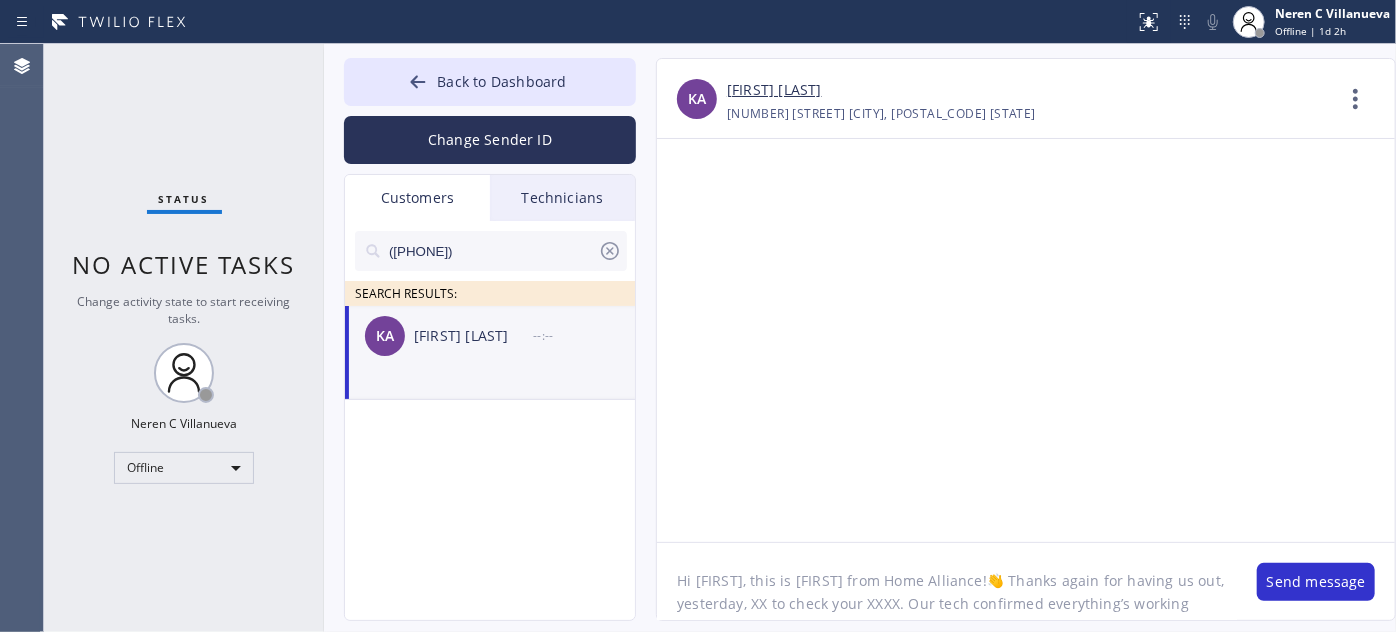 drag, startPoint x: 696, startPoint y: 577, endPoint x: 734, endPoint y: 577, distance: 38 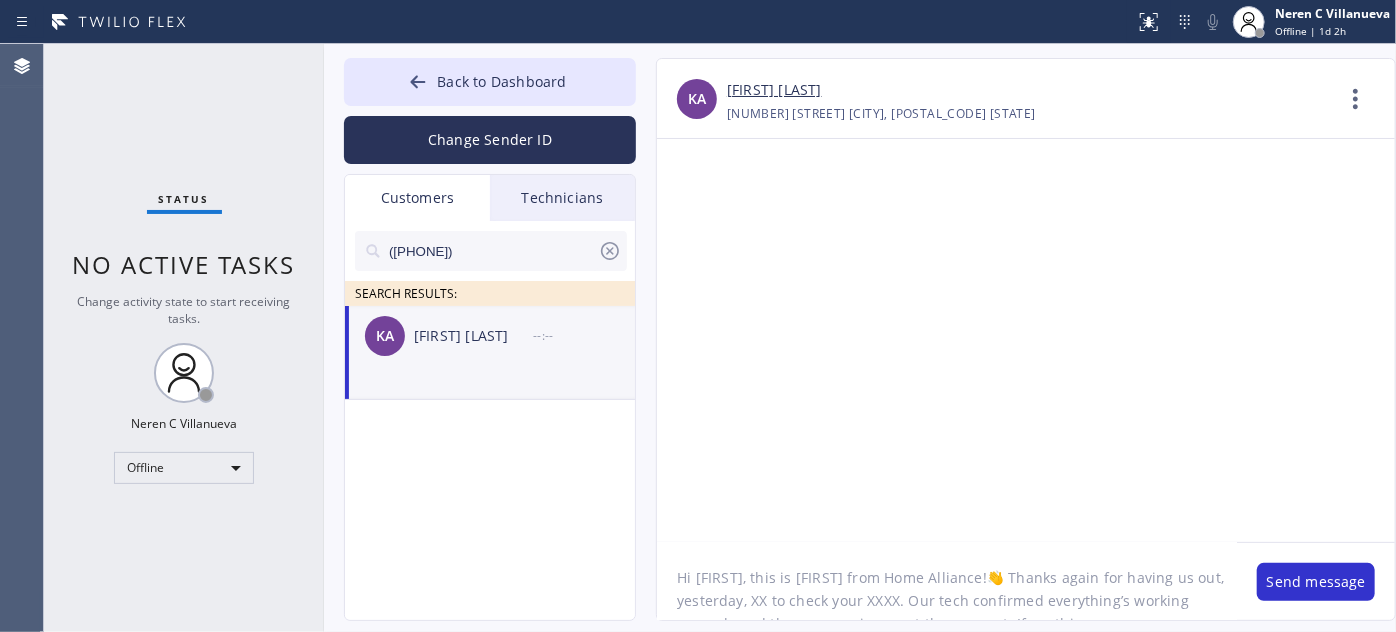 drag, startPoint x: 767, startPoint y: 607, endPoint x: 751, endPoint y: 601, distance: 17.088007 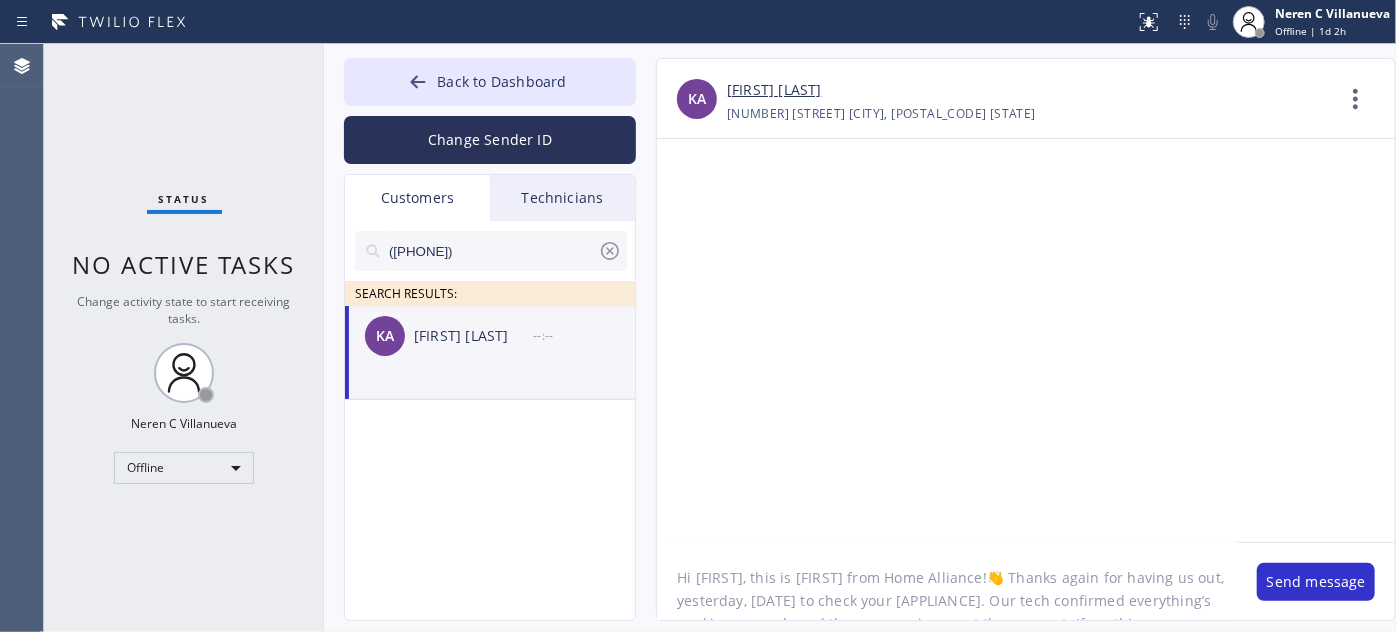 drag, startPoint x: 873, startPoint y: 599, endPoint x: 903, endPoint y: 596, distance: 30.149628 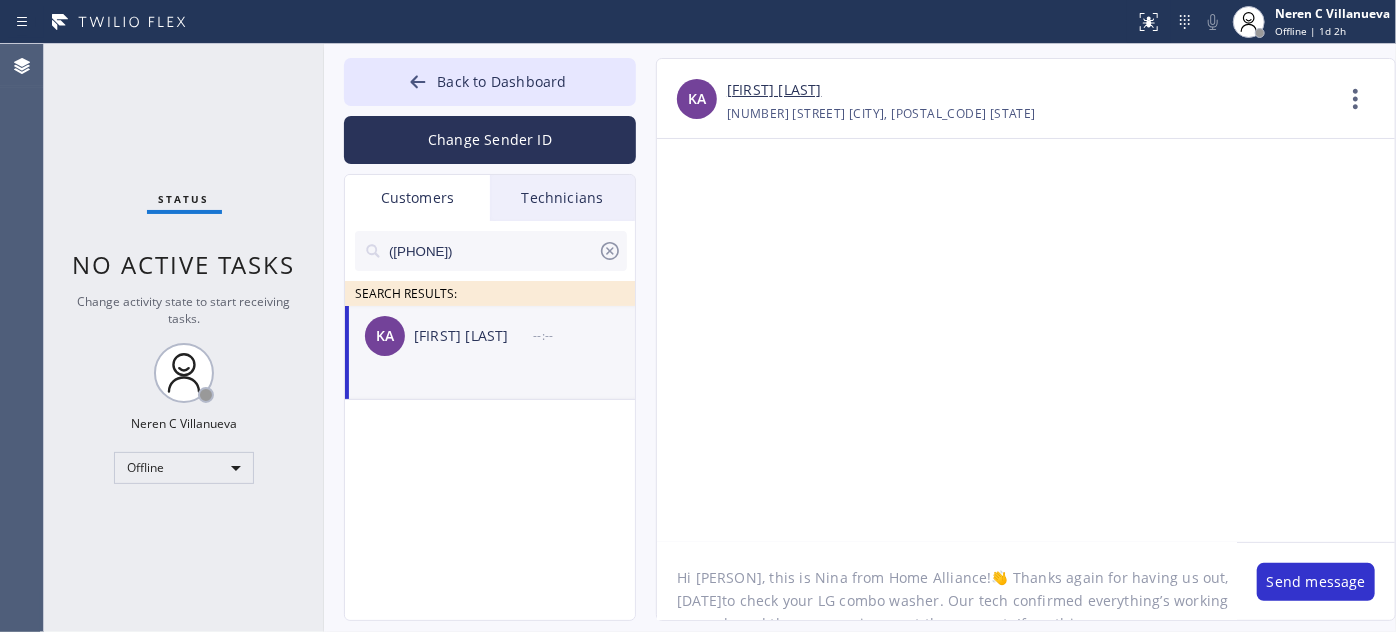drag, startPoint x: 892, startPoint y: 598, endPoint x: 944, endPoint y: 599, distance: 52.009613 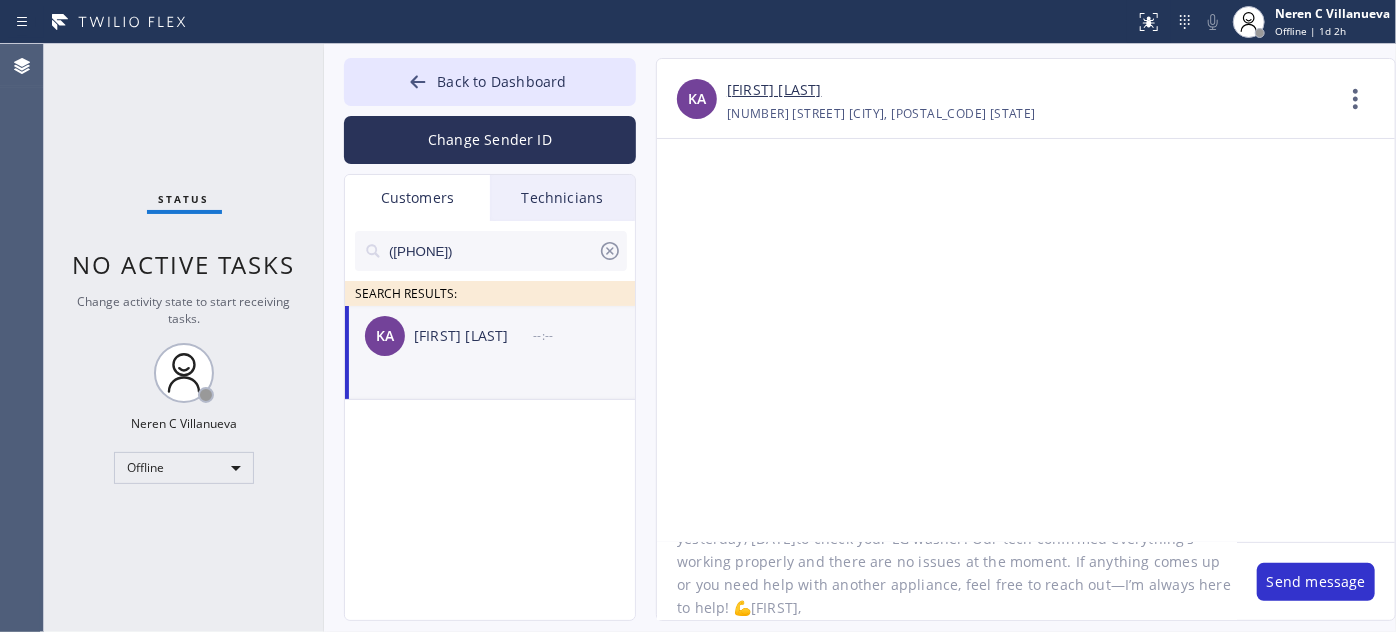 scroll, scrollTop: 0, scrollLeft: 0, axis: both 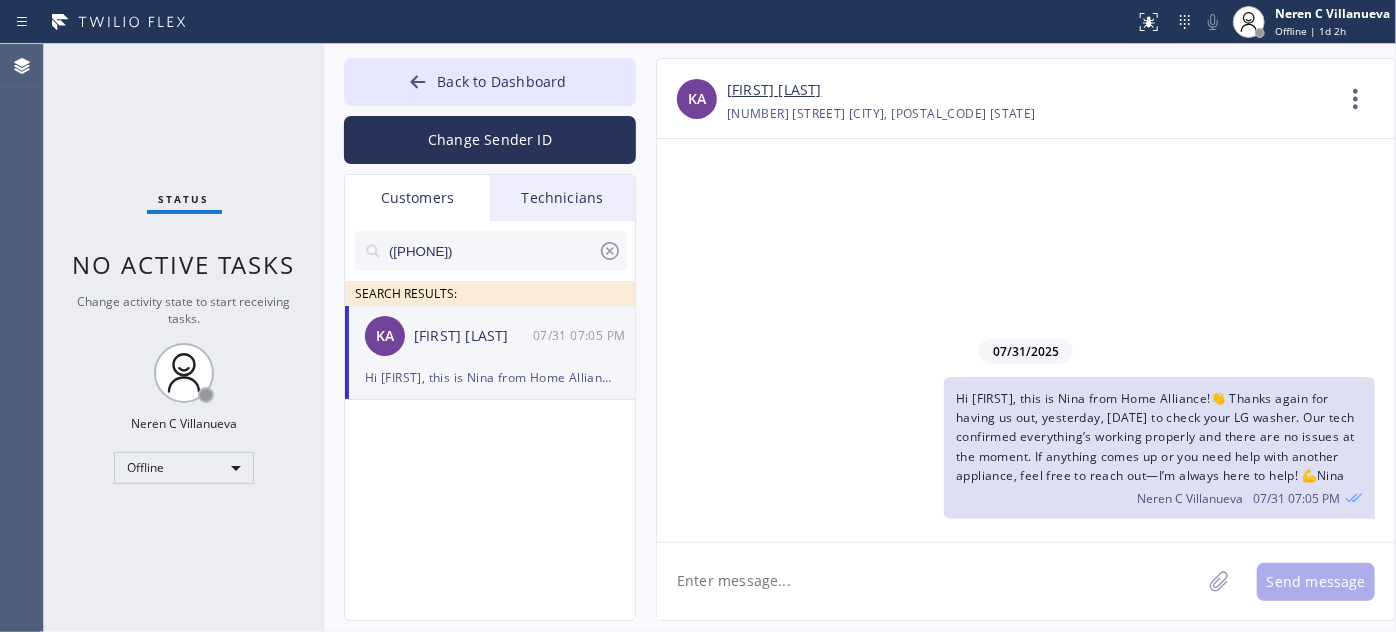 paste on "Also, Just a friendly 📌 reminder—we’re here for all your future needs!🔥 We’ve got special promos this month on 𝗛𝗩𝗔𝗖, 𝗺𝗮𝗶𝗻𝘁𝗲𝗻𝗮𝗻𝗰𝗲/𝗮𝗽𝗽𝗹𝗶𝗮𝗻𝗰𝗲 𝗿𝗲𝗽𝗮𝗶𝗿, 𝗽𝗹𝘂𝗺𝗯𝗶𝗻𝗴, 𝗲𝗹𝗲𝗰𝘁𝗿𝗶𝗰𝗮𝗹 𝘄𝗼𝗿𝗸, 𝗮𝗶𝗿 𝗱𝘂𝗰𝘁, 𝗿𝗲𝗺𝗼𝘁𝗲 𝗳𝗶𝘅 𝗮𝗻𝗱 even 𝗵𝗼𝗺𝗲 𝗰𝗹𝗲𝗮𝗻𝗶𝗻𝗴. Let me know—I’d be happy to get you scheduled! 😊" 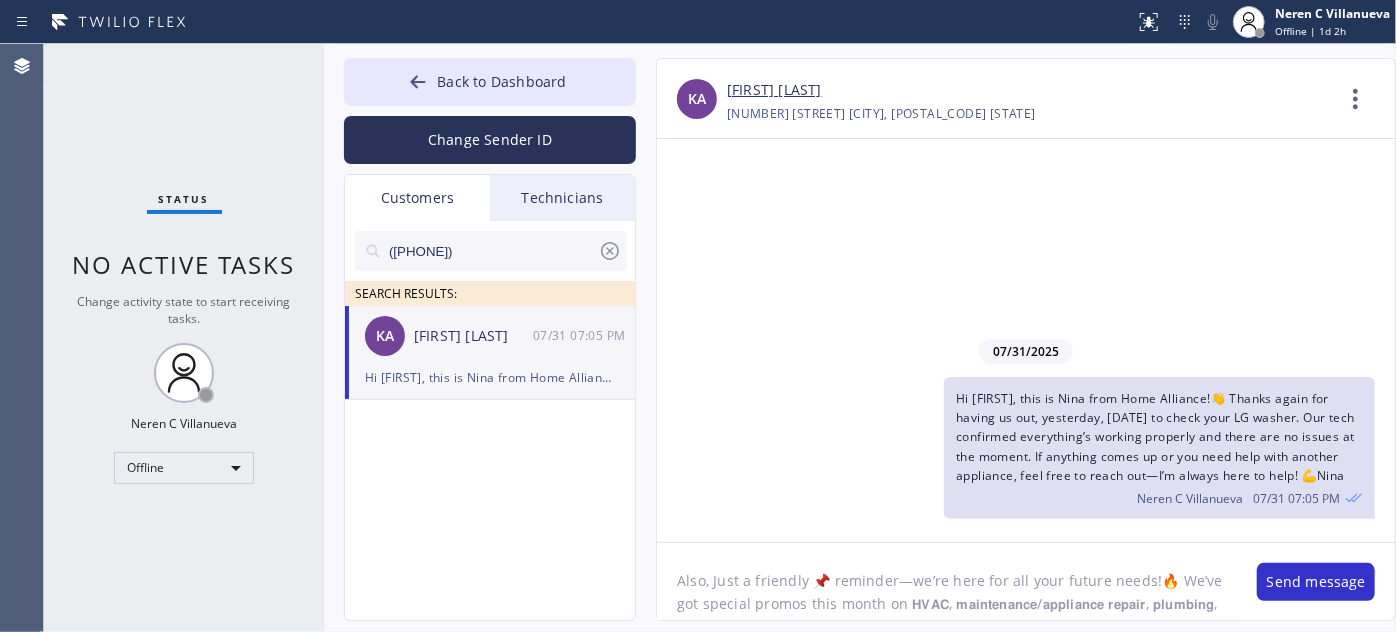 scroll, scrollTop: 40, scrollLeft: 0, axis: vertical 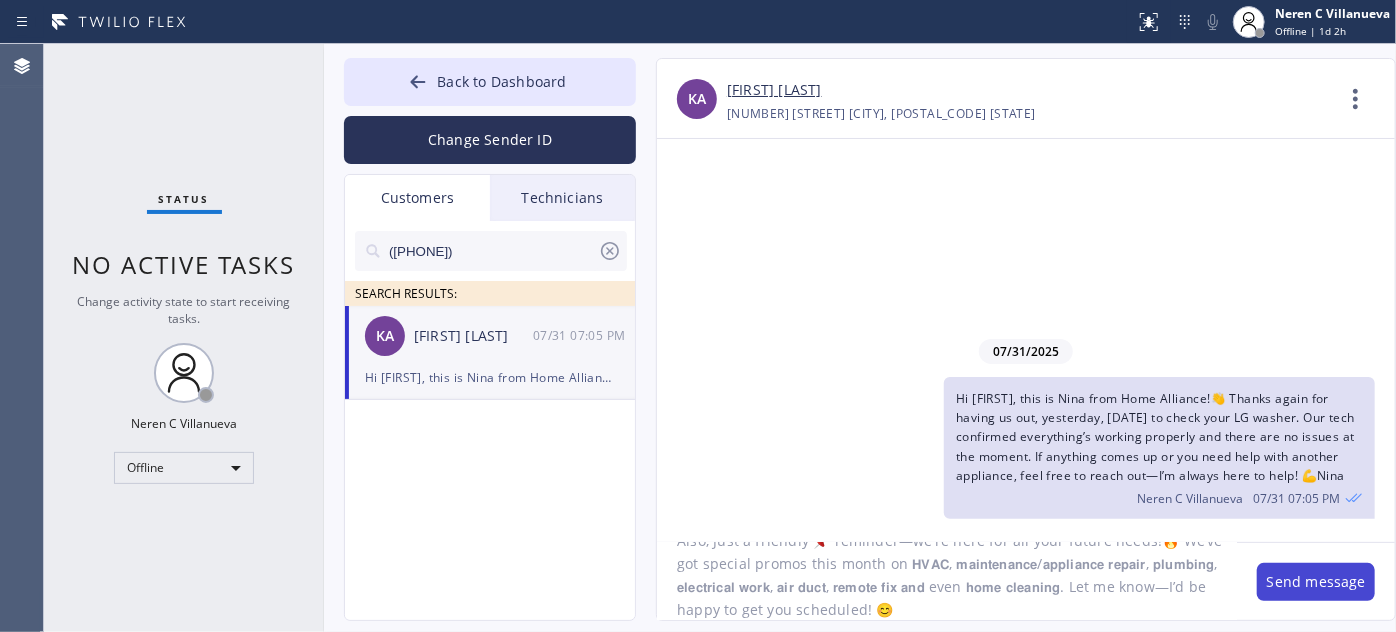 type on "Also, Just a friendly 📌 reminder—we’re here for all your future needs!🔥 We’ve got special promos this month on 𝗛𝗩𝗔𝗖, 𝗺𝗮𝗶𝗻𝘁𝗲𝗻𝗮𝗻𝗰𝗲/𝗮𝗽𝗽𝗹𝗶𝗮𝗻𝗰𝗲 𝗿𝗲𝗽𝗮𝗶𝗿, 𝗽𝗹𝘂𝗺𝗯𝗶𝗻𝗴, 𝗲𝗹𝗲𝗰𝘁𝗿𝗶𝗰𝗮𝗹 𝘄𝗼𝗿𝗸, 𝗮𝗶𝗿 𝗱𝘂𝗰𝘁, 𝗿𝗲𝗺𝗼𝘁𝗲 𝗳𝗶𝘅 𝗮𝗻𝗱 even 𝗵𝗼𝗺𝗲 𝗰𝗹𝗲𝗮𝗻𝗶𝗻𝗴. Let me know—I’d be happy to get you scheduled! 😊" 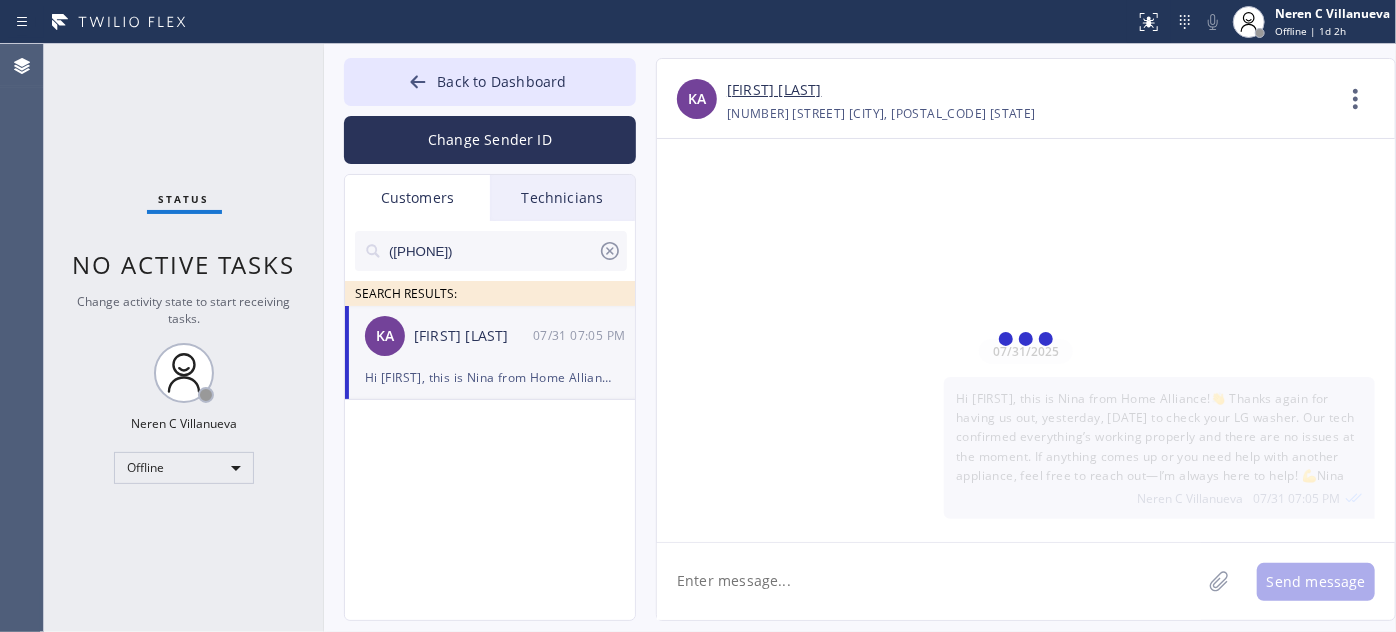 scroll, scrollTop: 0, scrollLeft: 0, axis: both 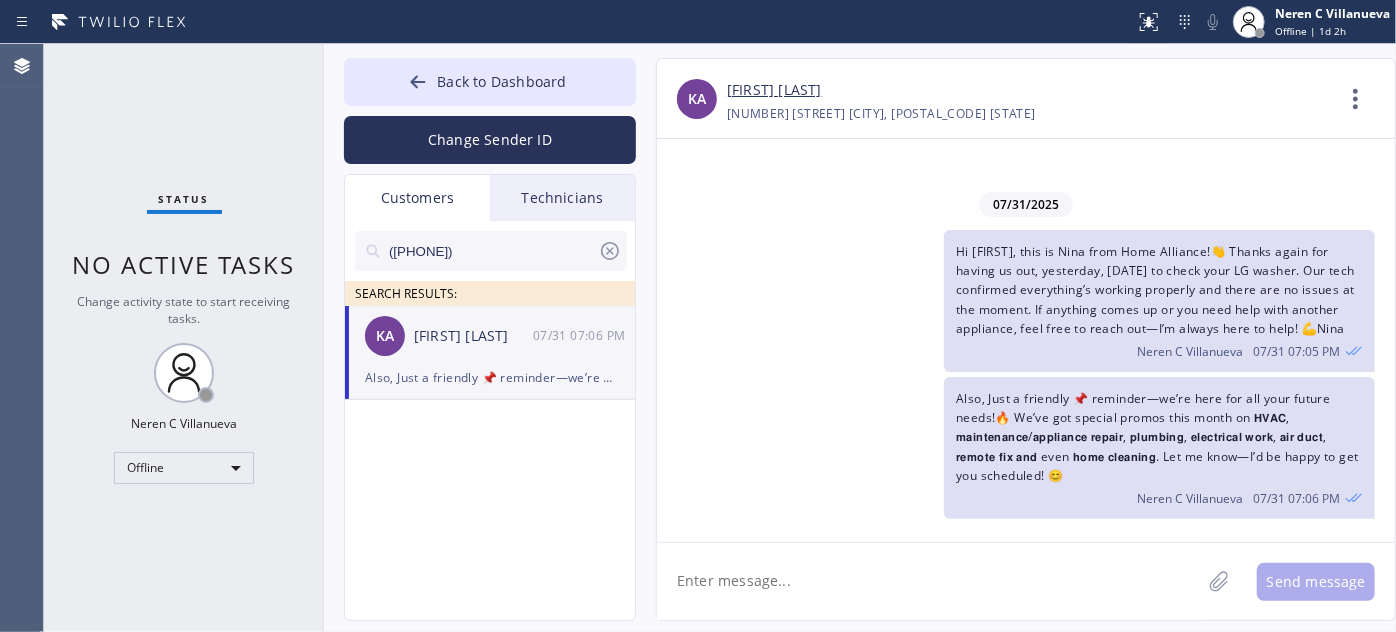click on "Back to Dashboard Change Sender ID Customers Technicians [PHONE] SEARCH RESULTS: KA Kobi Almog [DATE] Also, Just a friendly 📌 reminder—we’re here for all your future needs!🔥 We’ve got special promos this month on 𝗛𝗩𝗔𝗖, 𝗺𝗮𝗶𝗻𝘁𝗲𝗻𝗮𝗻𝗰𝗲/𝗮𝗽𝗽𝗹𝗶𝗮𝗻𝗰𝗲 𝗿𝗲𝗽𝗮𝗶𝗿, 𝗽𝗹𝘂𝗺𝗯𝗶𝗻𝗴, 𝗲𝗹𝗲𝗰𝘁𝗿𝗶𝗰𝗮𝗹 𝘄𝗼𝗿𝗸, 𝗮𝗶𝗿 𝗱𝘂𝗰𝘁, 𝗿𝗲𝗺𝗼𝘁𝗲 𝗳𝗶𝘅 𝗮𝗻𝗱 even 𝗵𝗼𝗺𝗲 𝗰𝗹𝗲𝗮𝗻𝗶𝗻𝗴. Let me know—I’d be happy to get you scheduled! 😊 -- null null [DATE] sorry , I thought this is AR tech's number. - DSR Nina Alfredo Martinez [DATE] BP1JTH | kitchen aid Fridge  at 1064 W Nido Ave Mesa | will proceed, how much is the deposit? kindly share also the estimate for invoicing approval. Thank you 🙏 -- null null [DATE] -- null null [DATE] Ilia Kundilovski [DATE] --" at bounding box center (860, 338) 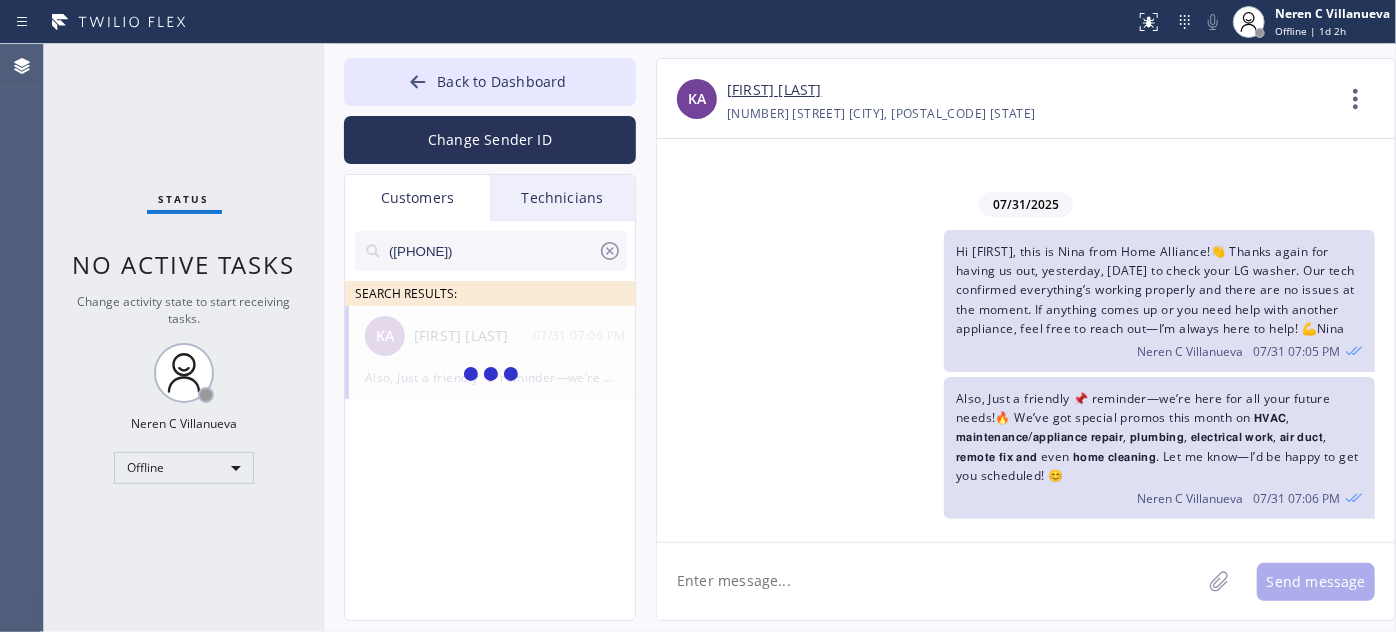 type on "([PHONE])" 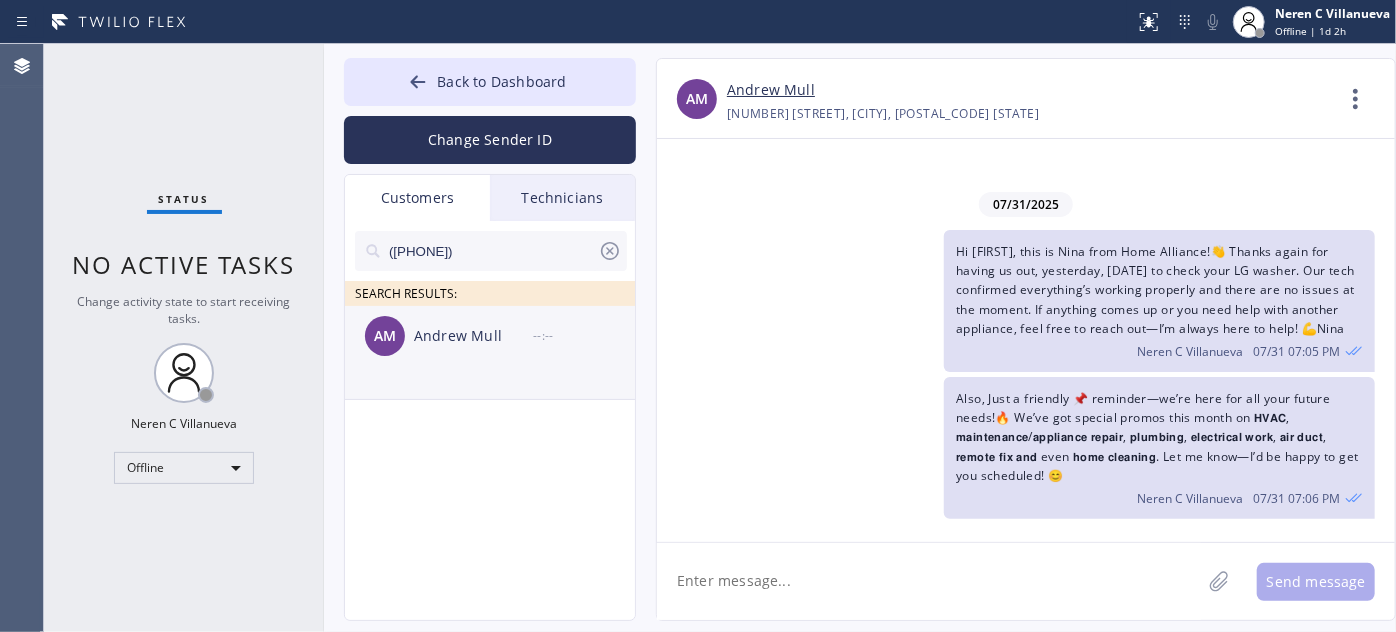click on "--:--" at bounding box center (585, 335) 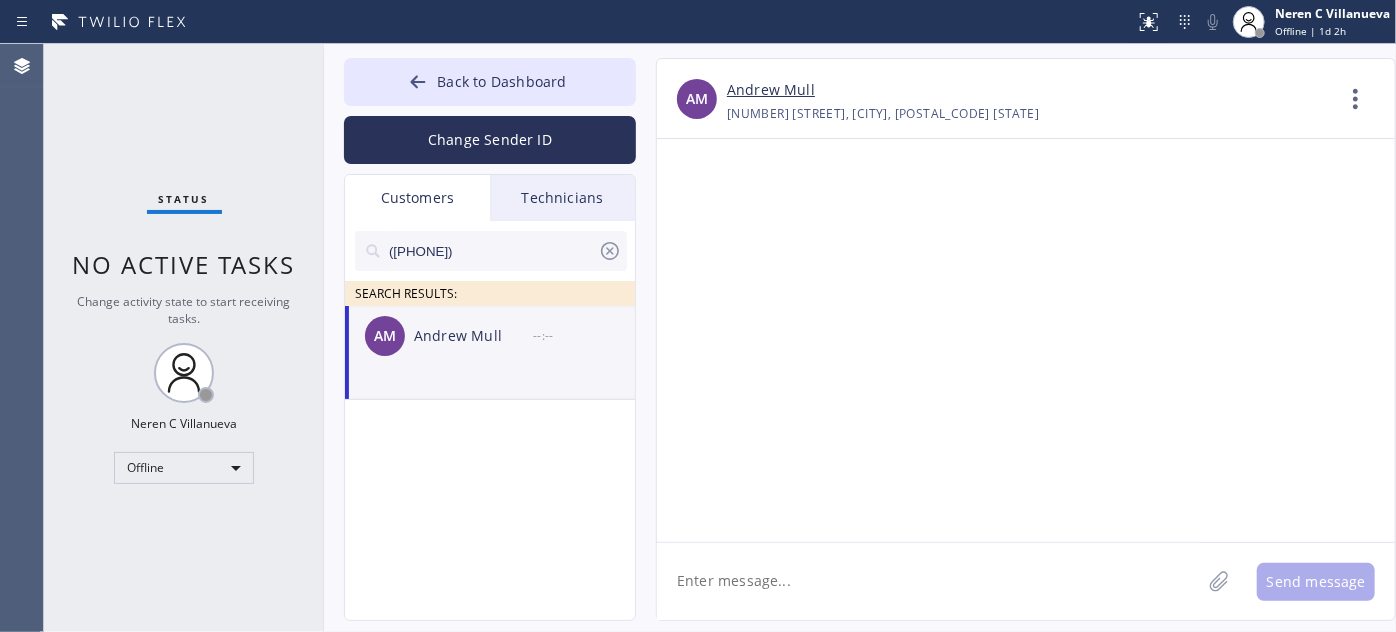 click 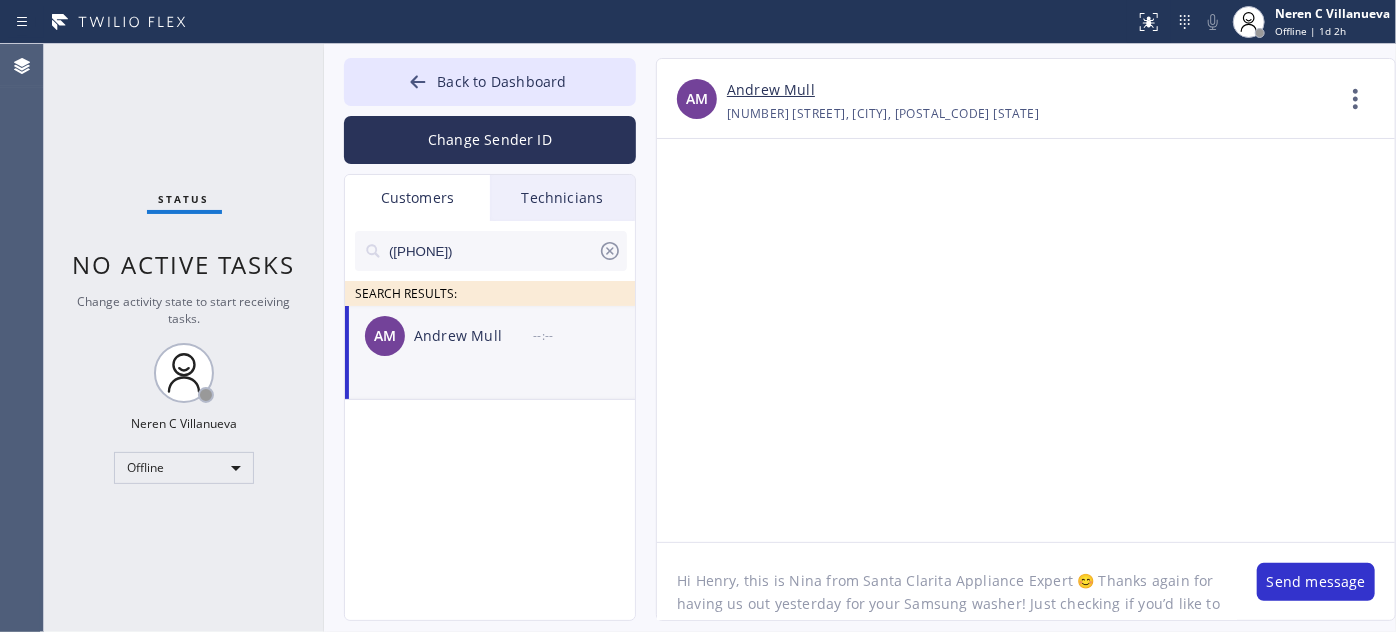 scroll, scrollTop: 62, scrollLeft: 0, axis: vertical 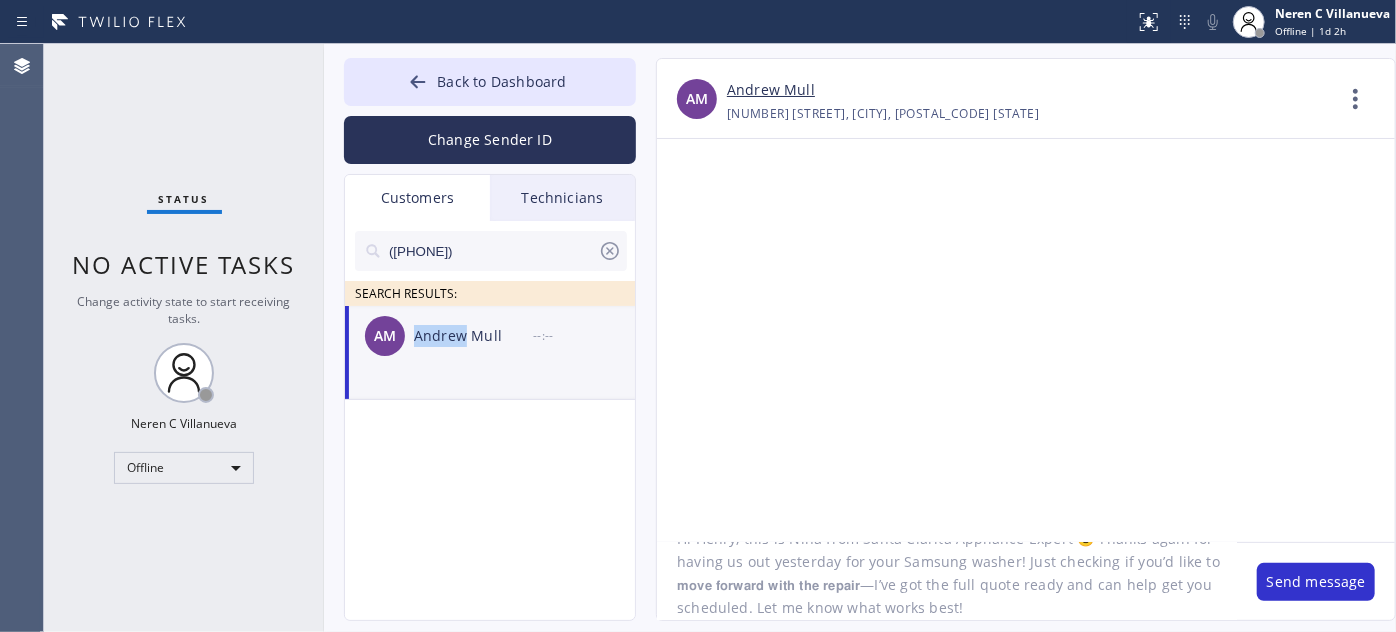 drag, startPoint x: 413, startPoint y: 337, endPoint x: 464, endPoint y: 351, distance: 52.886673 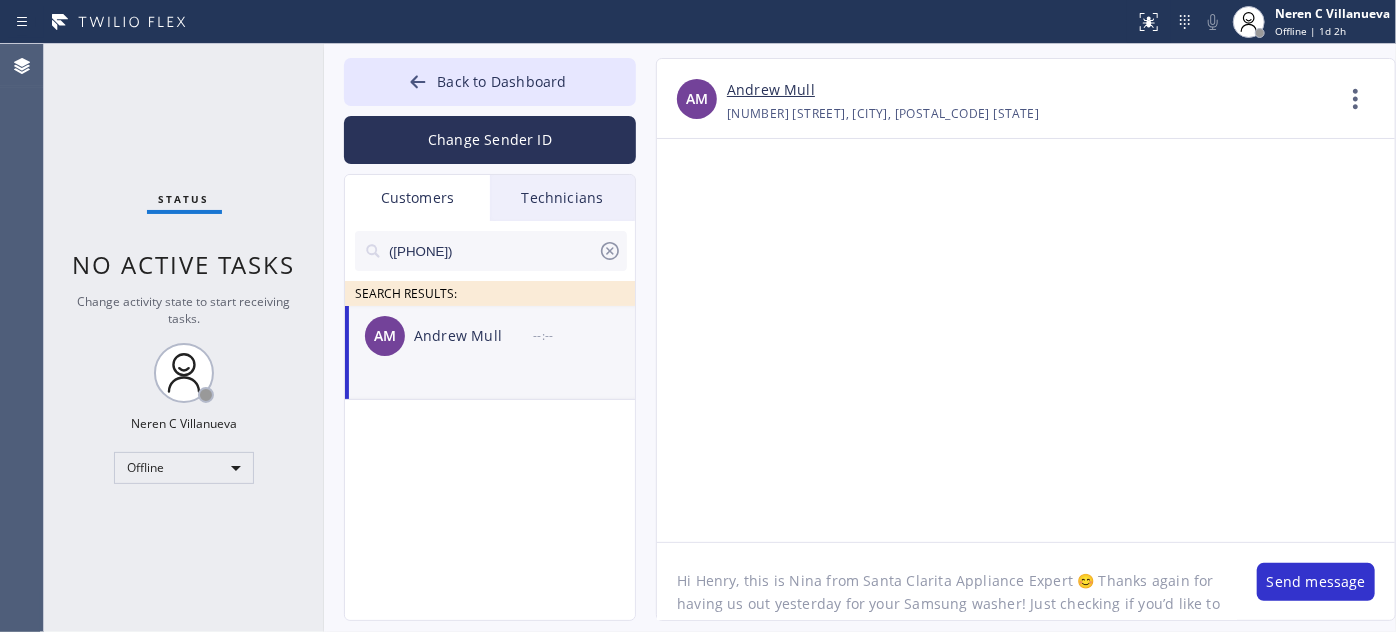 drag, startPoint x: 696, startPoint y: 574, endPoint x: 735, endPoint y: 579, distance: 39.319206 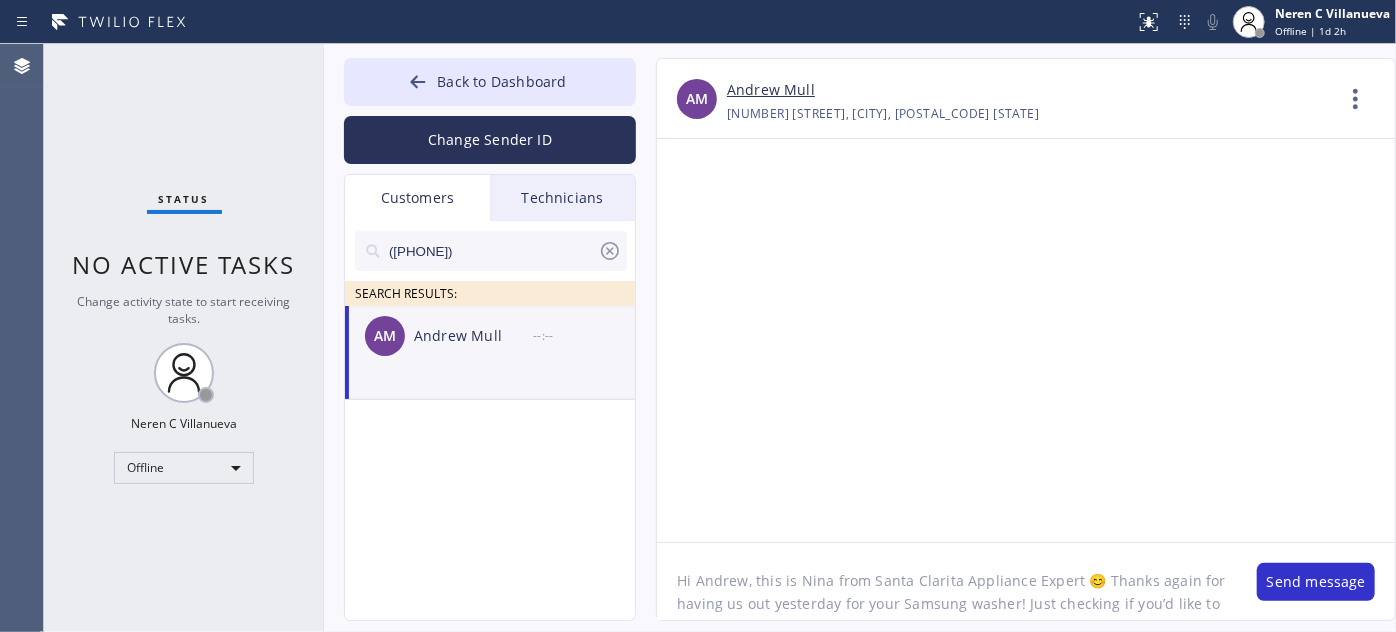 drag, startPoint x: 866, startPoint y: 576, endPoint x: 1069, endPoint y: 571, distance: 203.06157 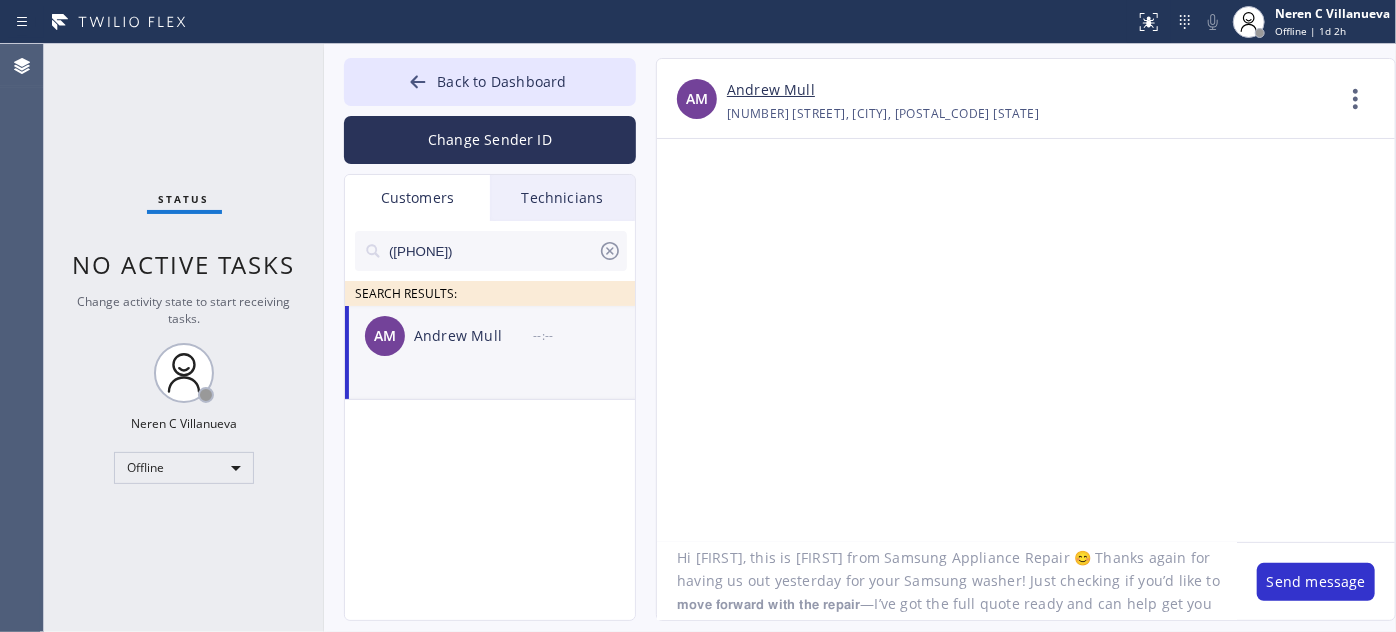scroll, scrollTop: 0, scrollLeft: 0, axis: both 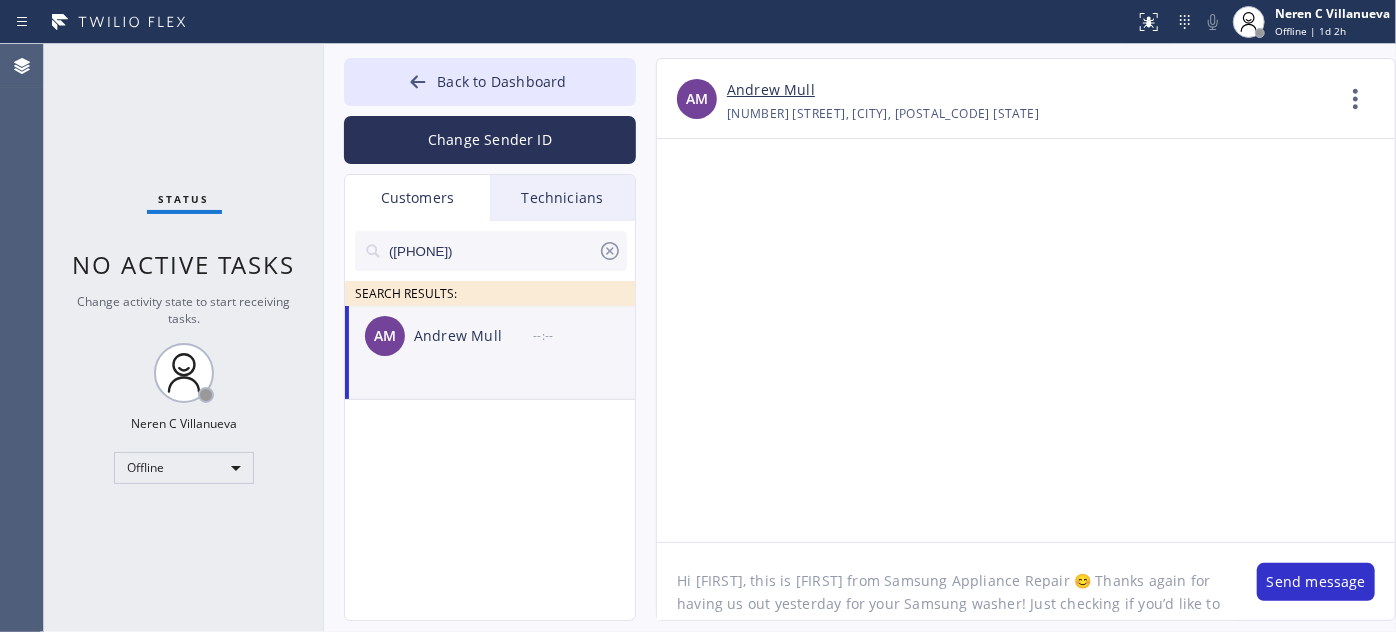 drag, startPoint x: 968, startPoint y: 588, endPoint x: 650, endPoint y: 528, distance: 323.61087 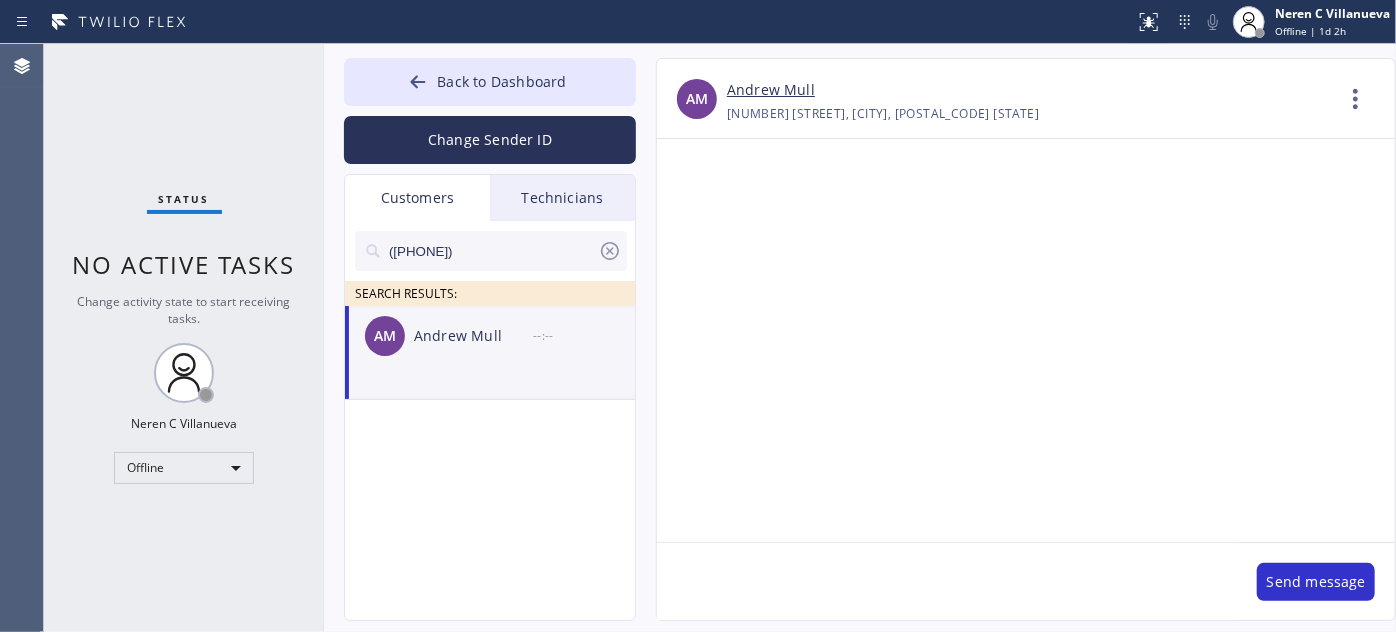 paste on "Hi [FIRST], this is Nina from Samsung Appliance Repair 😊 Thanks again for having us out yesterday for your Samsung washer! Based on the tech’s findings, if the issue continues, it may need an ice maker repair kit—parts and install would be $299. Just checking if you’d like to move forward with the repair—I’ve got the full quote ready and can help get things scheduled. Let me know what works best for you!" 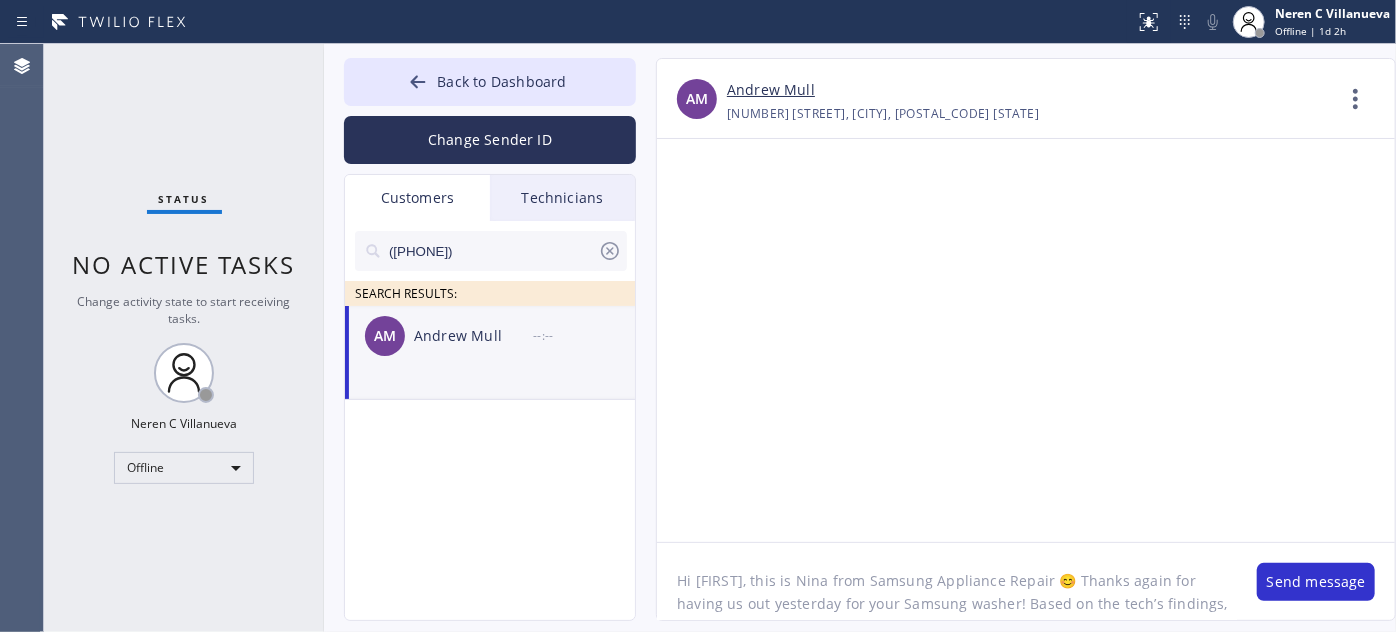 scroll, scrollTop: 85, scrollLeft: 0, axis: vertical 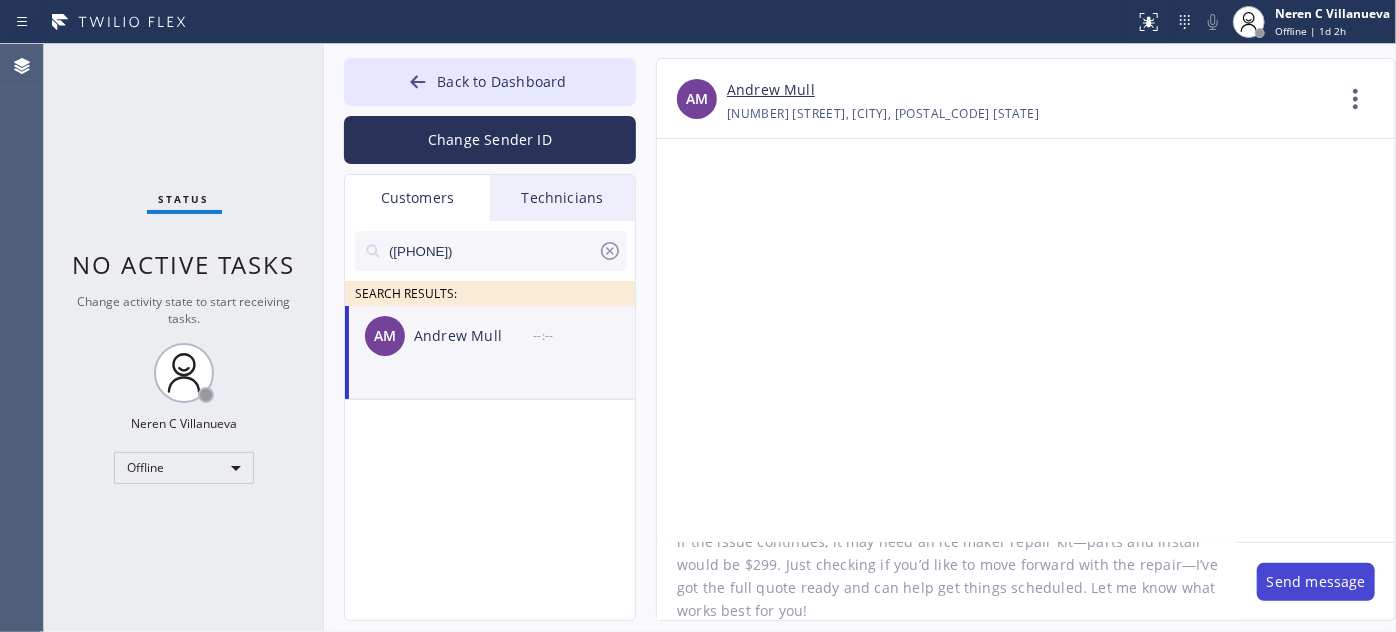 type on "Hi [FIRST], this is Nina from Samsung Appliance Repair 😊 Thanks again for having us out yesterday for your Samsung washer! Based on the tech’s findings, if the issue continues, it may need an ice maker repair kit—parts and install would be $299. Just checking if you’d like to move forward with the repair—I’ve got the full quote ready and can help get things scheduled. Let me know what works best for you!" 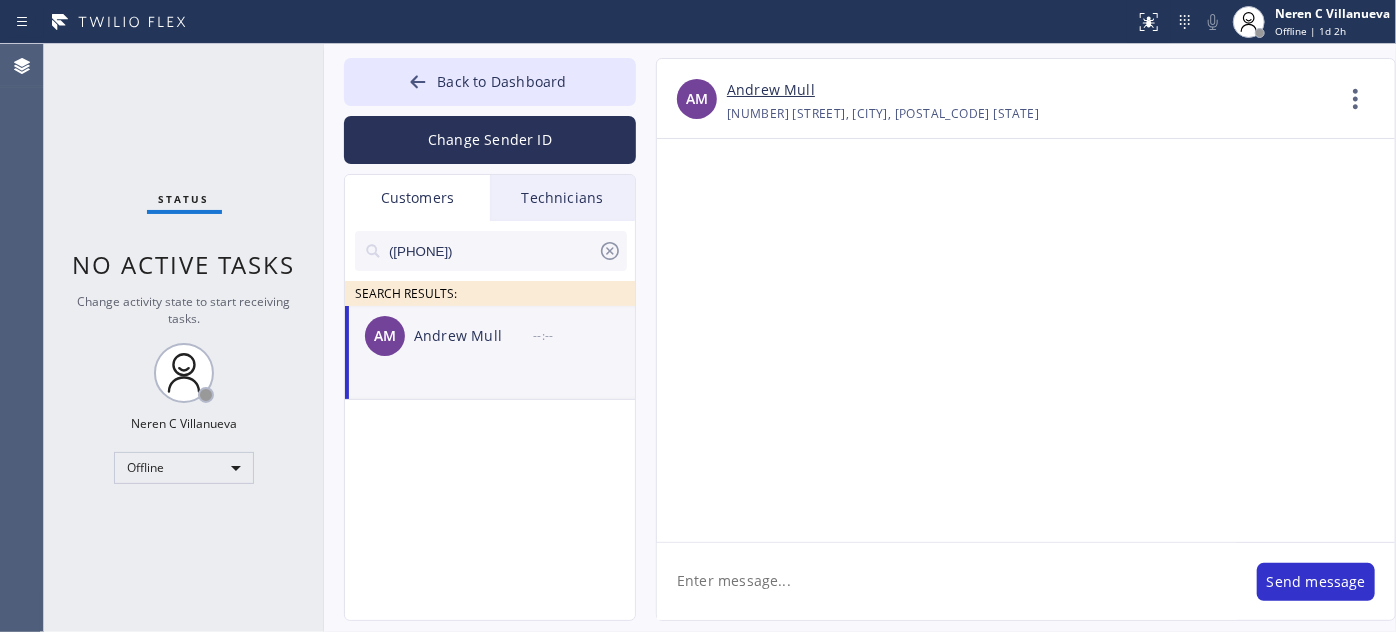 scroll, scrollTop: 0, scrollLeft: 0, axis: both 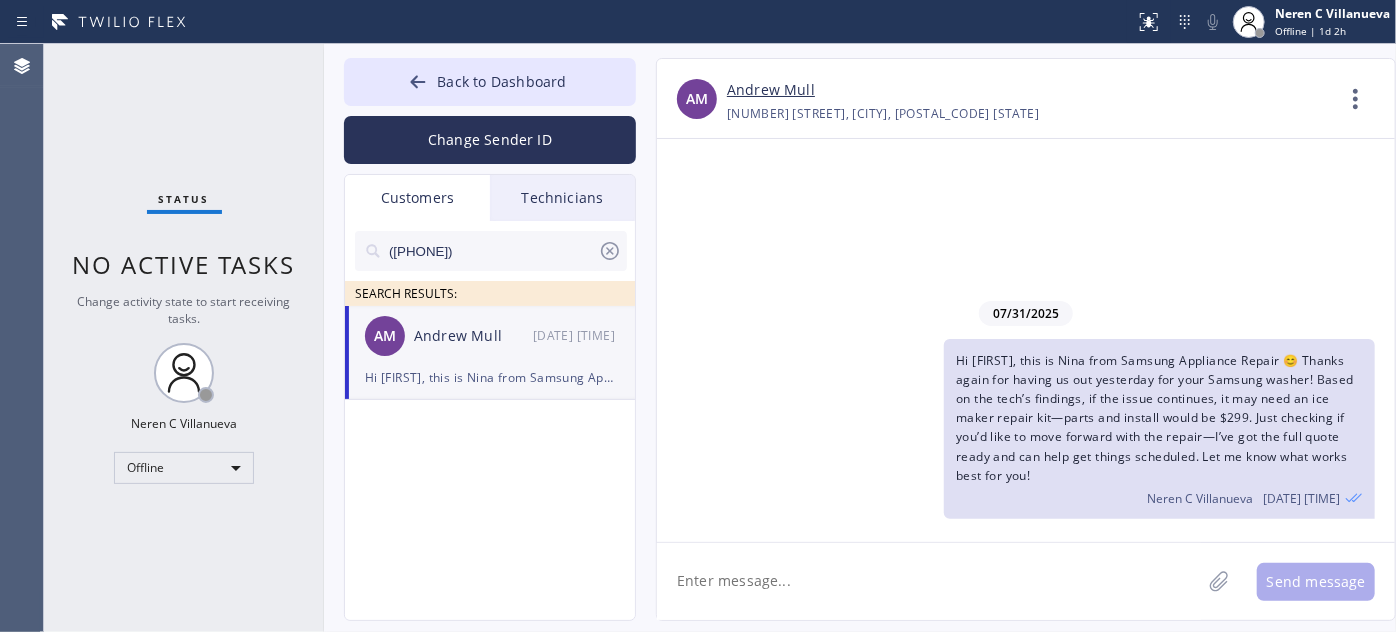 click 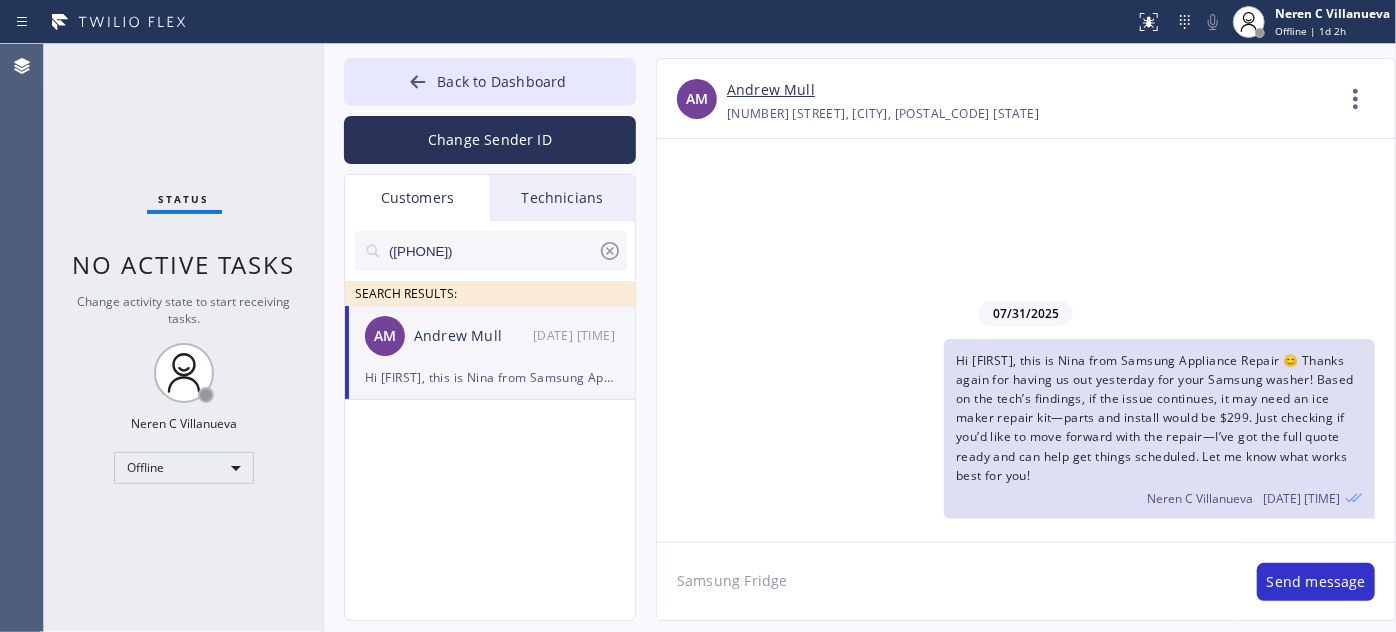 type on "Samsung Fridge *" 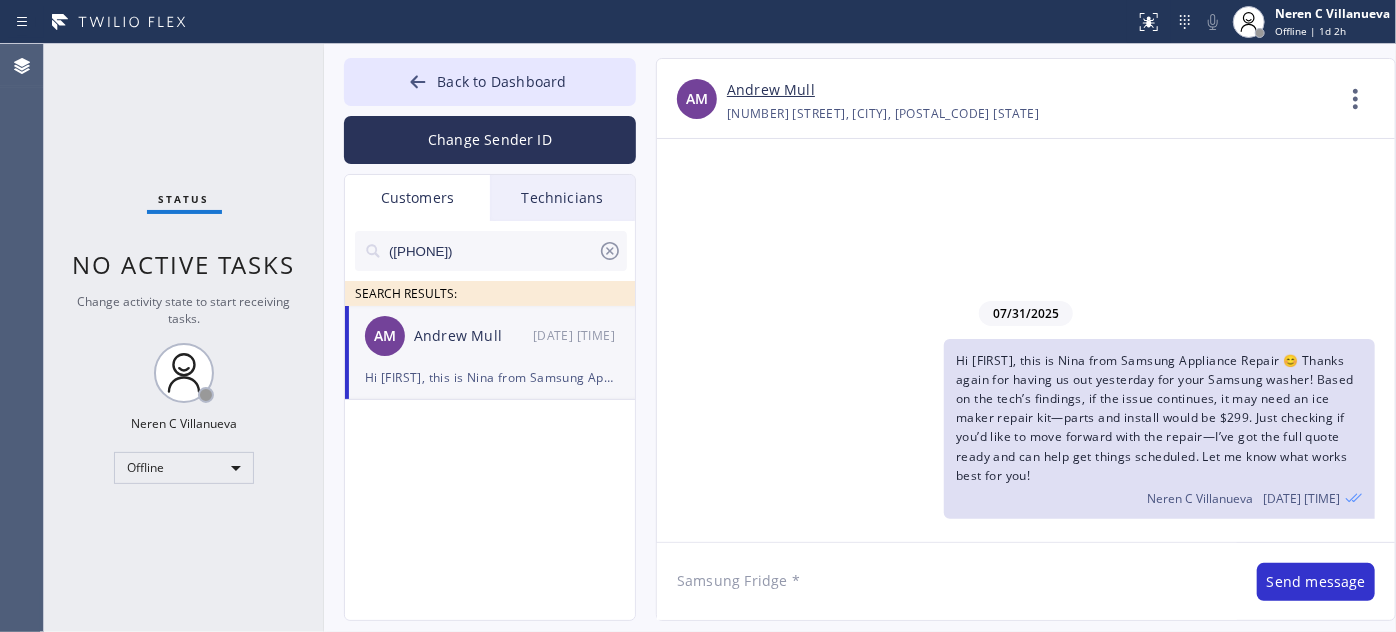 type 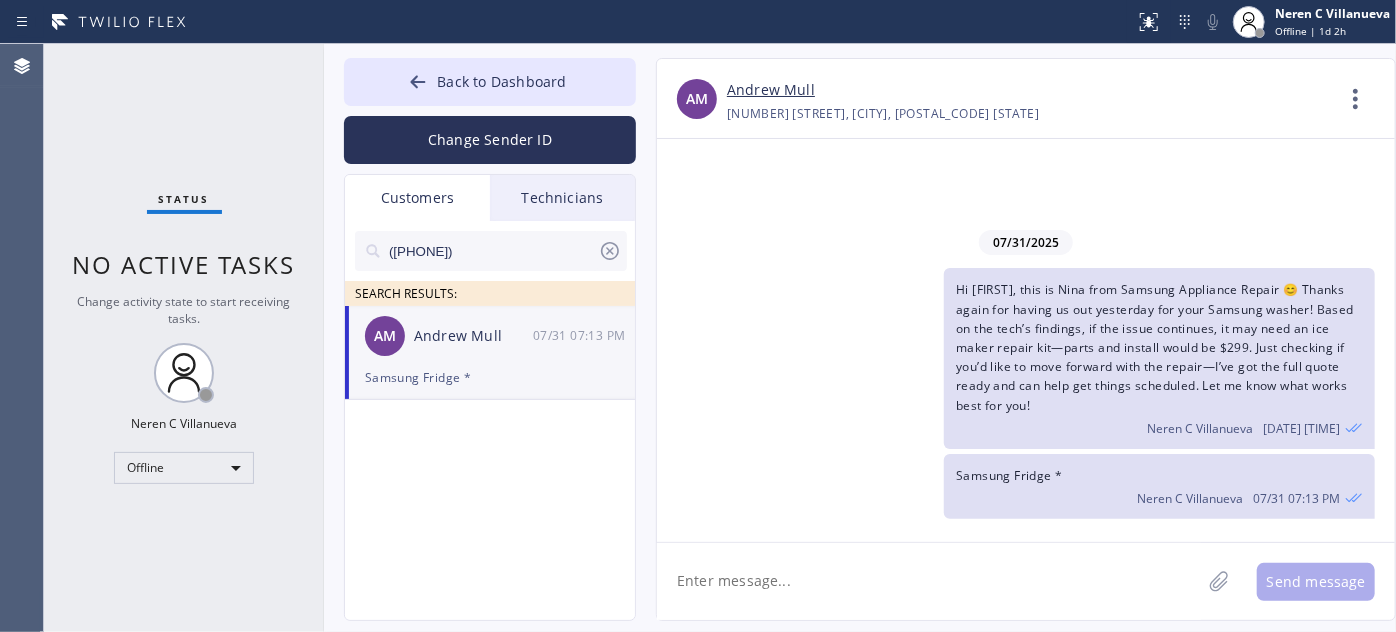 drag, startPoint x: 490, startPoint y: 247, endPoint x: 288, endPoint y: 215, distance: 204.51895 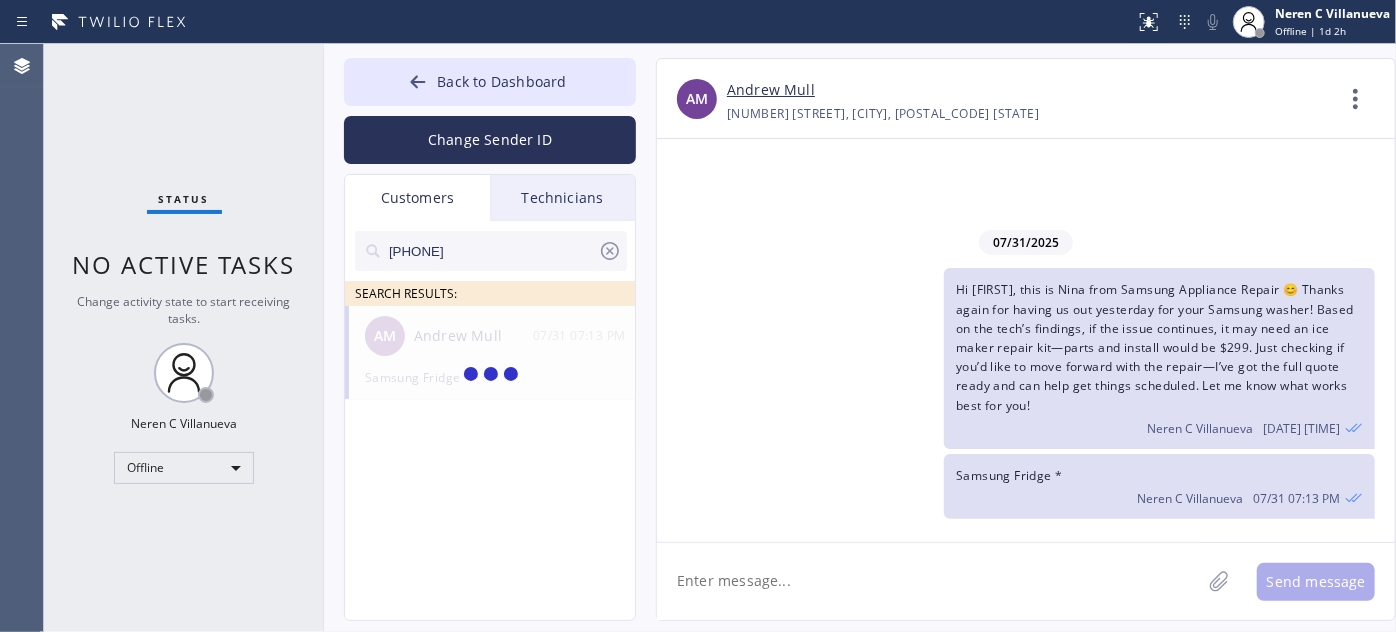 type on "[PHONE]" 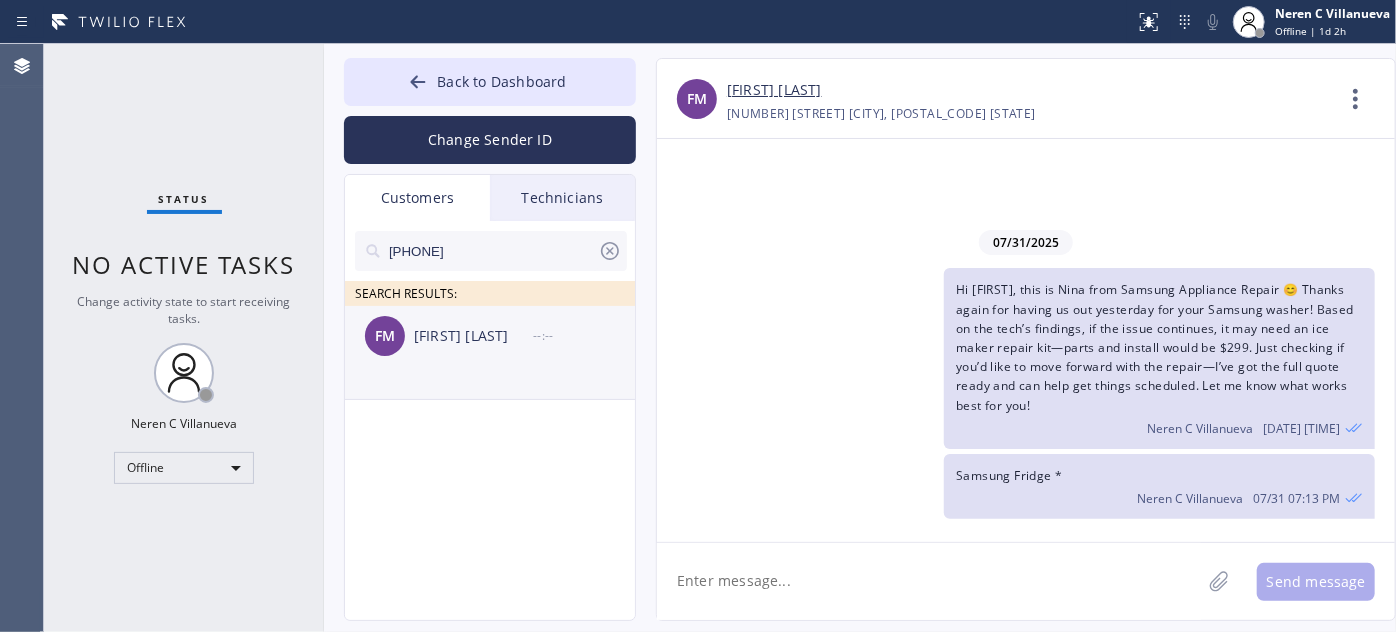 click on "[INITIALS] [FIRST] [LAST] --:--" at bounding box center [491, 336] 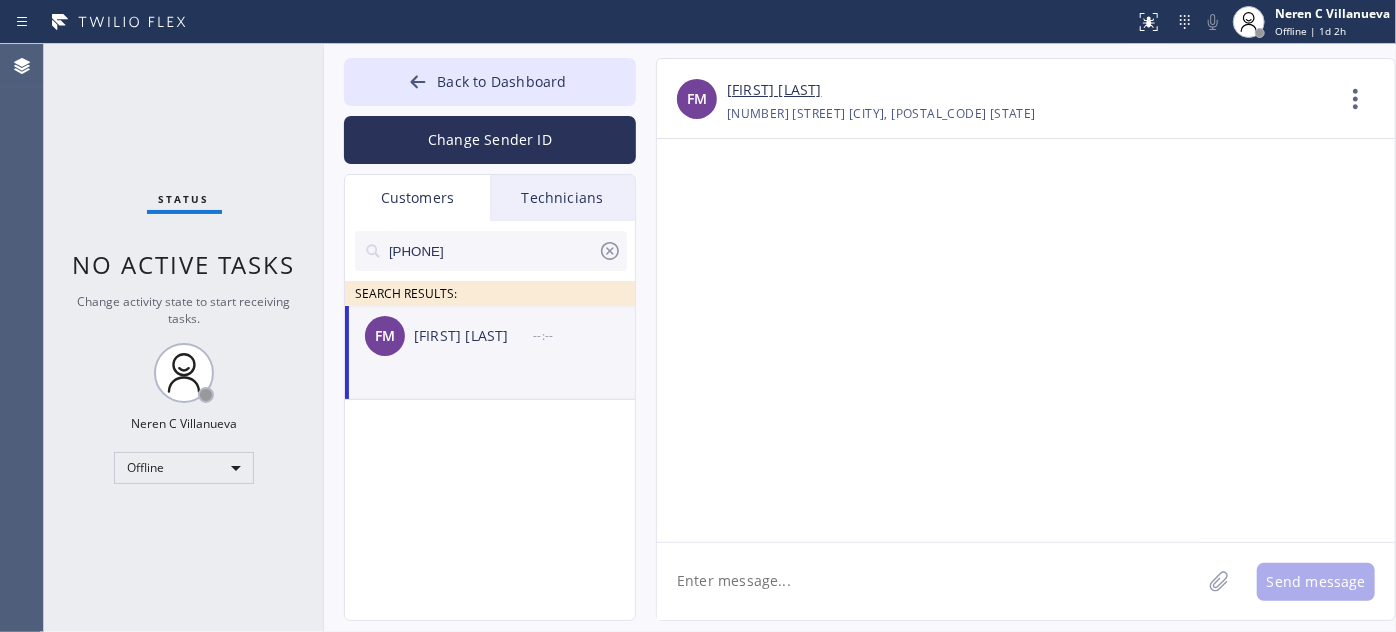 click 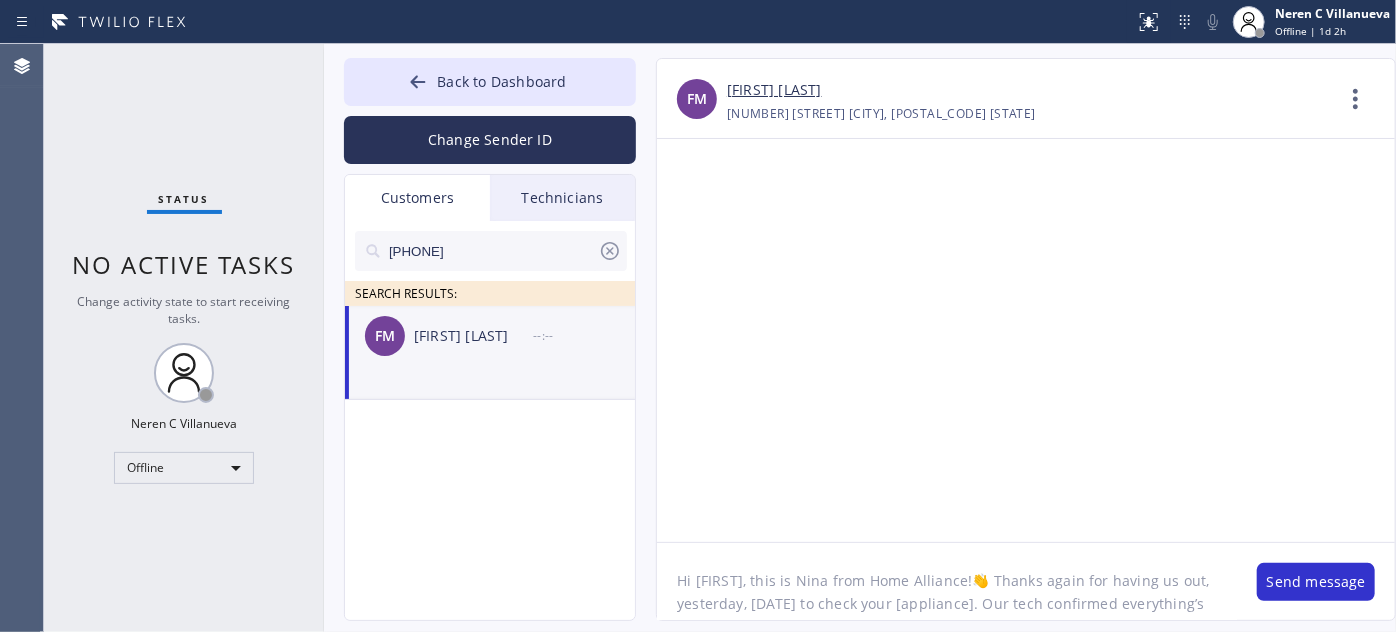 scroll, scrollTop: 62, scrollLeft: 0, axis: vertical 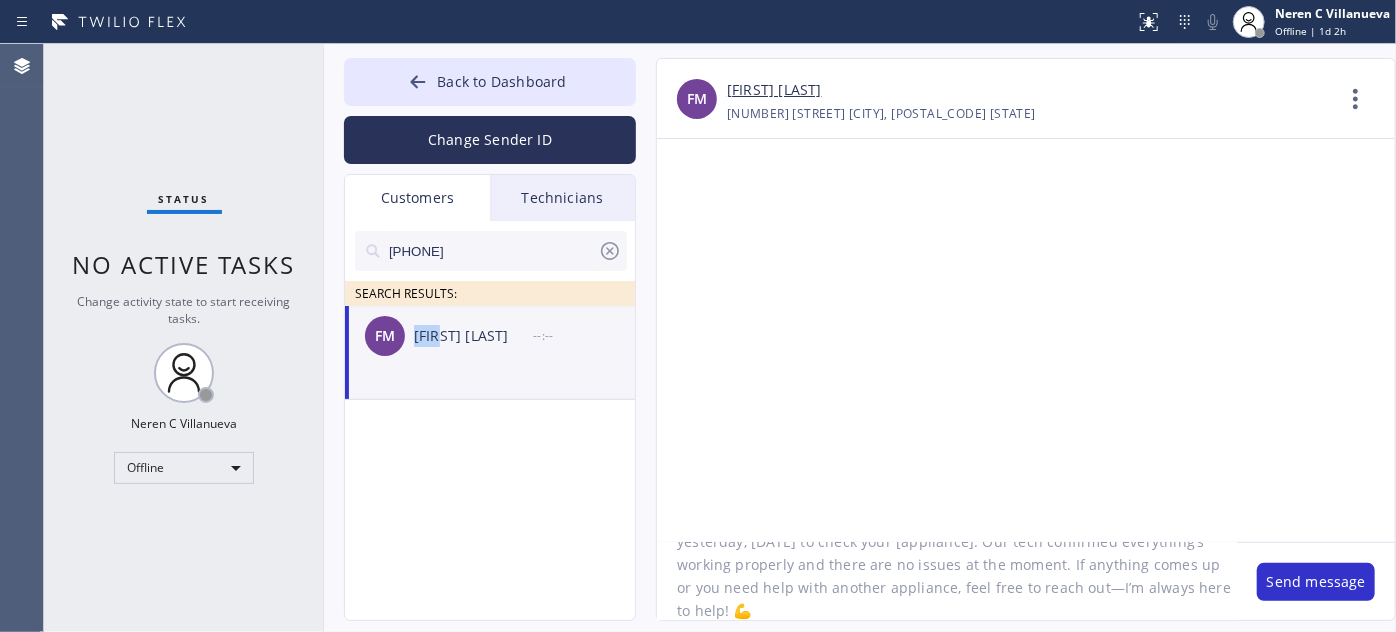 drag, startPoint x: 411, startPoint y: 338, endPoint x: 440, endPoint y: 343, distance: 29.427877 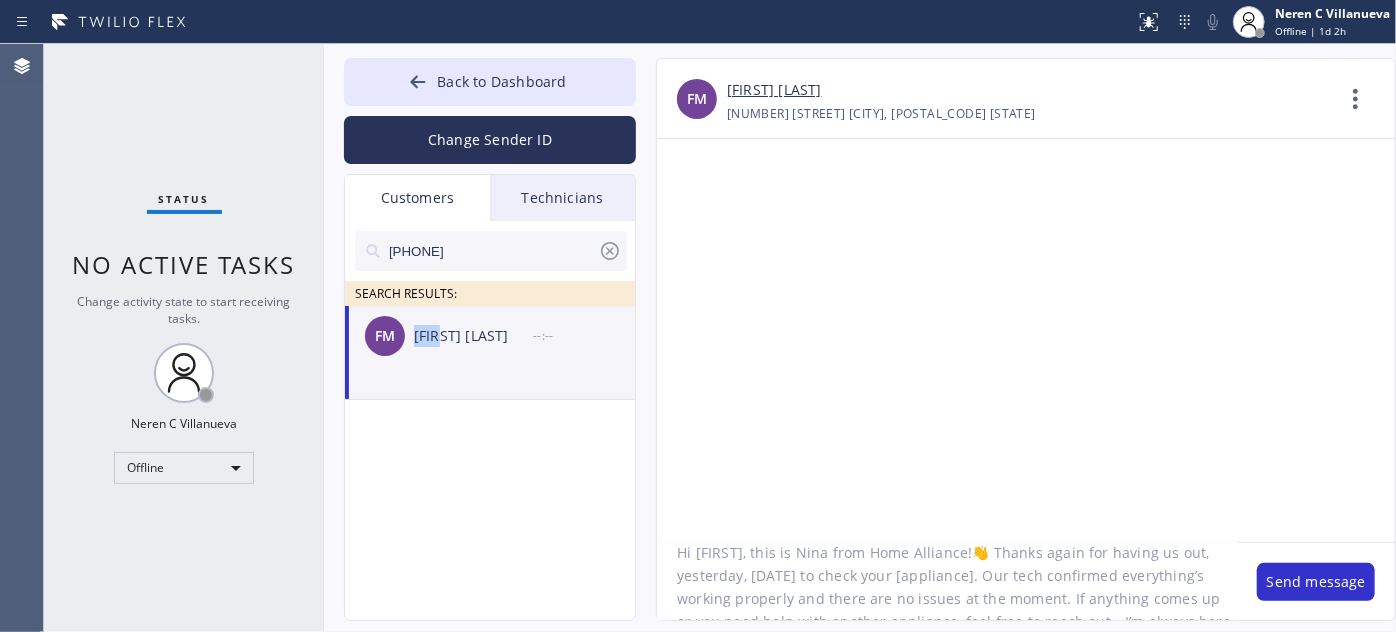 scroll, scrollTop: 0, scrollLeft: 0, axis: both 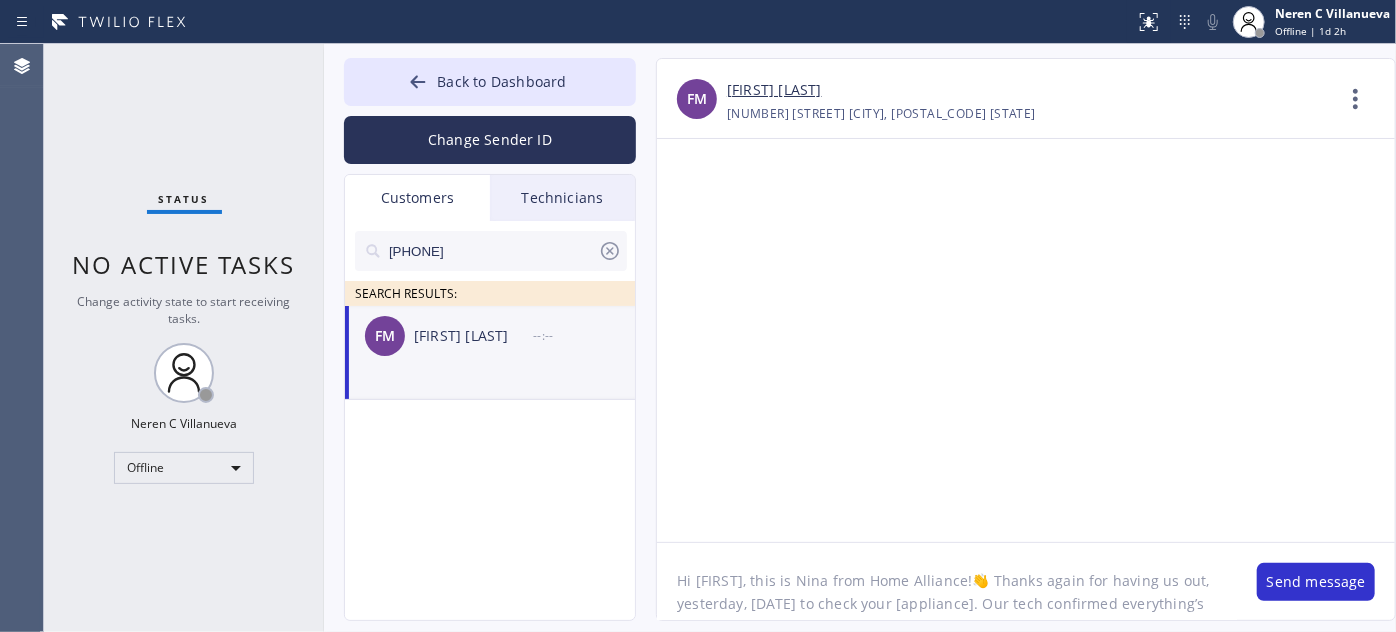 drag, startPoint x: 696, startPoint y: 575, endPoint x: 731, endPoint y: 575, distance: 35 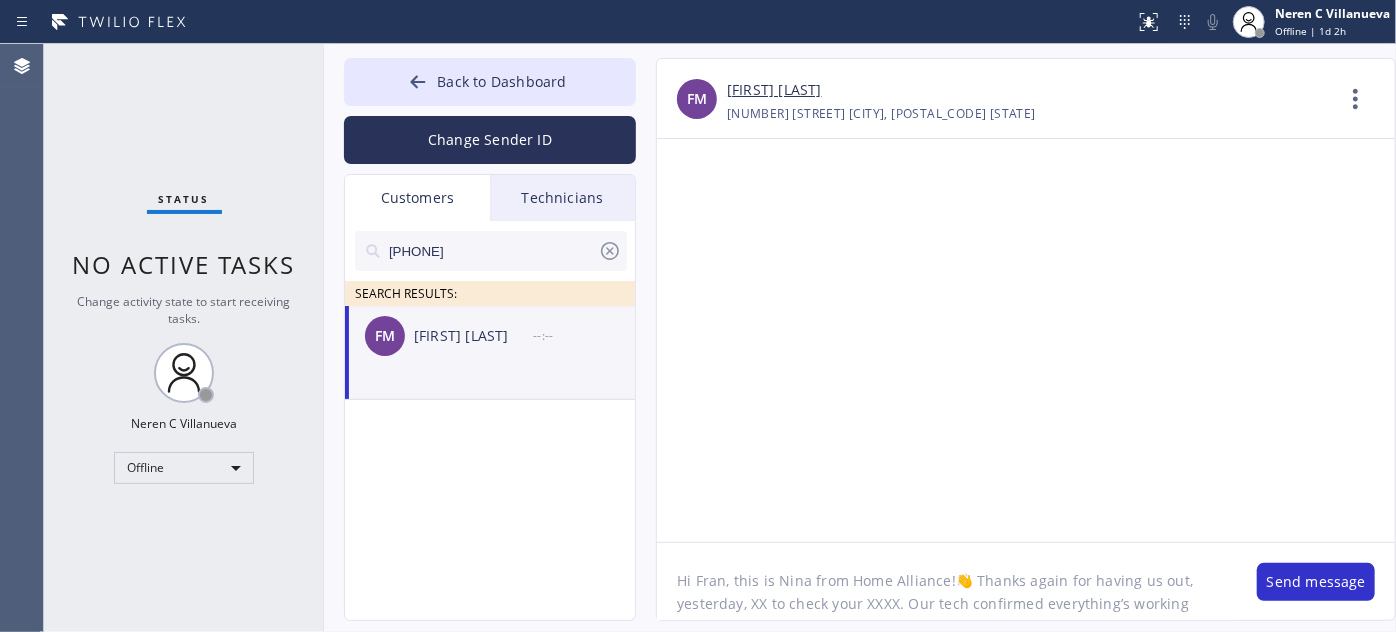 drag, startPoint x: 848, startPoint y: 578, endPoint x: 941, endPoint y: 577, distance: 93.00538 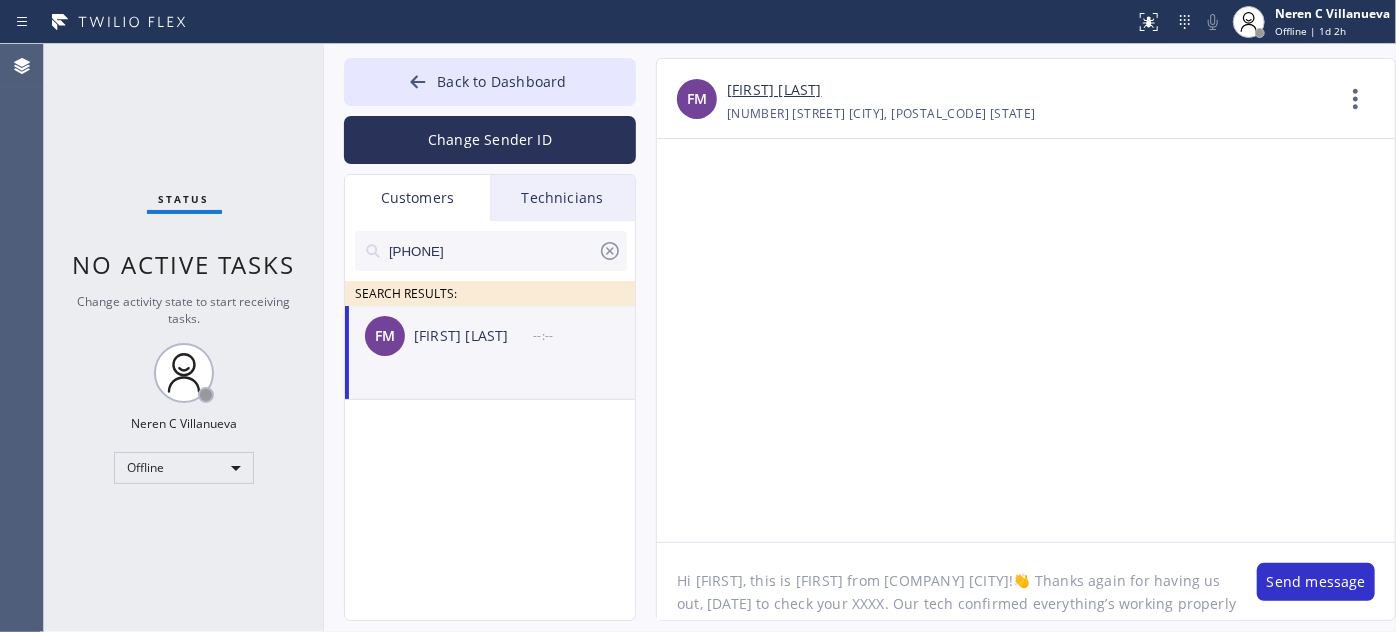 drag, startPoint x: 962, startPoint y: 601, endPoint x: 994, endPoint y: 601, distance: 32 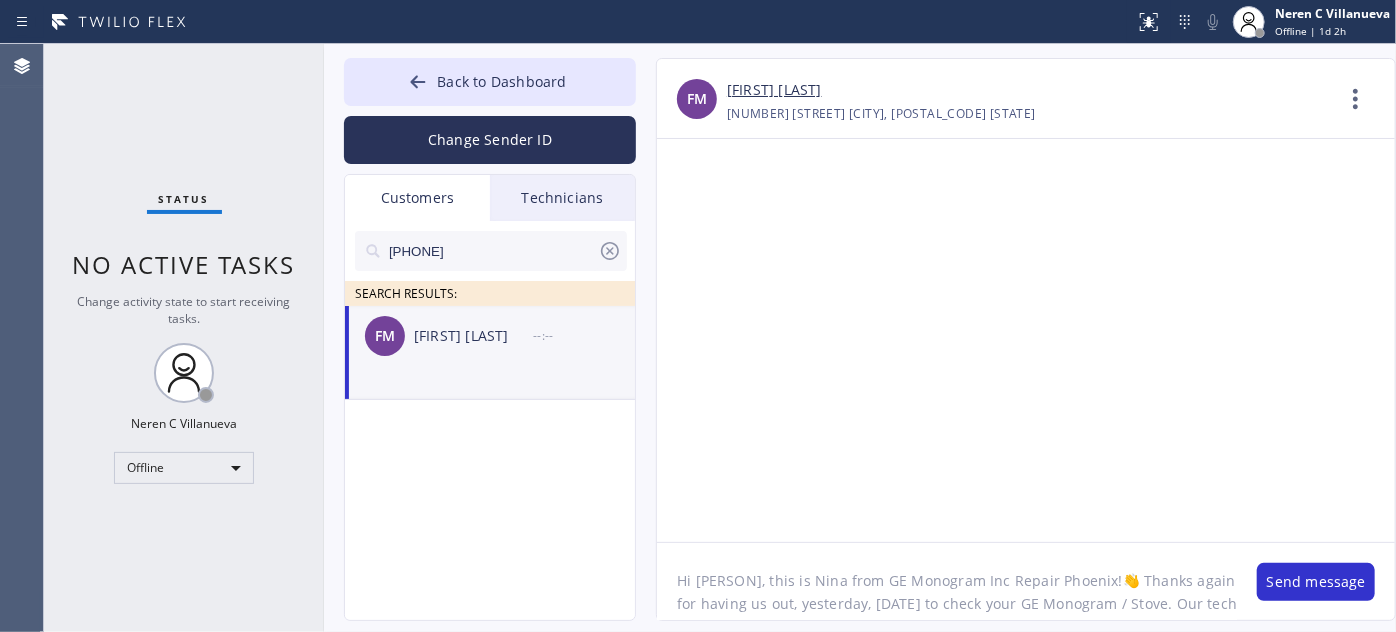 drag, startPoint x: 1074, startPoint y: 602, endPoint x: 1058, endPoint y: 602, distance: 16 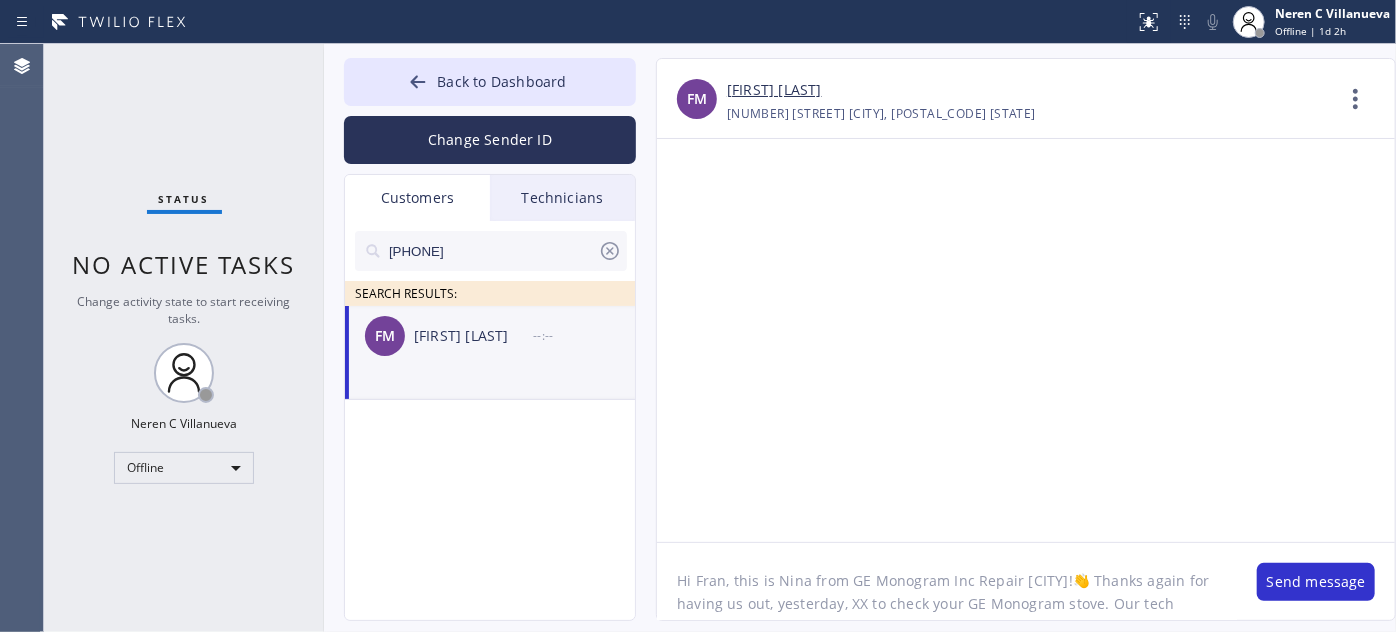 drag, startPoint x: 859, startPoint y: 606, endPoint x: 847, endPoint y: 605, distance: 12.0415945 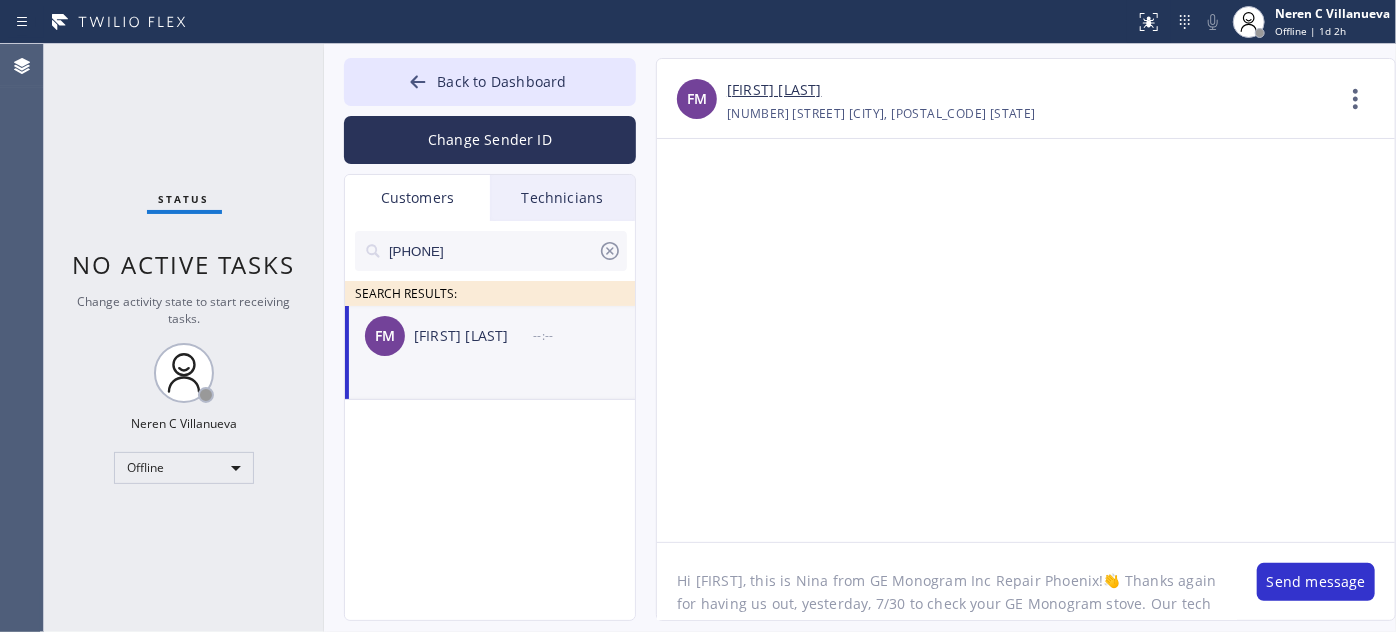 scroll, scrollTop: 64, scrollLeft: 0, axis: vertical 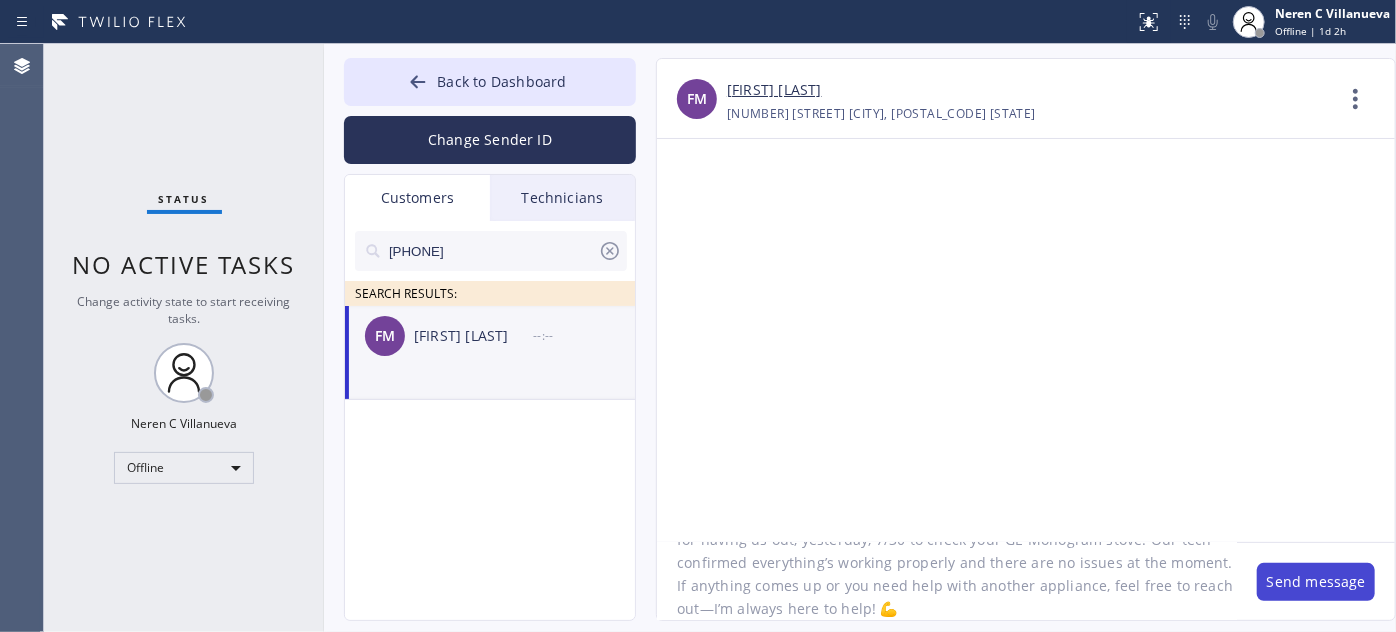type on "Hi [FIRST], this is Nina from GE Monogram Inc Repair Phoenix!👋 Thanks again for having us out, yesterday, 7/30 to check your GE Monogram stove. Our tech confirmed everything’s working properly and there are no issues at the moment. If anything comes up or you need help with another appliance, feel free to reach out—I’m always here to help! 💪" 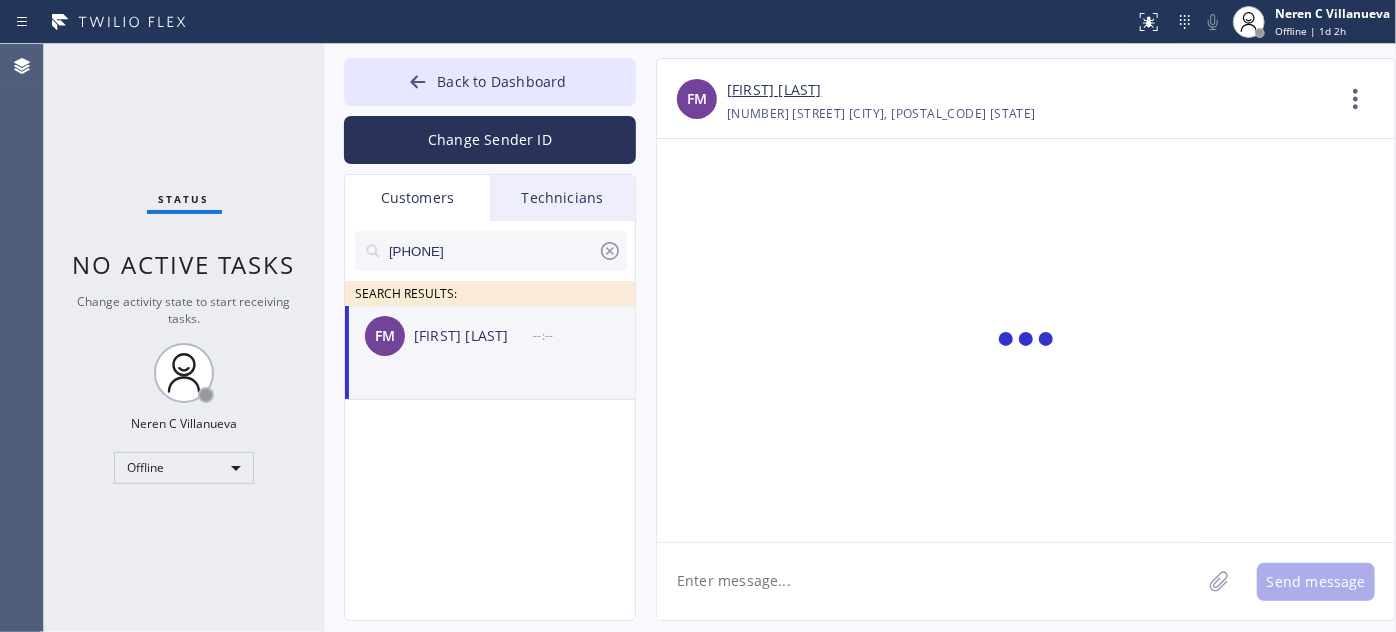 scroll, scrollTop: 0, scrollLeft: 0, axis: both 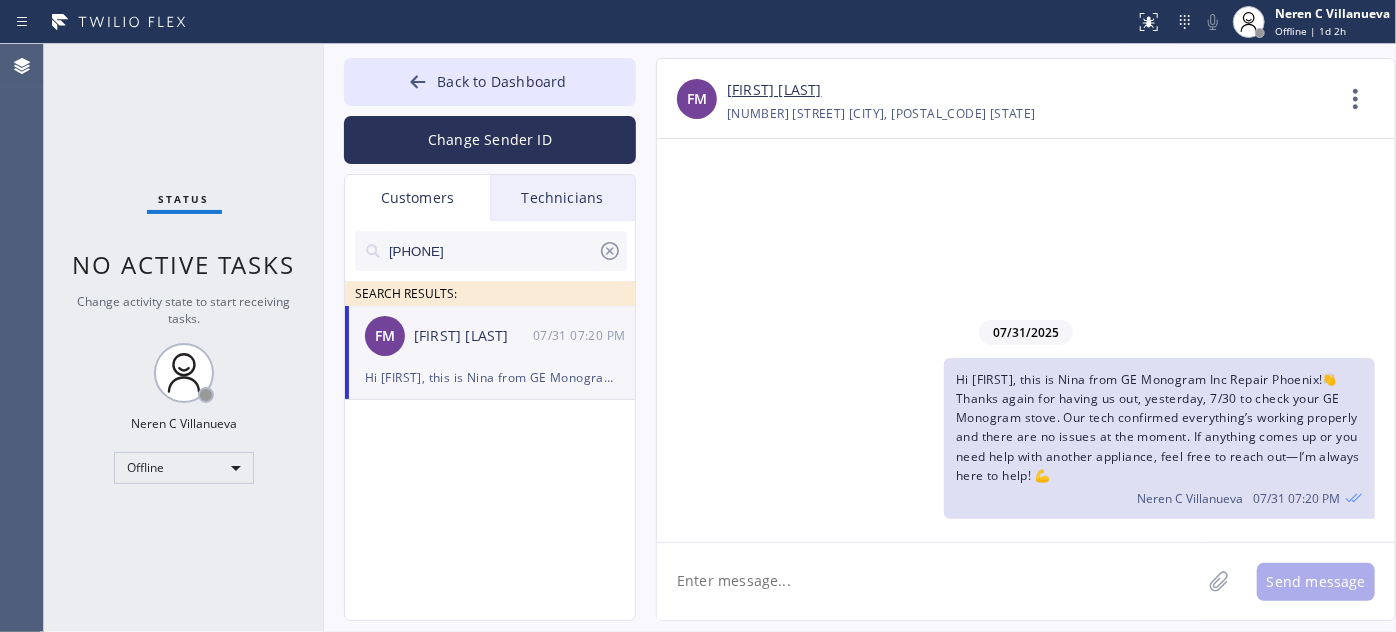 click 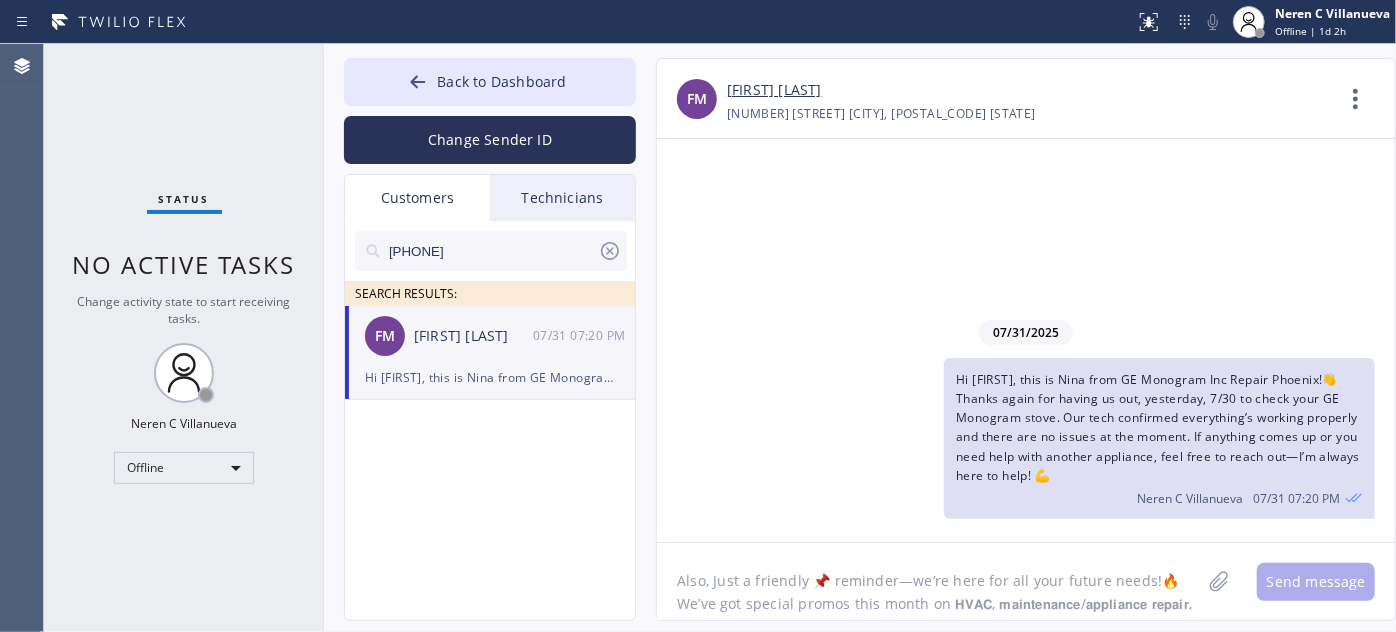 scroll, scrollTop: 40, scrollLeft: 0, axis: vertical 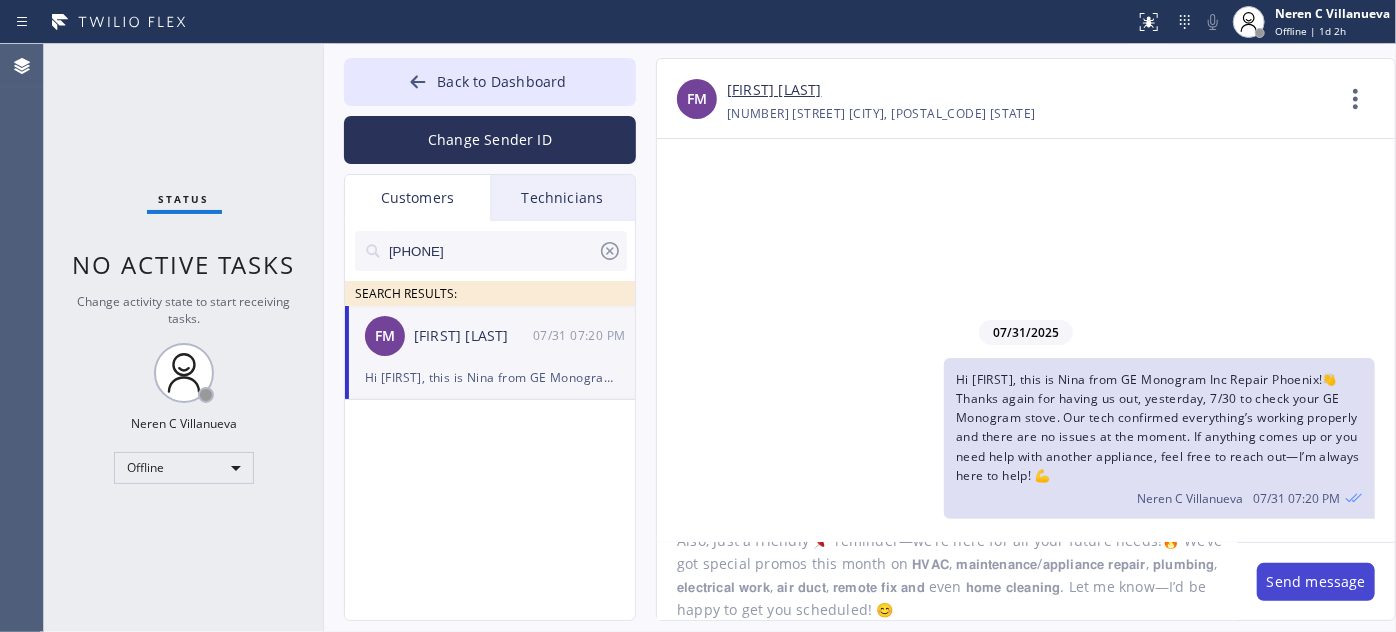 type on "Also, Just a friendly 📌 reminder—we’re here for all your future needs!🔥 We’ve got special promos this month on 𝗛𝗩𝗔𝗖, 𝗺𝗮𝗶𝗻𝘁𝗲𝗻𝗮𝗻𝗰𝗲/𝗮𝗽𝗽𝗹𝗶𝗮𝗻𝗰𝗲 𝗿𝗲𝗽𝗮𝗶𝗿, 𝗽𝗹𝘂𝗺𝗯𝗶𝗻𝗴, 𝗲𝗹𝗲𝗰𝘁𝗿𝗶𝗰𝗮𝗹 𝘄𝗼𝗿𝗸, 𝗮𝗶𝗿 𝗱𝘂𝗰𝘁, 𝗿𝗲𝗺𝗼𝘁𝗲 𝗳𝗶𝘅 𝗮𝗻𝗱 even 𝗵𝗼𝗺𝗲 𝗰𝗹𝗲𝗮𝗻𝗶𝗻𝗴. Let me know—I’d be happy to get you scheduled! 😊" 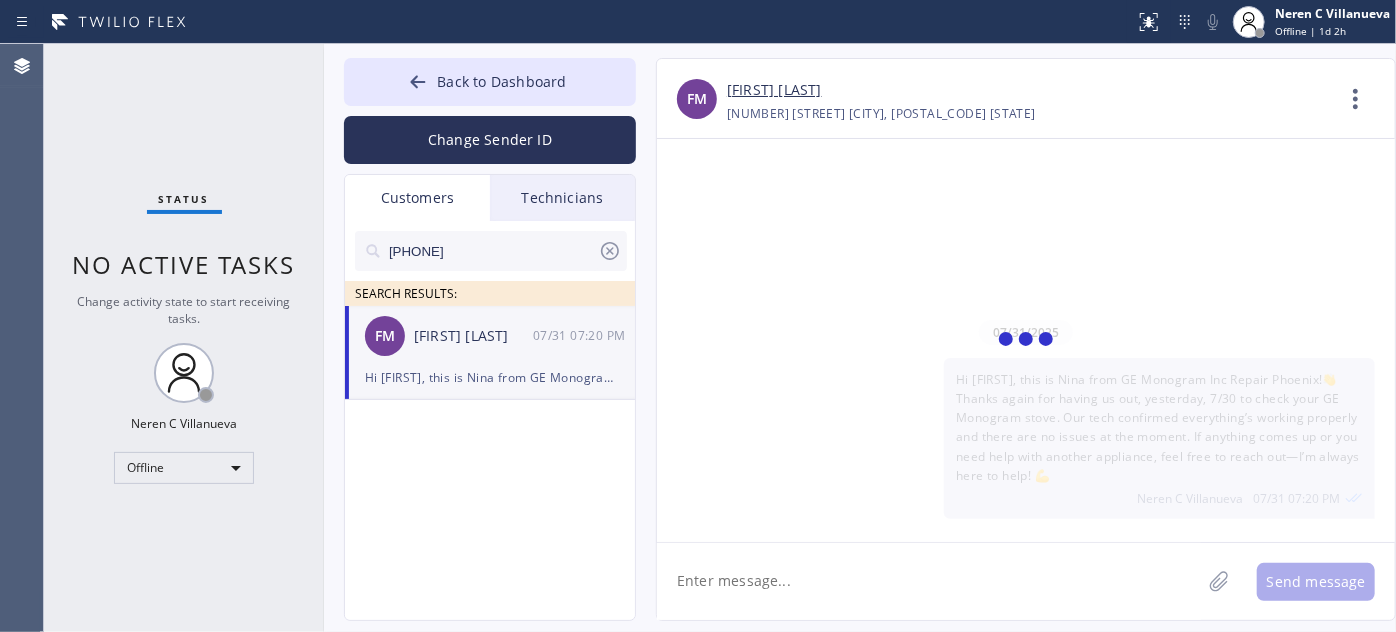 scroll, scrollTop: 0, scrollLeft: 0, axis: both 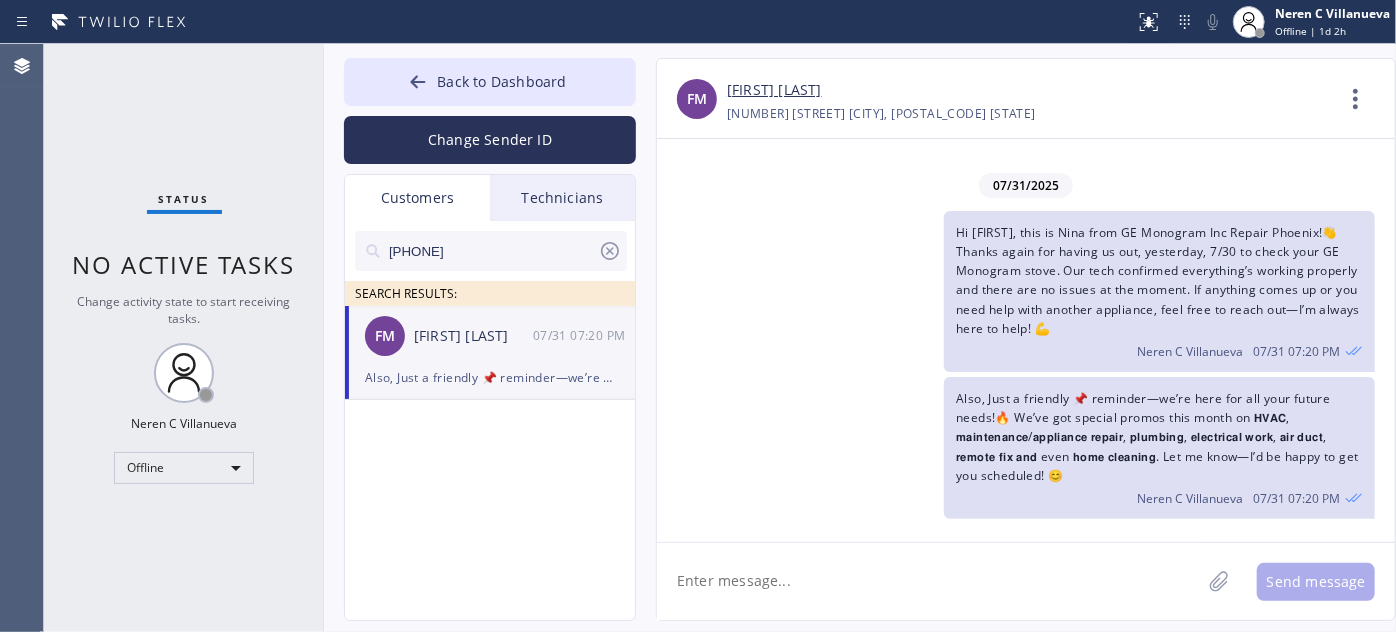 drag, startPoint x: 519, startPoint y: 246, endPoint x: 340, endPoint y: 237, distance: 179.22612 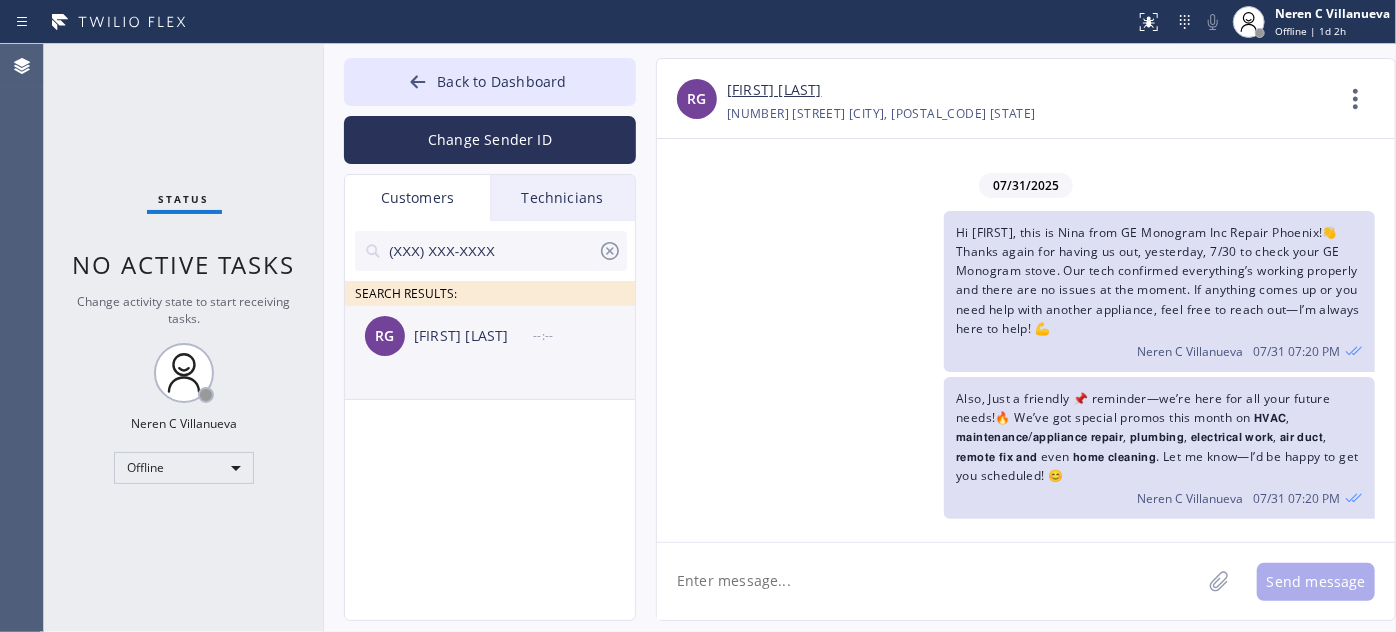 type on "(XXX) XXX-XXXX" 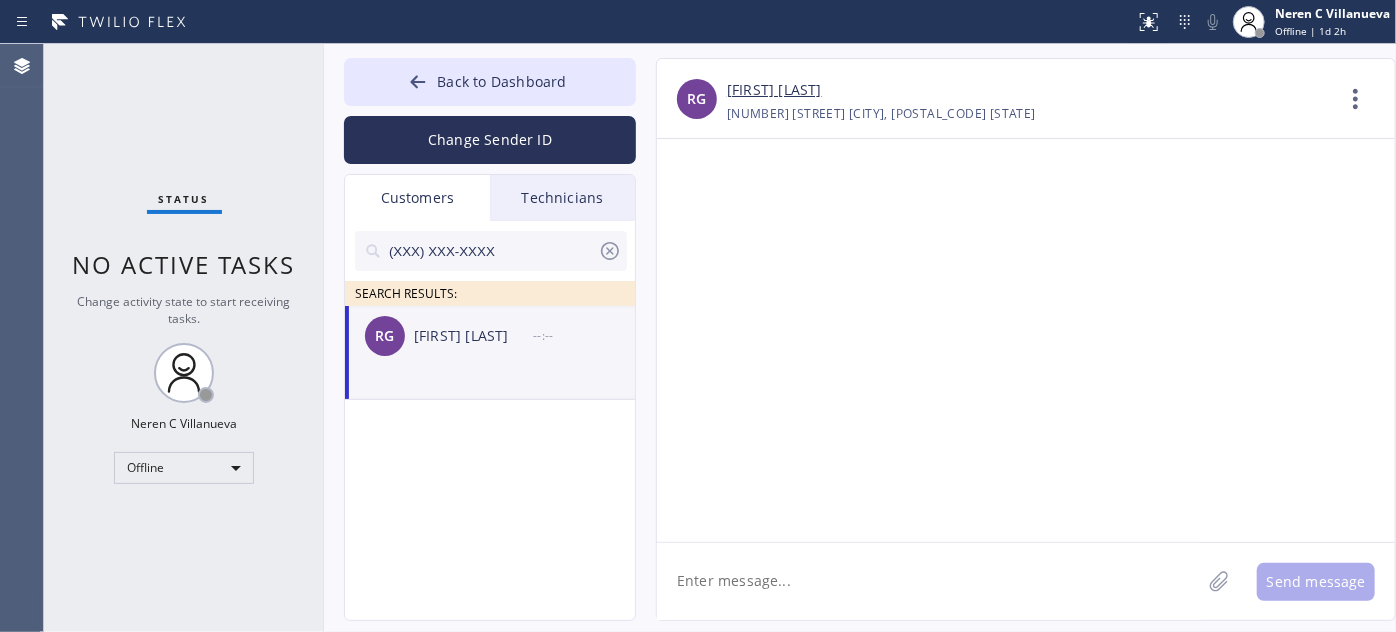 click on "[INITIALS] [LAST] --:--" at bounding box center [491, 336] 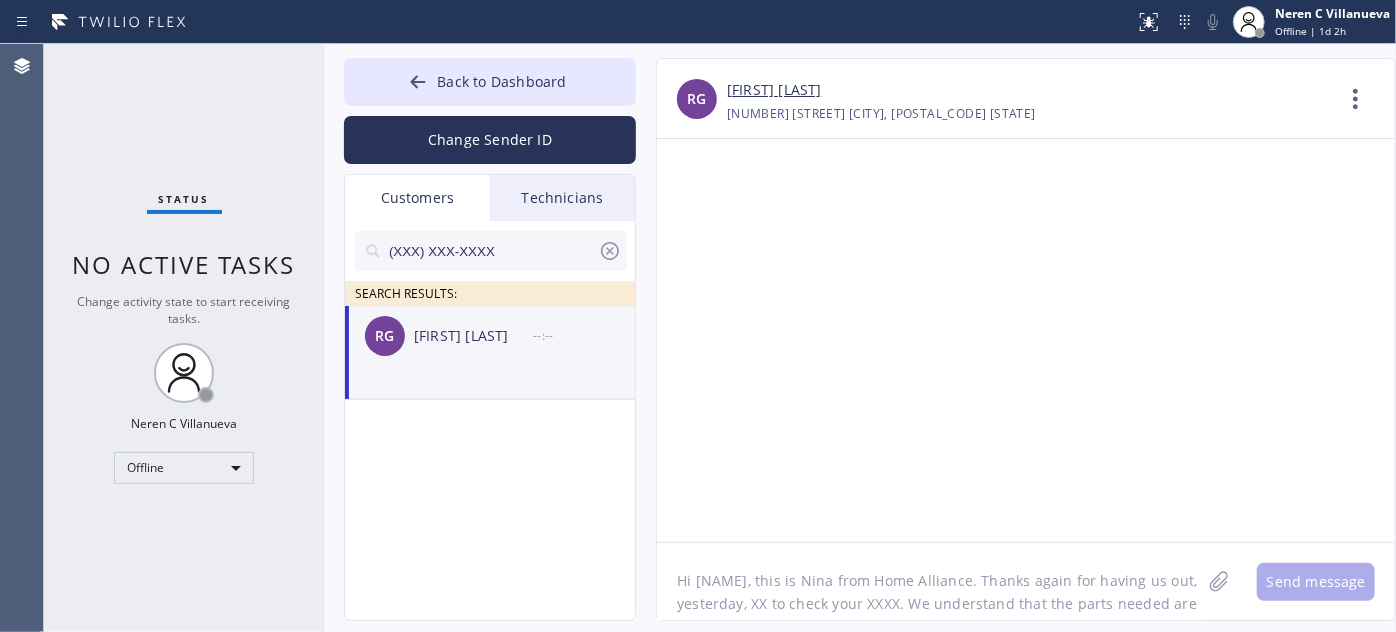 scroll, scrollTop: 62, scrollLeft: 0, axis: vertical 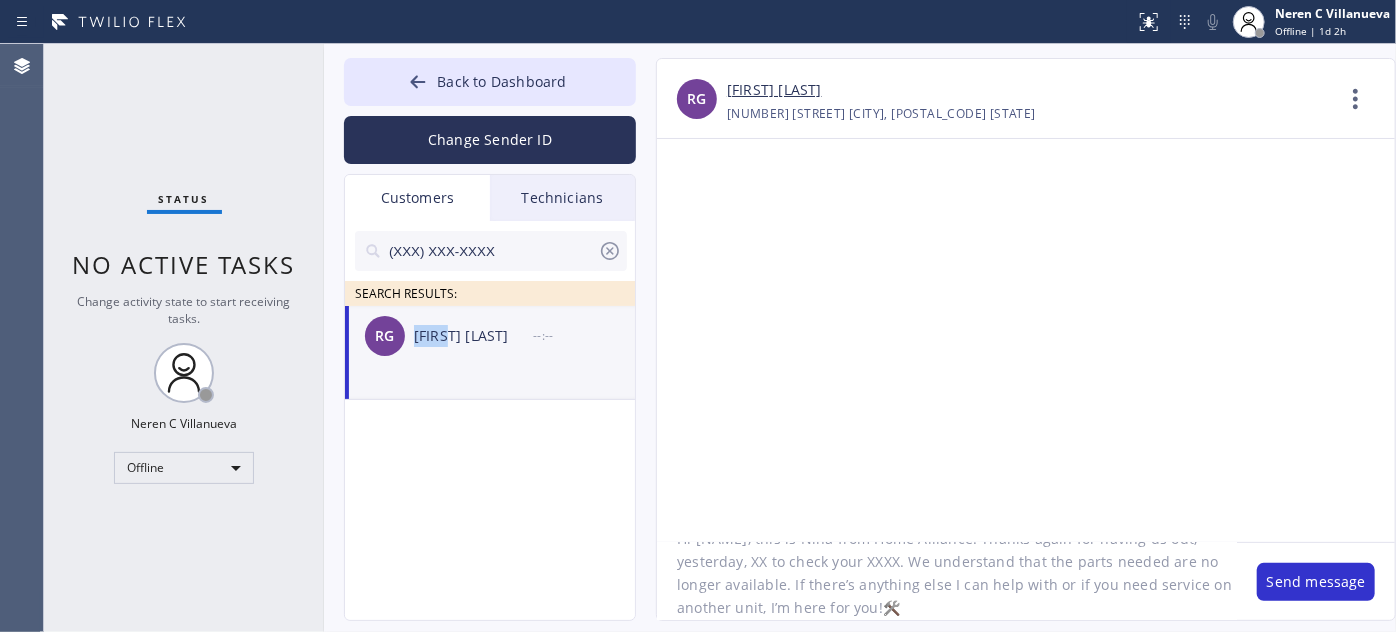 drag, startPoint x: 414, startPoint y: 335, endPoint x: 452, endPoint y: 350, distance: 40.853397 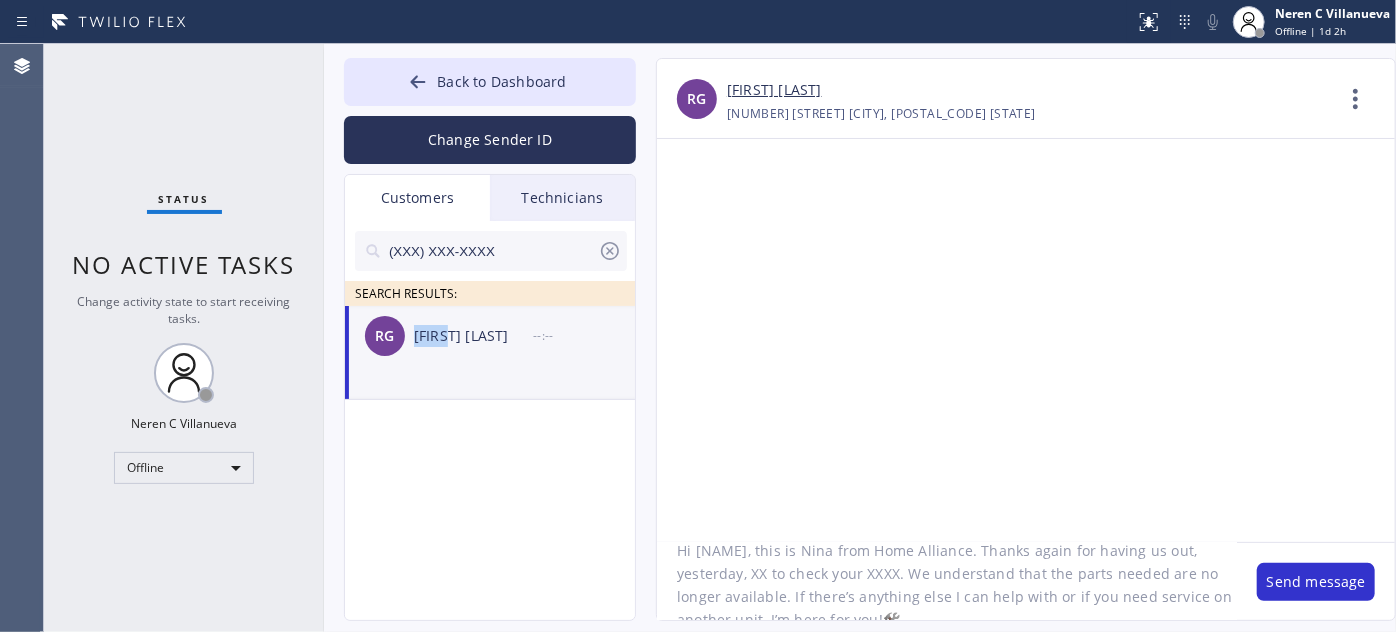 scroll, scrollTop: 0, scrollLeft: 0, axis: both 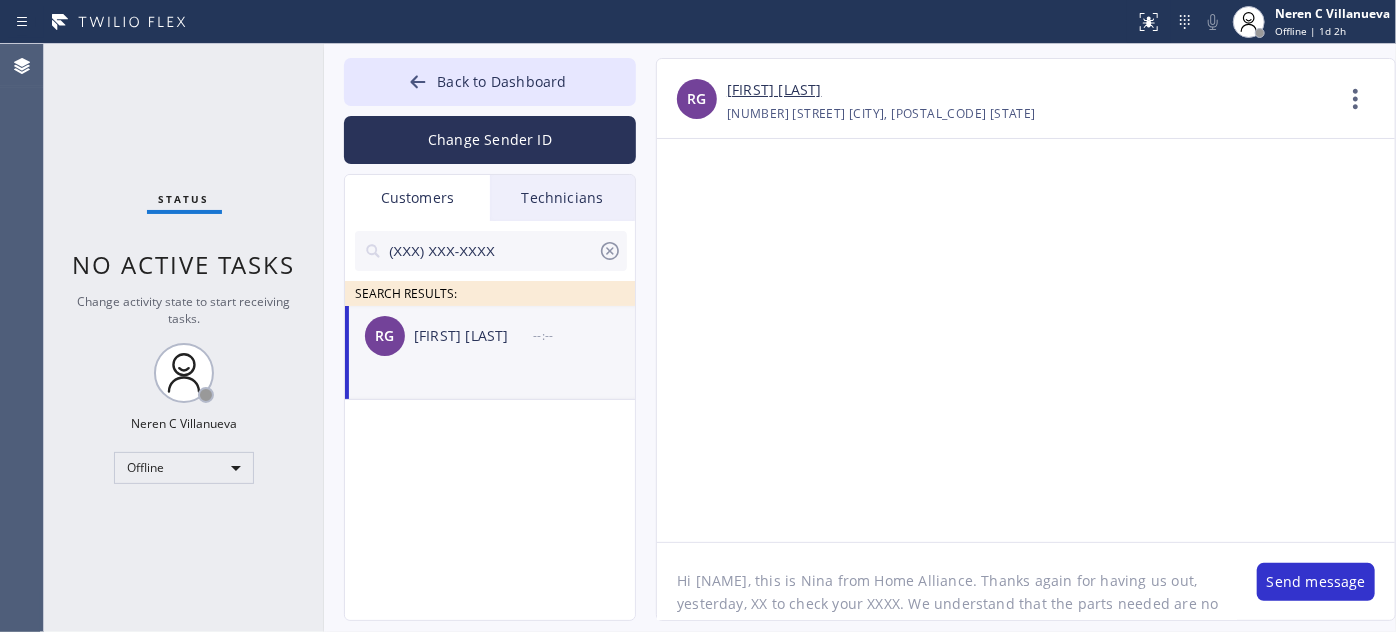 drag, startPoint x: 697, startPoint y: 580, endPoint x: 730, endPoint y: 580, distance: 33 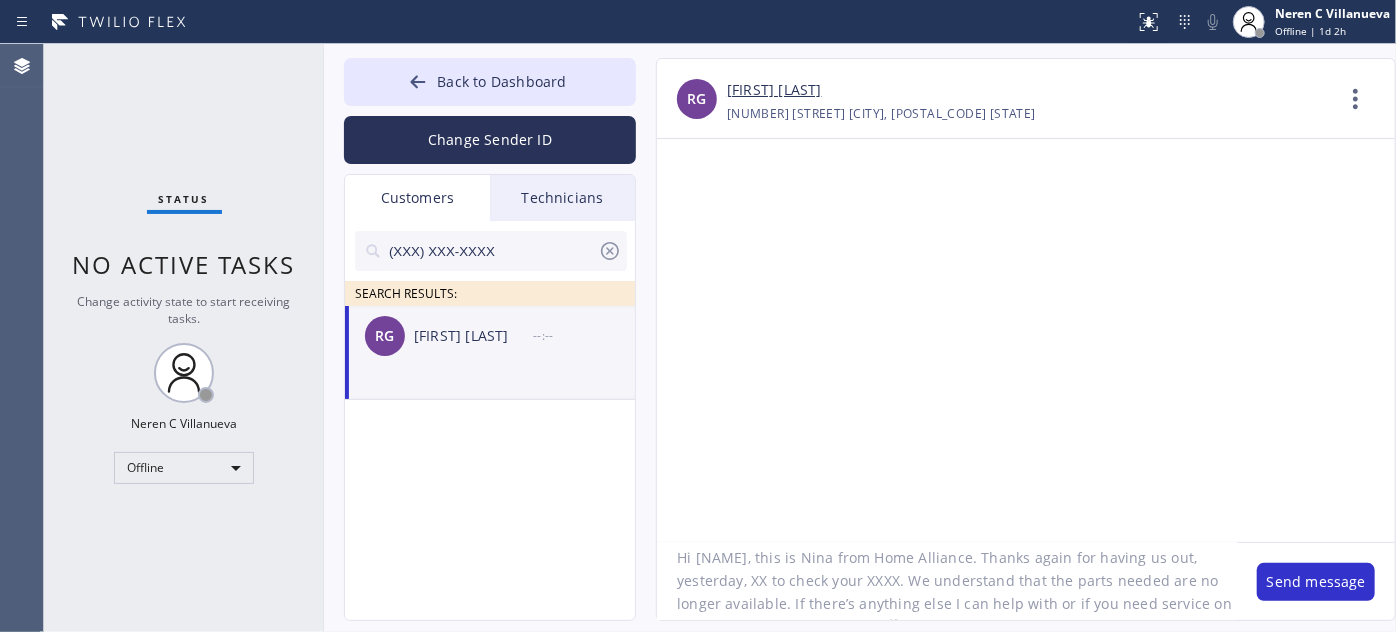 scroll, scrollTop: 0, scrollLeft: 0, axis: both 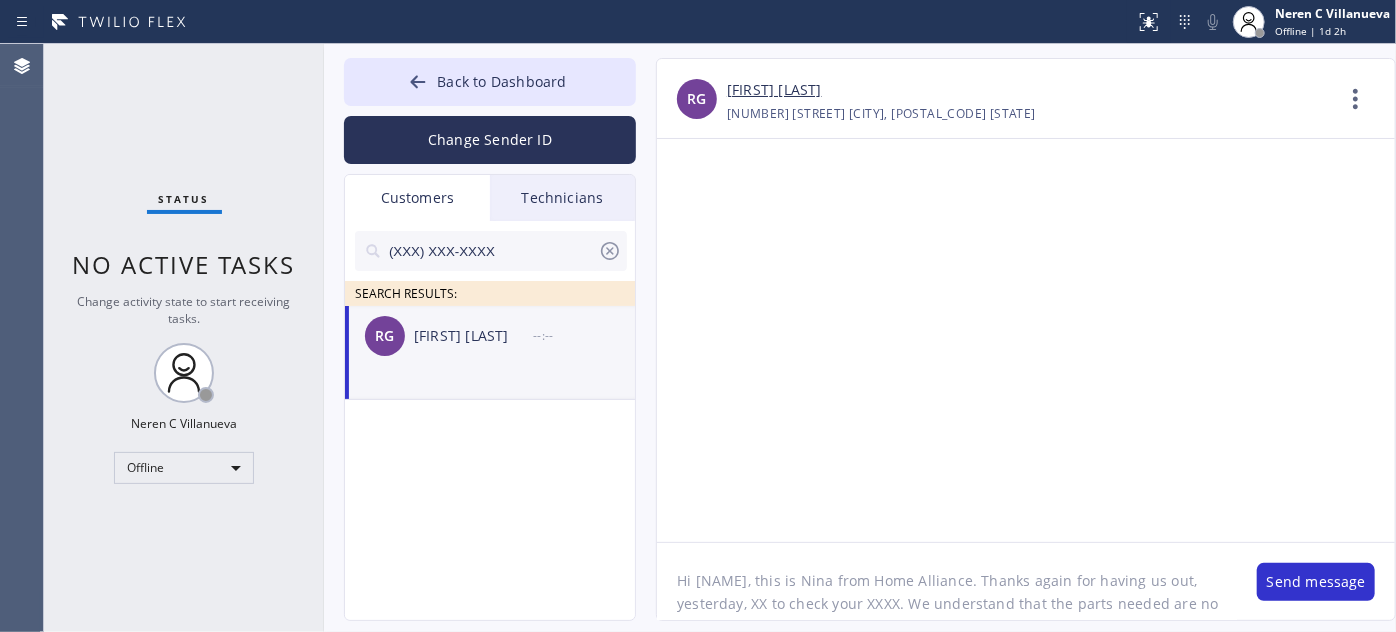 drag, startPoint x: 857, startPoint y: 577, endPoint x: 949, endPoint y: 576, distance: 92.00543 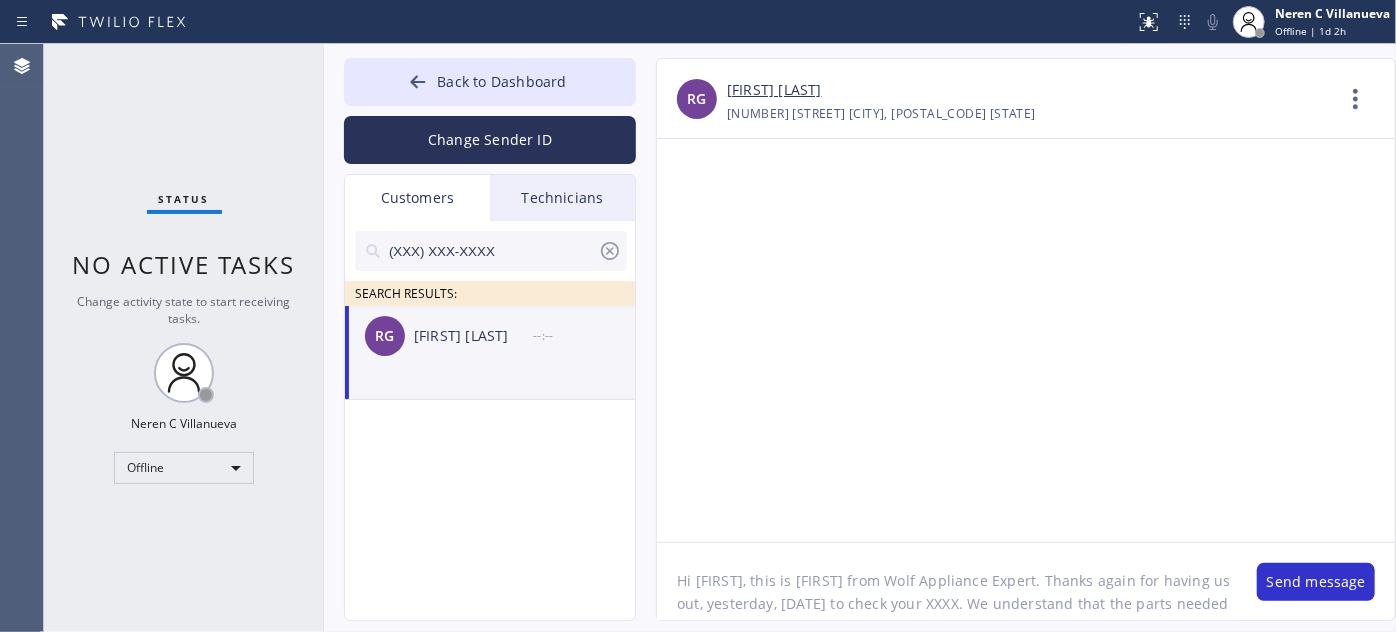 drag, startPoint x: 748, startPoint y: 604, endPoint x: 766, endPoint y: 604, distance: 18 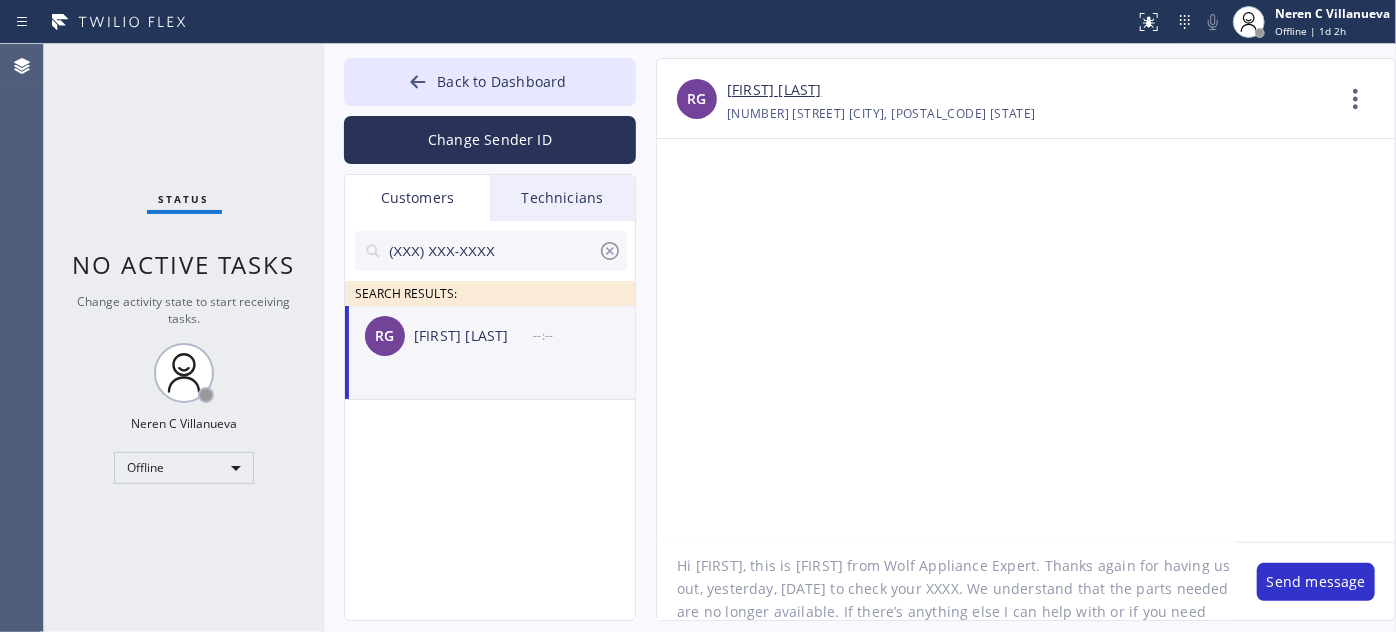 scroll, scrollTop: 21, scrollLeft: 0, axis: vertical 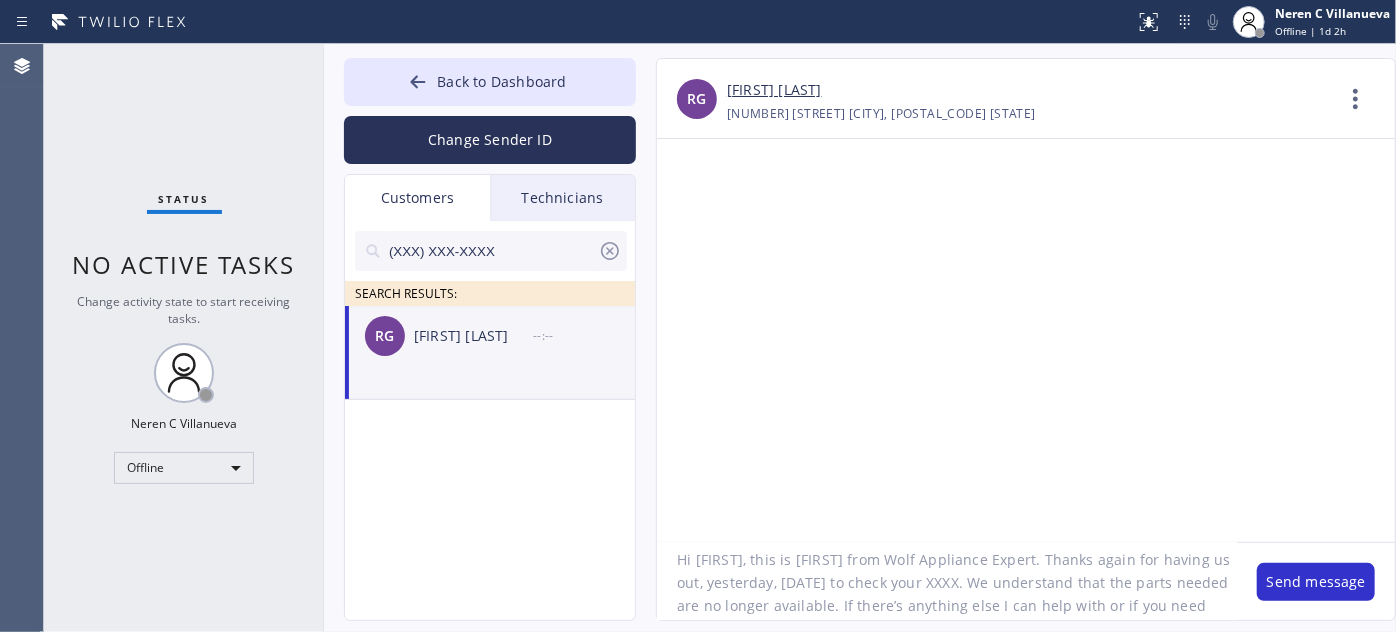 drag, startPoint x: 874, startPoint y: 607, endPoint x: 906, endPoint y: 585, distance: 38.832977 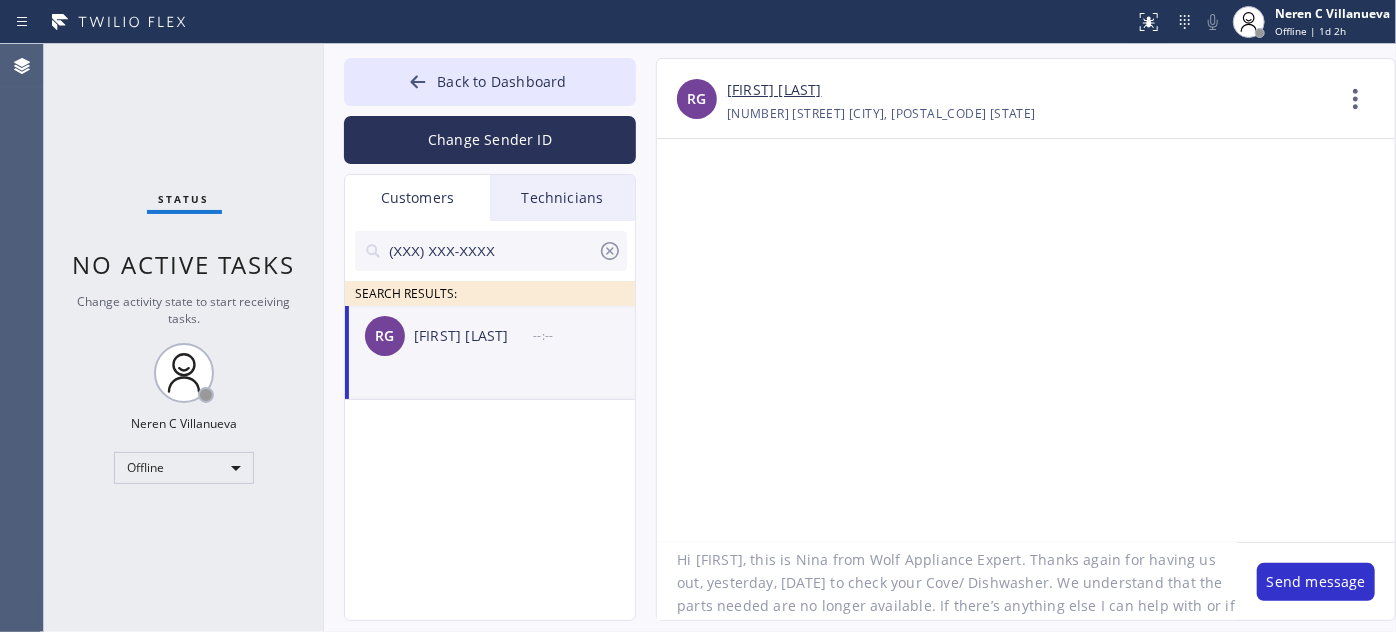 click on "Hi [FIRST], this is Nina from Wolf Appliance Expert. Thanks again for having us out, yesterday, [DATE] to check your Cove/ Dishwasher. We understand that the parts needed are no longer available. If there’s anything else I can help with or if you need service on another unit, I’m here for you!🛠️" 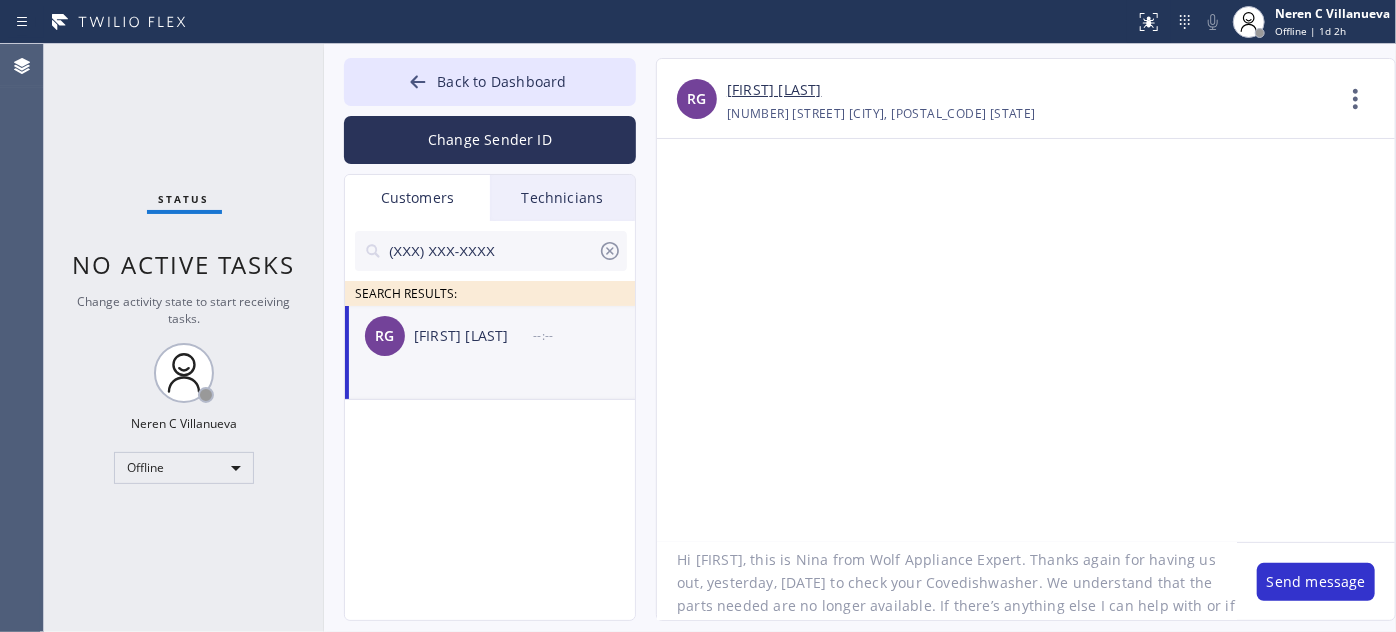 click on "Hi [FIRST], this is Nina from Wolf Appliance Expert. Thanks again for having us out, yesterday, [DATE] to check your Covedishwasher. We understand that the parts needed are no longer available. If there’s anything else I can help with or if you need service on another unit, I’m here for you!🛠️" 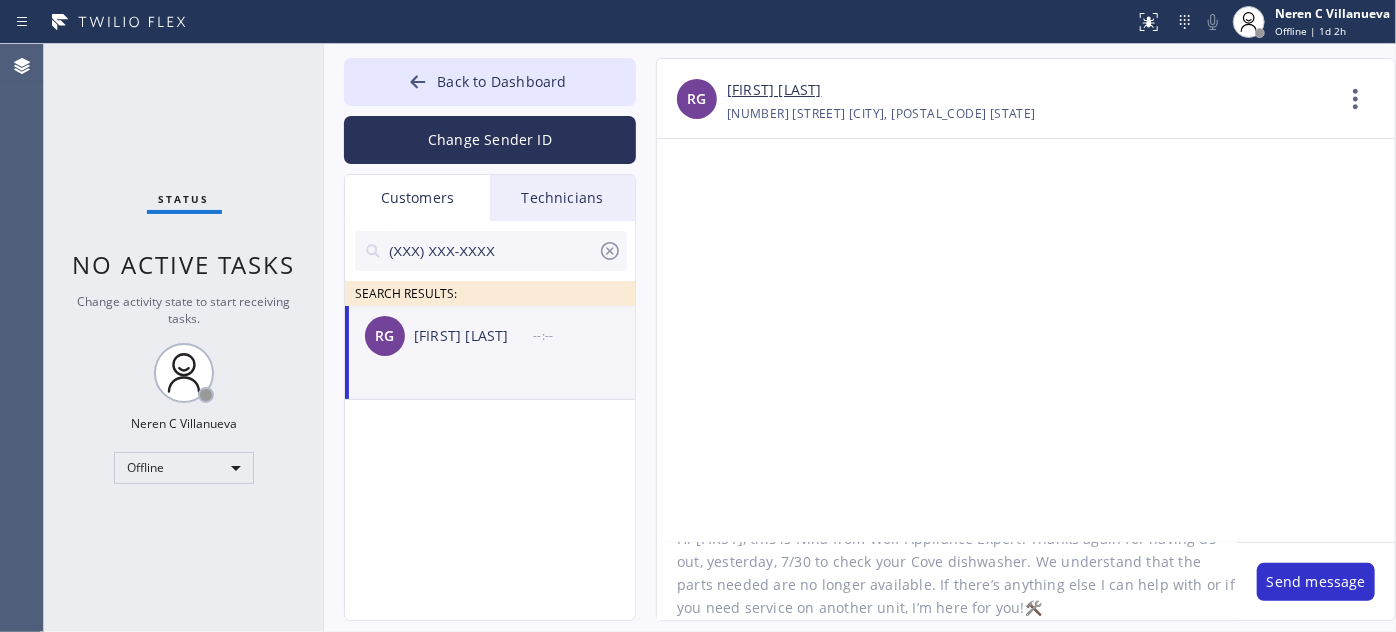 scroll, scrollTop: 64, scrollLeft: 0, axis: vertical 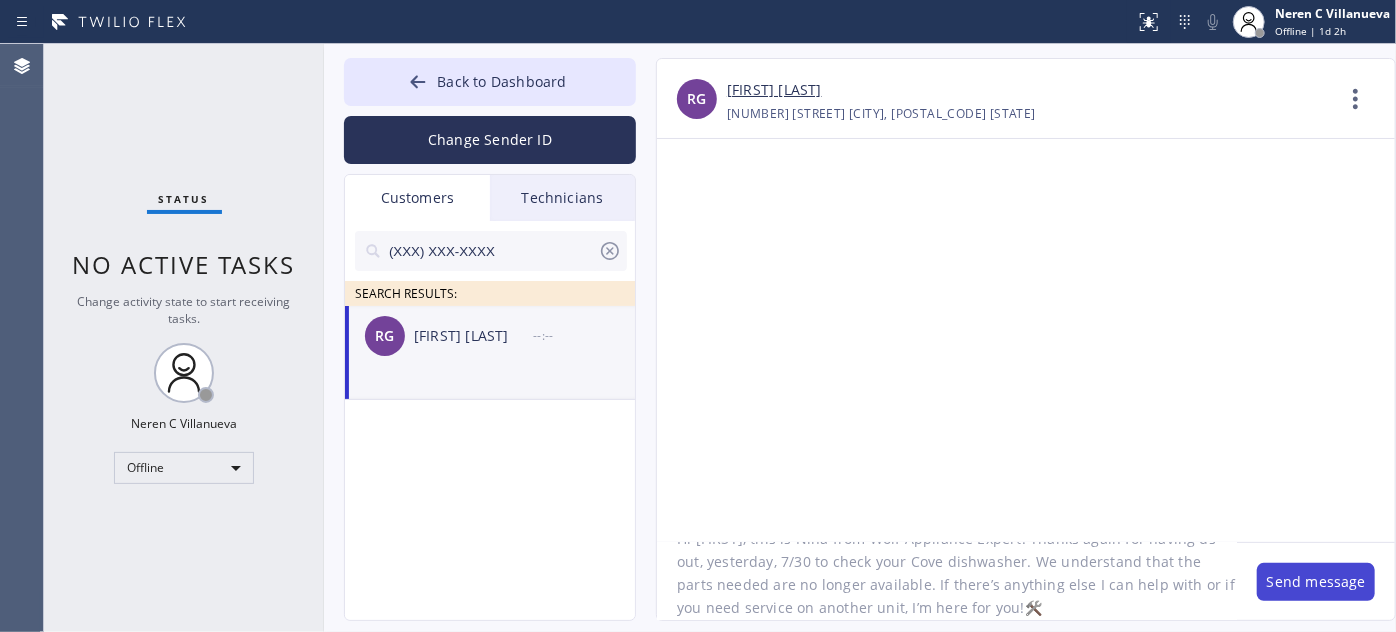 type on "Hi [FIRST], this is Nina from Wolf Appliance Expert. Thanks again for having us out, yesterday, 7/30 to check your Cove dishwasher. We understand that the parts needed are no longer available. If there’s anything else I can help with or if you need service on another unit, I’m here for you!🛠️" 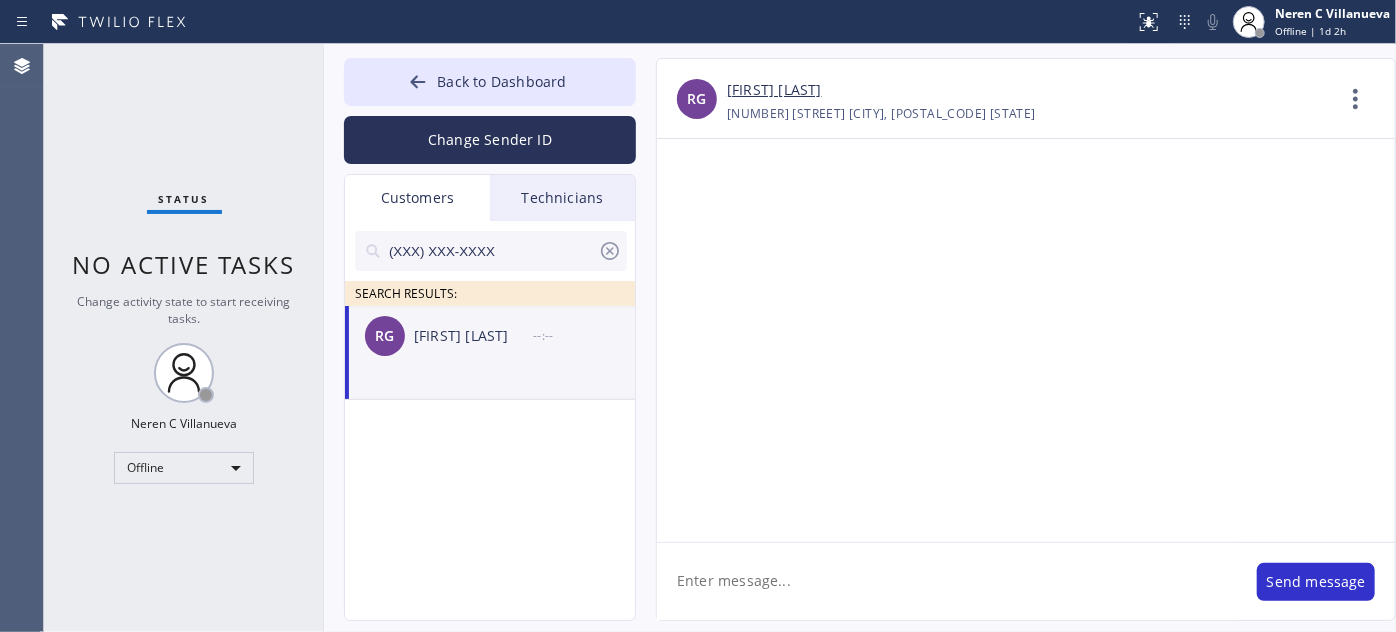 scroll, scrollTop: 0, scrollLeft: 0, axis: both 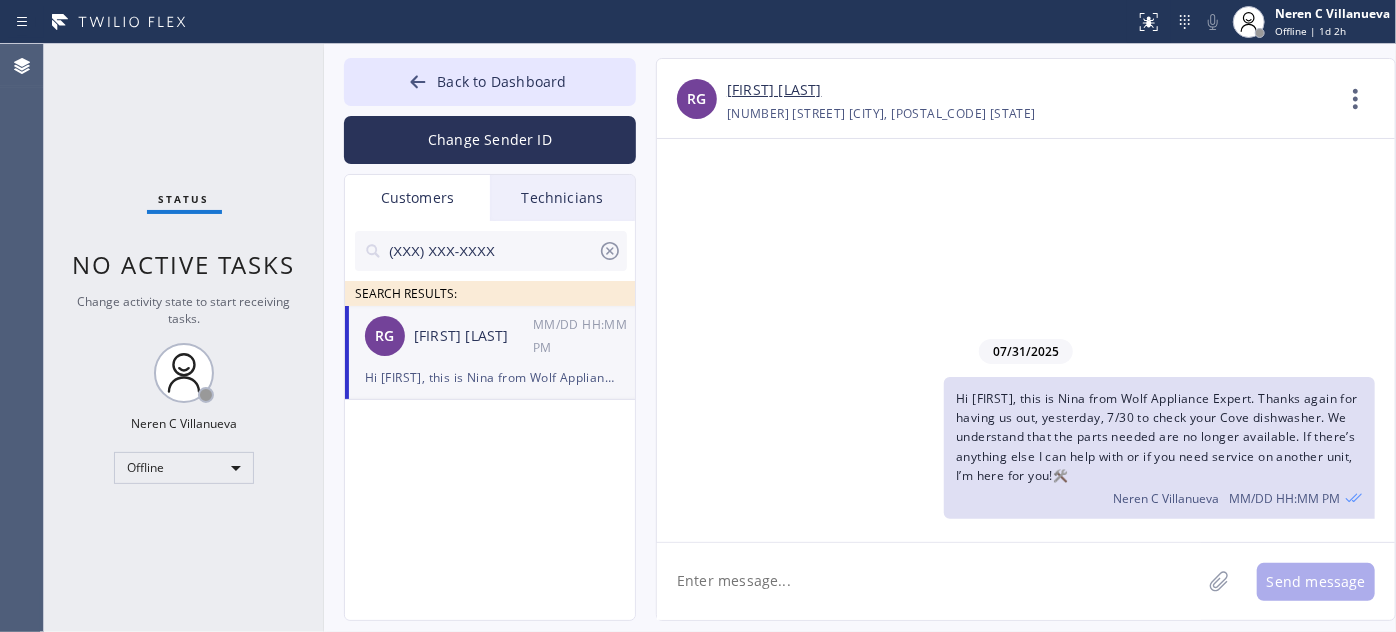 paste on "Also, Just a friendly 📌 reminder—we’re here for all your future needs!🔥 We’ve got special promos this month on 𝗛𝗩𝗔𝗖, 𝗺𝗮𝗶𝗻𝘁𝗲𝗻𝗮𝗻𝗰𝗲/𝗮𝗽𝗽𝗹𝗶𝗮𝗻𝗰𝗲 𝗿𝗲𝗽𝗮𝗶𝗿, 𝗽𝗹𝘂𝗺𝗯𝗶𝗻𝗴, 𝗲𝗹𝗲𝗰𝘁𝗿𝗶𝗰𝗮𝗹 𝘄𝗼𝗿𝗸, 𝗮𝗶𝗿 𝗱𝘂𝗰𝘁, 𝗿𝗲𝗺𝗼𝘁𝗲 𝗳𝗶𝘅 𝗮𝗻𝗱 even 𝗵𝗼𝗺𝗲 𝗰𝗹𝗲𝗮𝗻𝗶𝗻𝗴. Let me know—I’d be happy to get you scheduled! 😊" 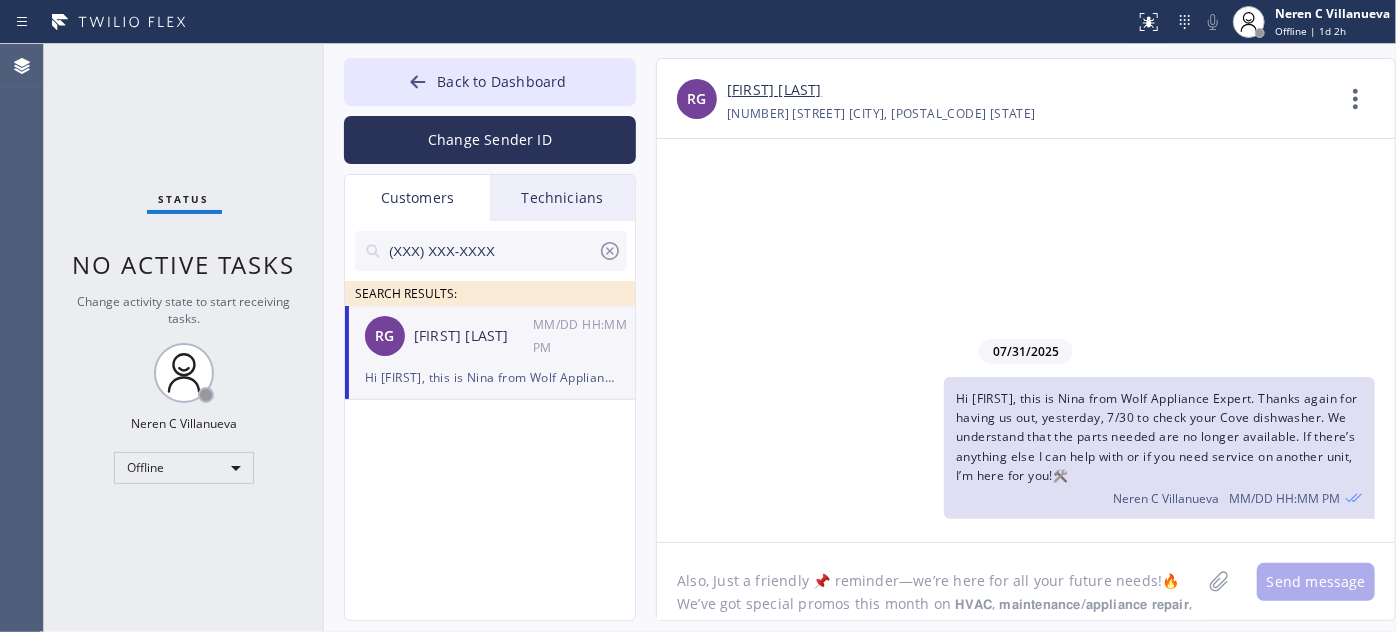 scroll, scrollTop: 40, scrollLeft: 0, axis: vertical 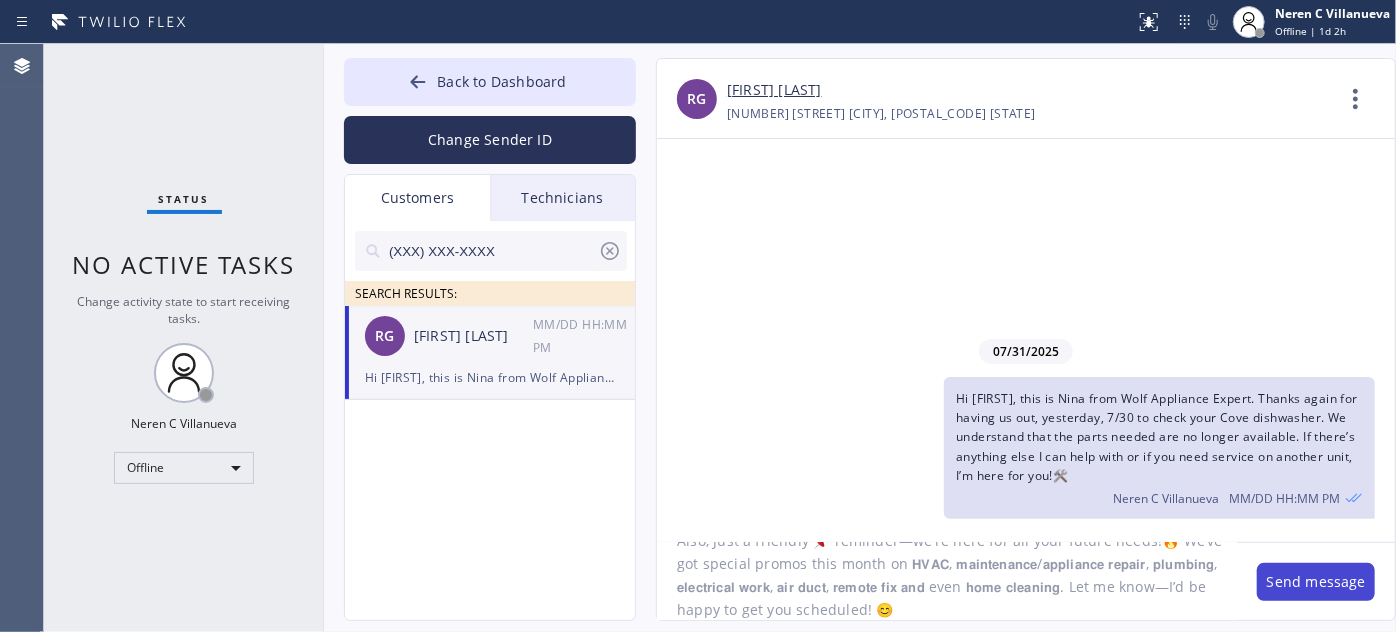 type on "Also, Just a friendly 📌 reminder—we’re here for all your future needs!🔥 We’ve got special promos this month on 𝗛𝗩𝗔𝗖, 𝗺𝗮𝗶𝗻𝘁𝗲𝗻𝗮𝗻𝗰𝗲/𝗮𝗽𝗽𝗹𝗶𝗮𝗻𝗰𝗲 𝗿𝗲𝗽𝗮𝗶𝗿, 𝗽𝗹𝘂𝗺𝗯𝗶𝗻𝗴, 𝗲𝗹𝗲𝗰𝘁𝗿𝗶𝗰𝗮𝗹 𝘄𝗼𝗿𝗸, 𝗮𝗶𝗿 𝗱𝘂𝗰𝘁, 𝗿𝗲𝗺𝗼𝘁𝗲 𝗳𝗶𝘅 𝗮𝗻𝗱 even 𝗵𝗼𝗺𝗲 𝗰𝗹𝗲𝗮𝗻𝗶𝗻𝗴. Let me know—I’d be happy to get you scheduled! 😊" 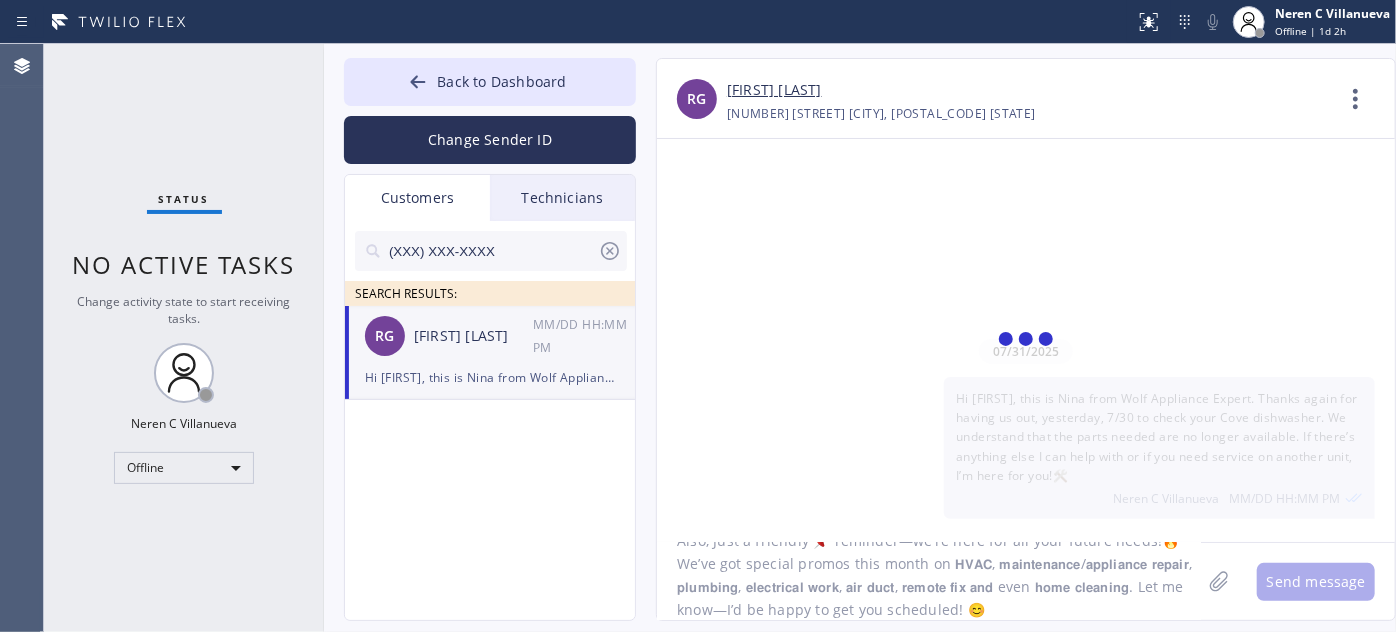 type 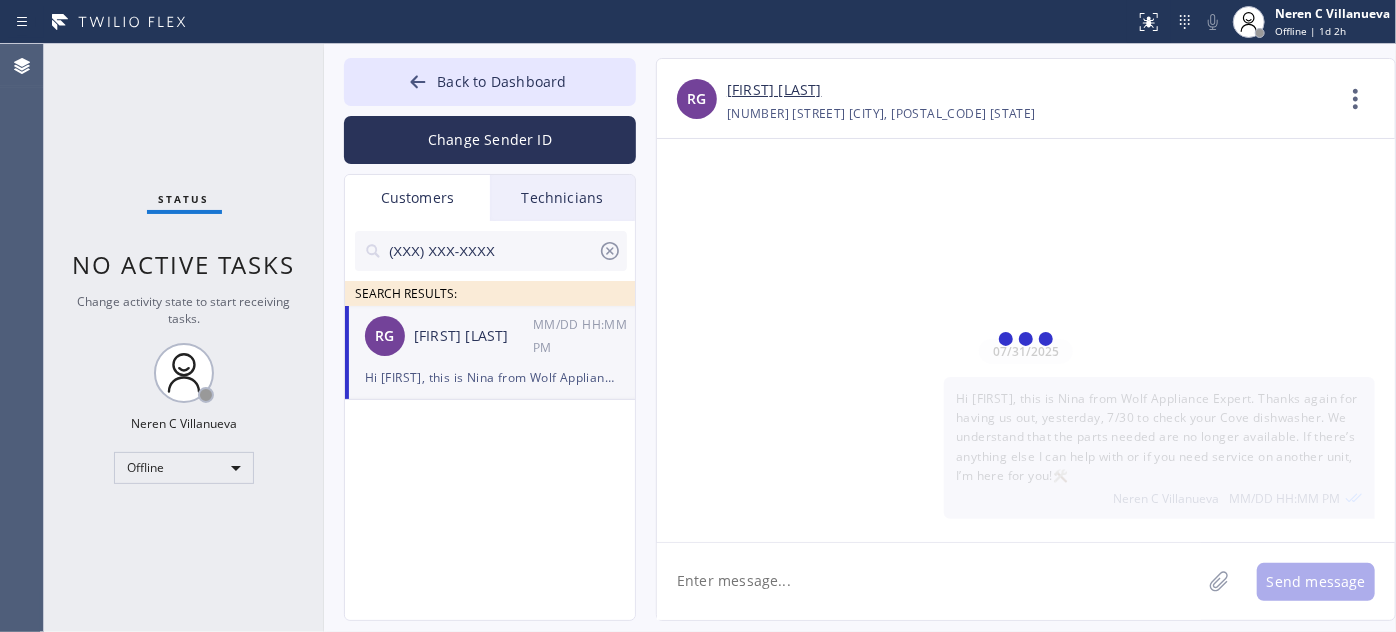 scroll, scrollTop: 0, scrollLeft: 0, axis: both 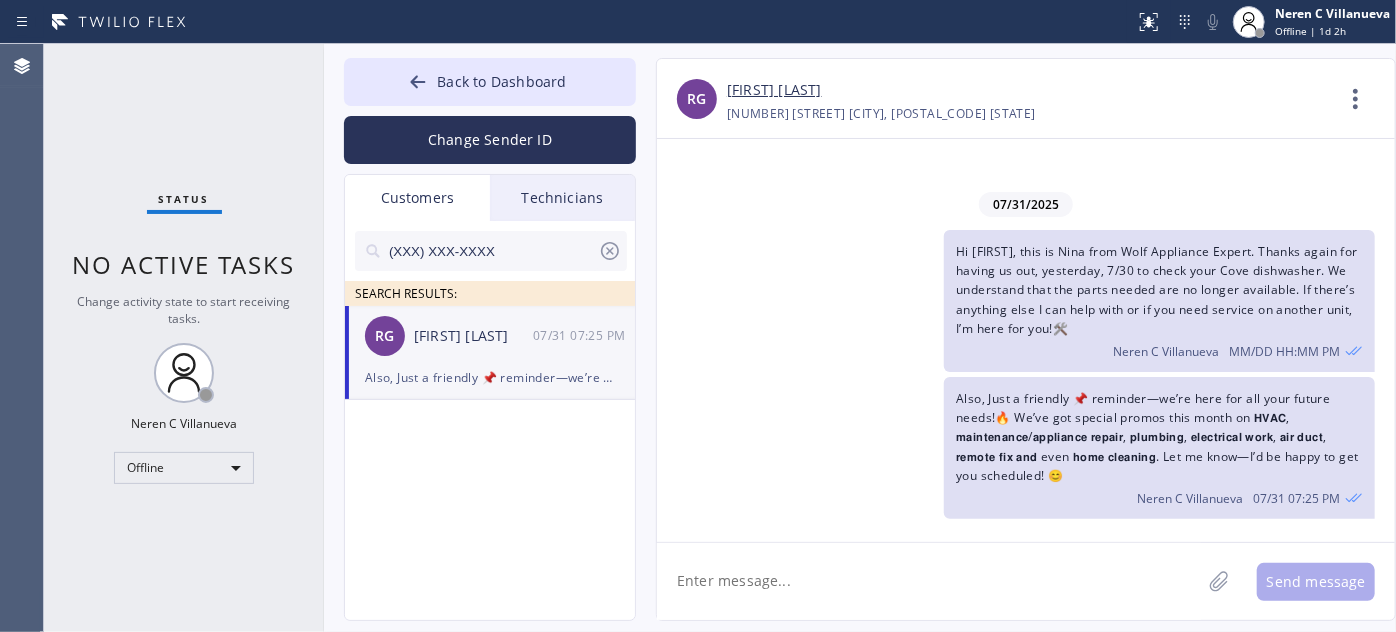 drag, startPoint x: 389, startPoint y: 239, endPoint x: 333, endPoint y: 235, distance: 56.142673 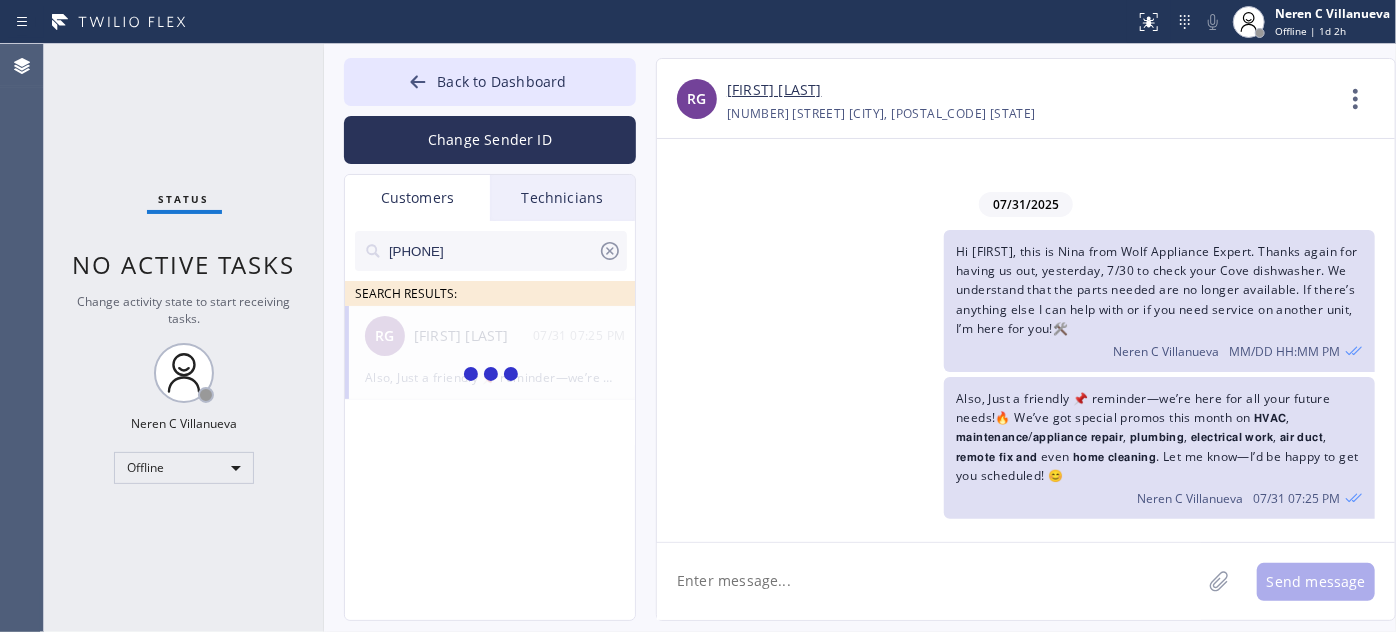 type on "[PHONE]" 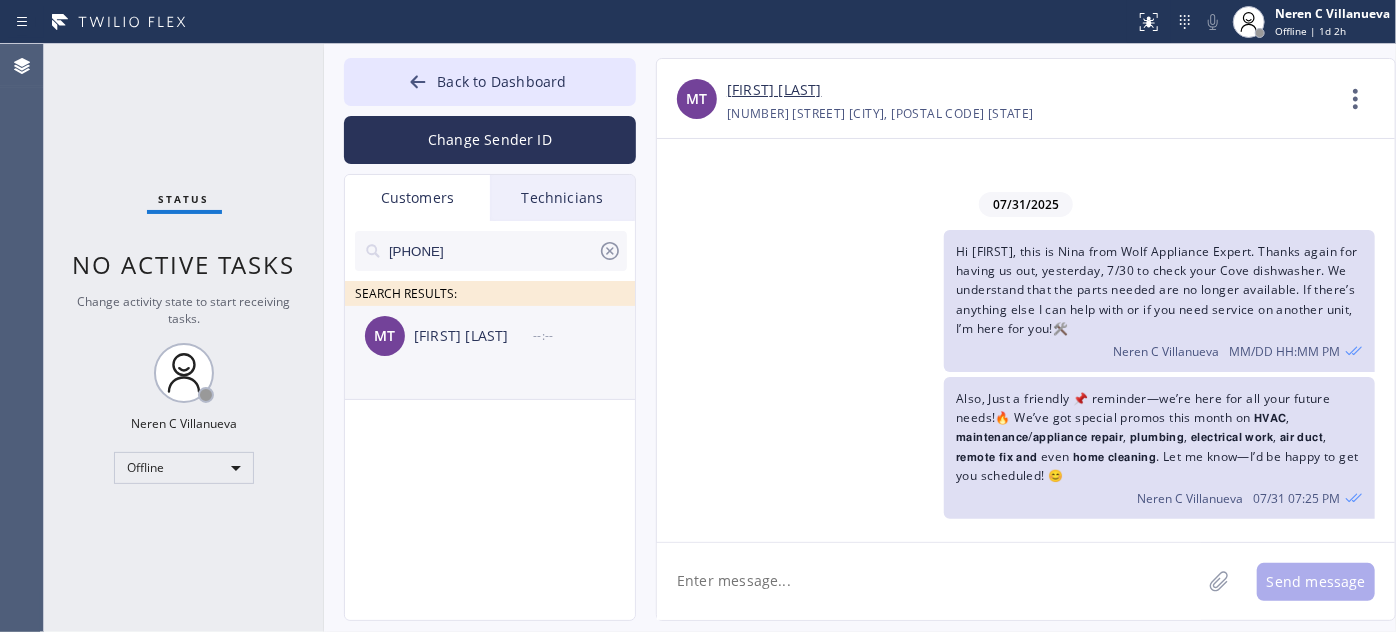 click on "MT [FIRST] [LAST] --:--" at bounding box center (491, 336) 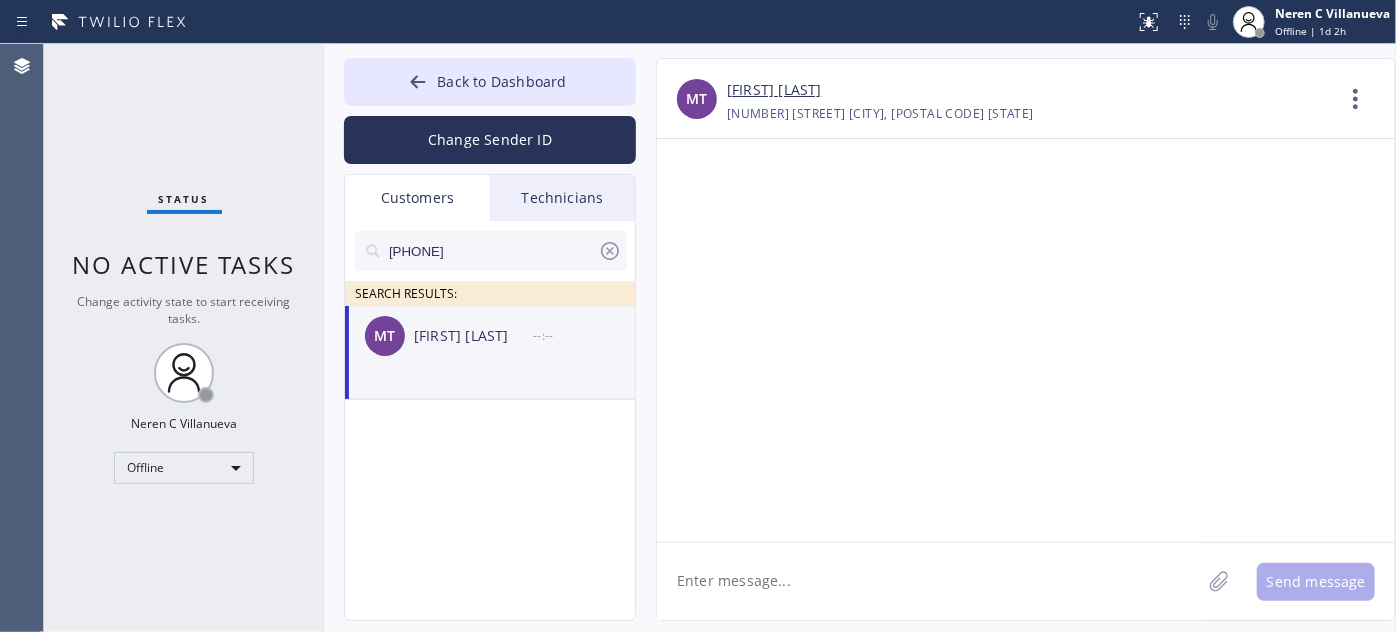 paste on "Hi [FIRST], this is Nina from Home Alliance!👋 Thanks again for having us out, yesterday, [DATE] to check your [appliance]. Our tech confirmed everything’s working properly and there are no issues at the moment. If anything comes up or you need help with another appliance, feel free to reach out—I’m always here to help! 💪" 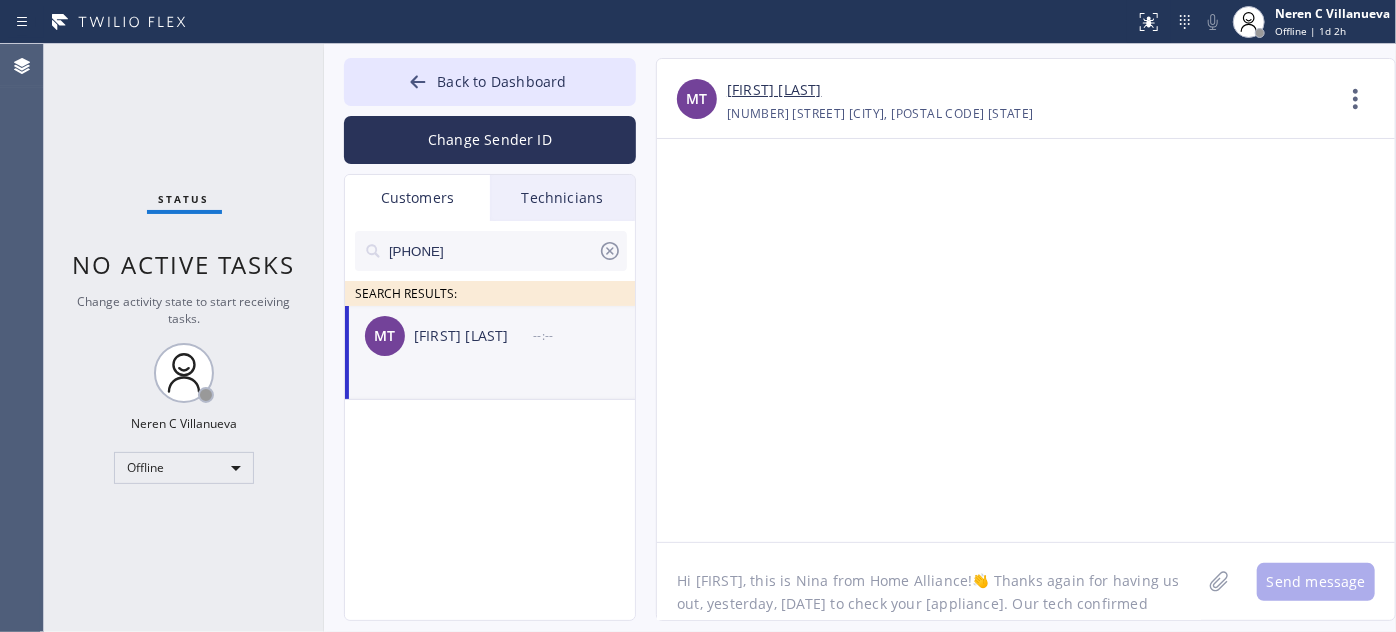 scroll, scrollTop: 62, scrollLeft: 0, axis: vertical 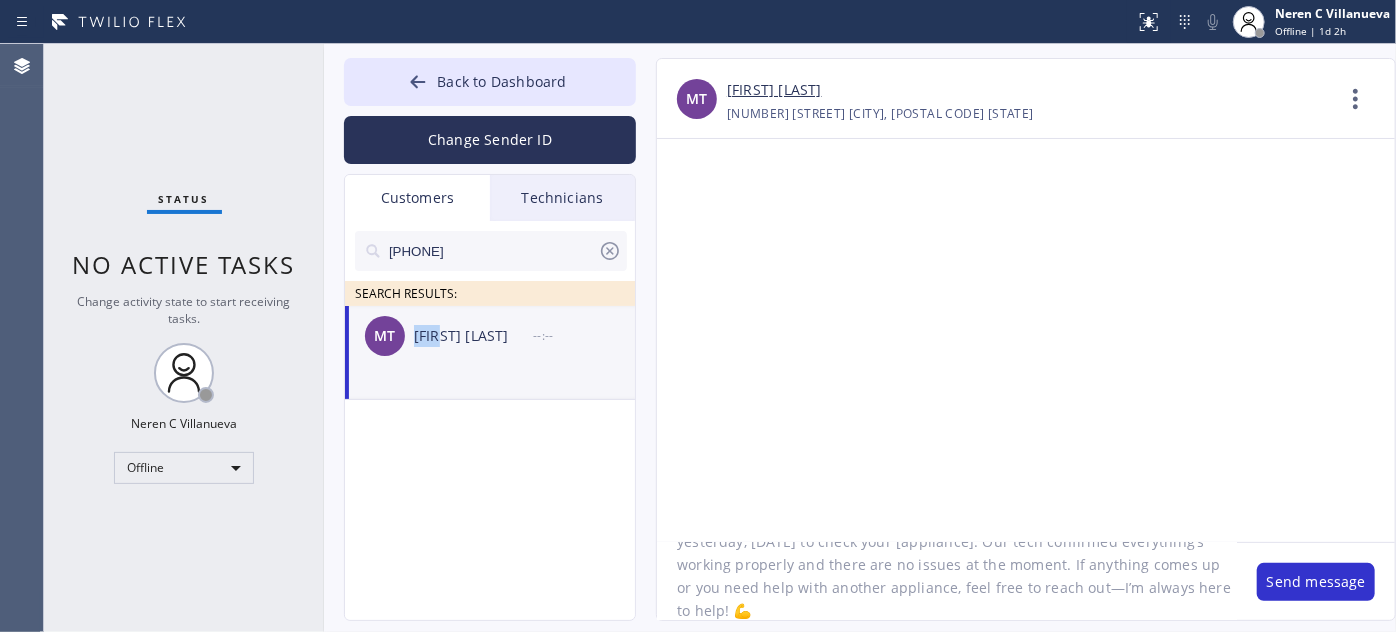 drag, startPoint x: 416, startPoint y: 333, endPoint x: 446, endPoint y: 345, distance: 32.31099 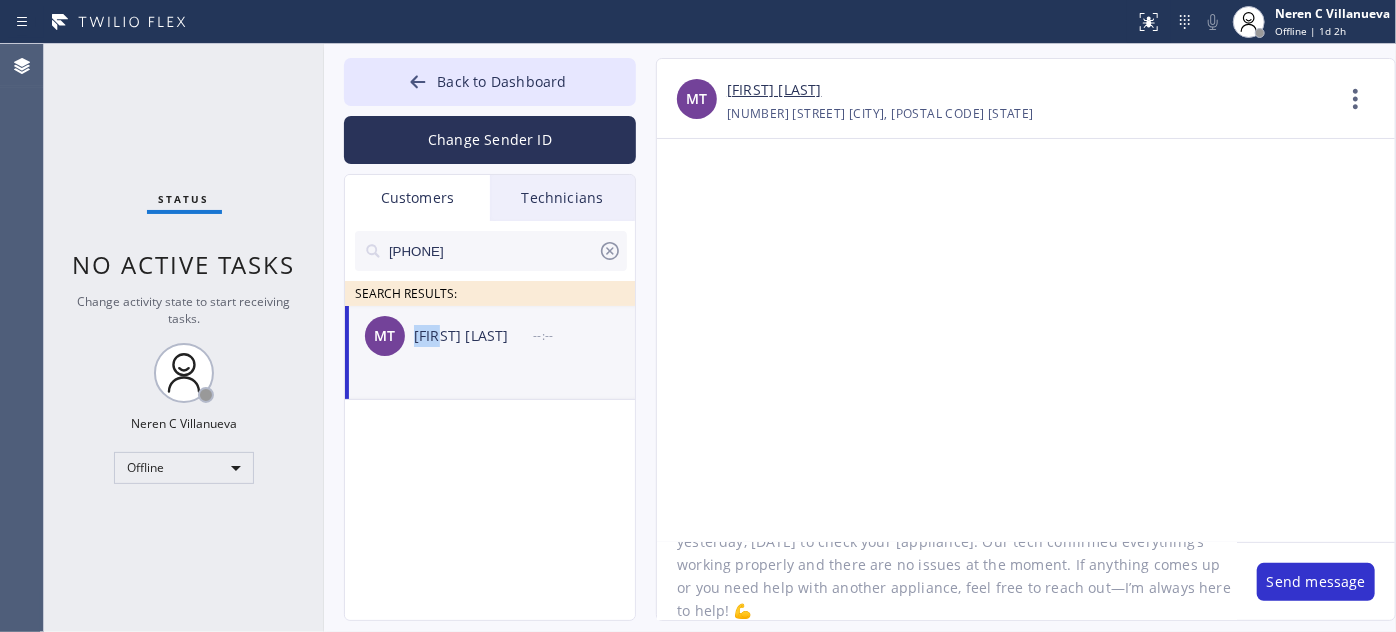 scroll, scrollTop: 0, scrollLeft: 0, axis: both 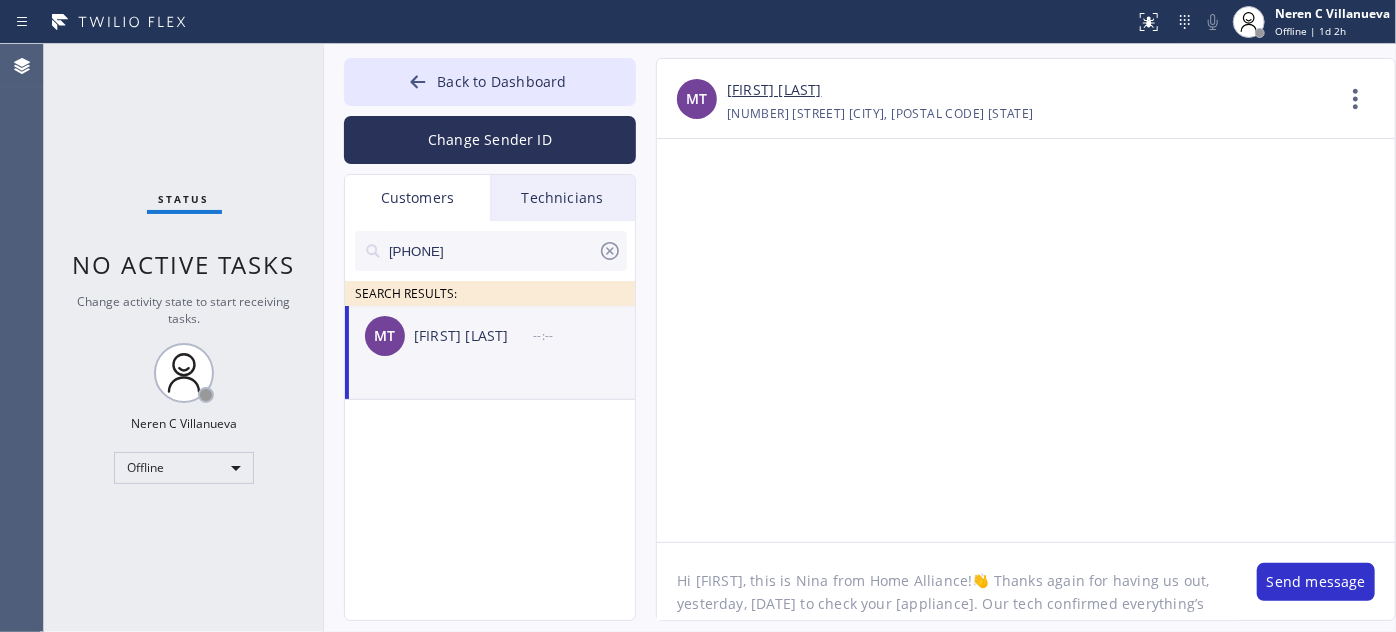 drag, startPoint x: 695, startPoint y: 578, endPoint x: 734, endPoint y: 567, distance: 40.5216 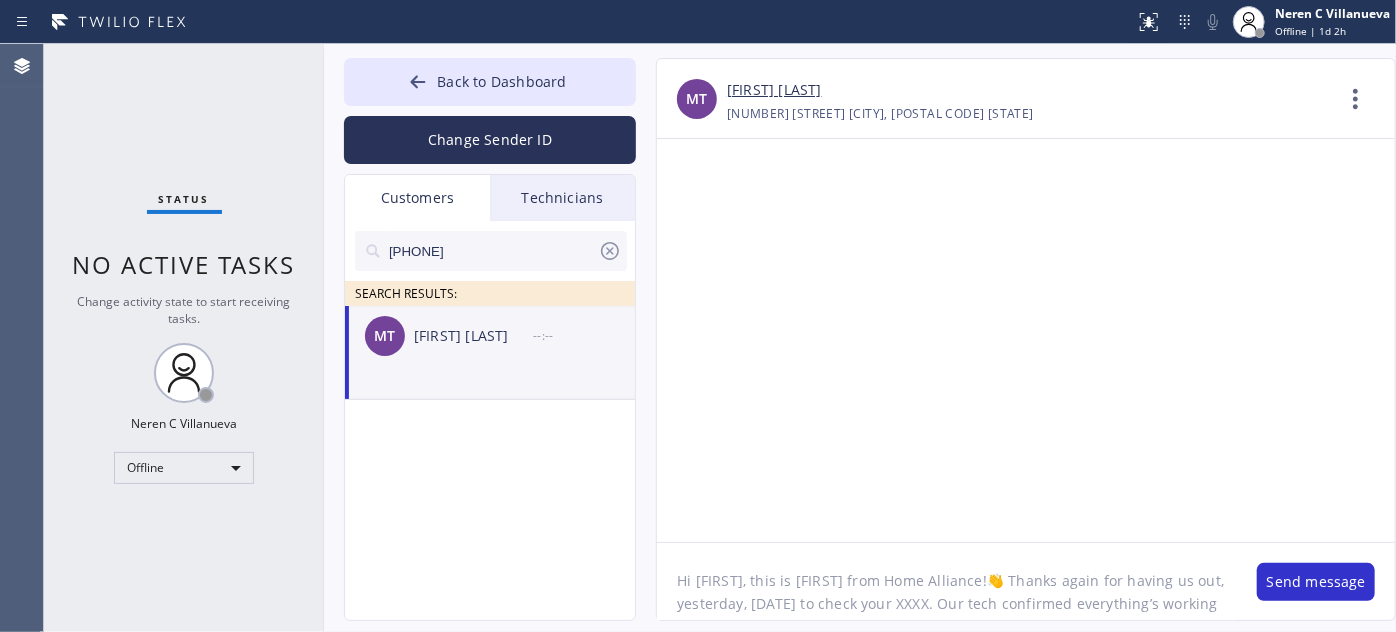 drag, startPoint x: 853, startPoint y: 575, endPoint x: 944, endPoint y: 575, distance: 91 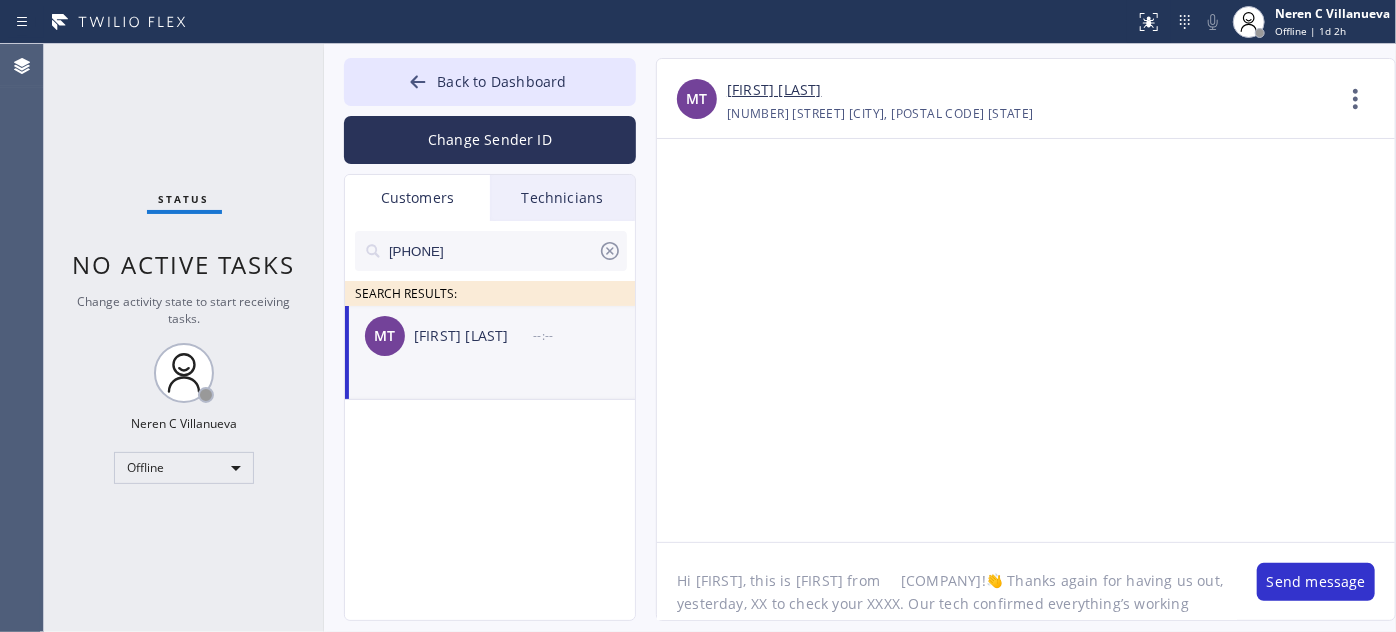 click on "Hi [FIRST], this is [FIRST] from 	[COMPANY]!👋 Thanks again for having us out, yesterday, XX to check your XXXX. Our tech confirmed everything’s working properly and there are no issues at the moment. If anything comes up or you need help with another appliance, feel free to reach out—I’m always here to help! 💪" 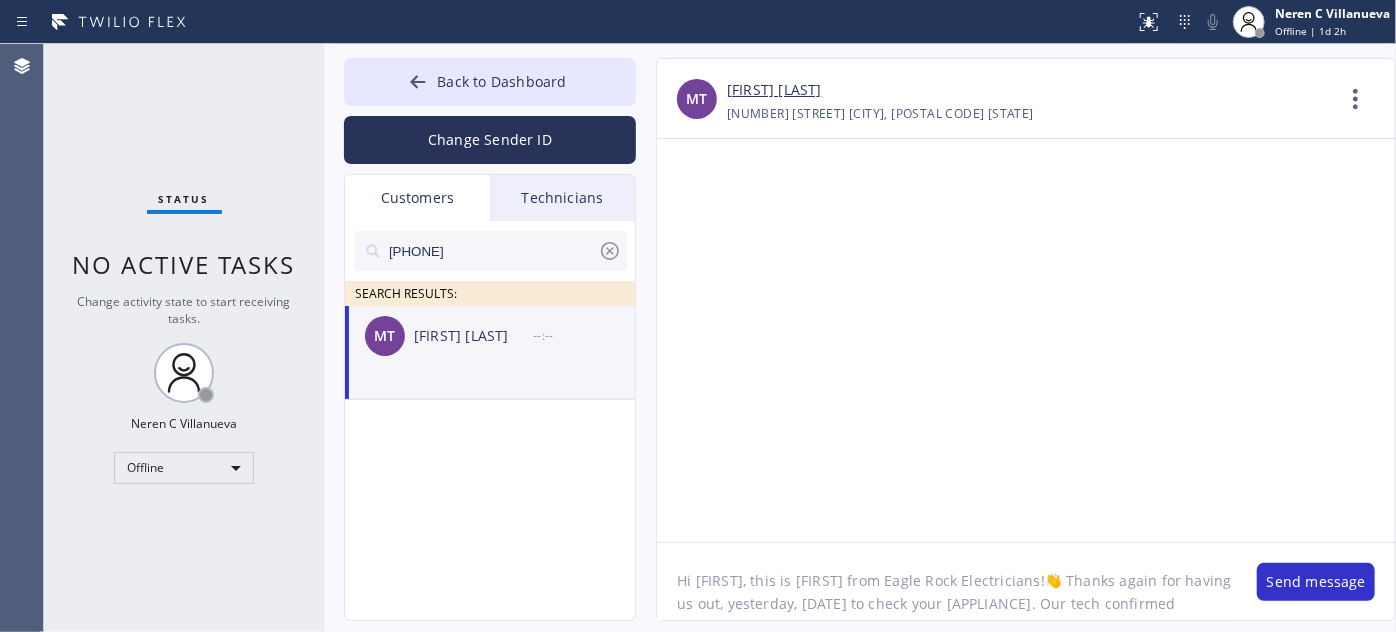 scroll, scrollTop: 8, scrollLeft: 0, axis: vertical 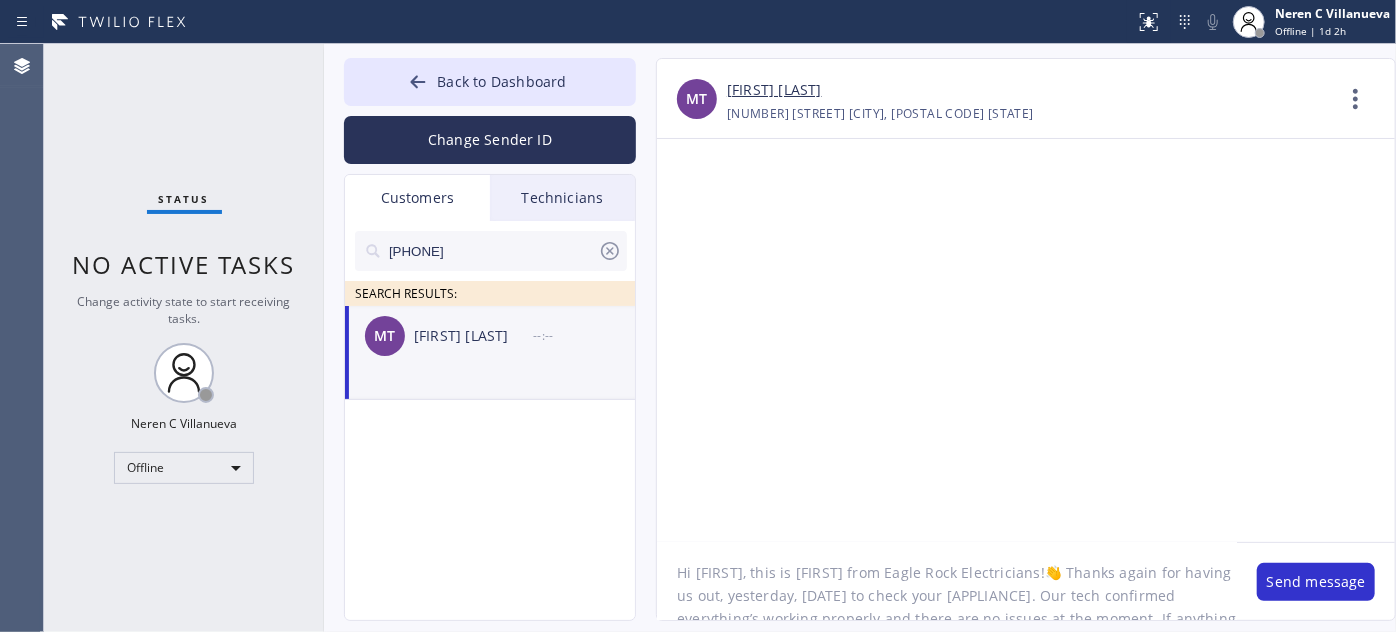 drag, startPoint x: 781, startPoint y: 606, endPoint x: 798, endPoint y: 603, distance: 17.262676 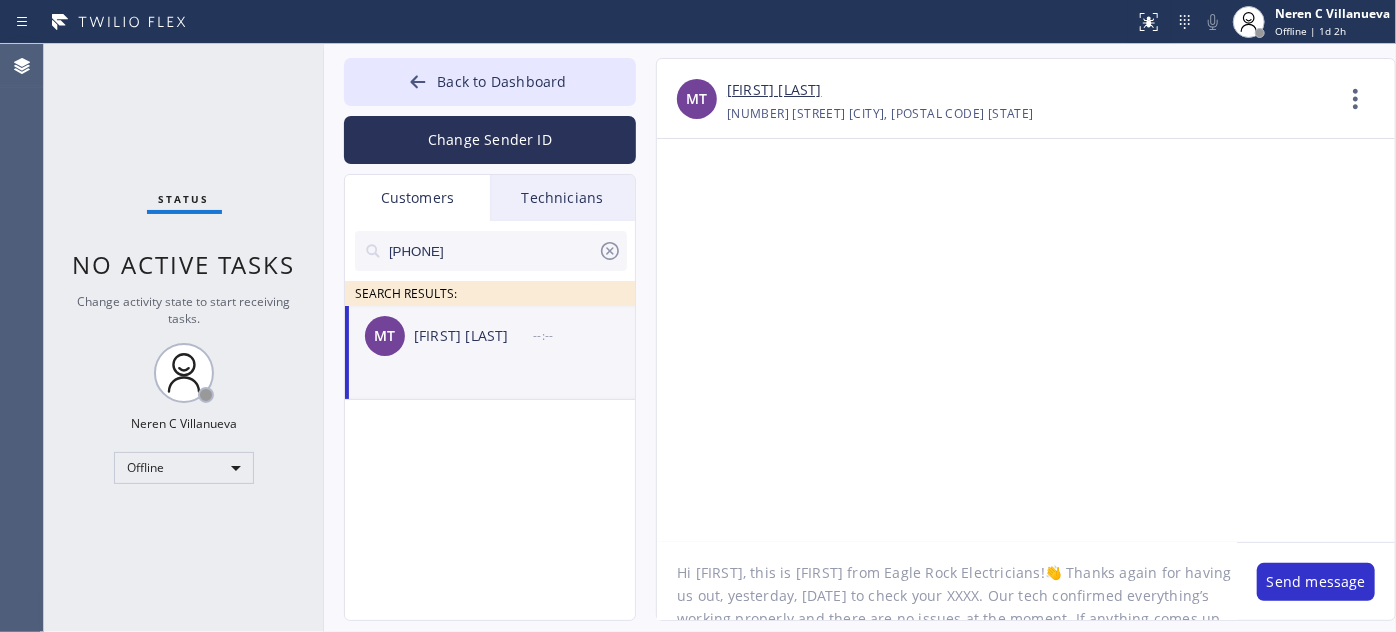 drag, startPoint x: 907, startPoint y: 596, endPoint x: 937, endPoint y: 594, distance: 30.066593 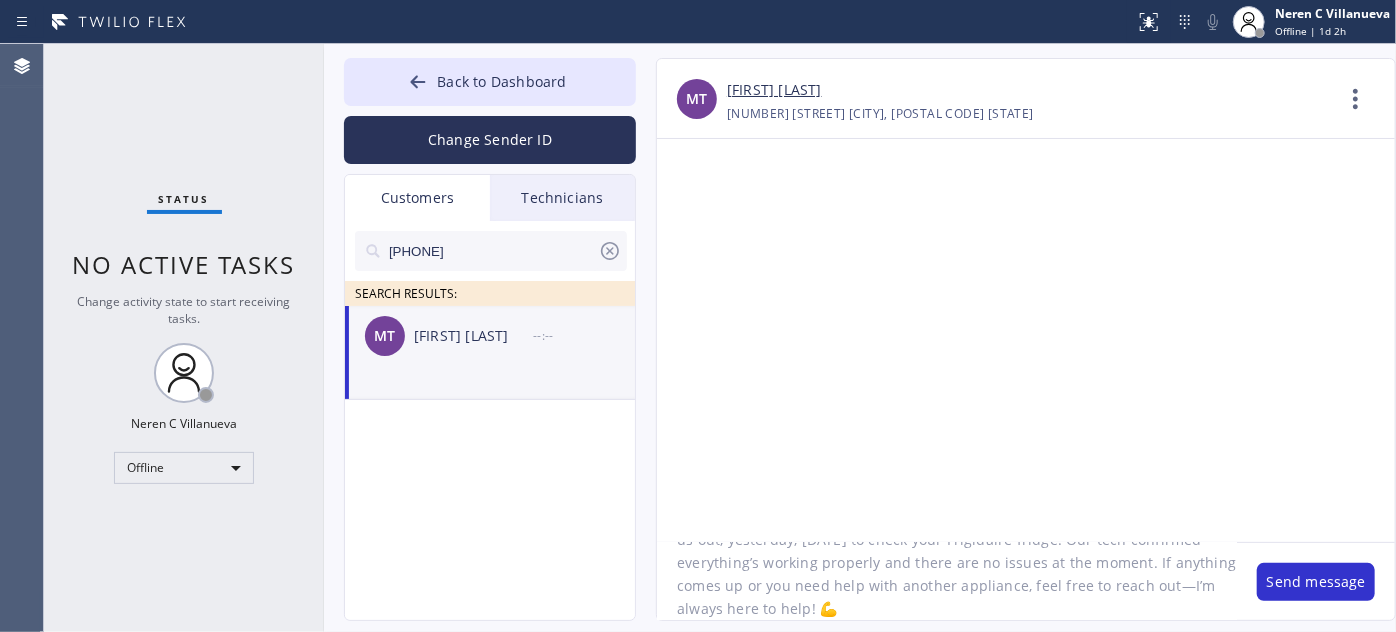 scroll, scrollTop: 0, scrollLeft: 0, axis: both 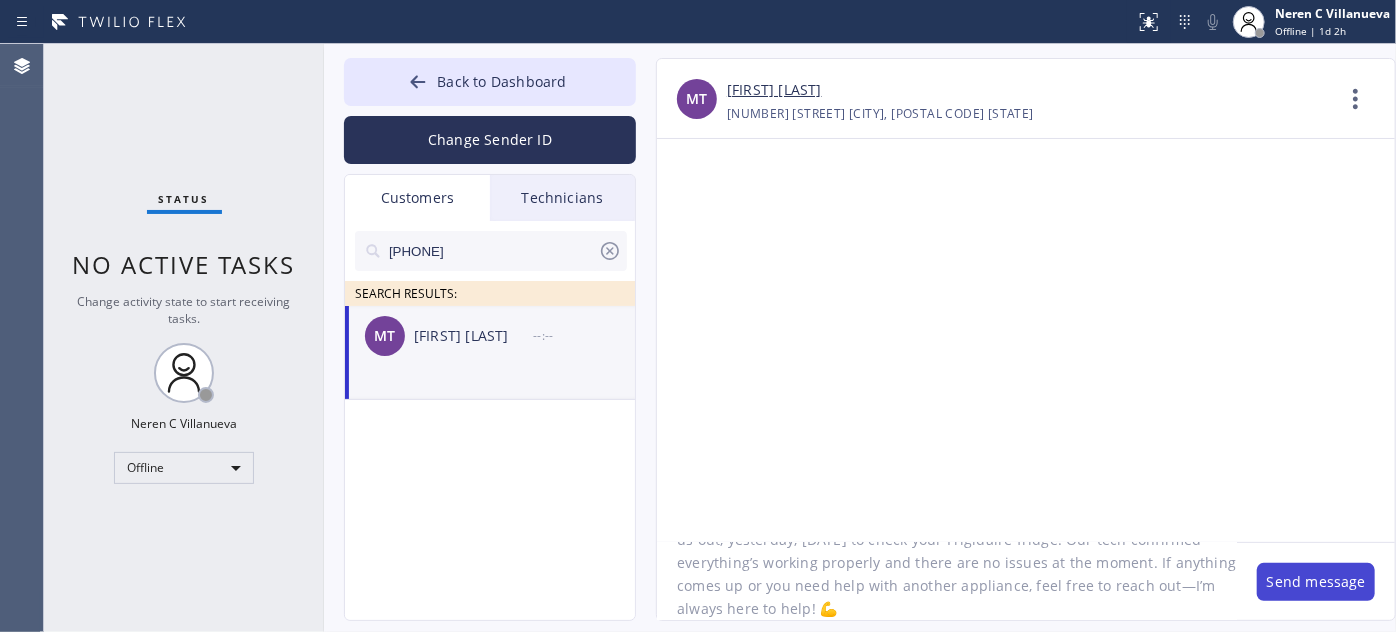 type on "Hi [FIRST], this is Nina from Eagle Rock Electricians!👋 Thanks again for having us out, yesterday, [DATE] to check your Frigidaire fridge. Our tech confirmed everything’s working properly and there are no issues at the moment. If anything comes up or you need help with another appliance, feel free to reach out—I’m always here to help! 💪" 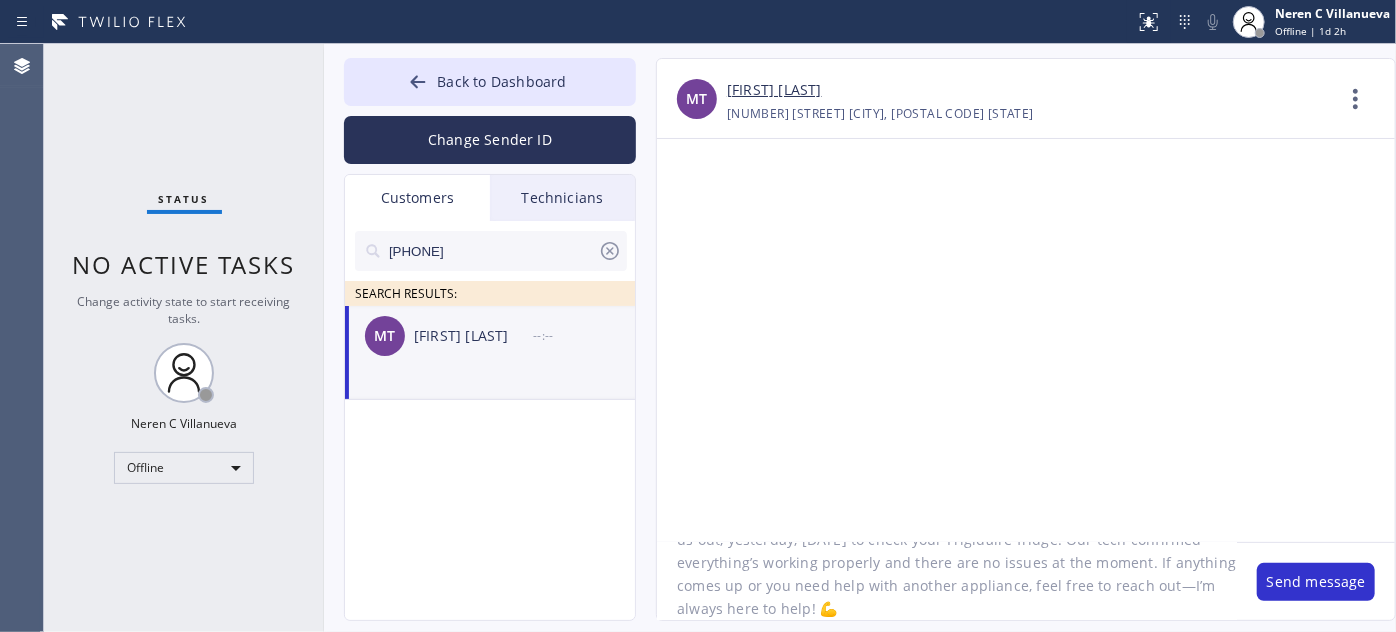 click on "Send message" at bounding box center (1316, 582) 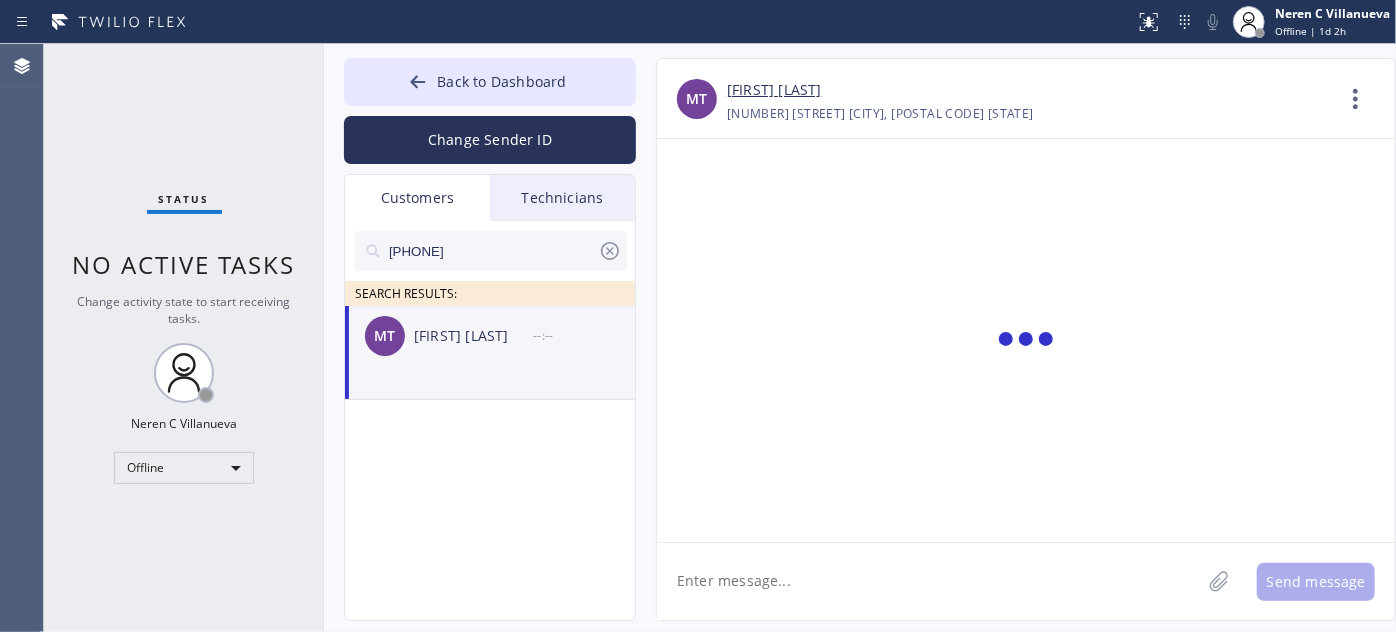 scroll, scrollTop: 0, scrollLeft: 0, axis: both 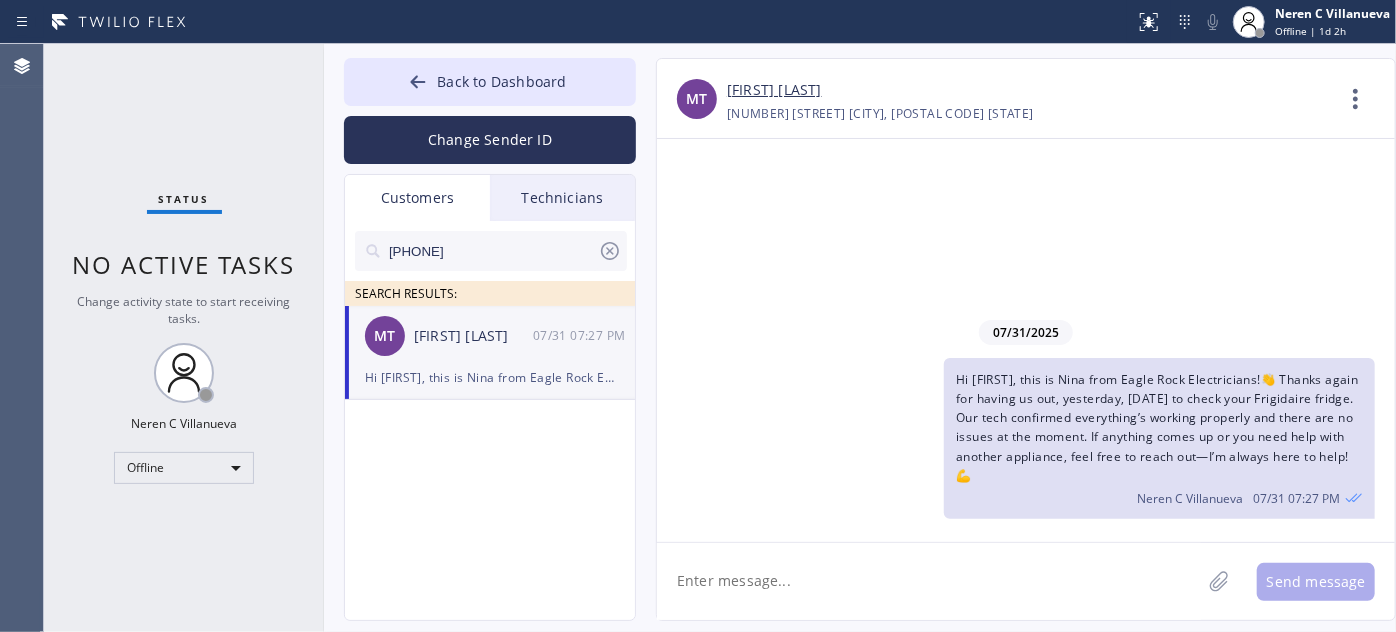 drag, startPoint x: 504, startPoint y: 239, endPoint x: 368, endPoint y: 249, distance: 136.36716 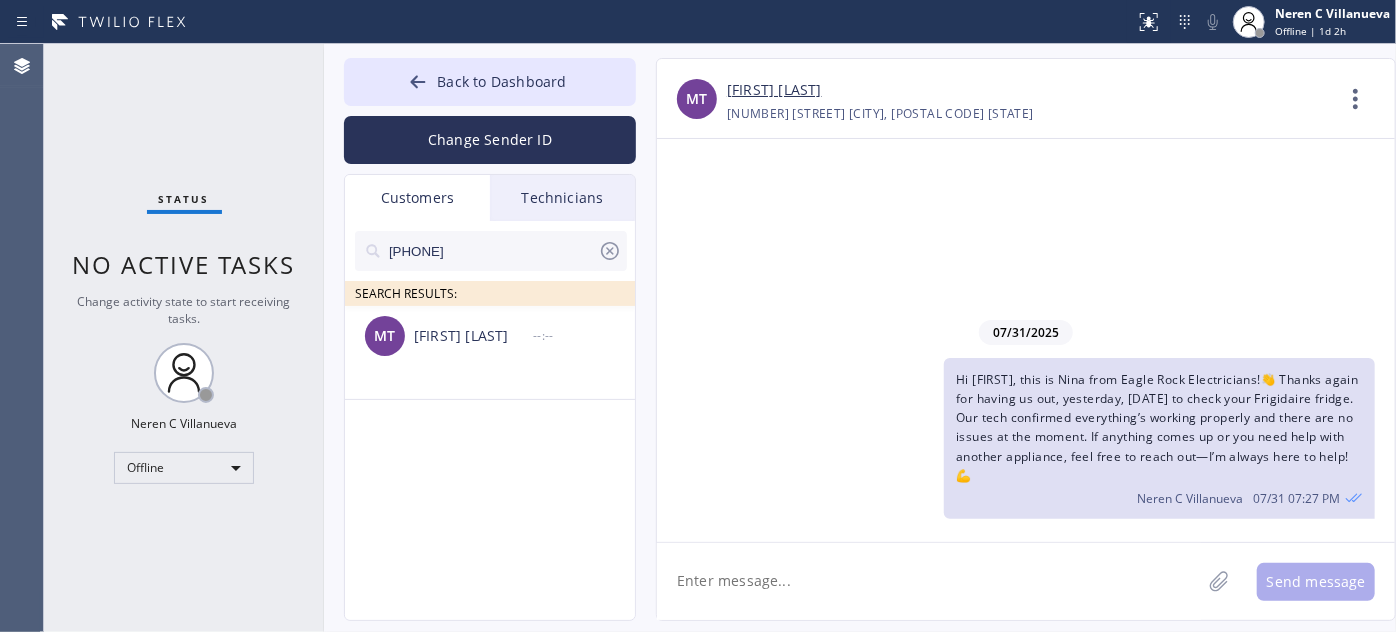drag, startPoint x: 437, startPoint y: 250, endPoint x: 312, endPoint y: 234, distance: 126.01984 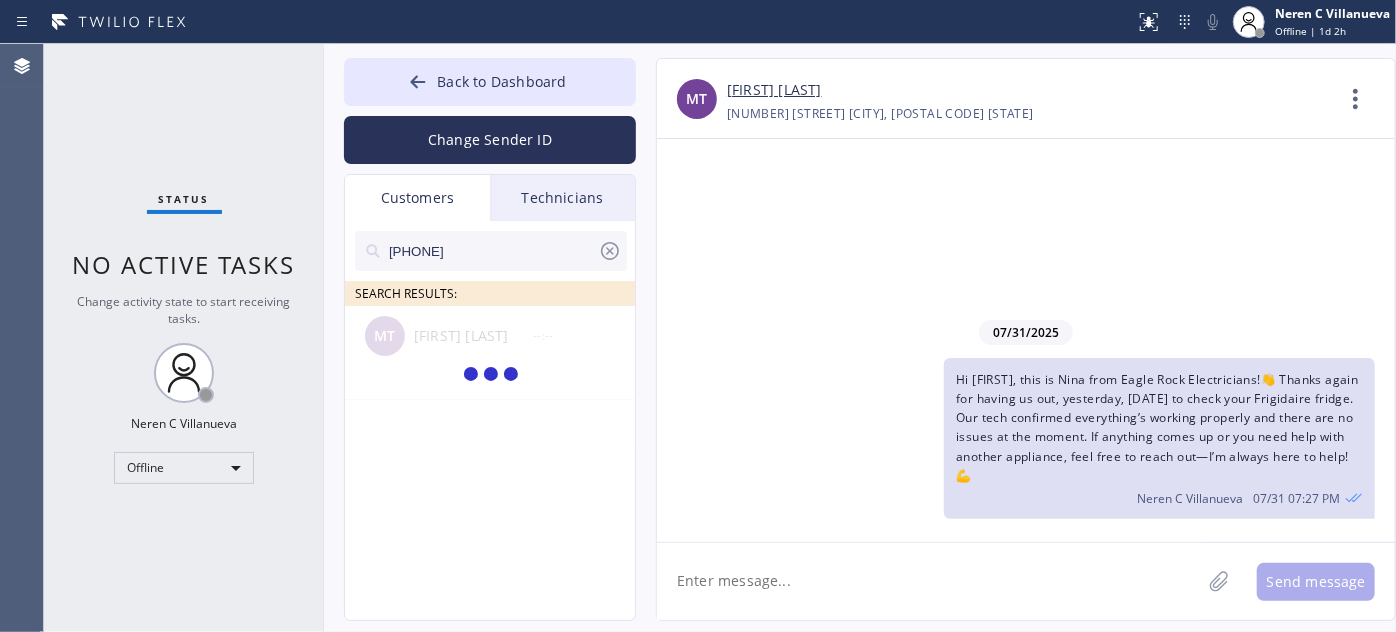 type on "[PHONE]" 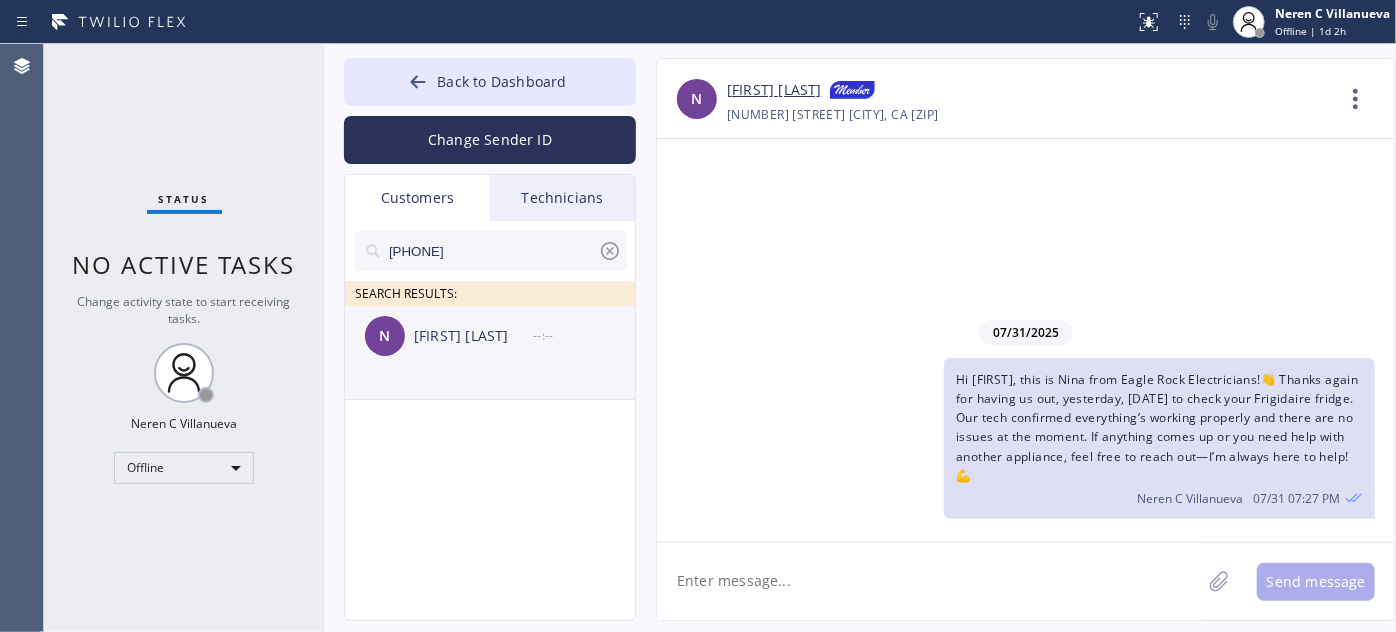 drag, startPoint x: 485, startPoint y: 357, endPoint x: 589, endPoint y: 333, distance: 106.733315 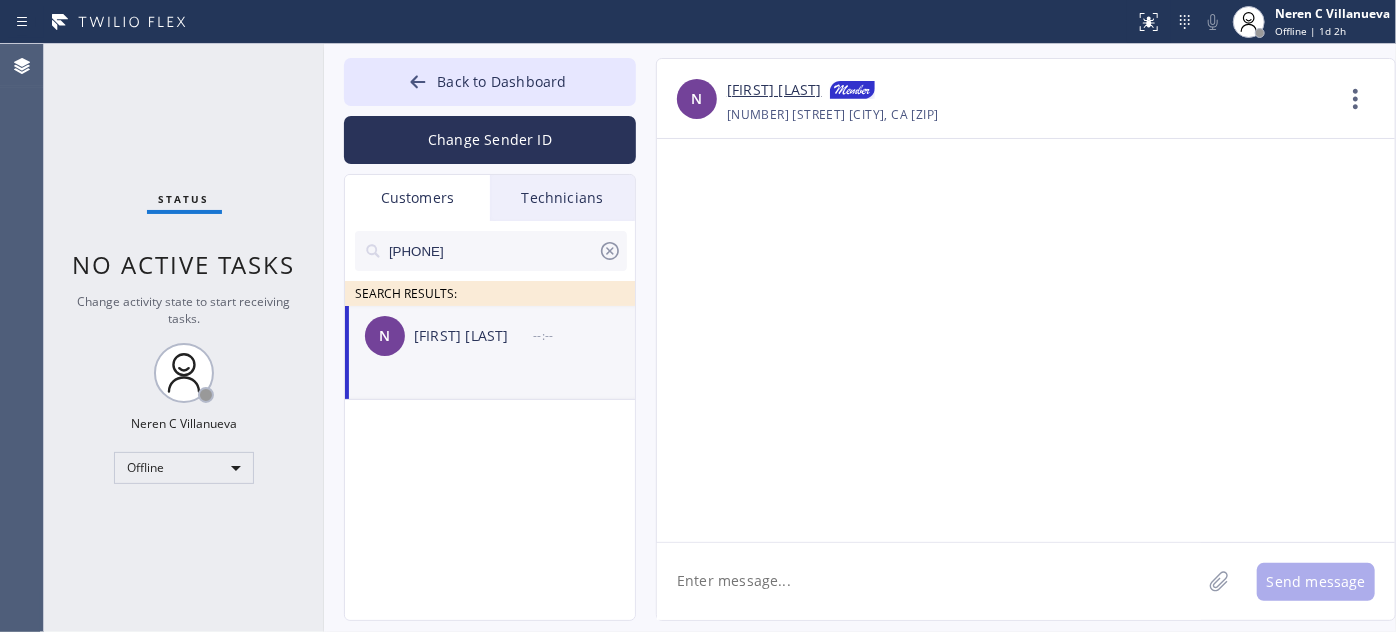 click on "[FIRST] [LAST]" at bounding box center [491, 336] 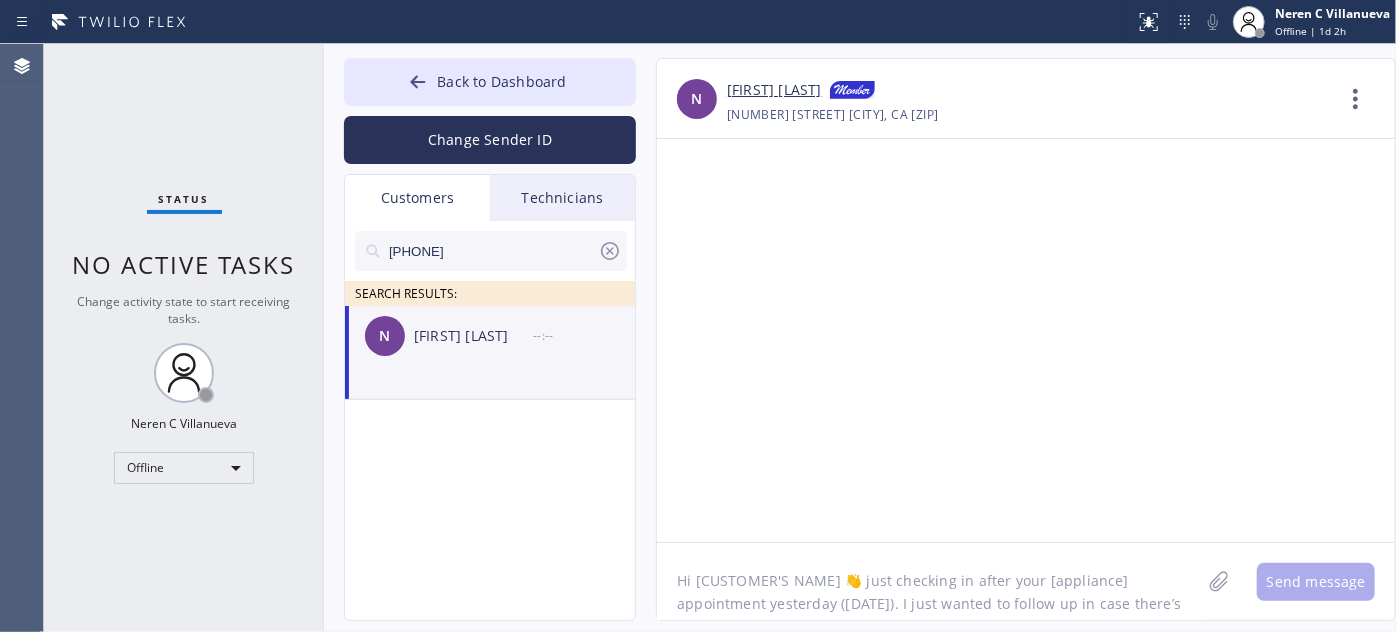scroll, scrollTop: 40, scrollLeft: 0, axis: vertical 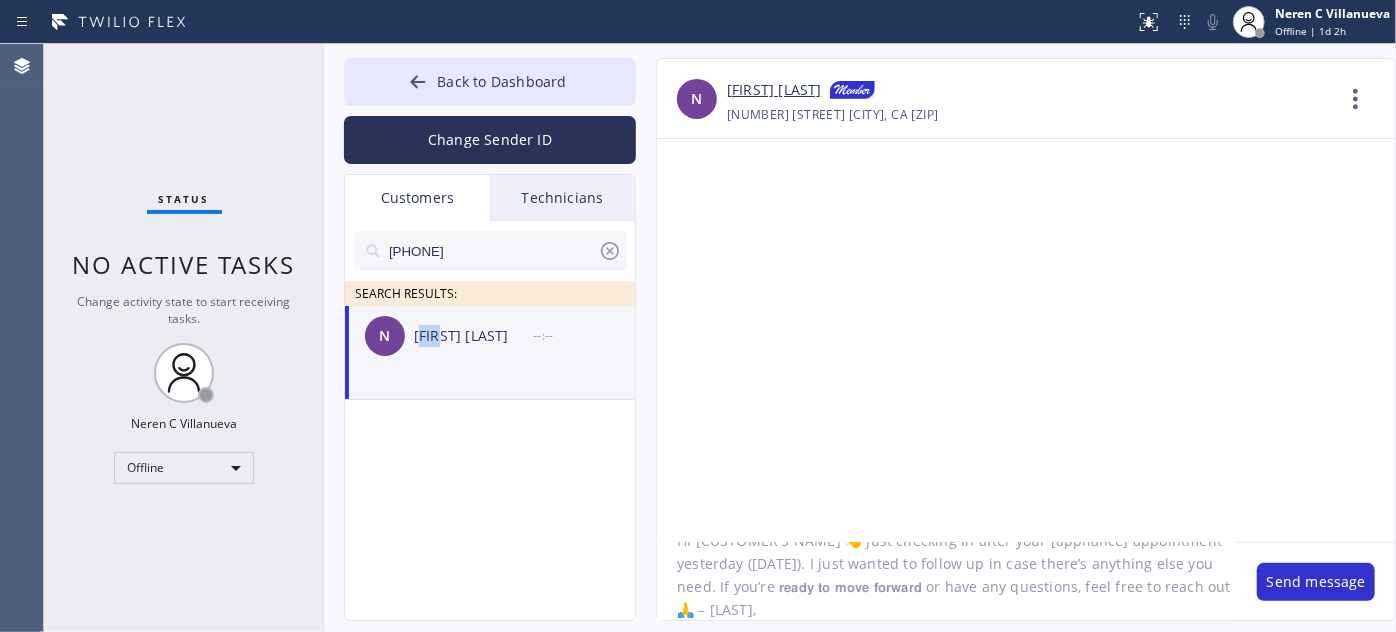 drag, startPoint x: 412, startPoint y: 337, endPoint x: 432, endPoint y: 346, distance: 21.931713 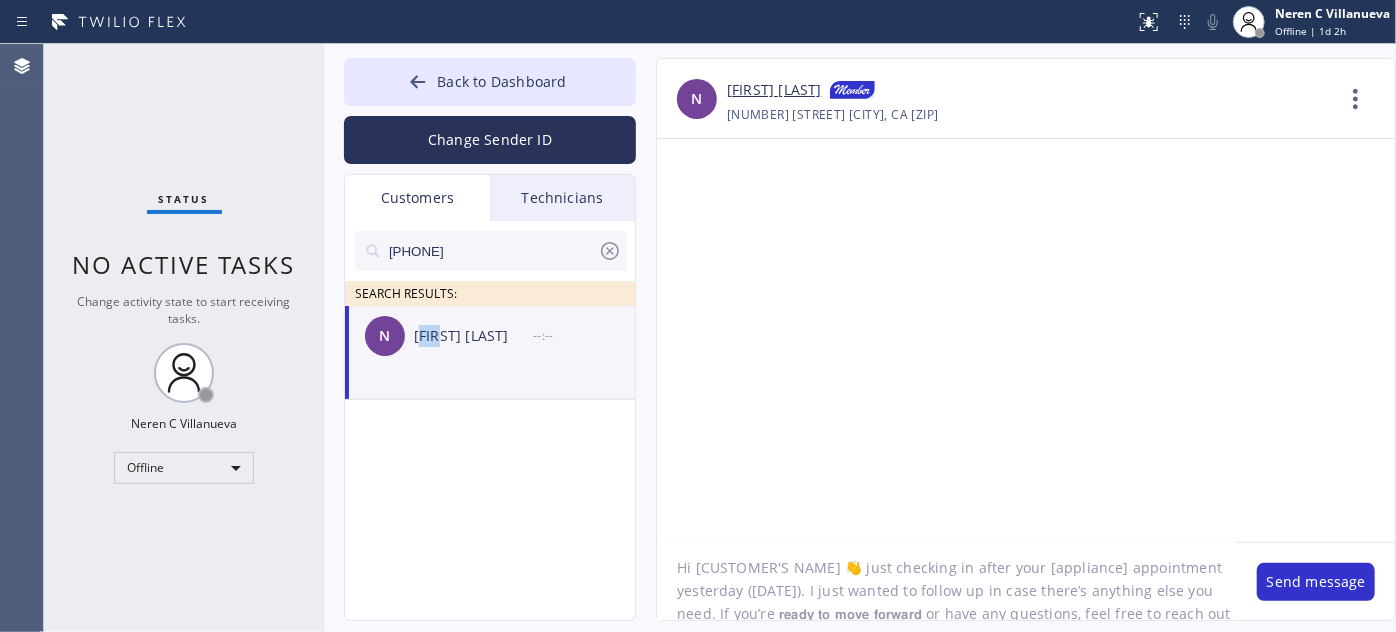scroll, scrollTop: 0, scrollLeft: 0, axis: both 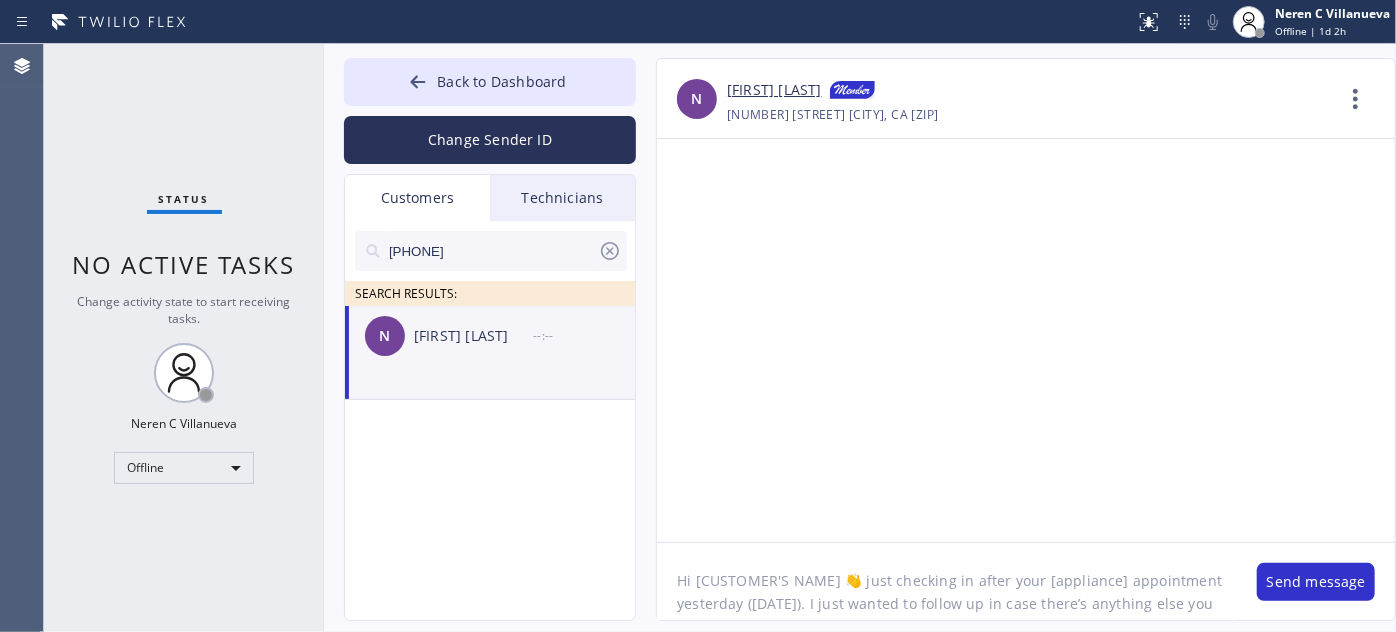 click on "Hi [CUSTOMER'S NAME] 👋 just checking in after your [appliance] appointment yesterday ([DATE]). I just wanted to follow up in case there’s anything else you need. If you’re 𝗿𝗲𝗮𝗱𝘆 𝘁𝗼 𝗺𝗼𝘃𝗲 𝗳𝗼𝗿𝘄𝗮𝗿𝗱 or have any questions, feel free to reach out 🙏 – [LAST]," 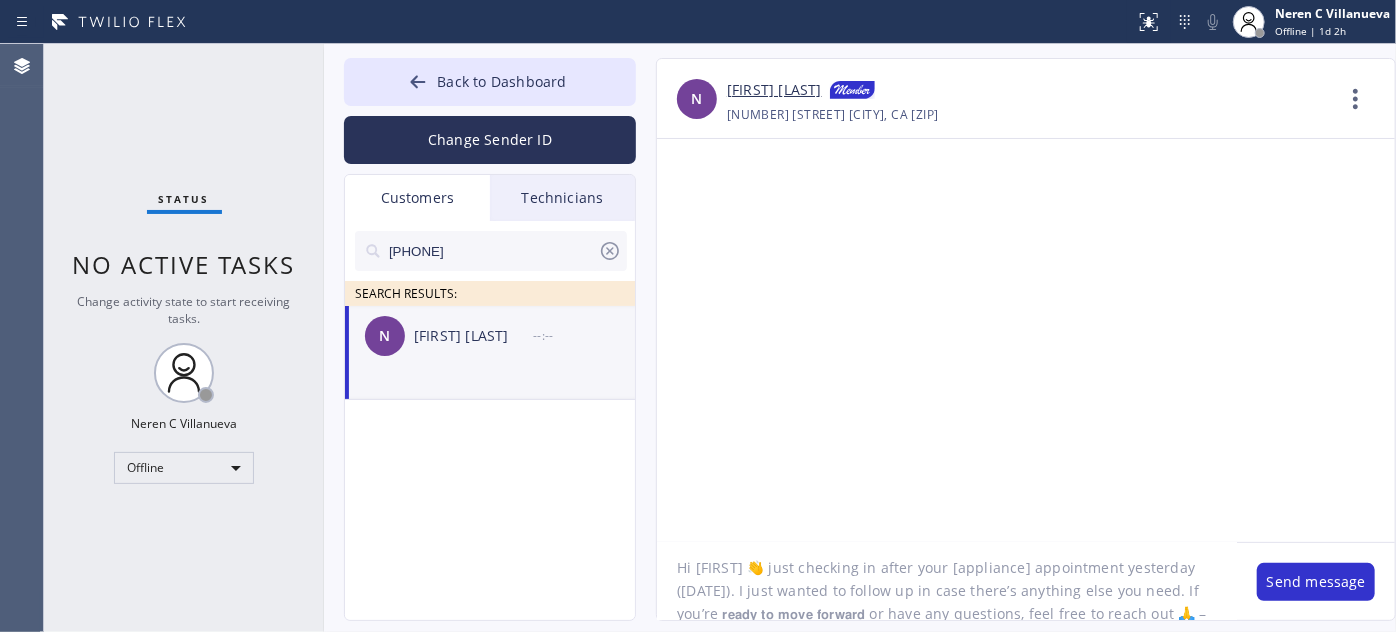 scroll, scrollTop: 18, scrollLeft: 0, axis: vertical 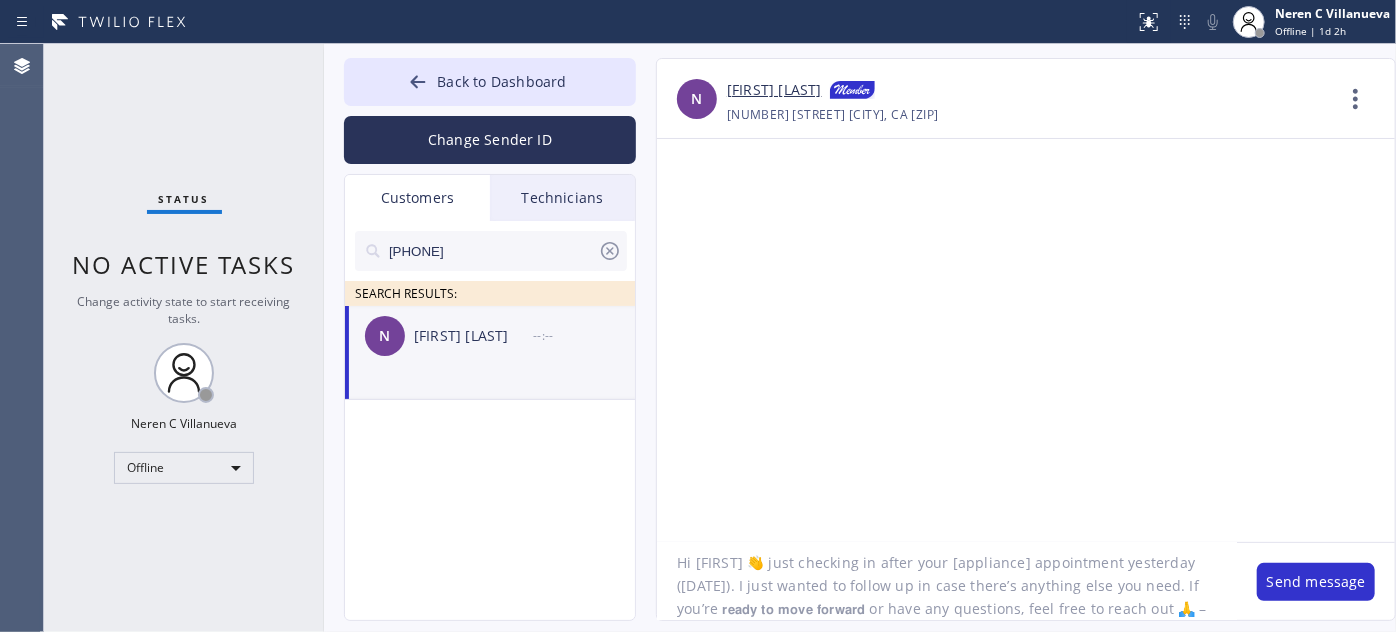 click on "Hi [FIRST] 👋 just checking in after your [appliance] appointment yesterday ([DATE]). I just wanted to follow up in case there’s anything else you need. If you’re 𝗿𝗲𝗮𝗱𝘆 𝘁𝗼 𝗺𝗼𝘃𝗲 𝗳𝗼𝗿𝘄𝗮𝗿𝗱 or have any questions, feel free to reach out 🙏 – [FIRST]," 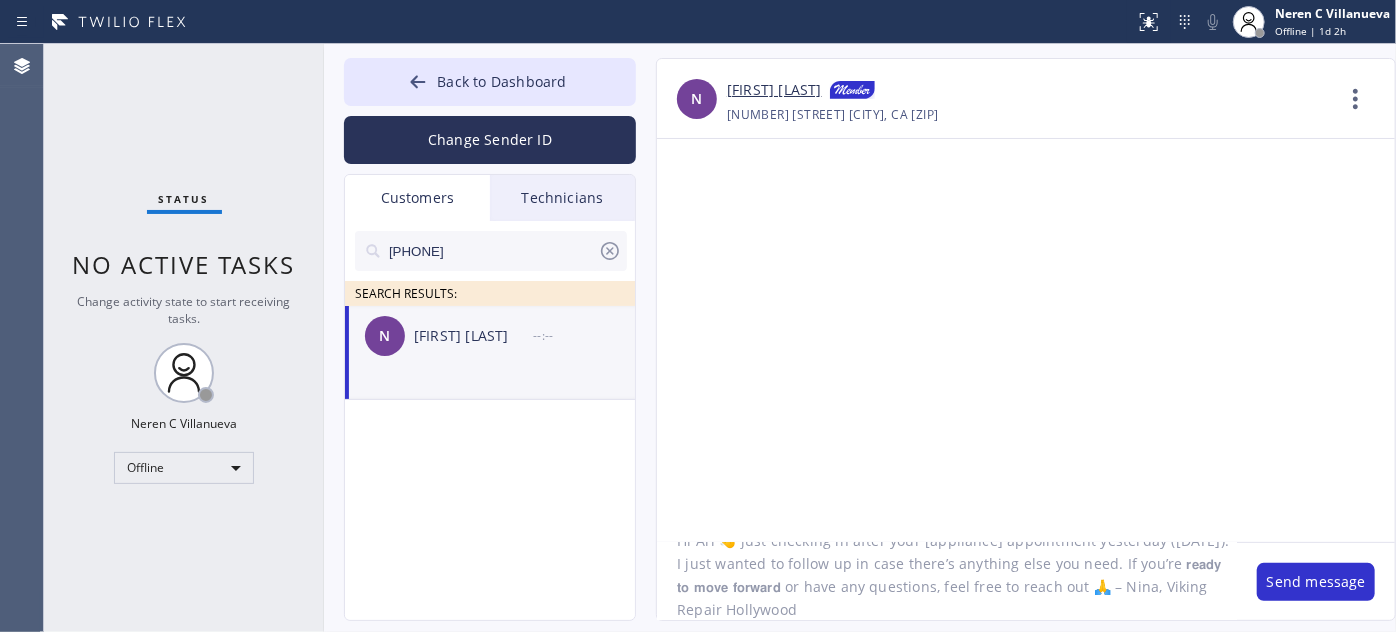 scroll, scrollTop: 0, scrollLeft: 0, axis: both 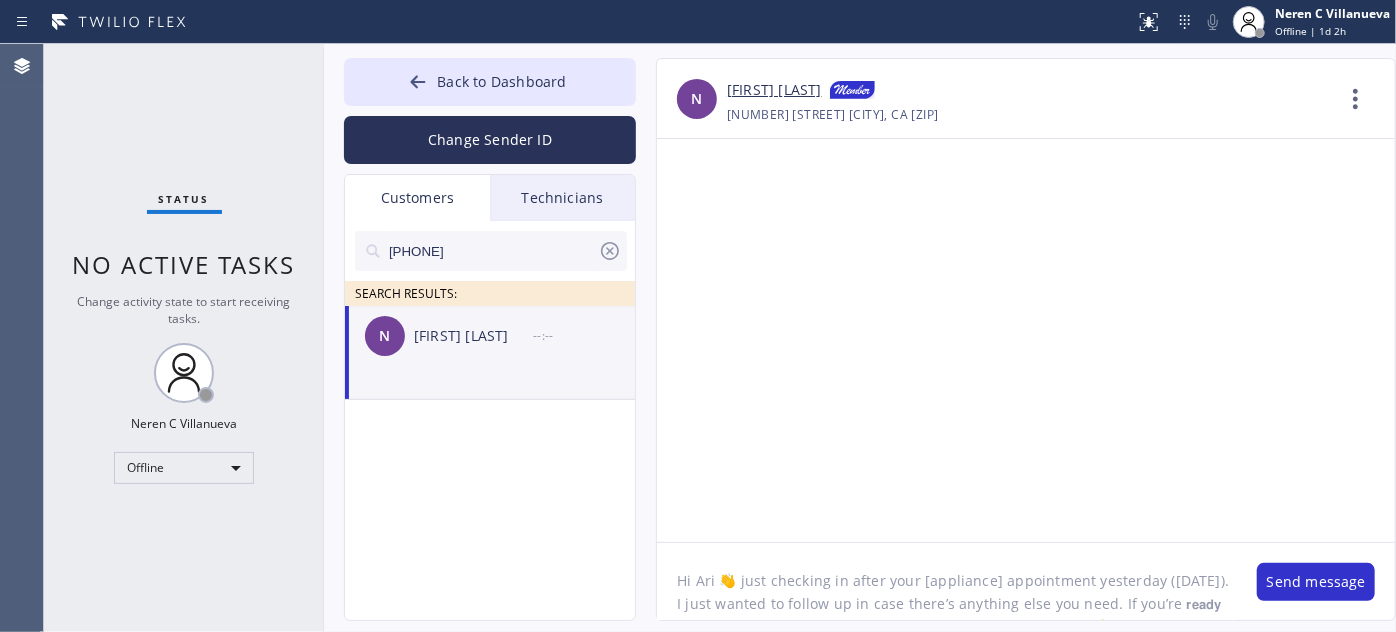 drag, startPoint x: 918, startPoint y: 580, endPoint x: 992, endPoint y: 579, distance: 74.00676 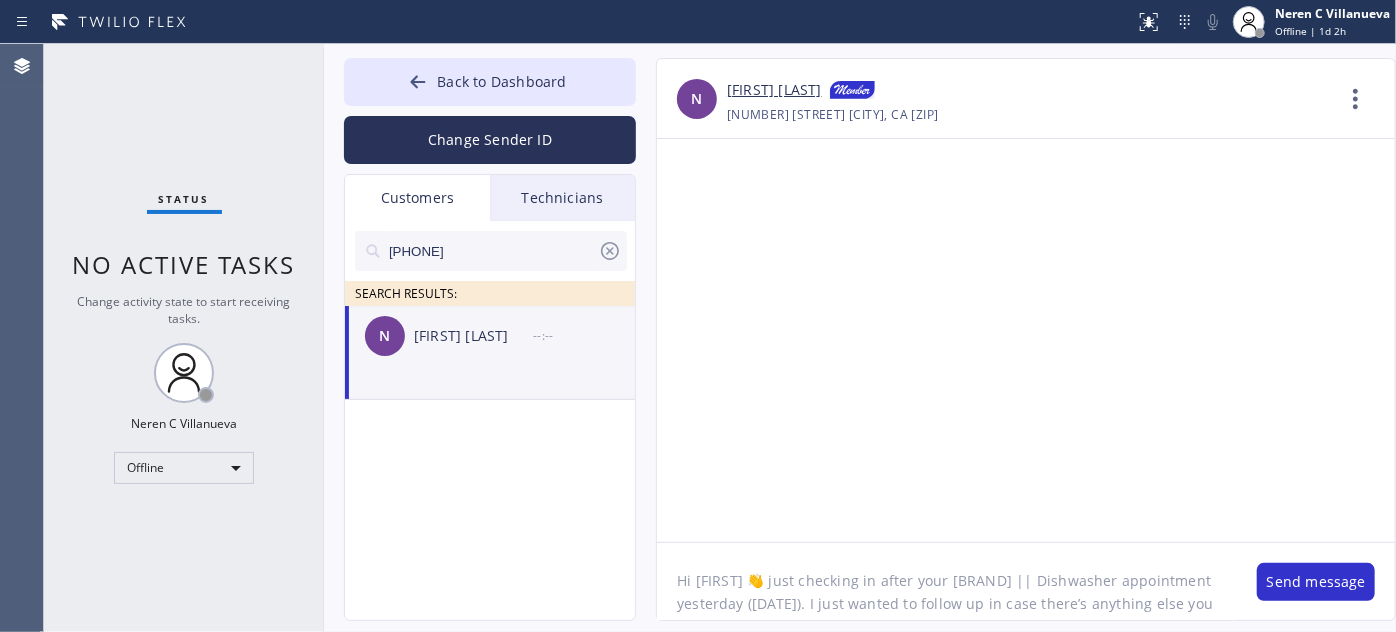 drag, startPoint x: 936, startPoint y: 581, endPoint x: 1026, endPoint y: 581, distance: 90 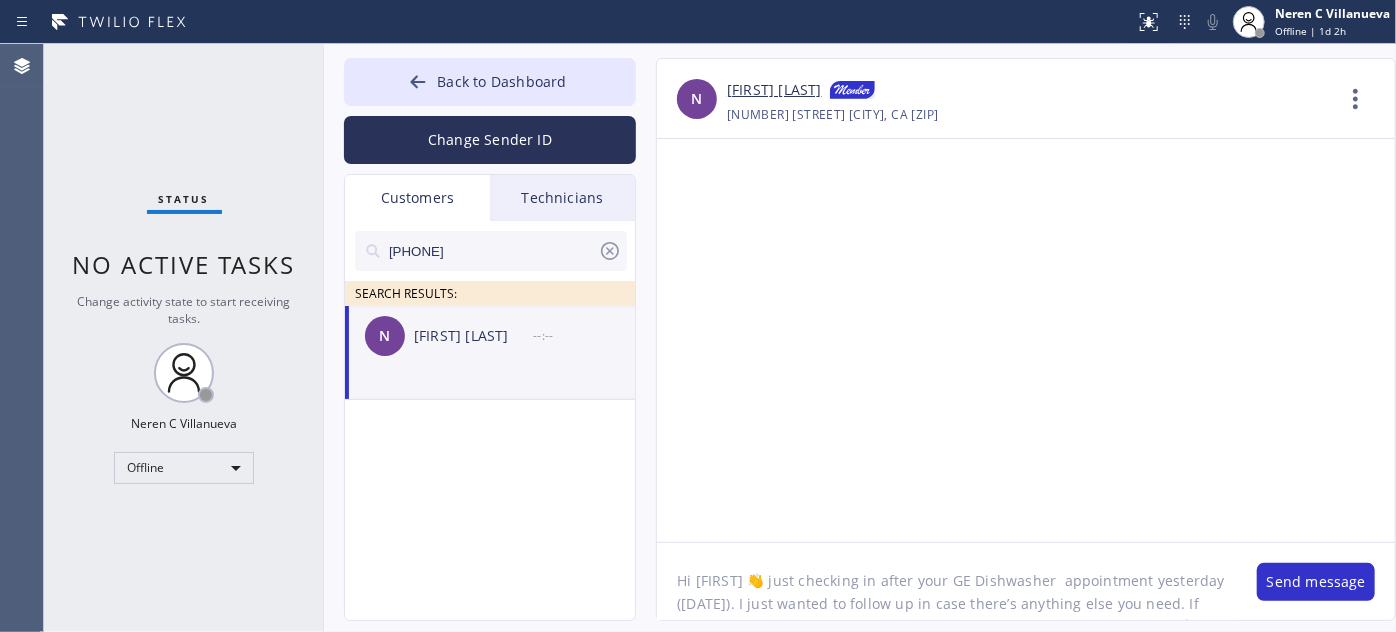 type on "Hi [FIRST] 👋 just checking in after your GE Dishwasher  appointment yesterday ([DATE]). I just wanted to follow up in case there’s anything else you need. If you’re 𝗿𝗲𝗮𝗱𝘆 𝘁𝗼 𝗺𝗼𝘃𝗲 𝗳𝗼𝗿𝘄𝗮𝗿𝗱 or have any questions, feel free to reach out 🙏 – [FIRST], Viking Repair Hollywood" 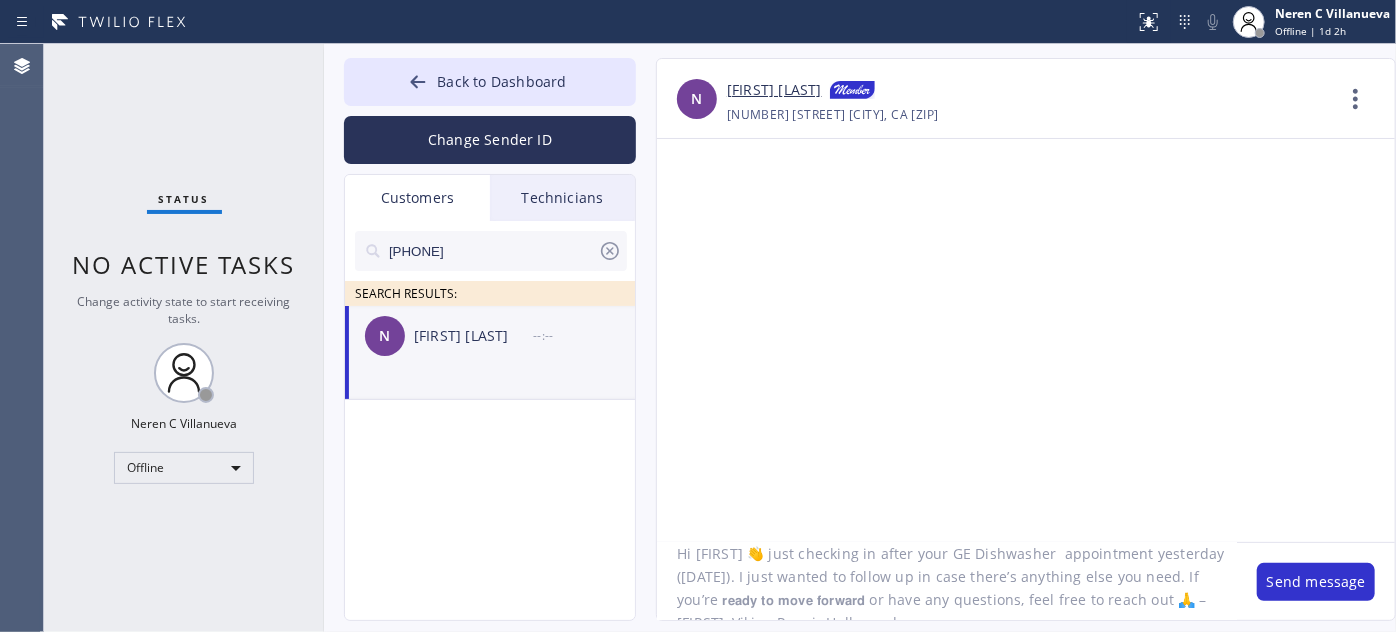 scroll, scrollTop: 41, scrollLeft: 0, axis: vertical 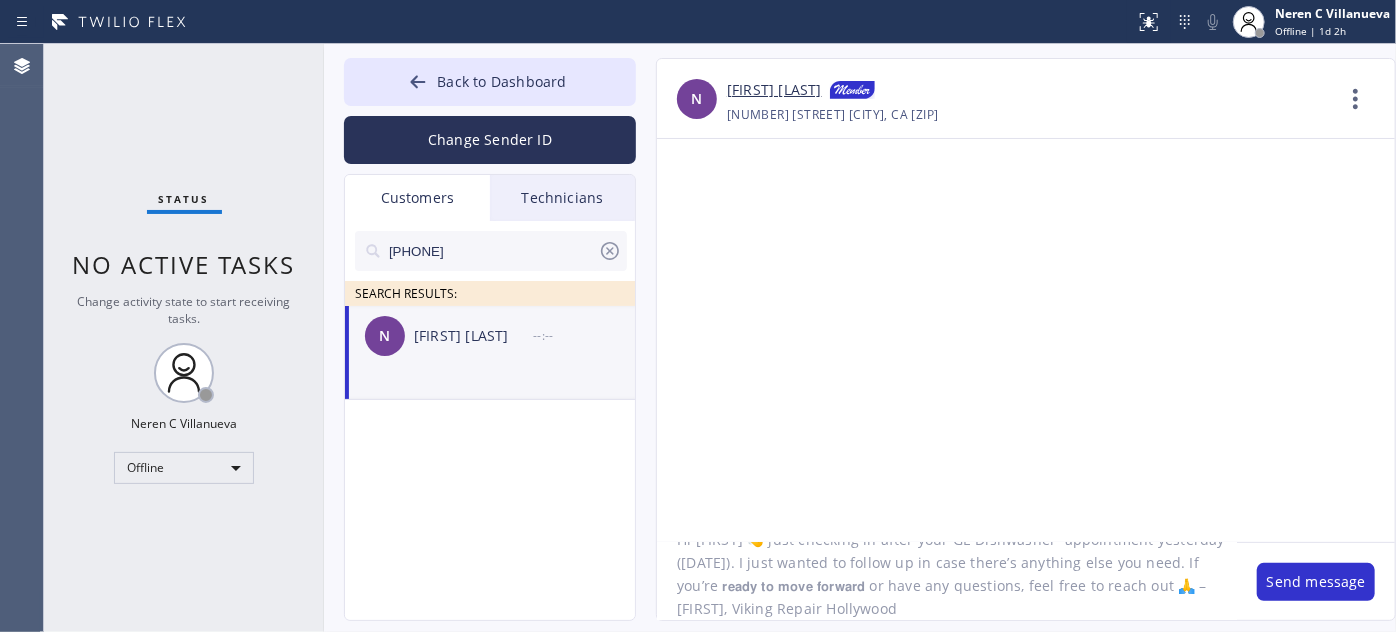 drag, startPoint x: 1288, startPoint y: 579, endPoint x: 1277, endPoint y: 552, distance: 29.15476 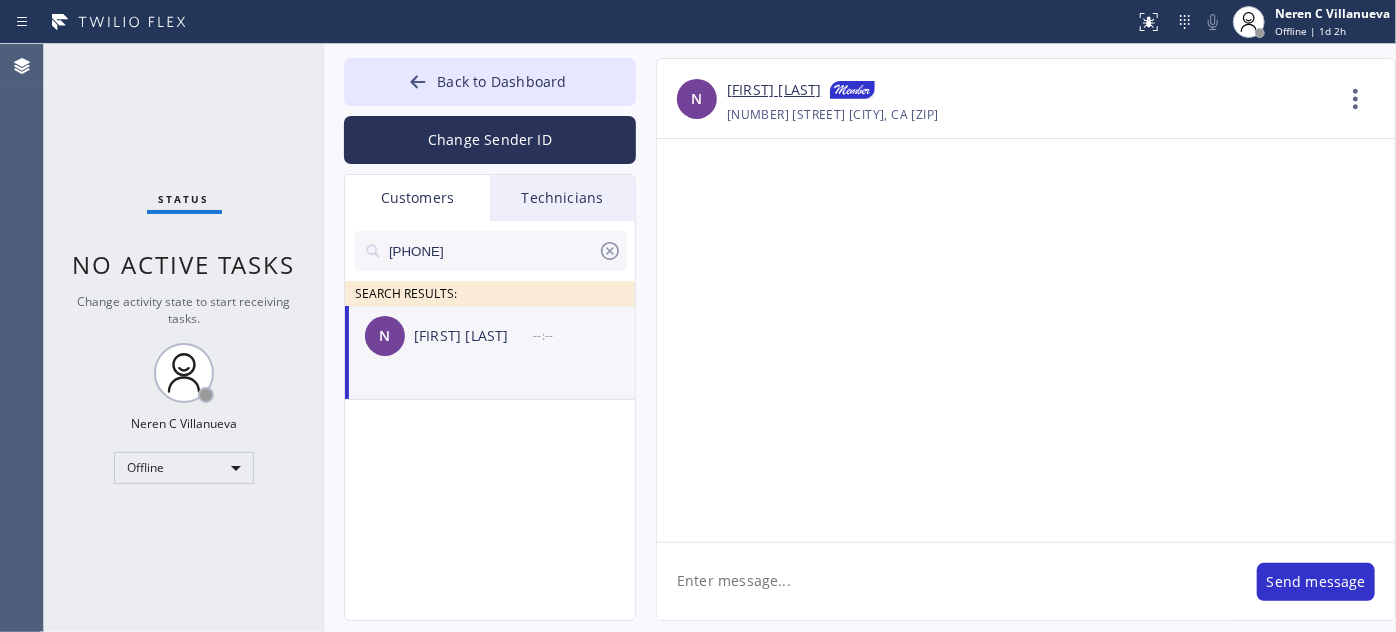 scroll, scrollTop: 0, scrollLeft: 0, axis: both 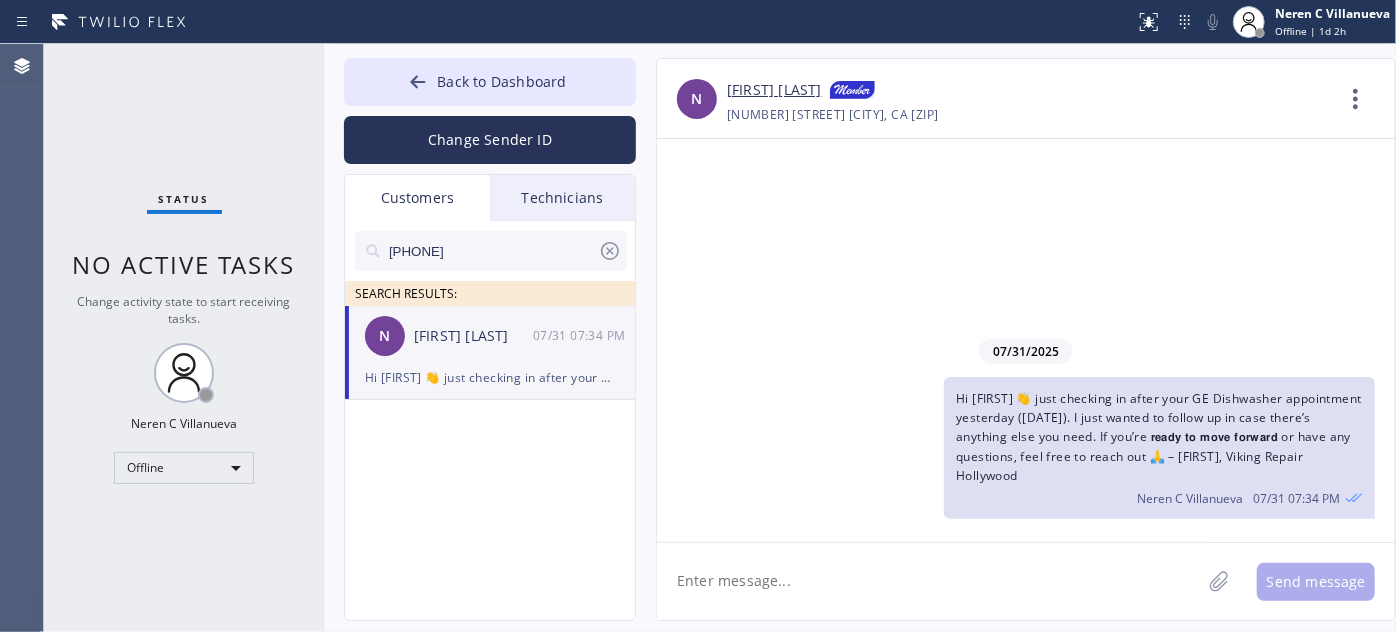 drag, startPoint x: 502, startPoint y: 252, endPoint x: 336, endPoint y: 243, distance: 166.24379 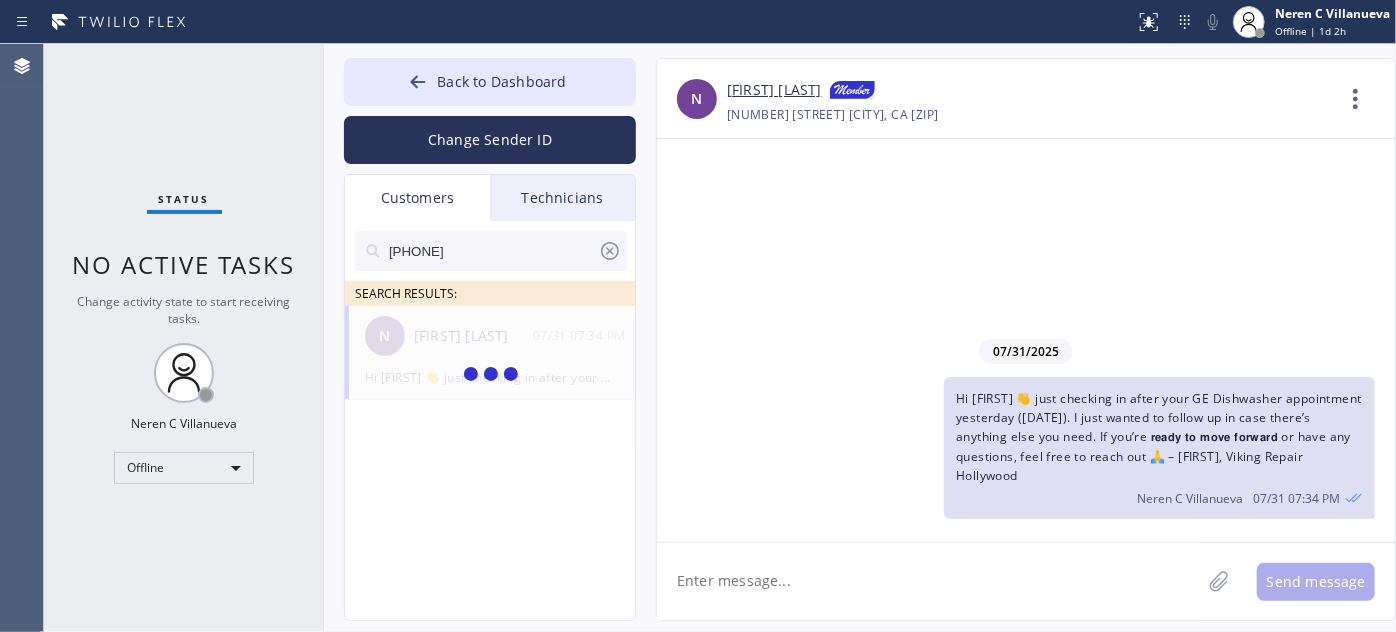 type on "[PHONE]" 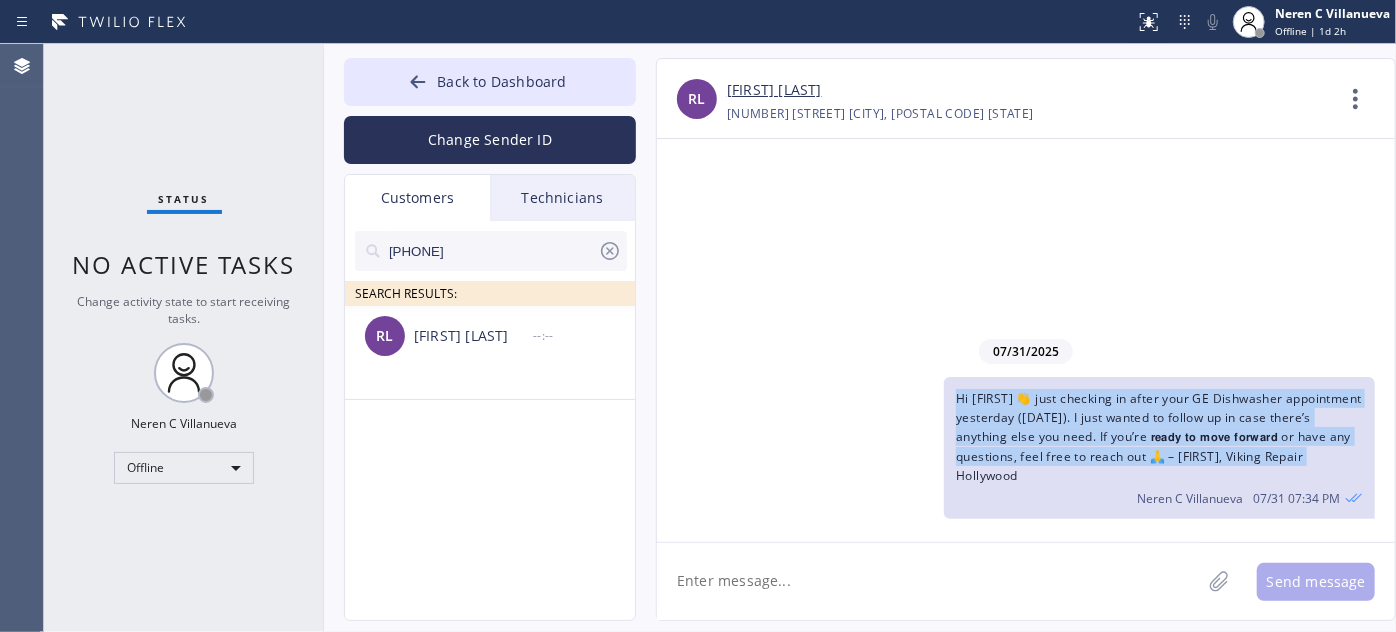 drag, startPoint x: 1363, startPoint y: 471, endPoint x: 995, endPoint y: 435, distance: 369.75668 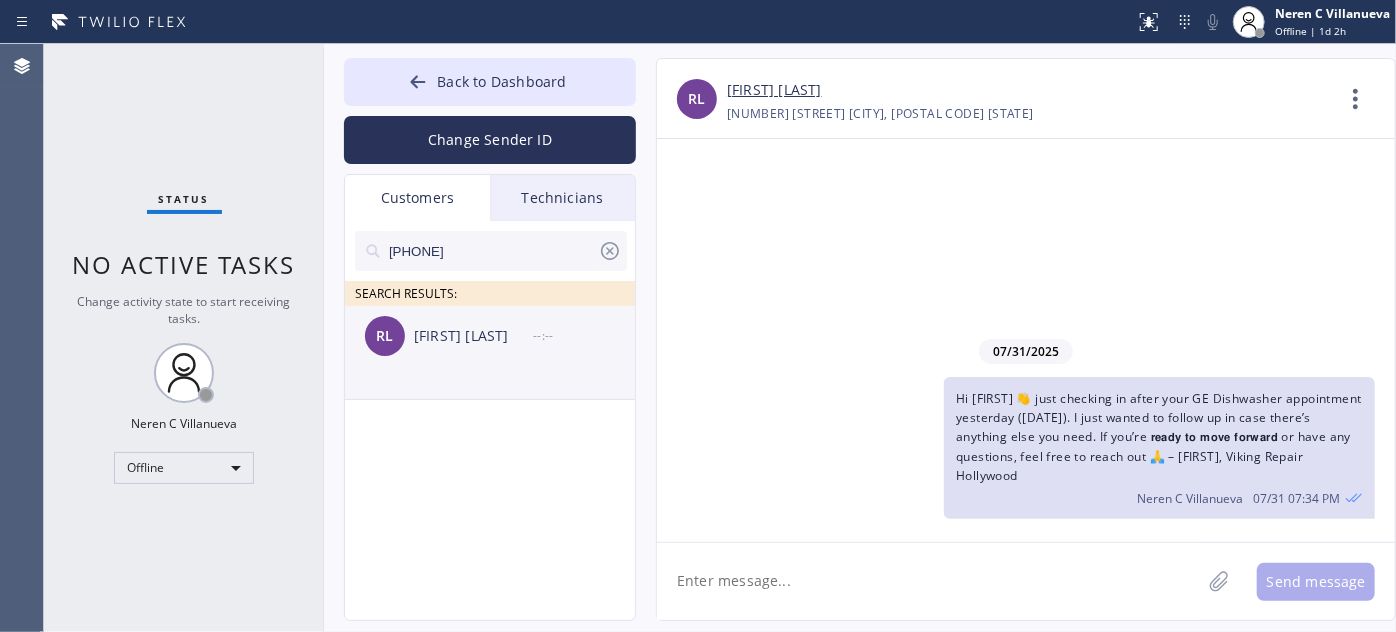 click on "[FIRST] [LAST] --:--" at bounding box center (491, 336) 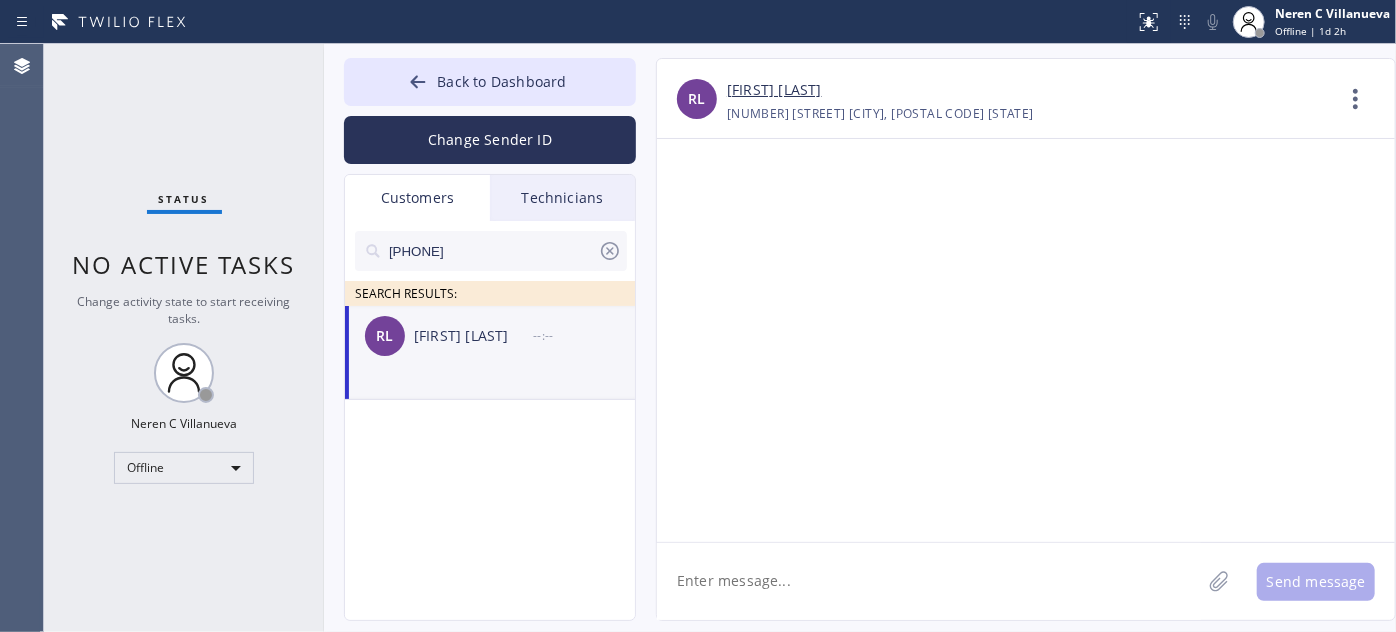 click 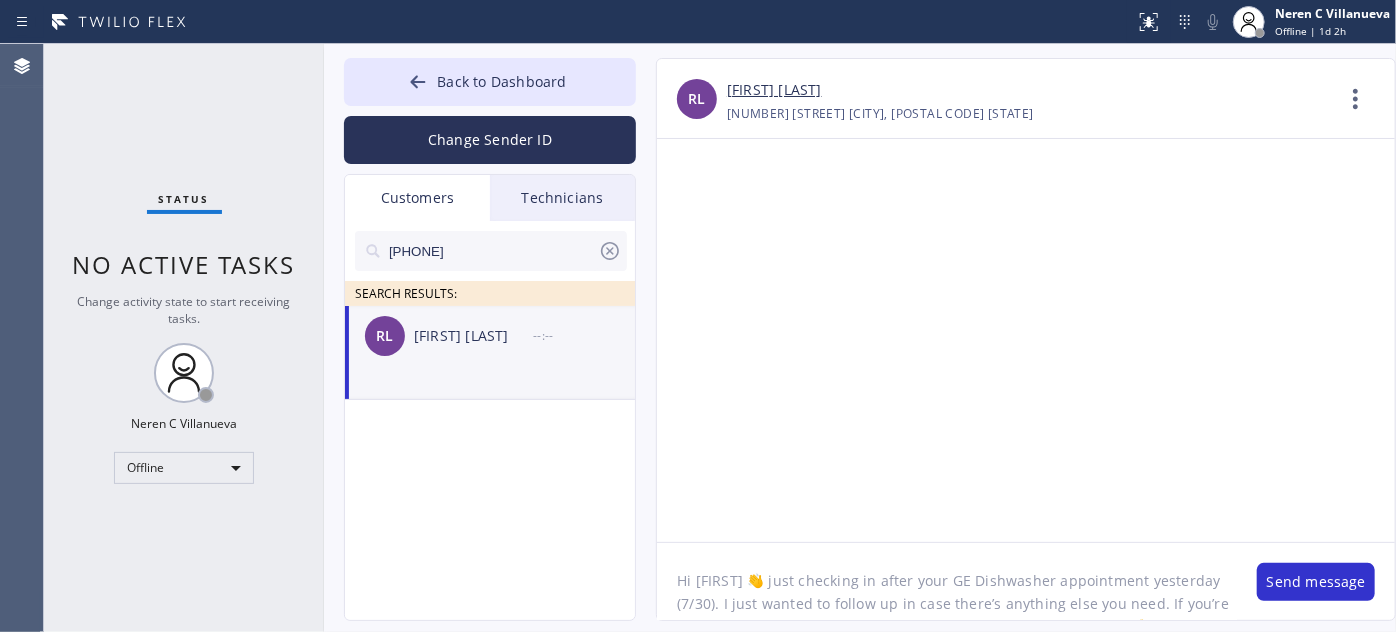 scroll, scrollTop: 40, scrollLeft: 0, axis: vertical 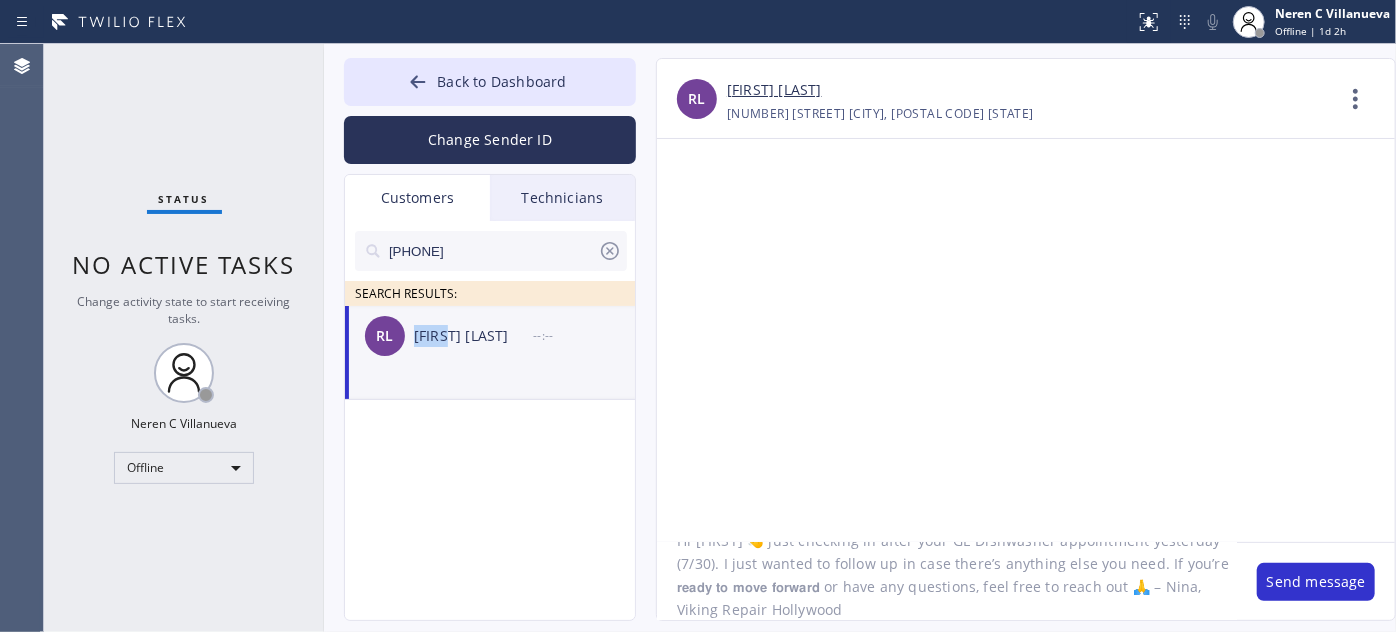drag, startPoint x: 416, startPoint y: 341, endPoint x: 450, endPoint y: 345, distance: 34.234486 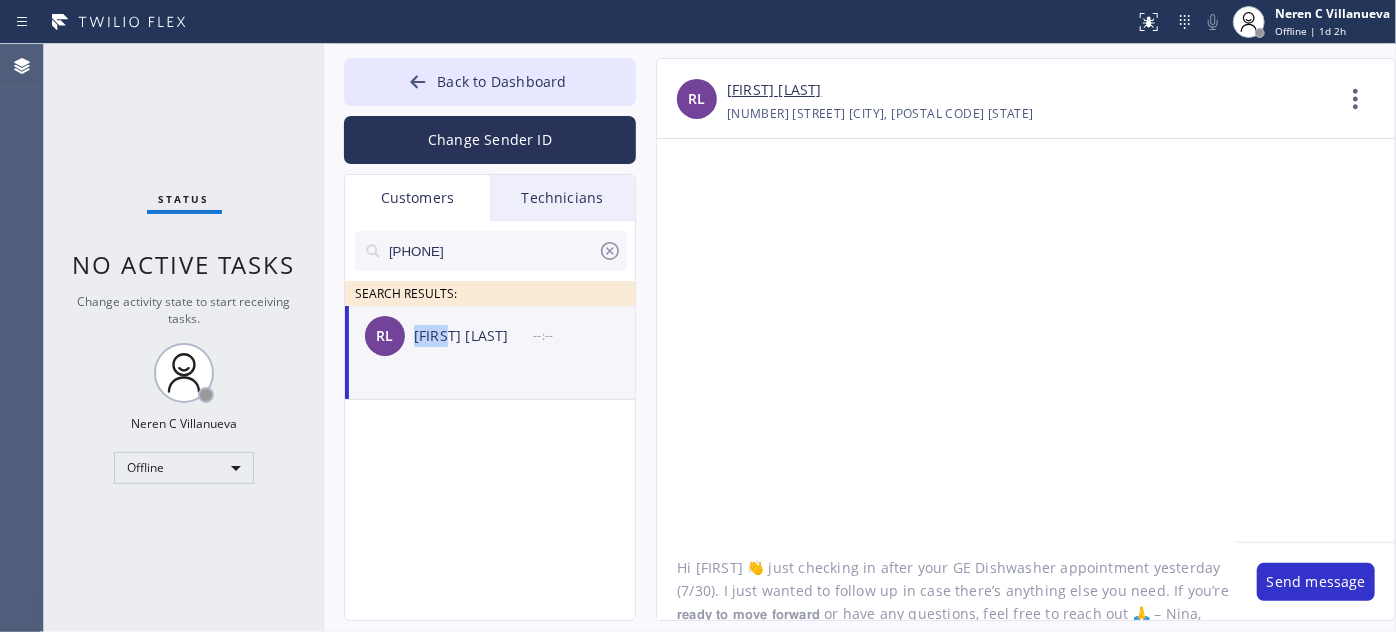 scroll, scrollTop: 0, scrollLeft: 0, axis: both 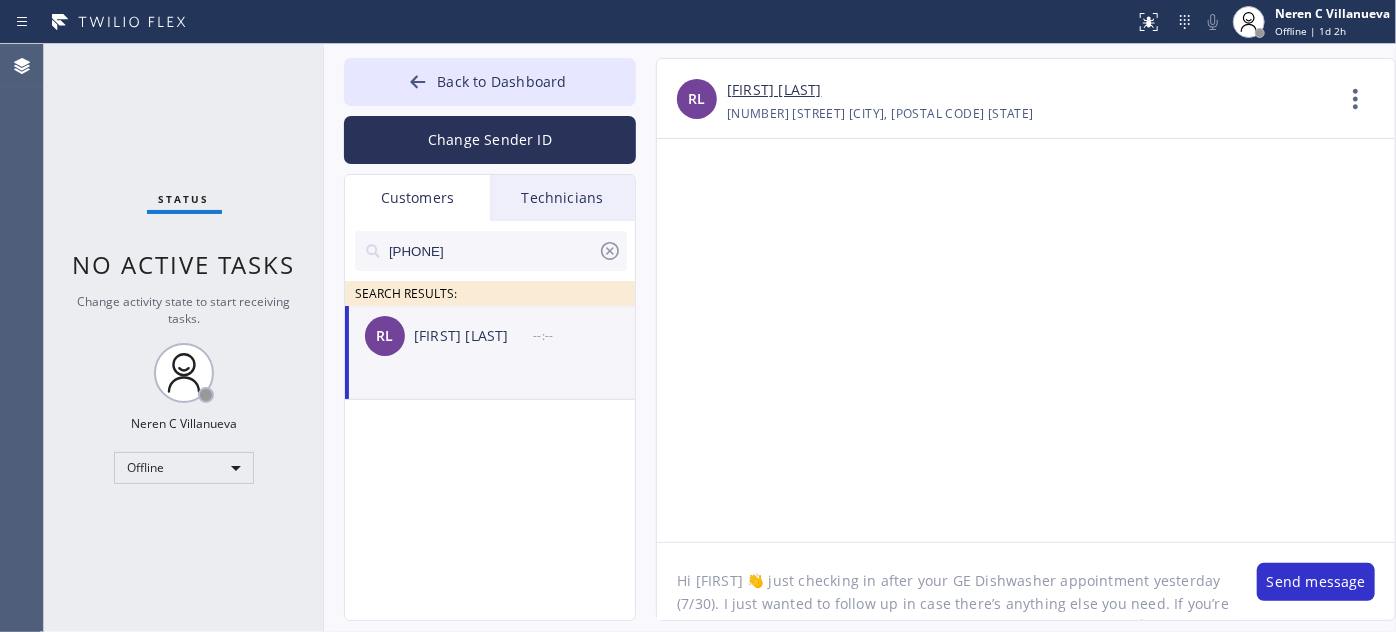 drag, startPoint x: 693, startPoint y: 576, endPoint x: 721, endPoint y: 576, distance: 28 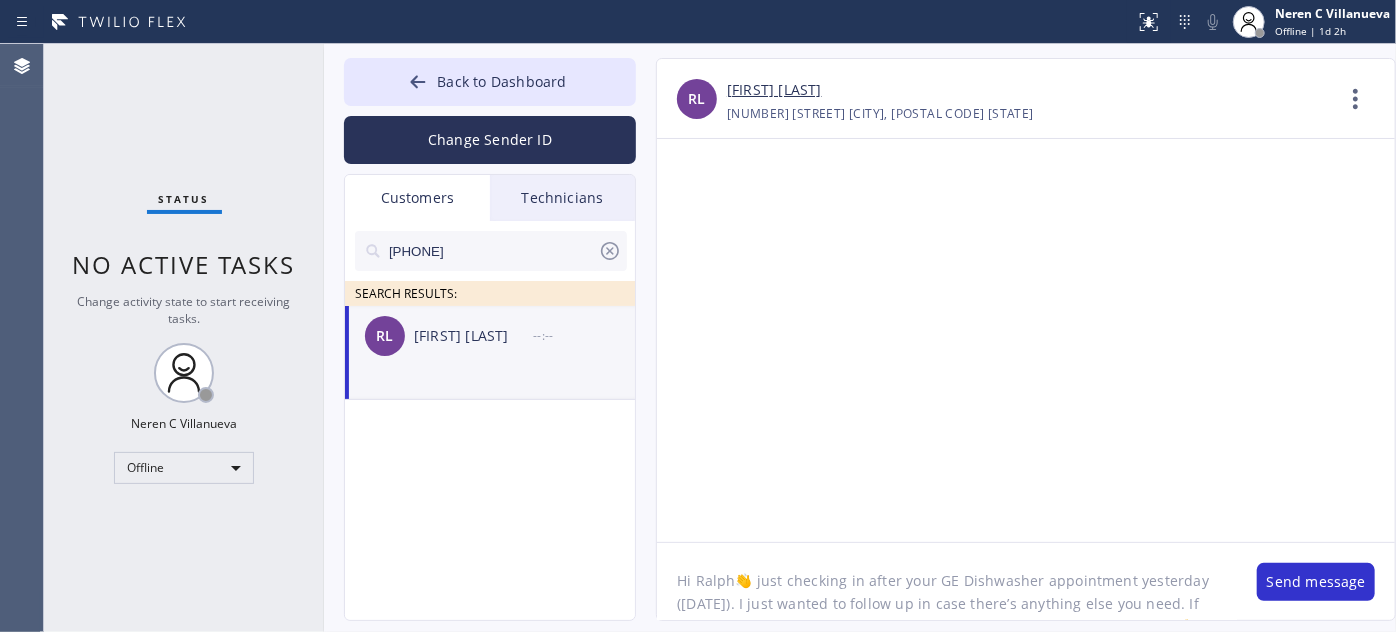drag, startPoint x: 935, startPoint y: 580, endPoint x: 1032, endPoint y: 578, distance: 97.020615 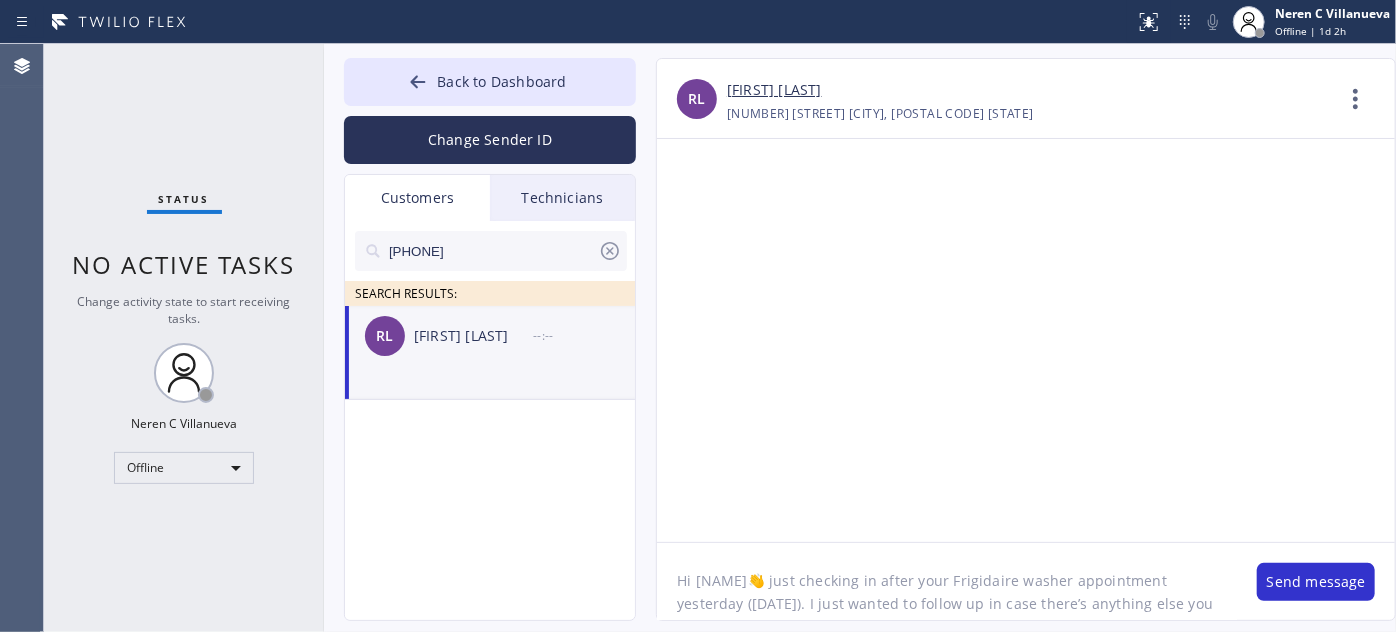 scroll, scrollTop: 41, scrollLeft: 0, axis: vertical 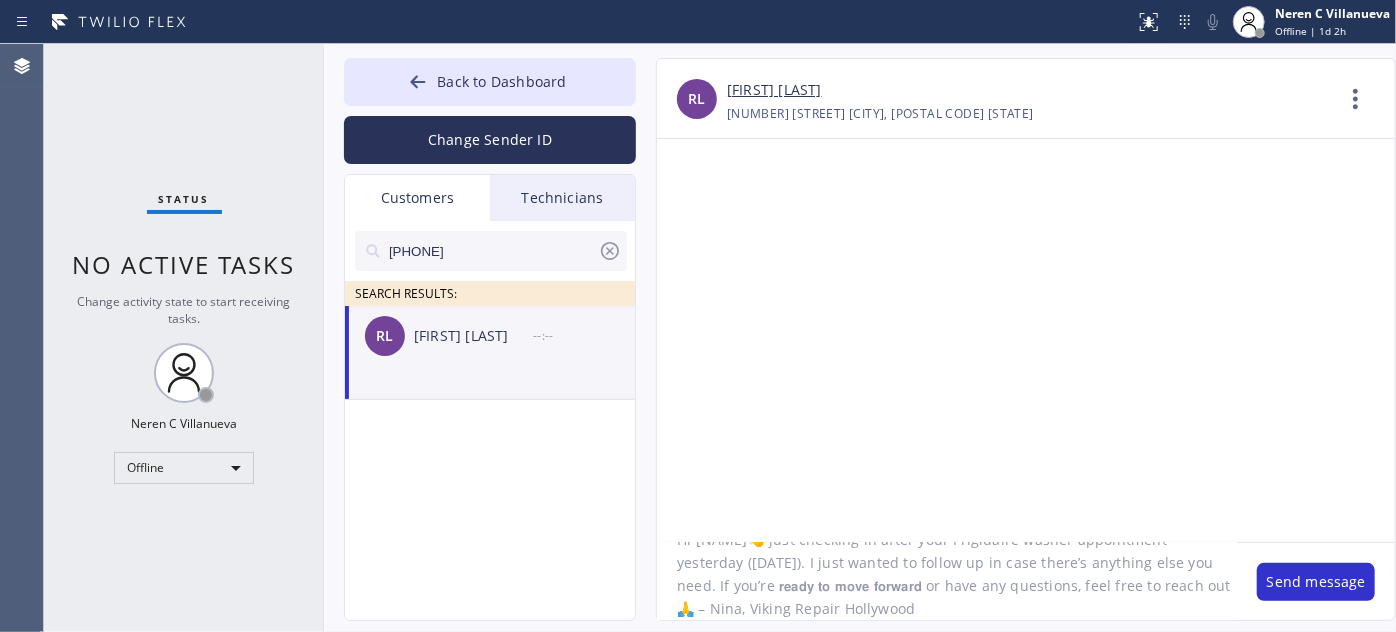 drag, startPoint x: 842, startPoint y: 608, endPoint x: 642, endPoint y: 604, distance: 200.04 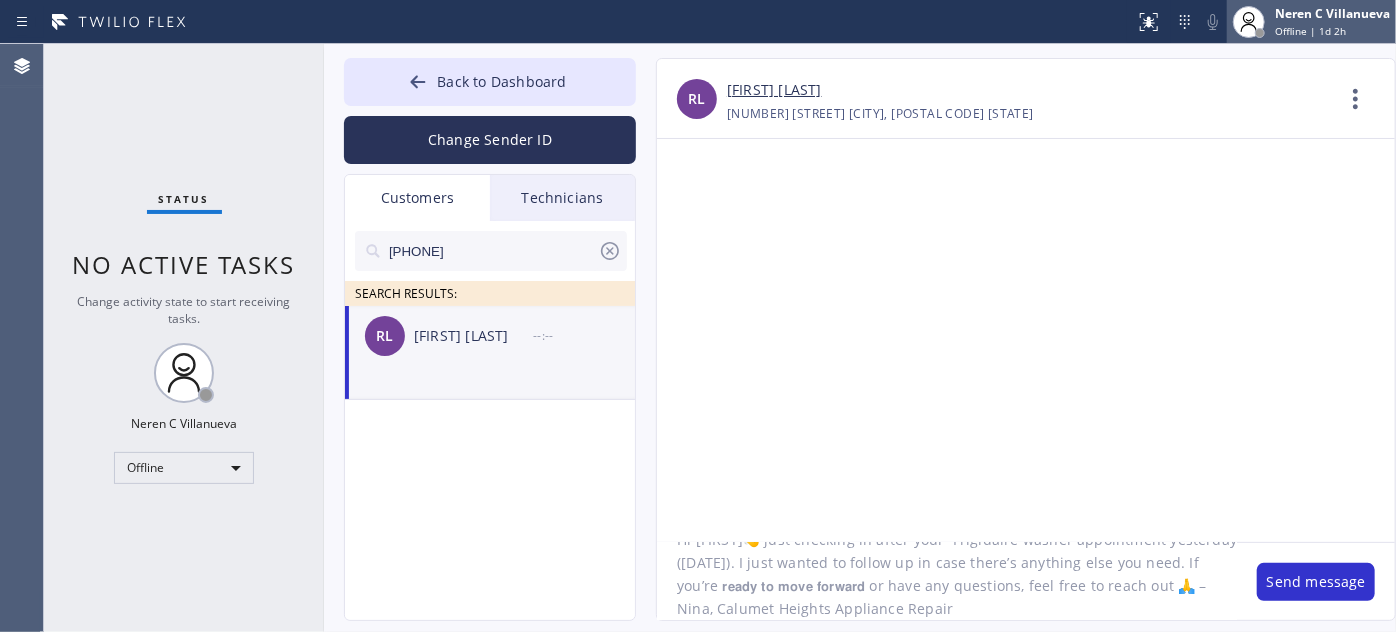 type on "Hi [FIRST]👋 just checking in after your  Frigidaire washer appointment yesterday ([DATE]). I just wanted to follow up in case there’s anything else you need. If you’re 𝗿𝗲𝗮𝗱𝘆 𝘁𝗼 𝗺𝗼𝘃𝗲 𝗳𝗼𝗿𝘄𝗮𝗿𝗱 or have any questions, feel free to reach out 🙏 – Nina, Calumet Heights Appliance Repair" 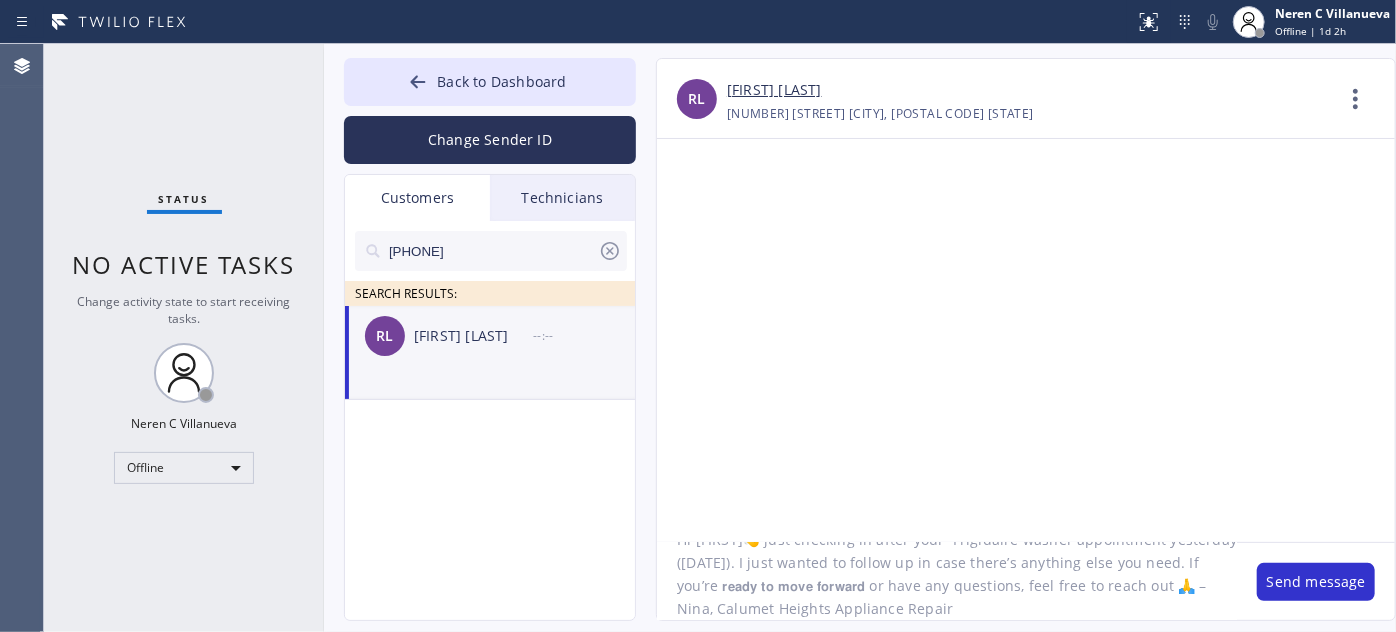 drag, startPoint x: 485, startPoint y: 255, endPoint x: 325, endPoint y: 252, distance: 160.02812 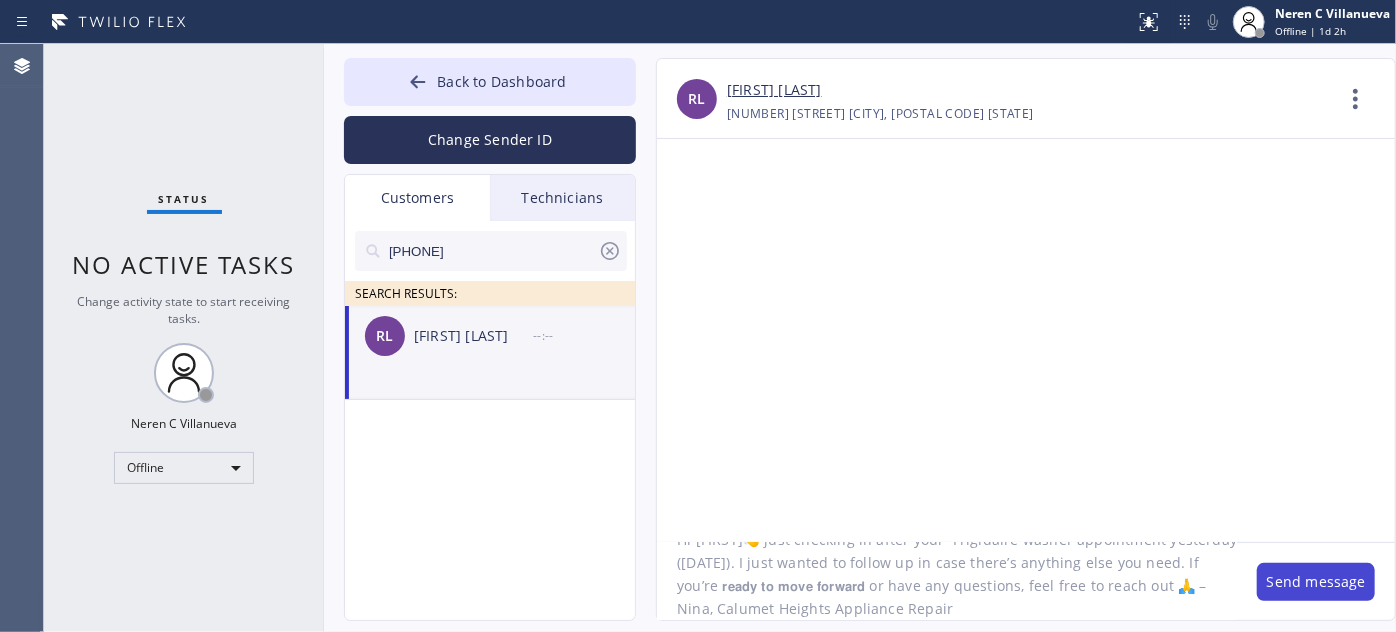 click on "Send message" at bounding box center (1316, 582) 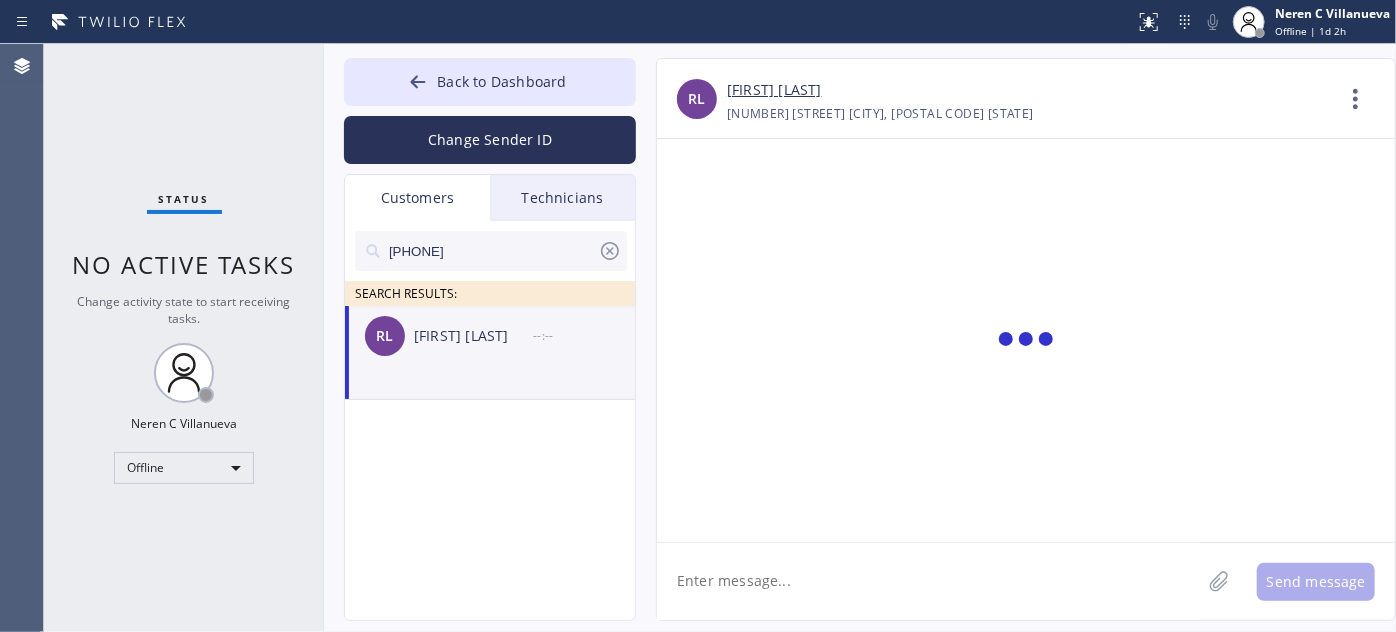 scroll, scrollTop: 0, scrollLeft: 0, axis: both 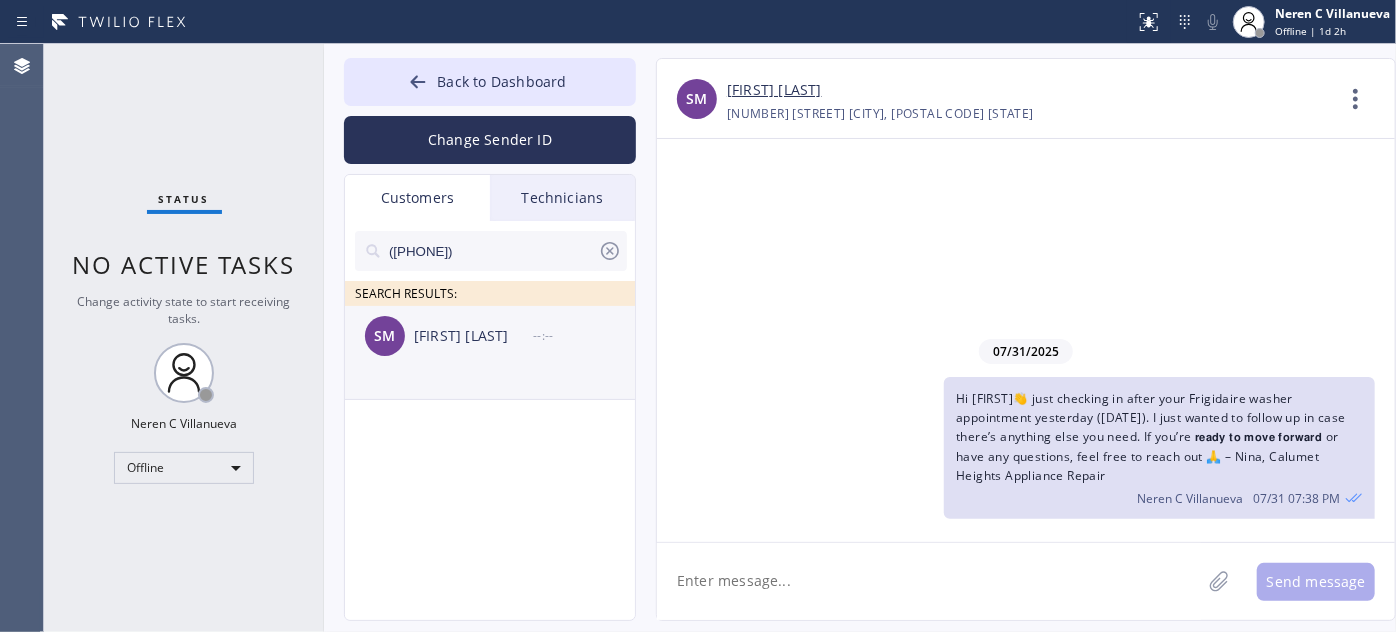 type on "([PHONE])" 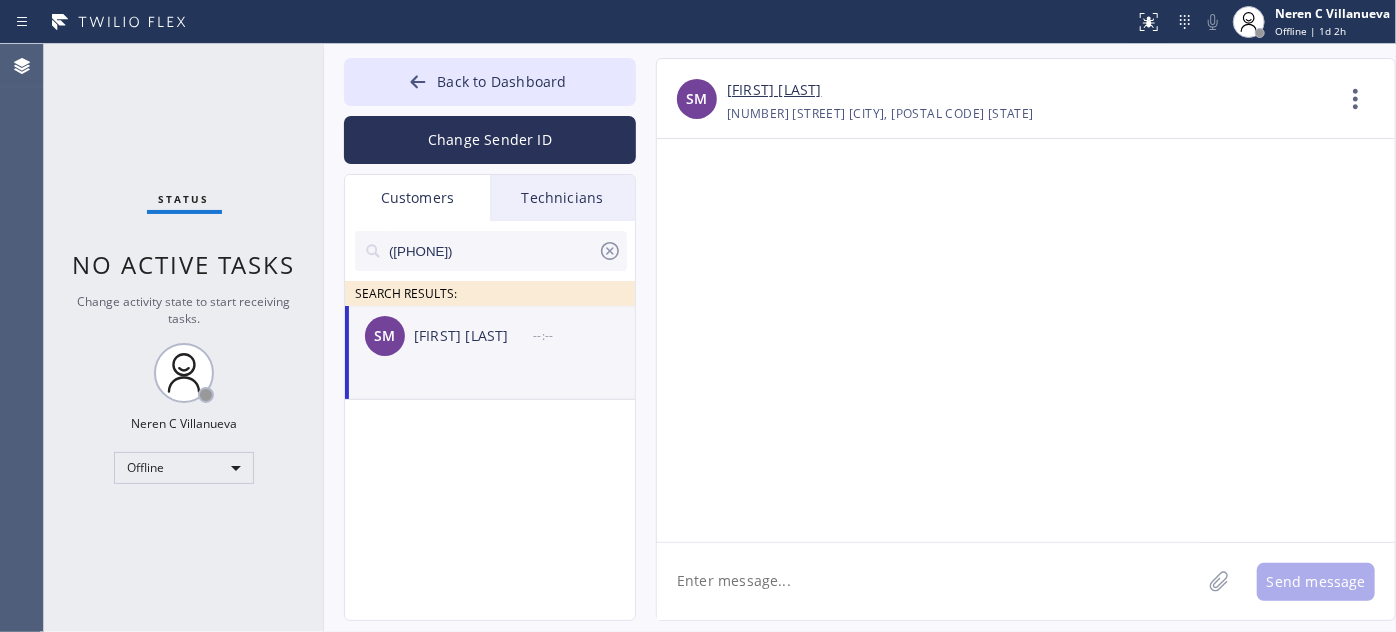 click 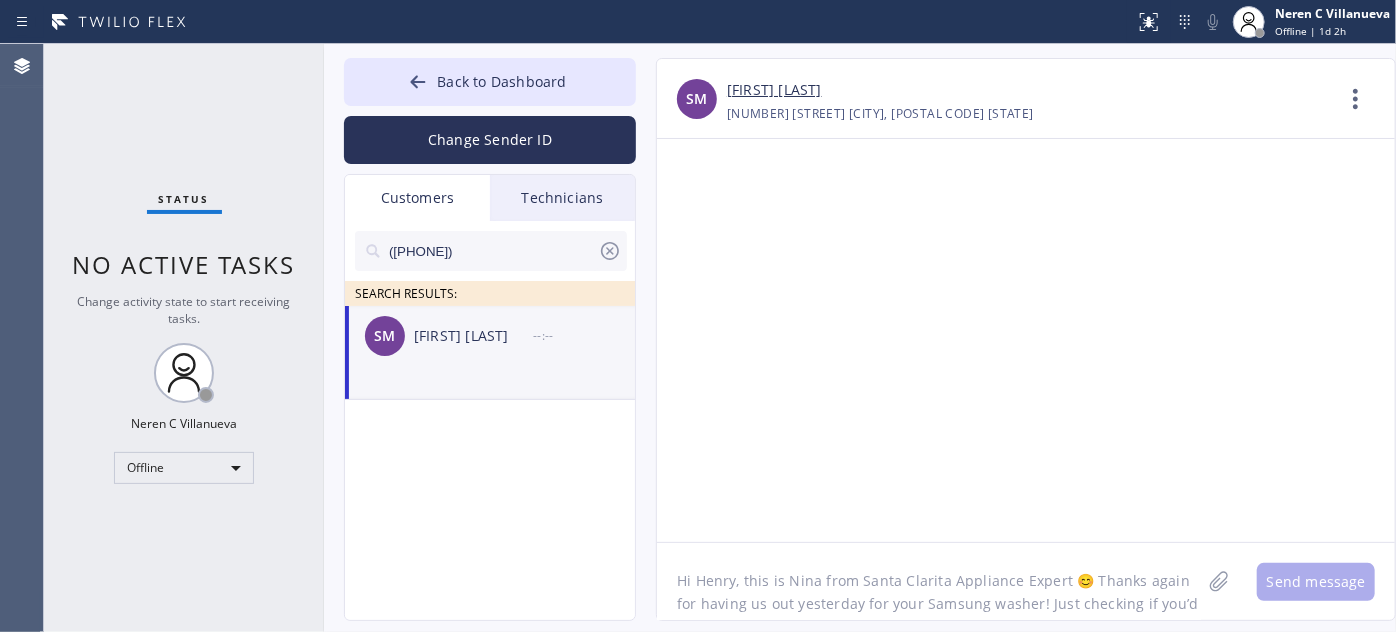 scroll, scrollTop: 62, scrollLeft: 0, axis: vertical 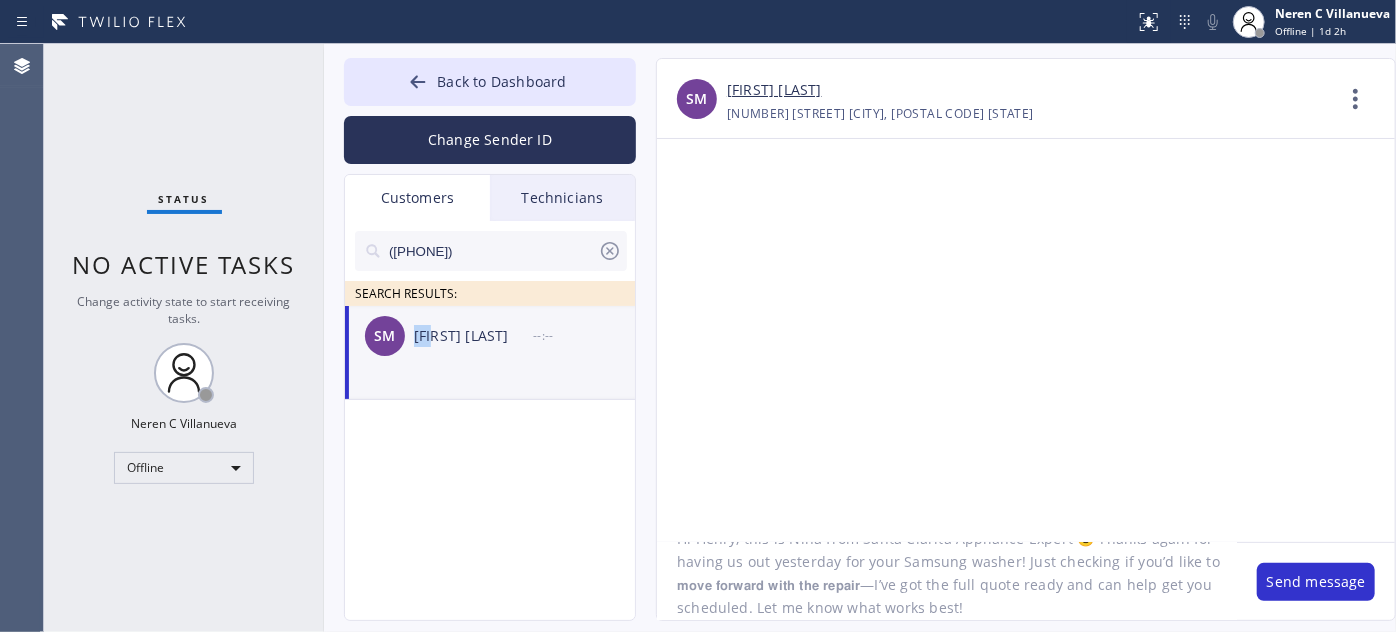 drag, startPoint x: 415, startPoint y: 341, endPoint x: 437, endPoint y: 343, distance: 22.090721 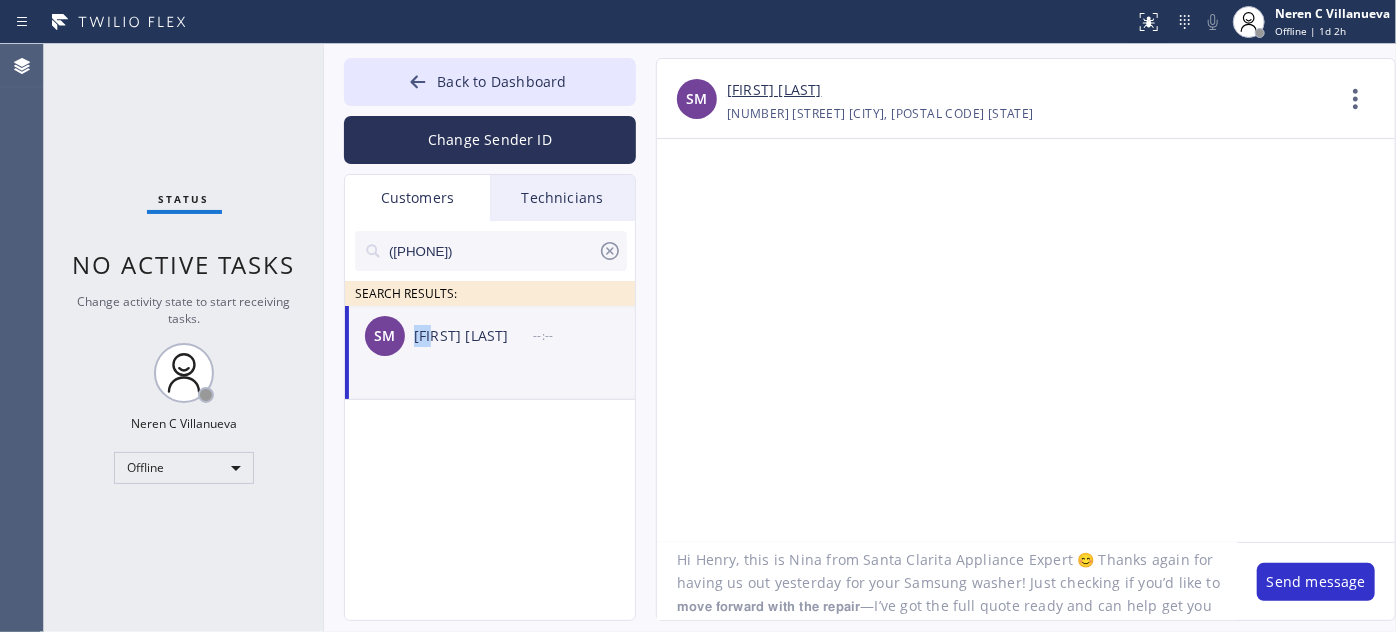 scroll, scrollTop: 0, scrollLeft: 0, axis: both 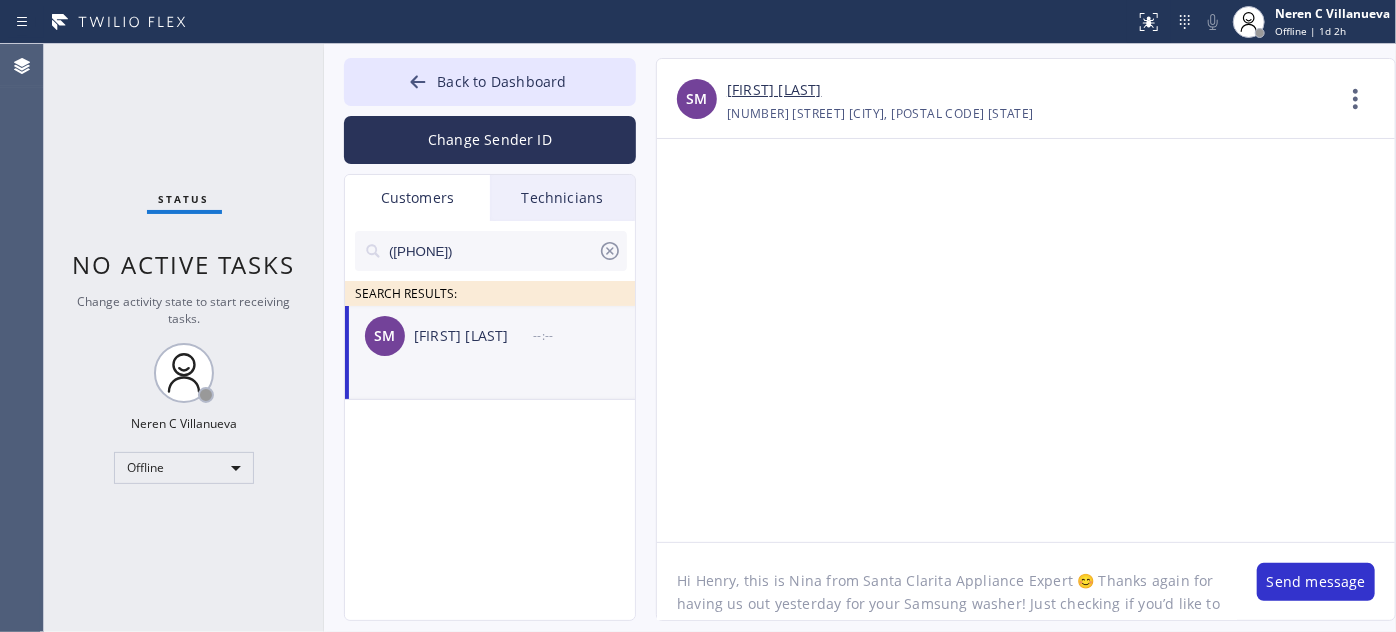 drag, startPoint x: 695, startPoint y: 572, endPoint x: 731, endPoint y: 569, distance: 36.124783 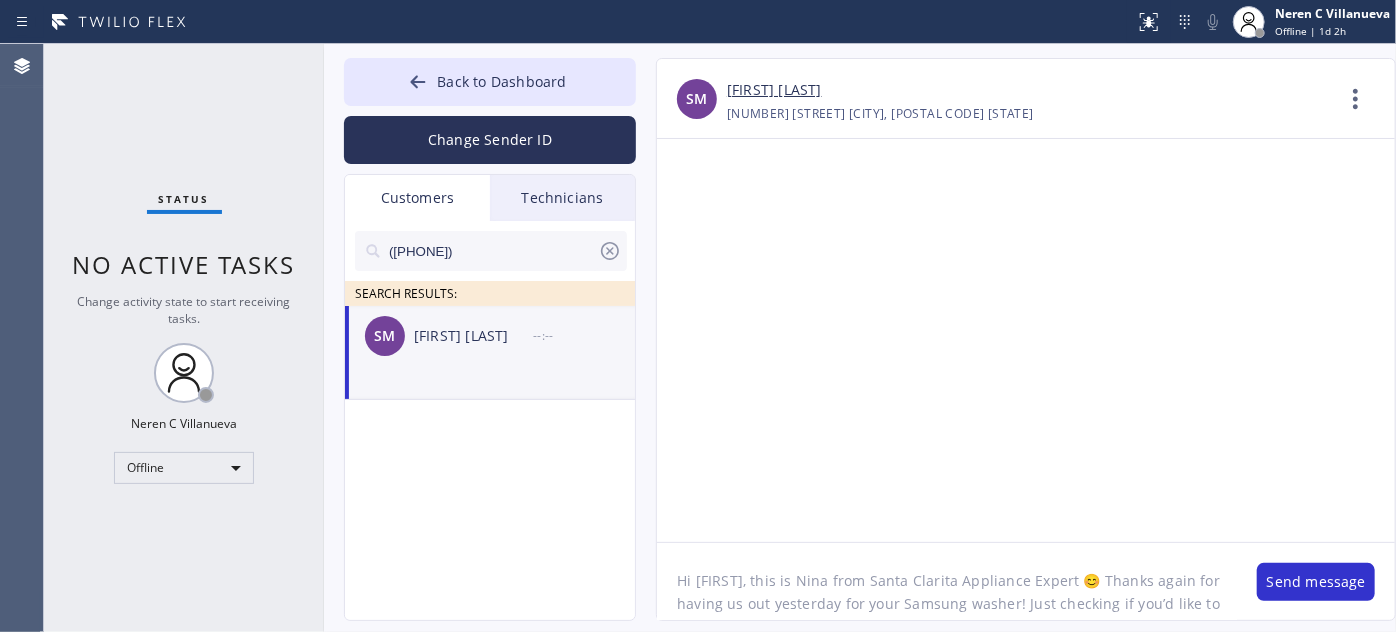drag, startPoint x: 839, startPoint y: 578, endPoint x: 1043, endPoint y: 569, distance: 204.19843 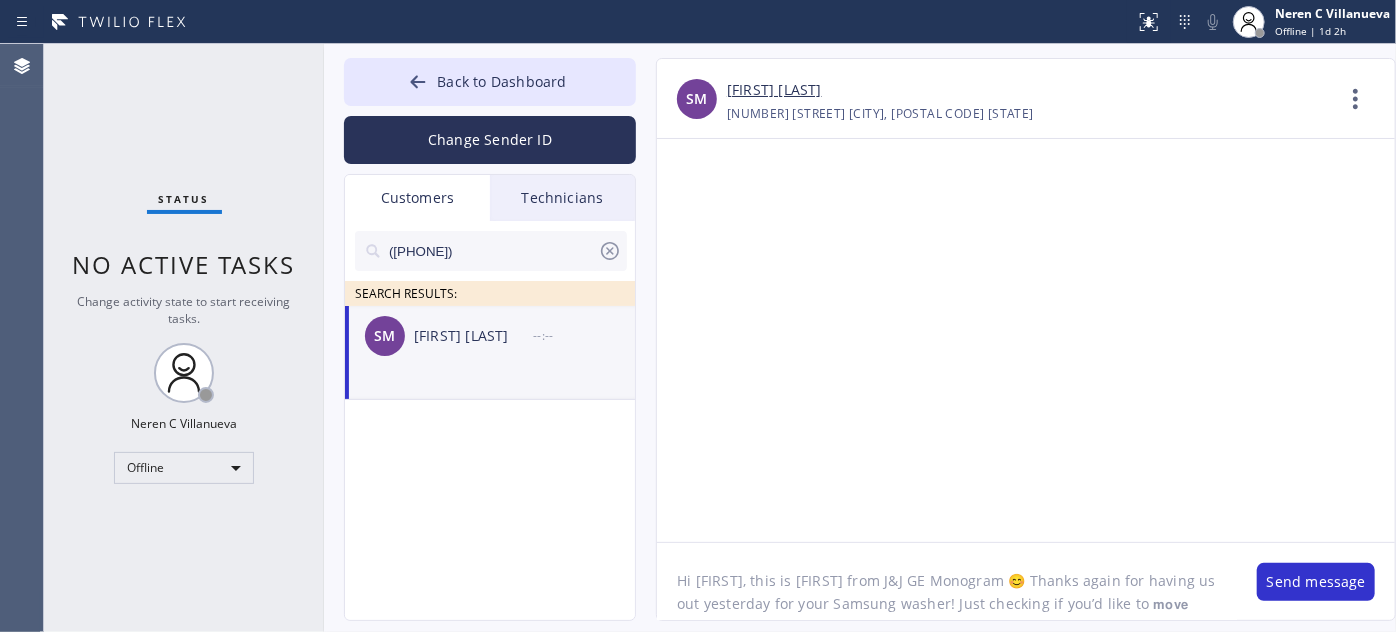 click on "Hi [FIRST], this is [FIRST] from J&J GE Monogram 😊 Thanks again for having us out yesterday for your Samsung washer! Just checking if you’d like to 𝗺𝗼𝘃𝗲 𝗳𝗼𝗿𝘄𝗮𝗿𝗱 𝘄𝗶𝘁𝗵 𝘁𝗵𝗲 𝗿𝗲𝗽𝗮𝗶𝗿—I’ve got the full quote ready and can help get you scheduled. Let me know what works best!" 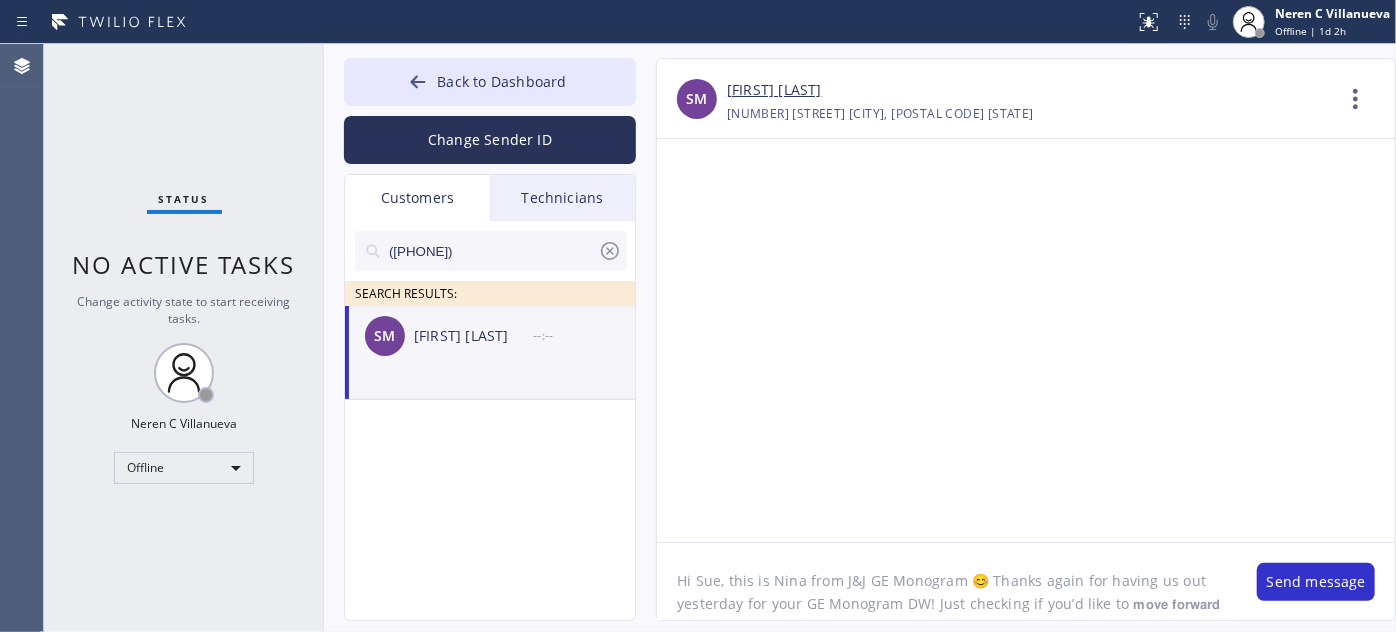 scroll, scrollTop: 64, scrollLeft: 0, axis: vertical 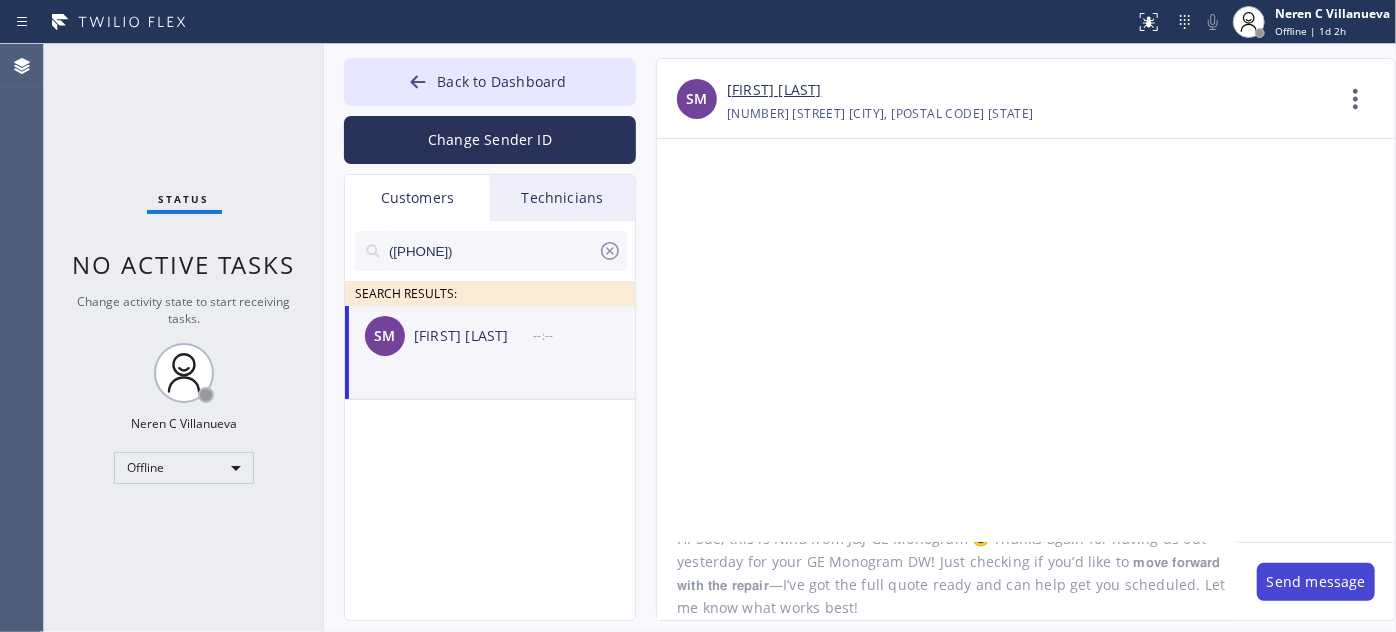 type on "Hi Sue, this is Nina from J&J GE Monogram 😊 Thanks again for having us out yesterday for your GE Monogram DW! Just checking if you’d like to 𝗺𝗼𝘃𝗲 𝗳𝗼𝗿𝘄𝗮𝗿𝗱 𝘄𝗶𝘁𝗵 𝘁𝗵𝗲 𝗿𝗲𝗽𝗮𝗶𝗿—I’ve got the full quote ready and can help get you scheduled. Let me know what works best!" 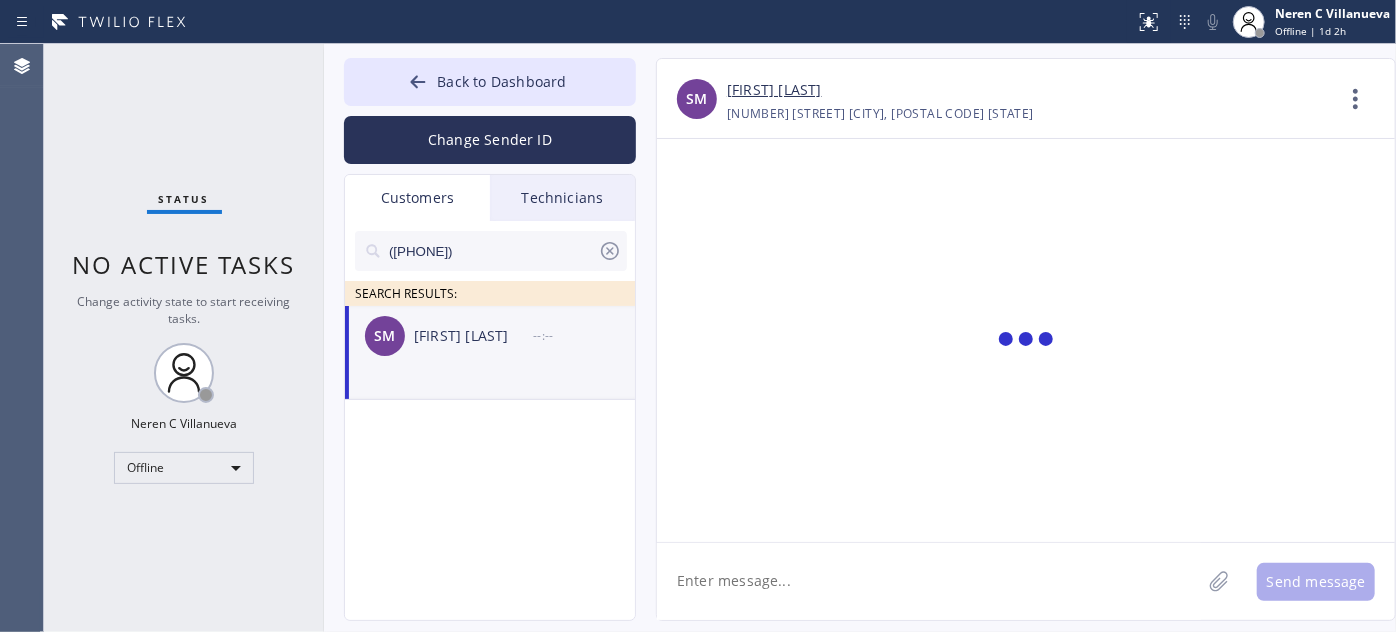 scroll, scrollTop: 0, scrollLeft: 0, axis: both 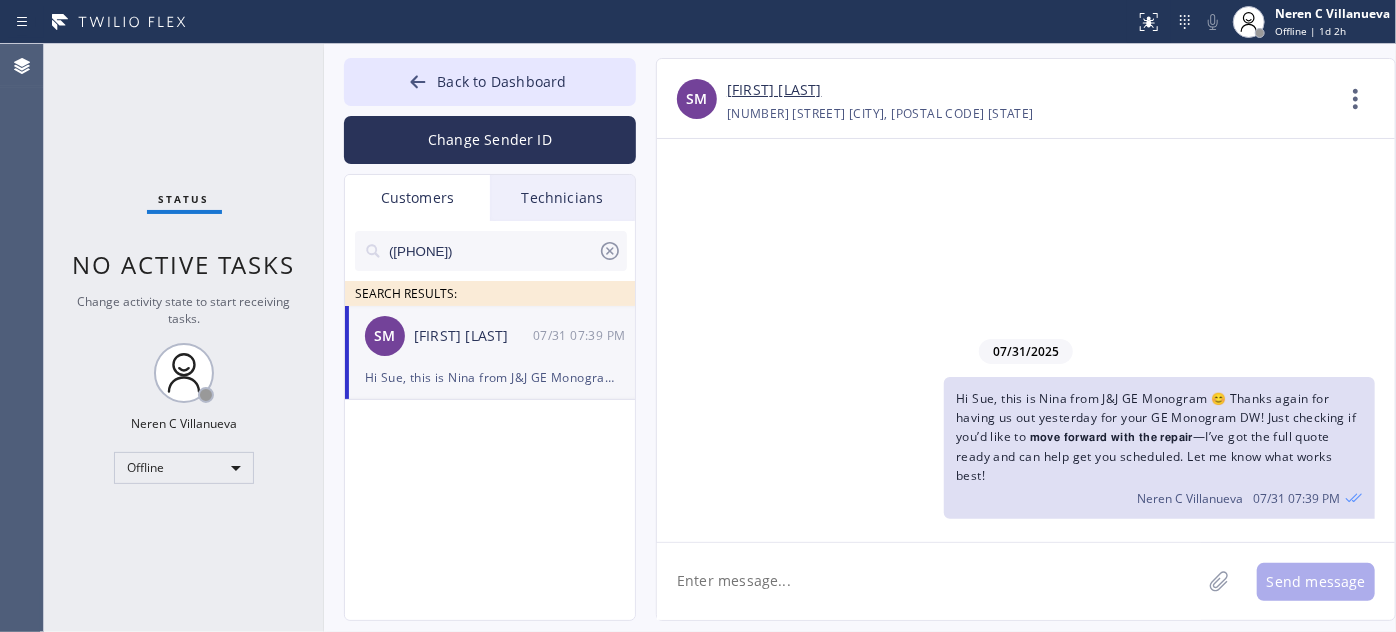 drag, startPoint x: 506, startPoint y: 250, endPoint x: 354, endPoint y: 238, distance: 152.47295 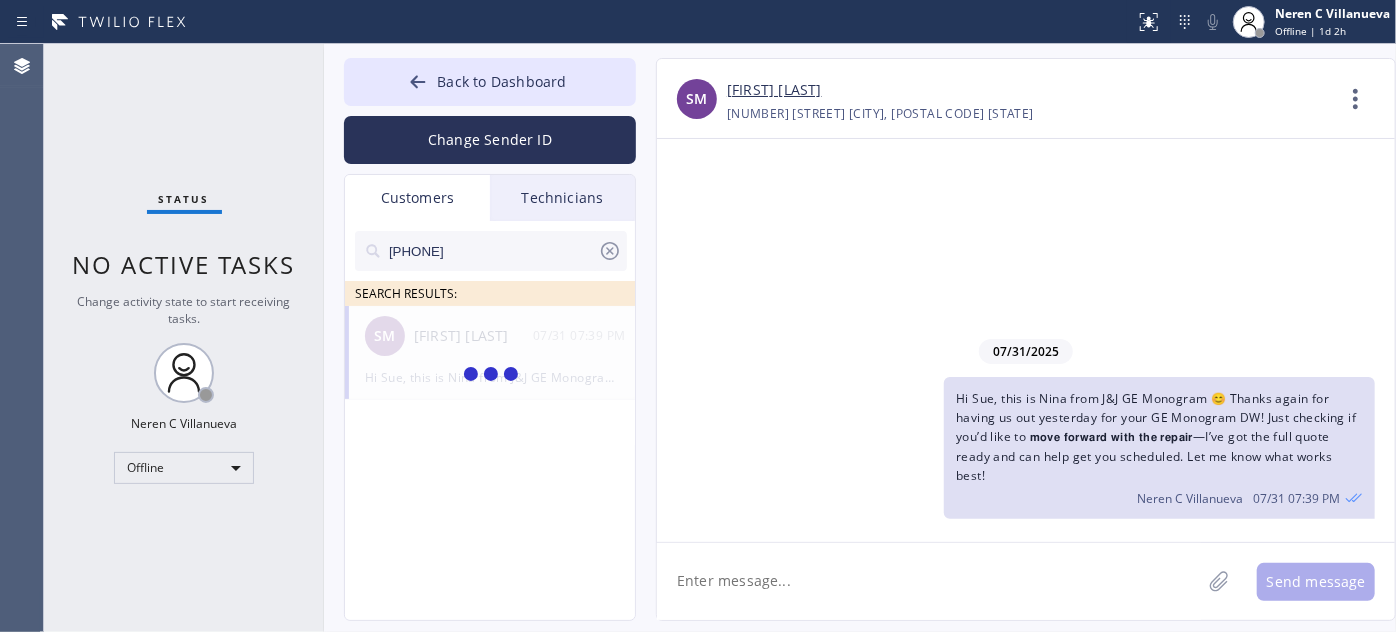 type on "[PHONE]" 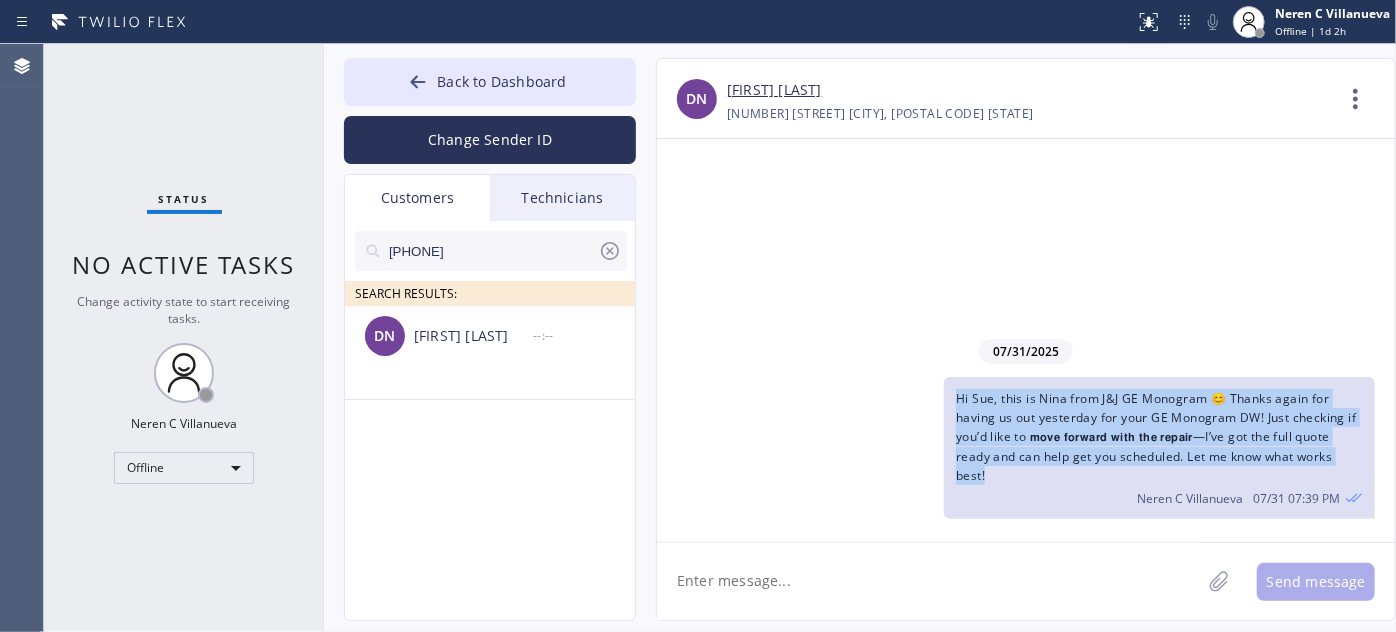 drag, startPoint x: 994, startPoint y: 474, endPoint x: 1018, endPoint y: 426, distance: 53.66563 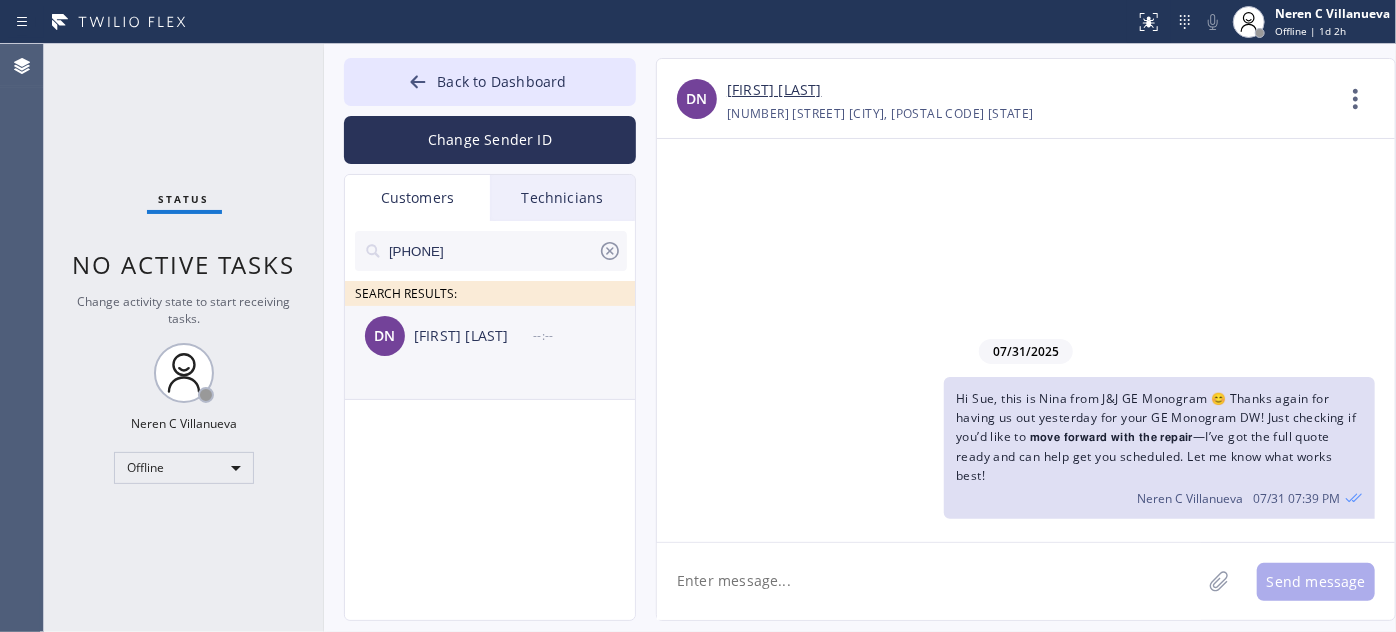 drag, startPoint x: 522, startPoint y: 346, endPoint x: 656, endPoint y: 450, distance: 169.62311 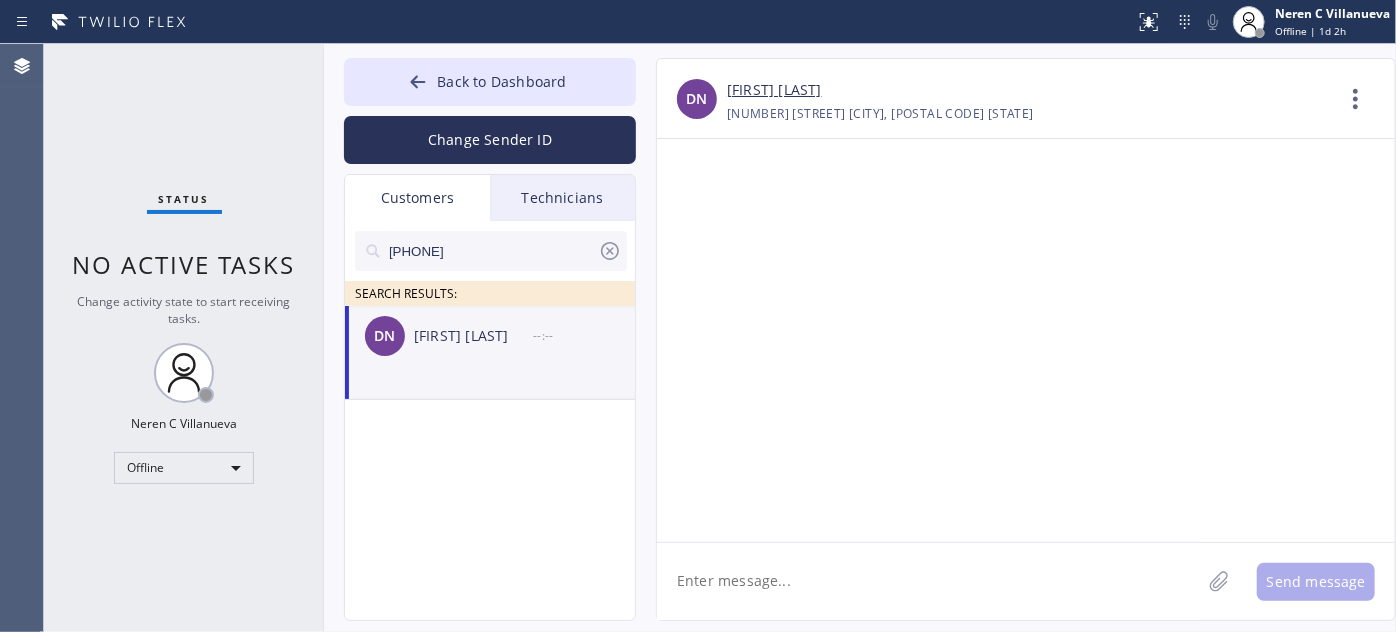 click 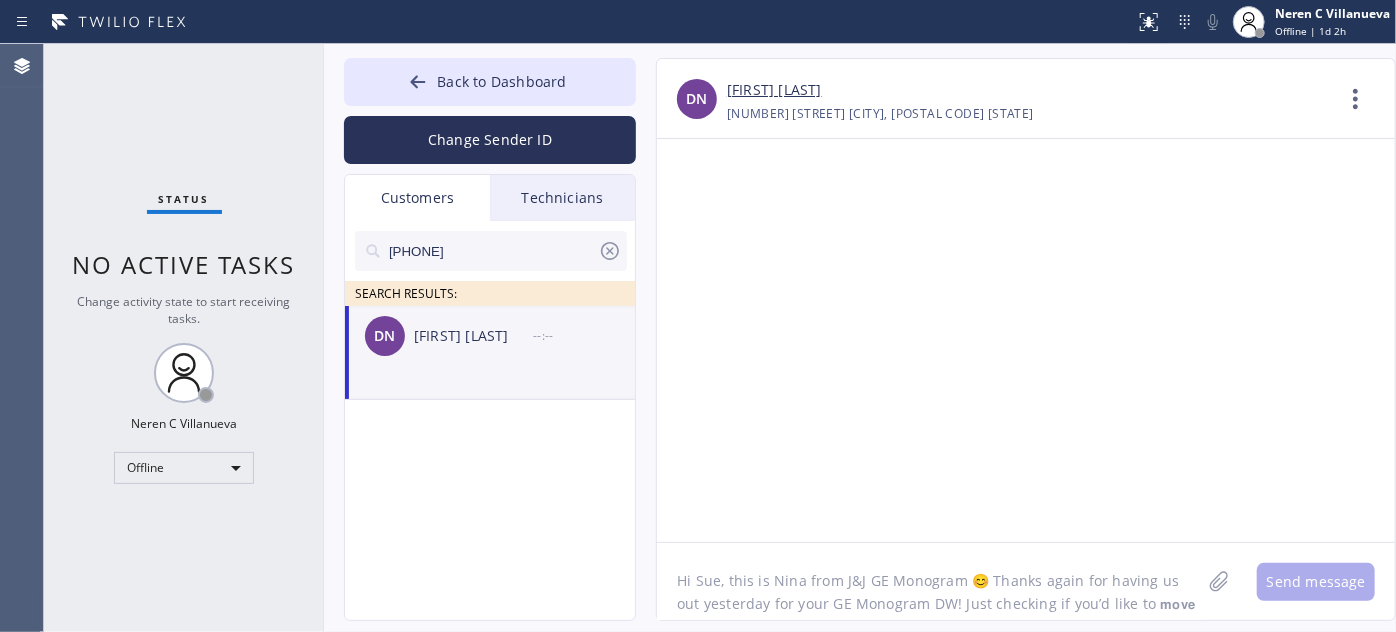 scroll, scrollTop: 40, scrollLeft: 0, axis: vertical 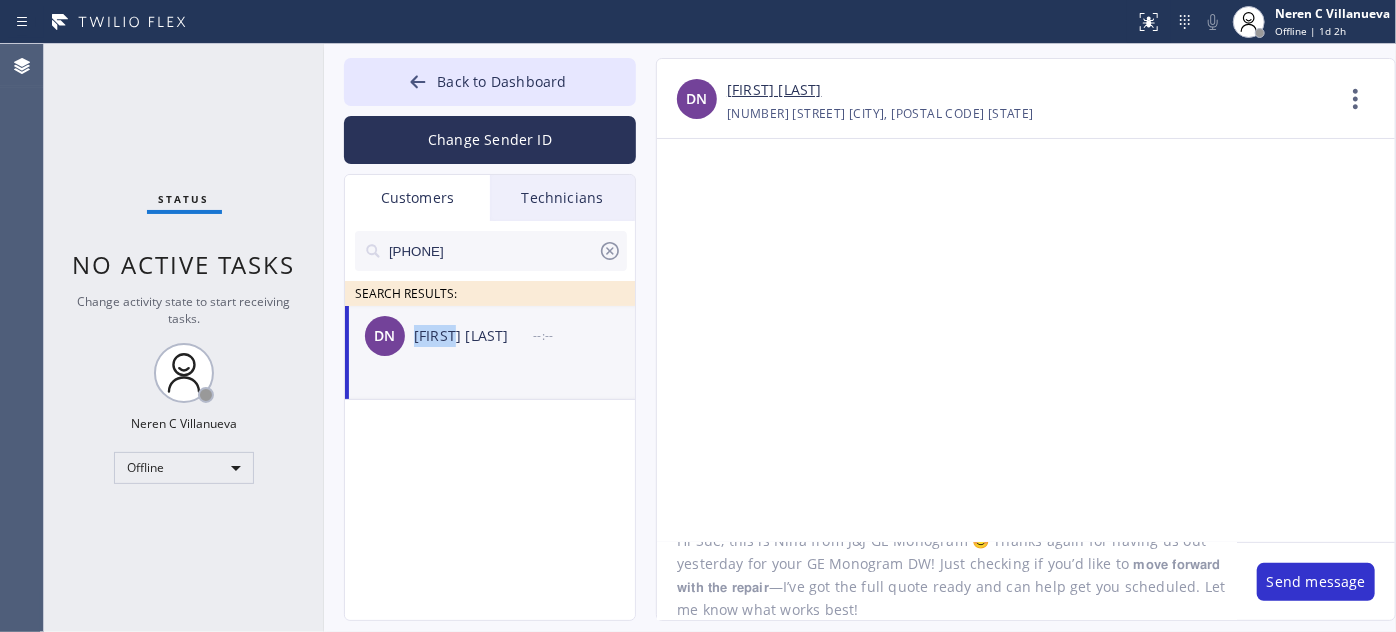 drag, startPoint x: 416, startPoint y: 332, endPoint x: 462, endPoint y: 342, distance: 47.07441 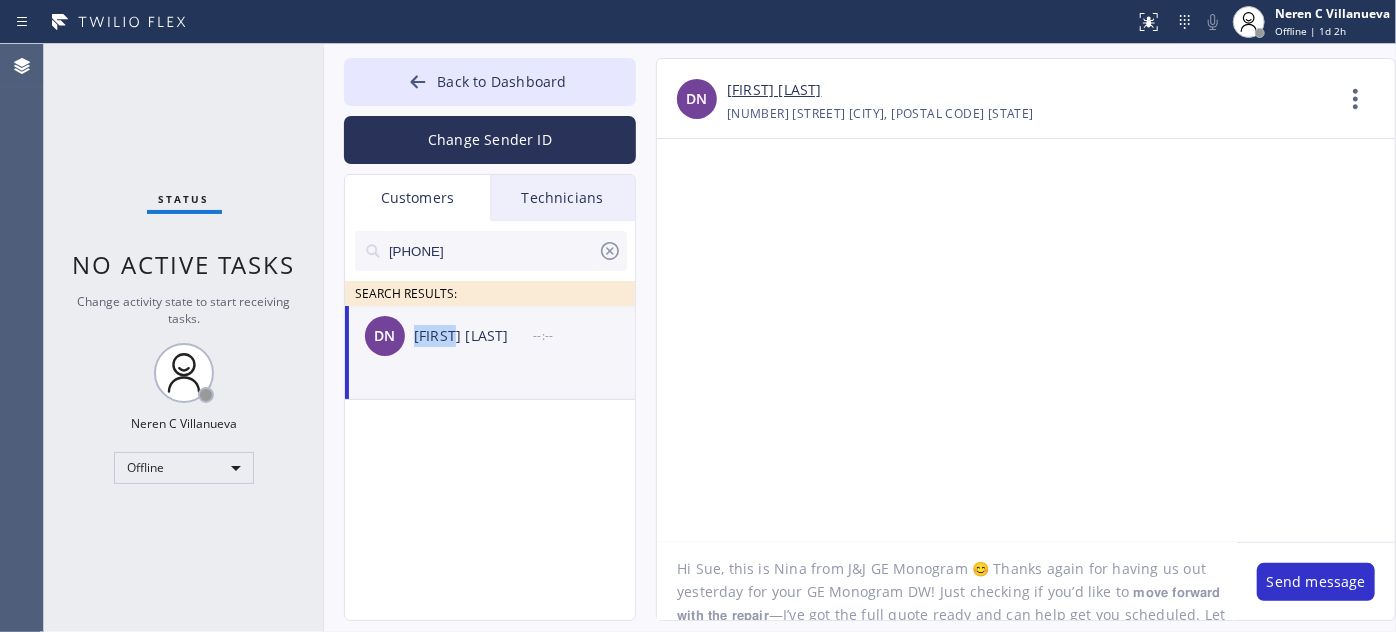 scroll, scrollTop: 0, scrollLeft: 0, axis: both 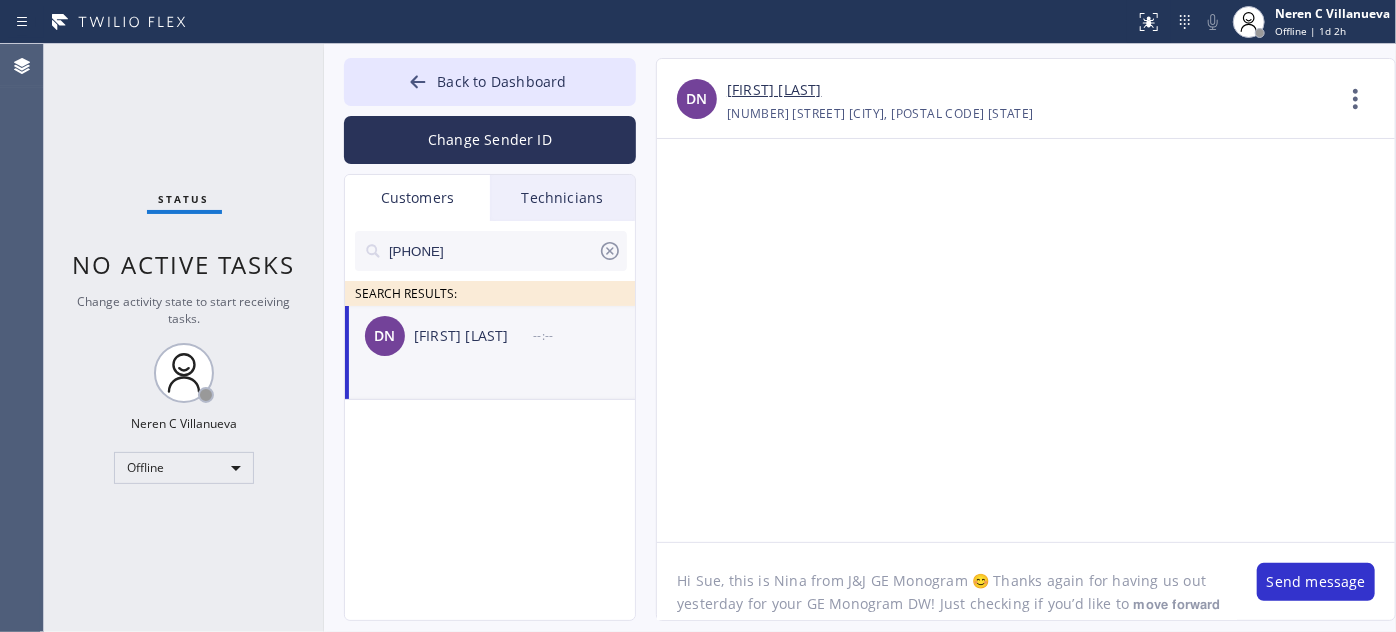 drag, startPoint x: 695, startPoint y: 576, endPoint x: 716, endPoint y: 568, distance: 22.472204 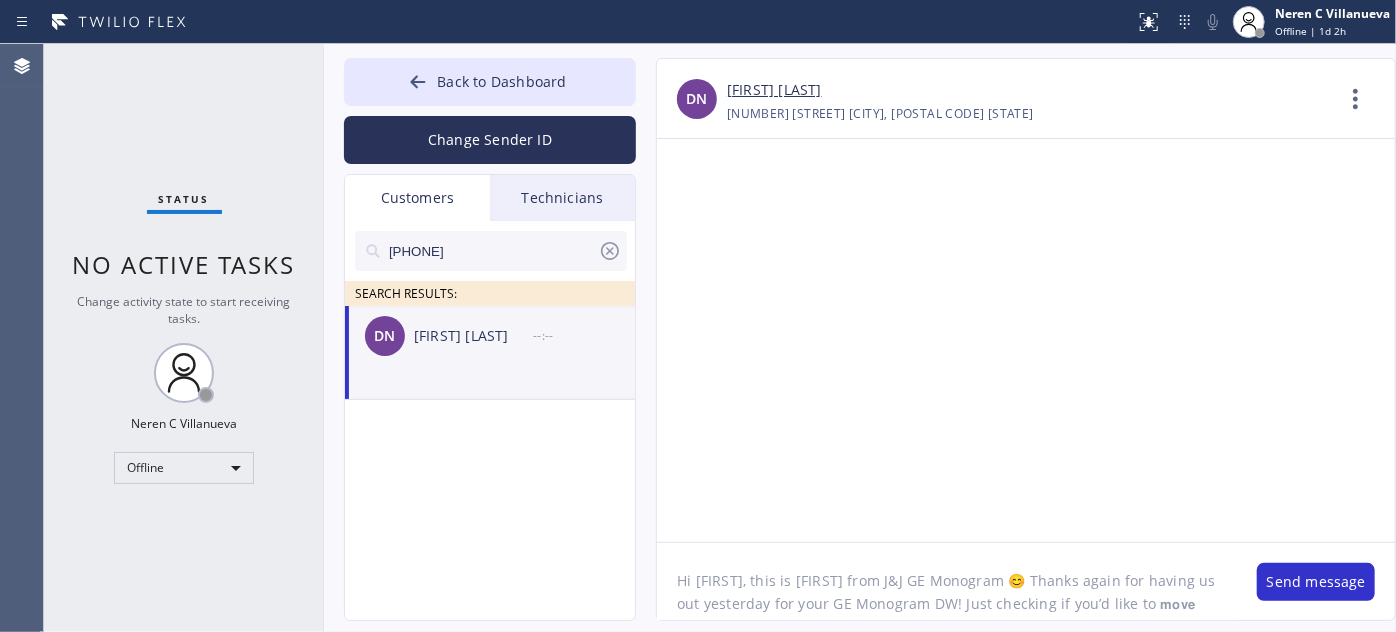 click on "Hi [FIRST], this is [FIRST] from J&J GE Monogram 😊 Thanks again for having us out yesterday for your GE Monogram DW! Just checking if you’d like to 𝗺𝗼𝘃𝗲 𝗳𝗼𝗿𝘄𝗮𝗿𝗱 𝘄𝗶𝘁𝗵 𝘁𝗵𝗲 𝗿𝗲𝗽𝗮𝗶𝗿—I’ve got the full quote ready and can help get you scheduled. Let me know what works best!" 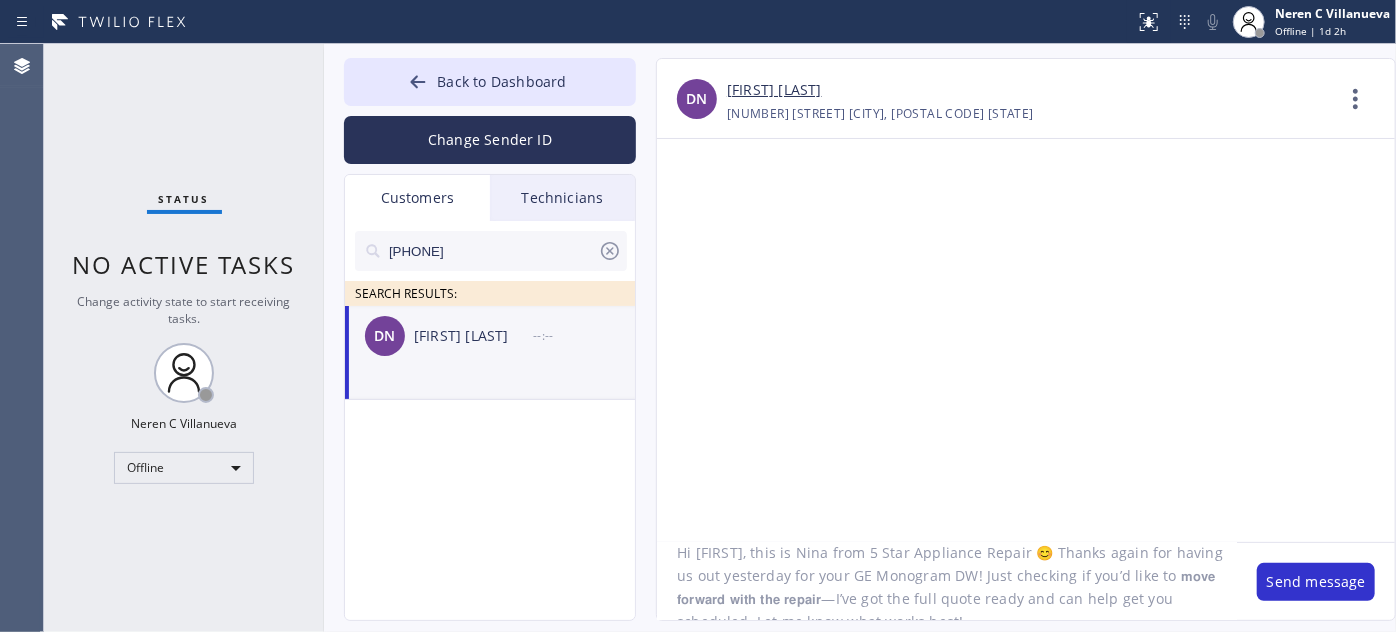 scroll, scrollTop: 41, scrollLeft: 0, axis: vertical 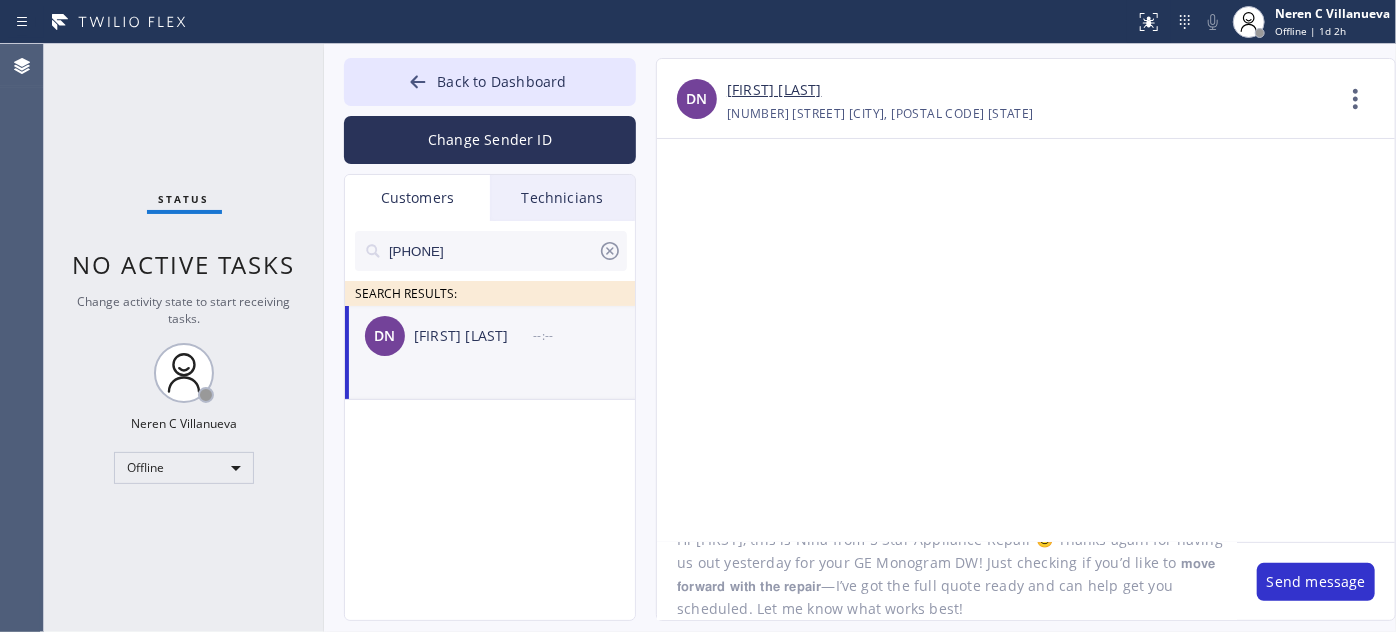 drag, startPoint x: 853, startPoint y: 565, endPoint x: 970, endPoint y: 558, distance: 117.20921 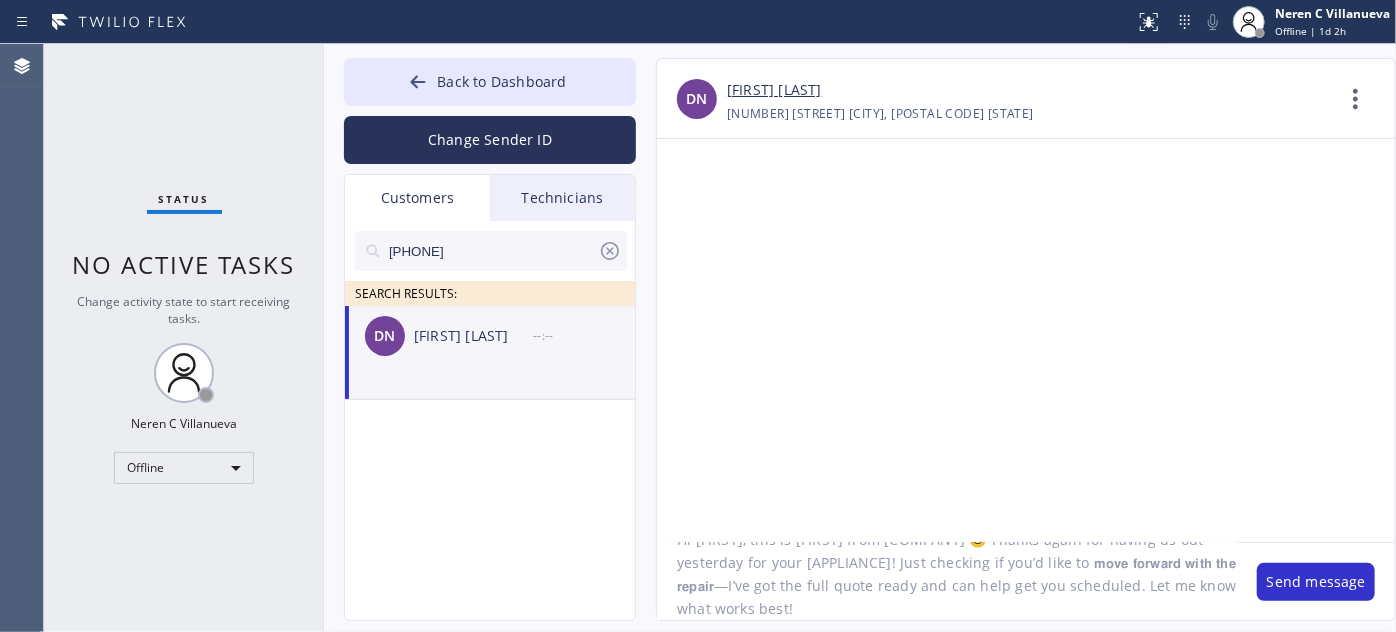 click on "Hi [FIRST], this is [FIRST] from [COMPANY] 😊 Thanks again for having us out yesterday for your [APPLIANCE]! Just checking if you’d like to 𝗺𝗼𝘃𝗲 𝗳𝗼𝗿𝘄𝗮𝗿𝗱 𝘄𝗶𝘁𝗵 𝘁𝗵𝗲 𝗿𝗲𝗽𝗮𝗶𝗿—I’ve got the full quote ready and can help get you scheduled. Let me know what works best!" 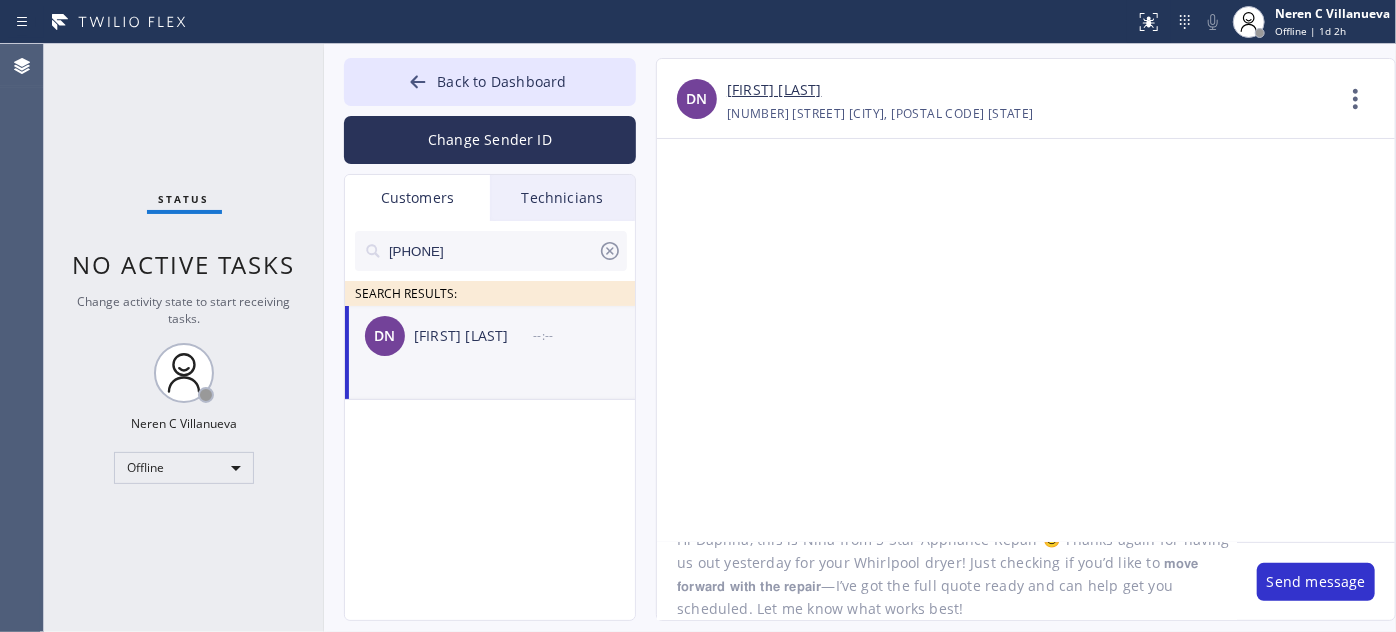 click on "Hi Daphna, this is Nina from 5 Star Appliance Repair 😊 Thanks again for having us out yesterday for your Whirlpool dryer! Just checking if you’d like to 𝗺𝗼𝘃𝗲 𝗳𝗼𝗿𝘄𝗮𝗿𝗱 𝘄𝗶𝘁𝗵 𝘁𝗵𝗲 𝗿𝗲𝗽𝗮𝗶𝗿—I’ve got the full quote ready and can help get you scheduled. Let me know what works best!" 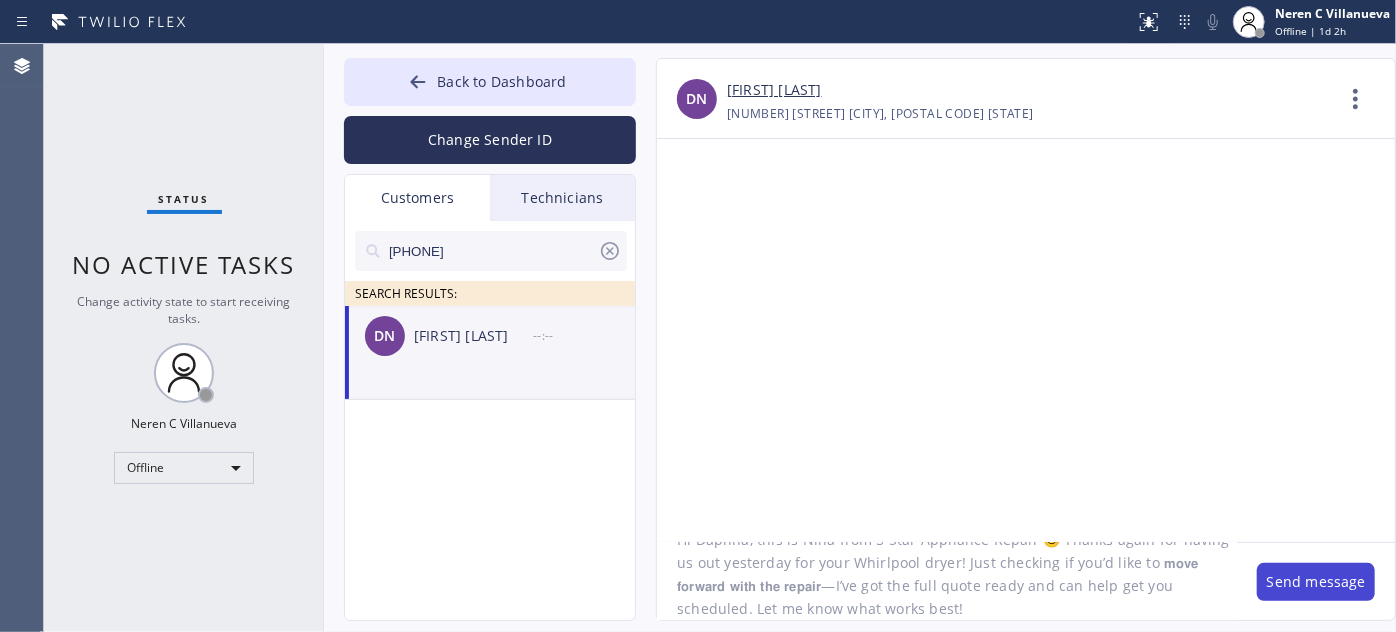 type on "Hi Daphna, this is Nina from 5 Star Appliance Repair 😊 Thanks again for having us out yesterday for your Whirlpool dryer! Just checking if you’d like to 𝗺𝗼𝘃𝗲 𝗳𝗼𝗿𝘄𝗮𝗿𝗱 𝘄𝗶𝘁𝗵 𝘁𝗵𝗲 𝗿𝗲𝗽𝗮𝗶𝗿—I’ve got the full quote ready and can help get you scheduled. Let me know what works best!" 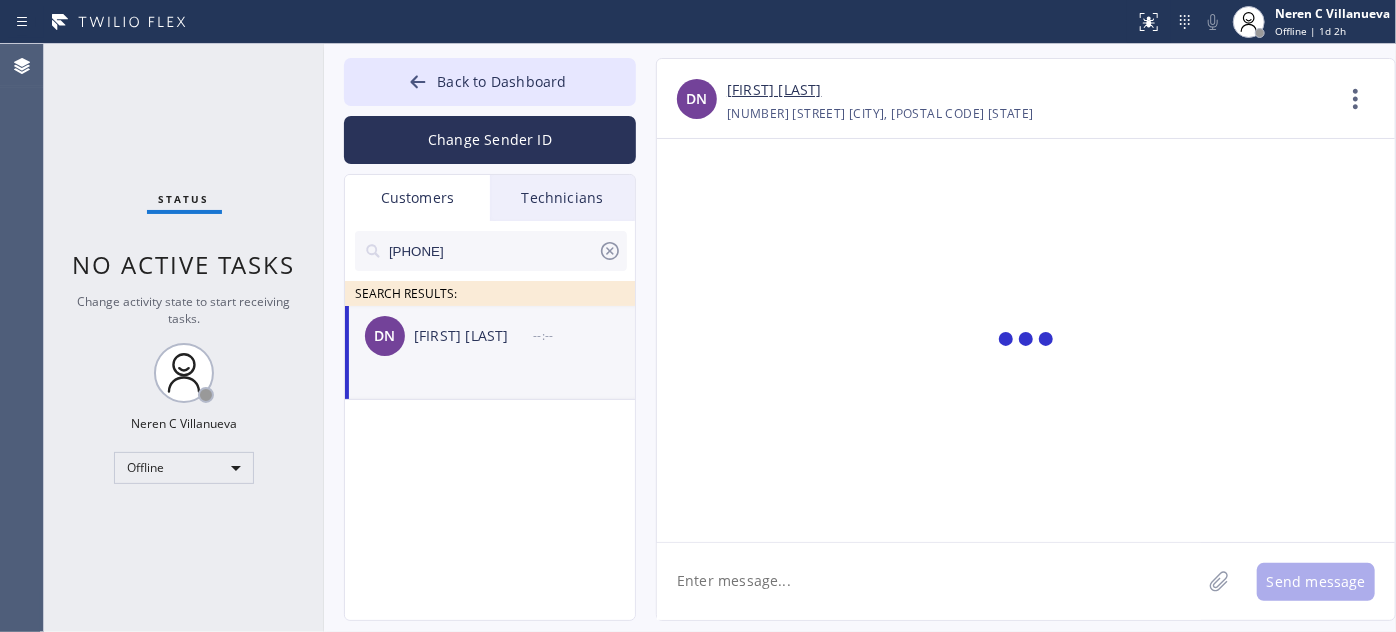 scroll, scrollTop: 0, scrollLeft: 0, axis: both 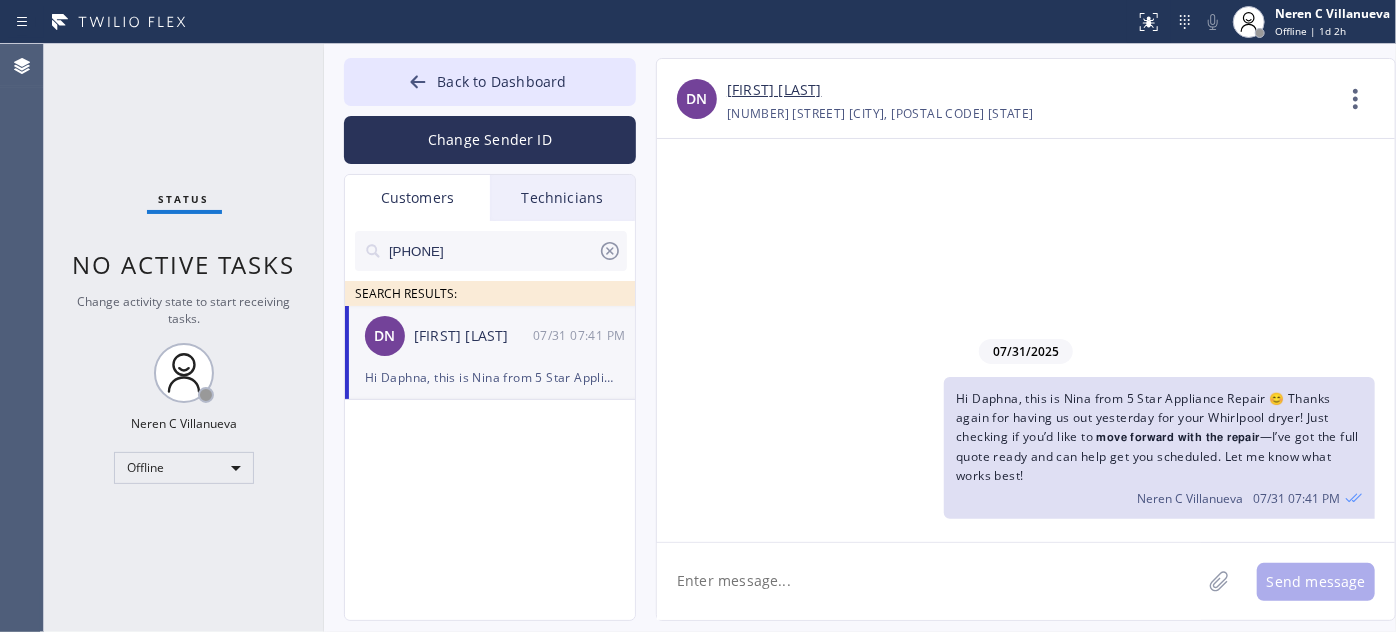drag, startPoint x: 495, startPoint y: 253, endPoint x: 362, endPoint y: 244, distance: 133.30417 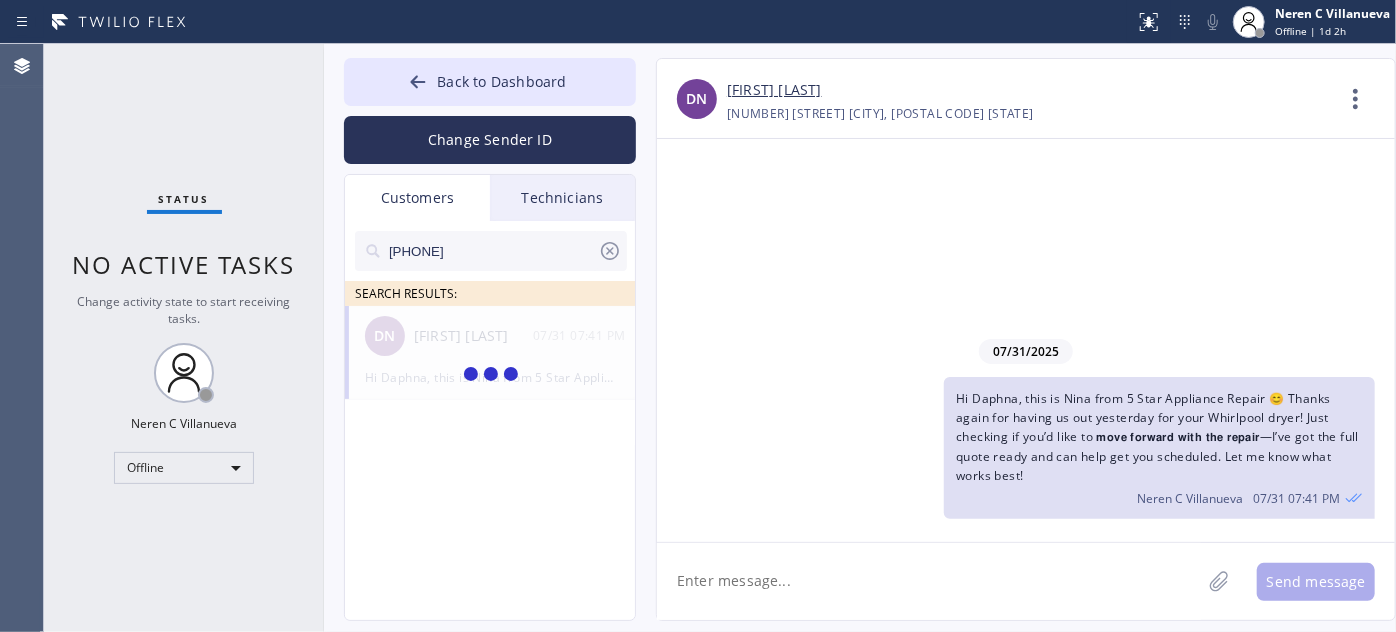 type on "[PHONE]" 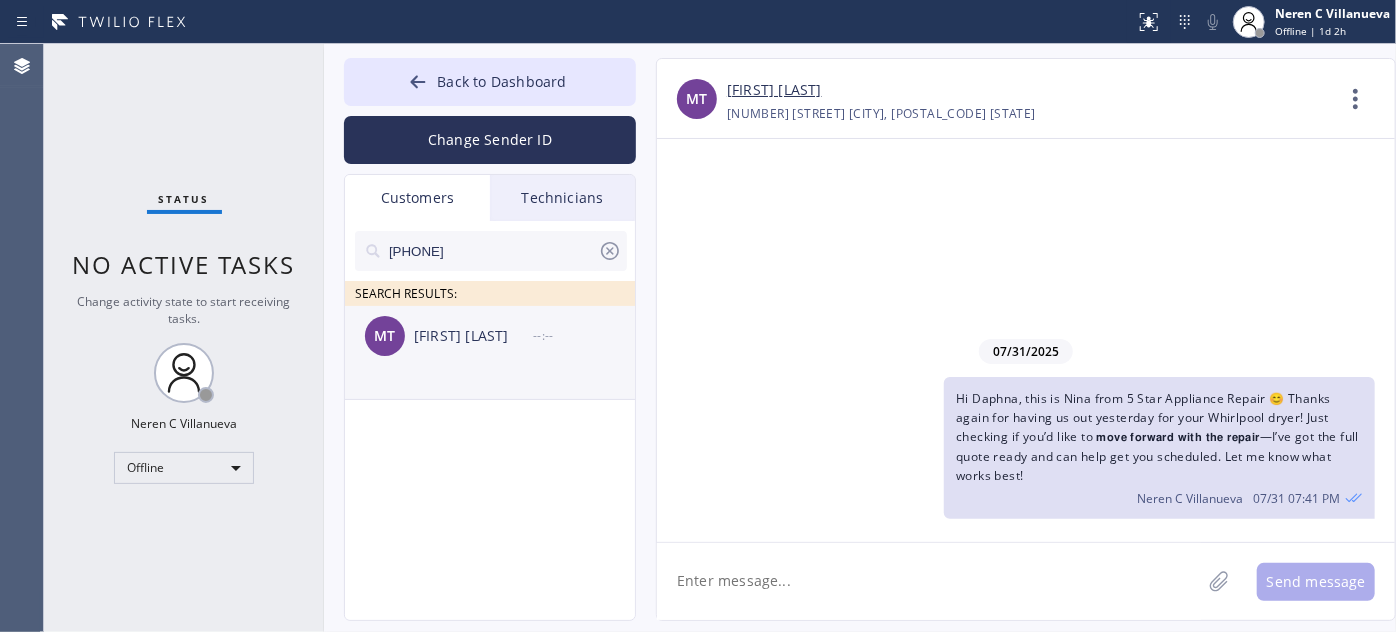 click on "MT [FIRST]  [LAST]  --:--" at bounding box center (491, 336) 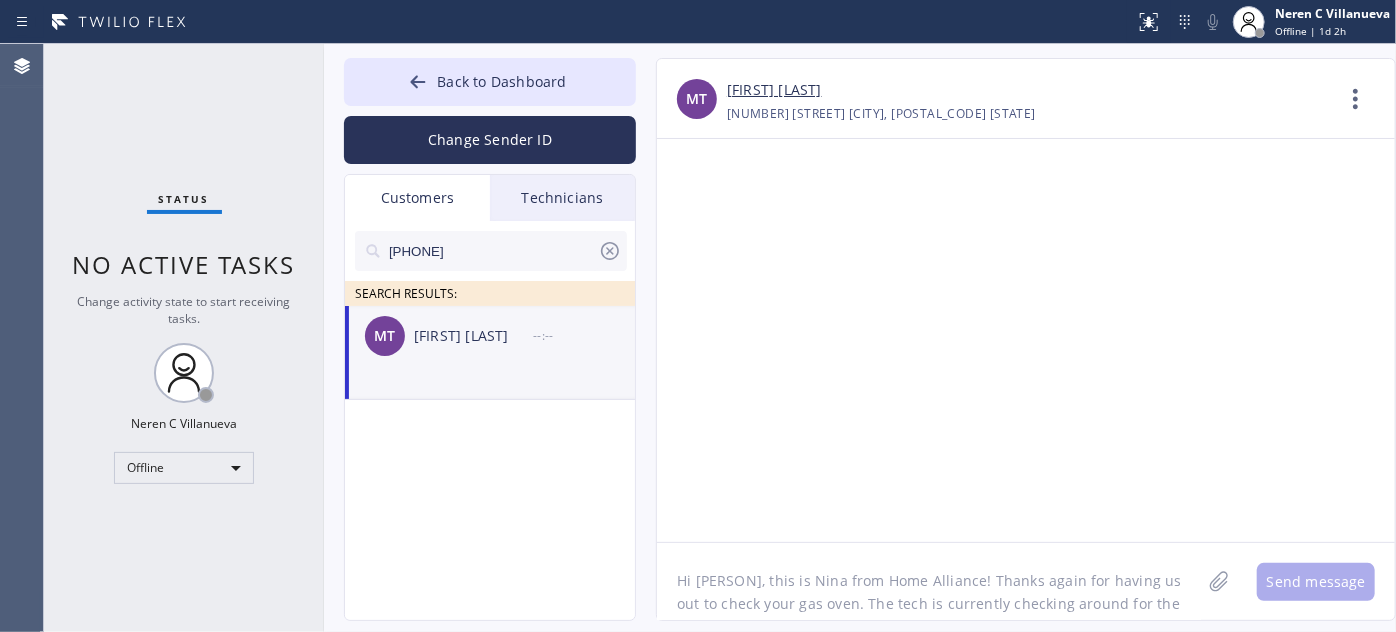 scroll, scrollTop: 62, scrollLeft: 0, axis: vertical 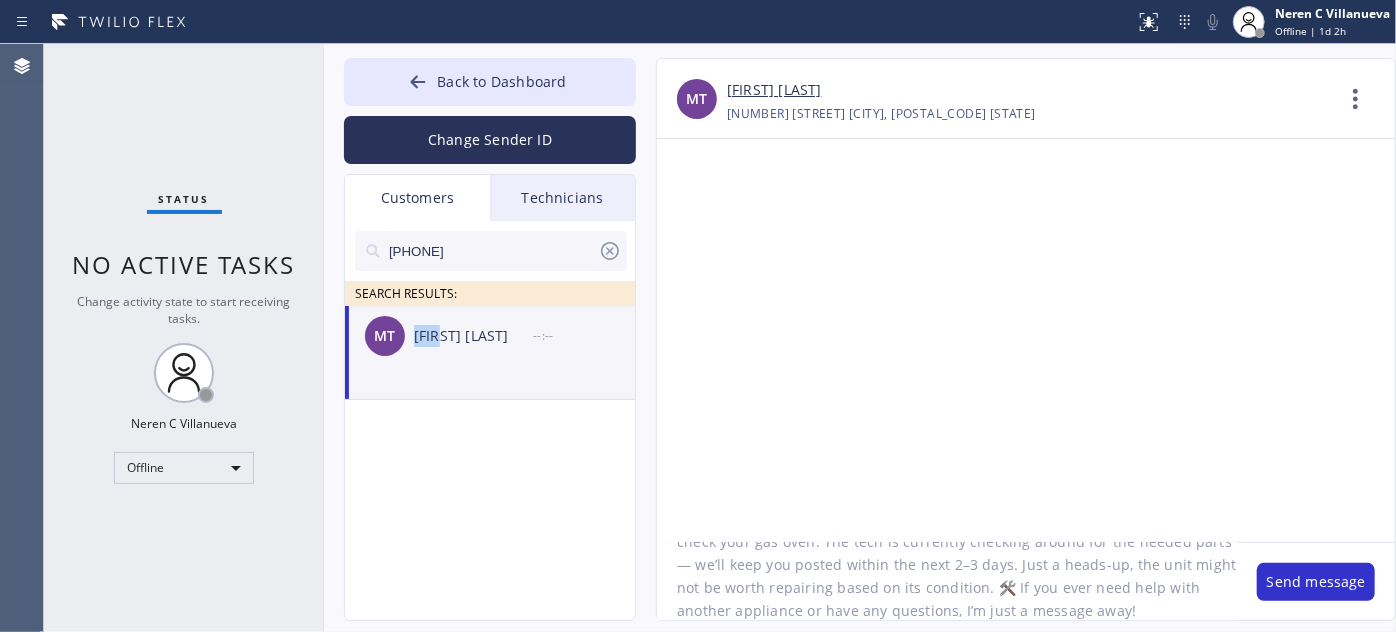 drag, startPoint x: 418, startPoint y: 338, endPoint x: 444, endPoint y: 340, distance: 26.076809 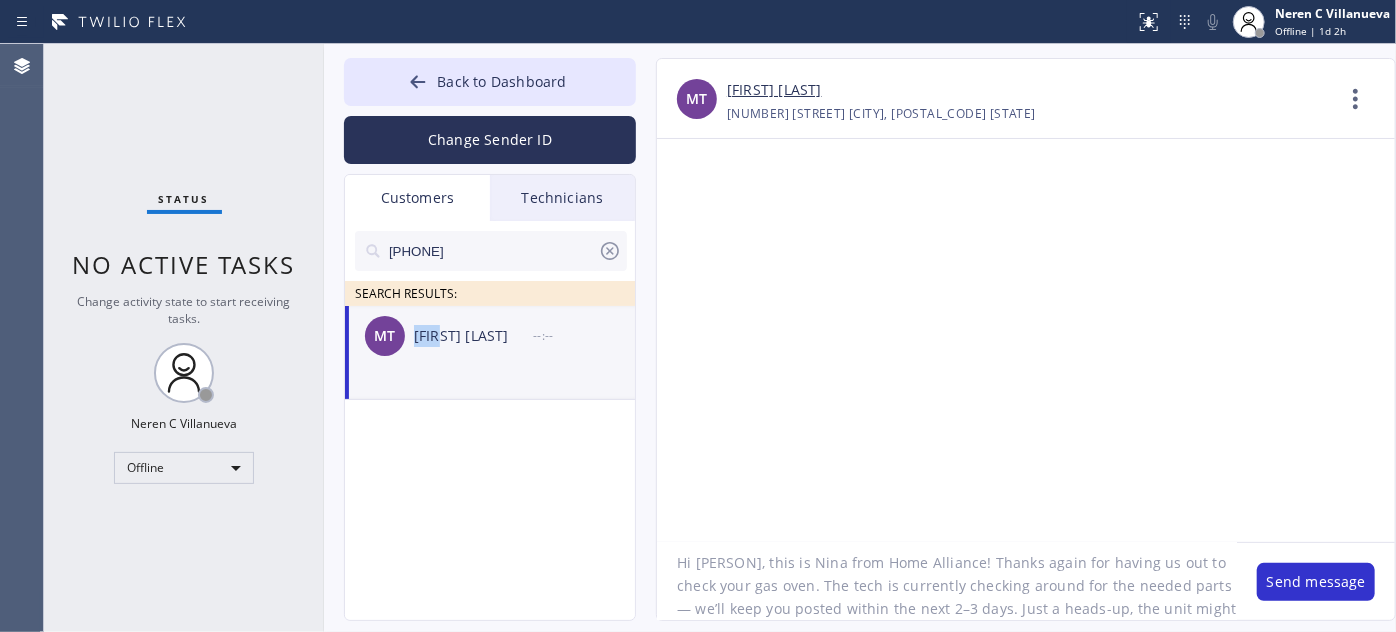 scroll, scrollTop: 0, scrollLeft: 0, axis: both 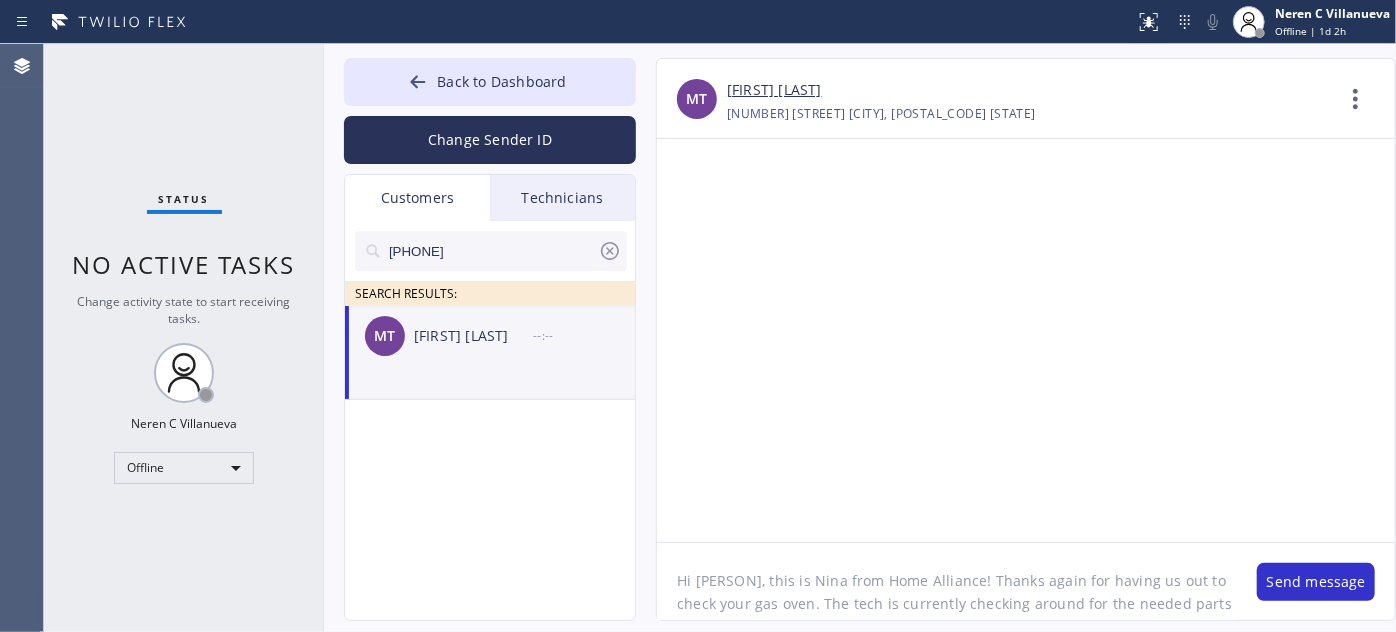 drag, startPoint x: 693, startPoint y: 576, endPoint x: 733, endPoint y: 576, distance: 40 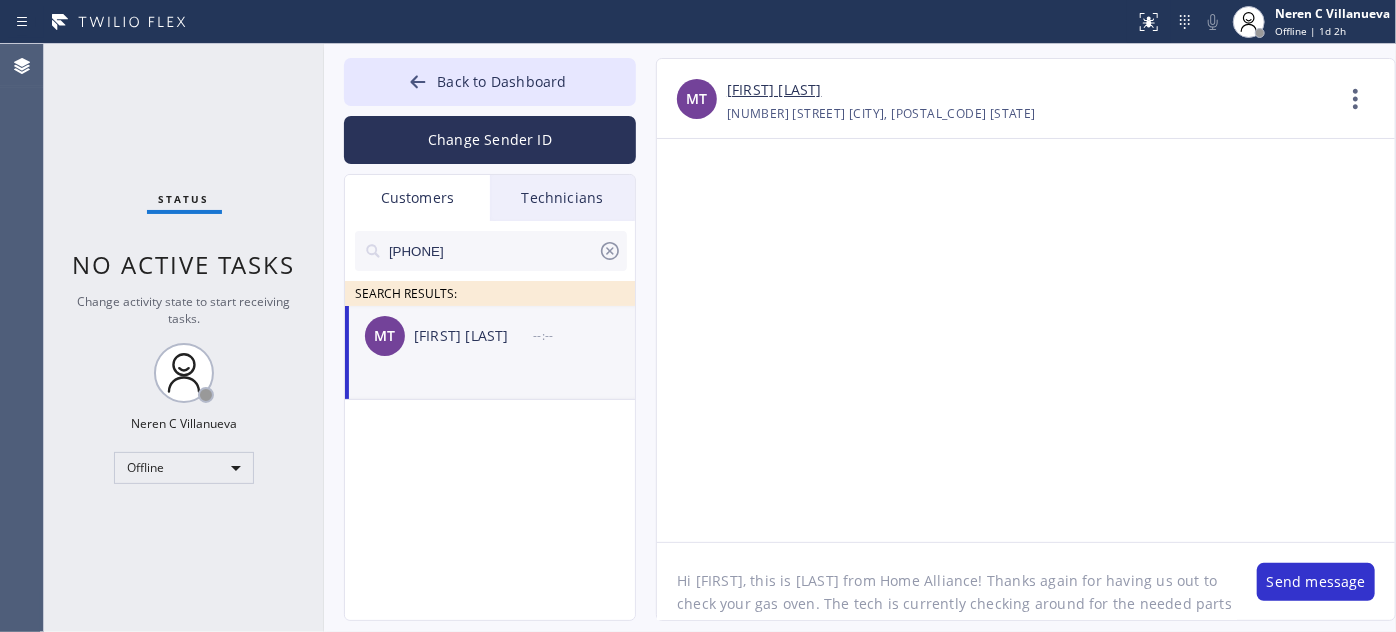 drag, startPoint x: 849, startPoint y: 578, endPoint x: 940, endPoint y: 575, distance: 91.04944 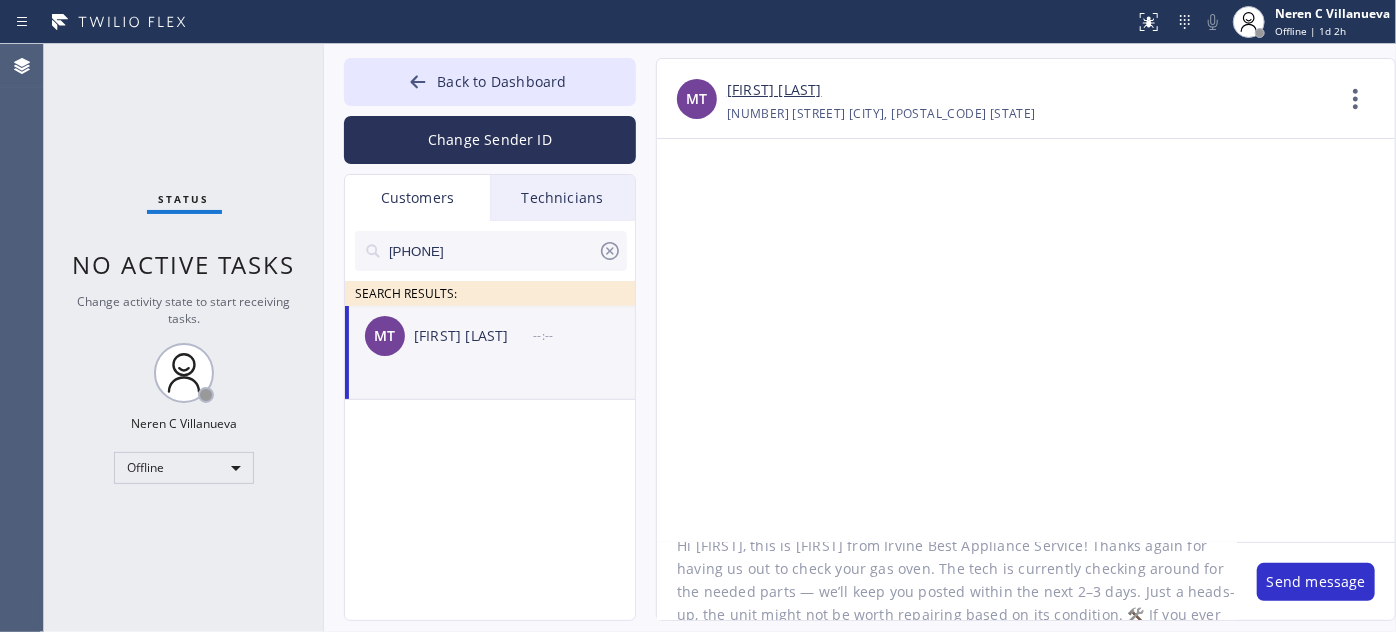 scroll, scrollTop: 36, scrollLeft: 0, axis: vertical 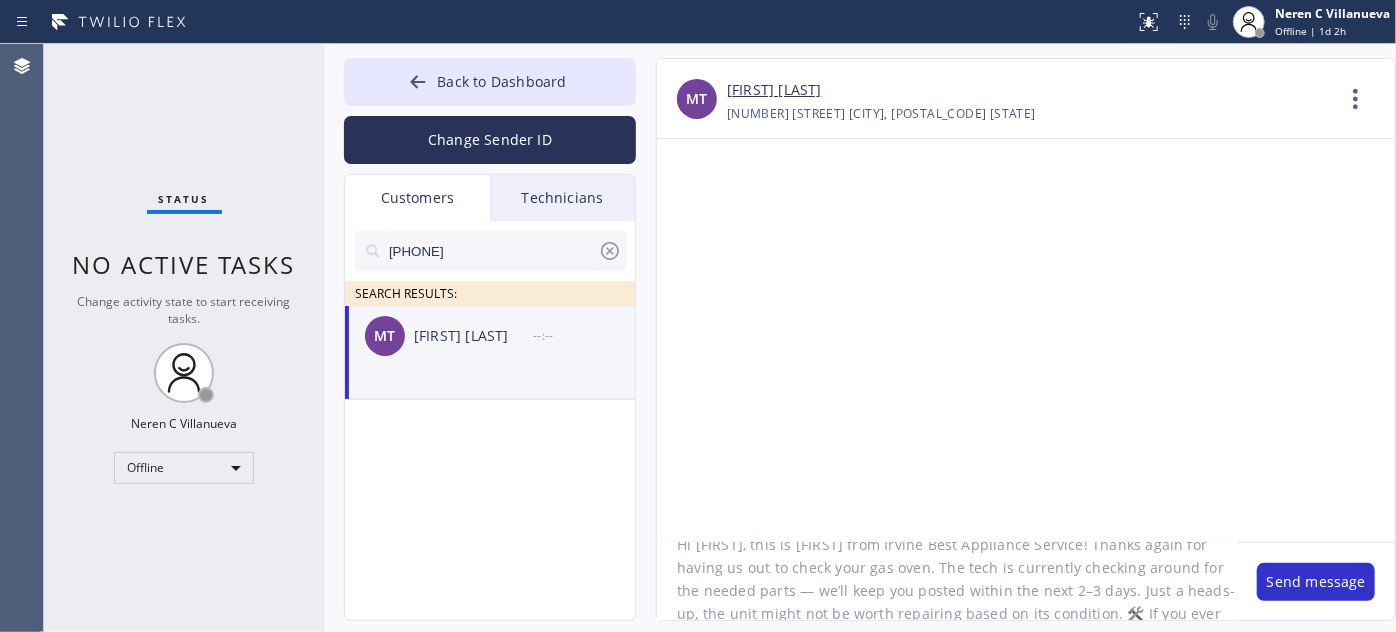 drag, startPoint x: 817, startPoint y: 567, endPoint x: 871, endPoint y: 567, distance: 54 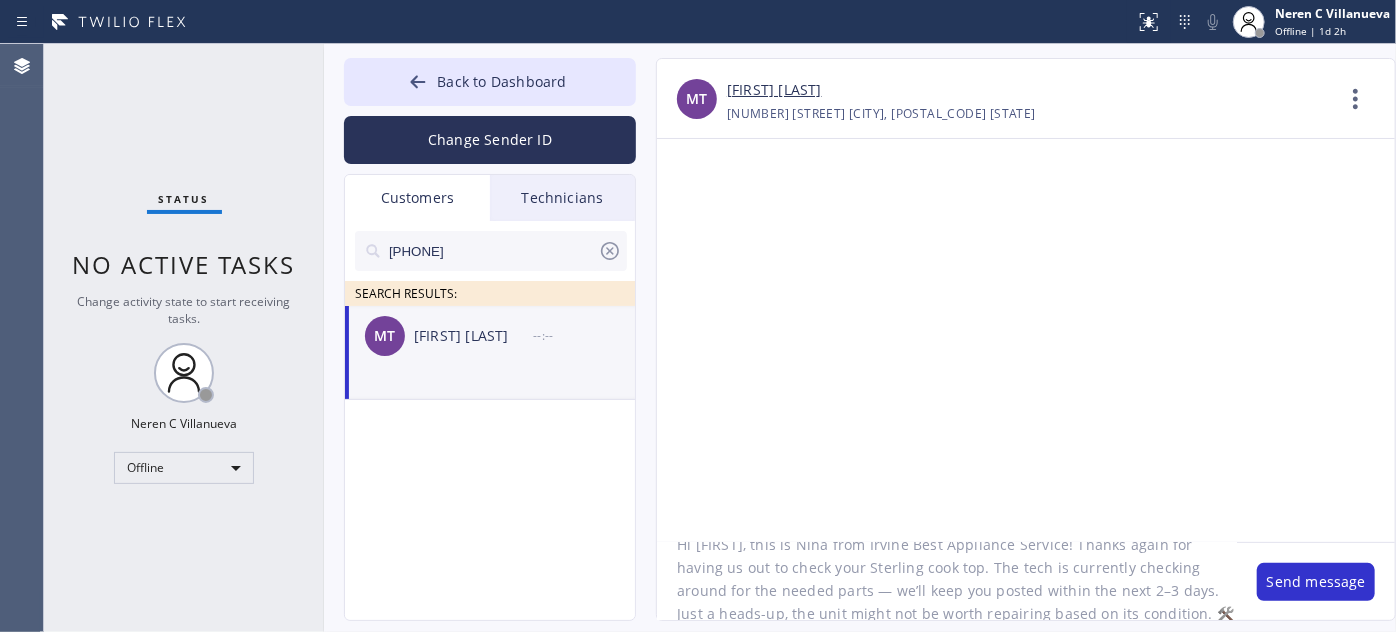 scroll, scrollTop: 87, scrollLeft: 0, axis: vertical 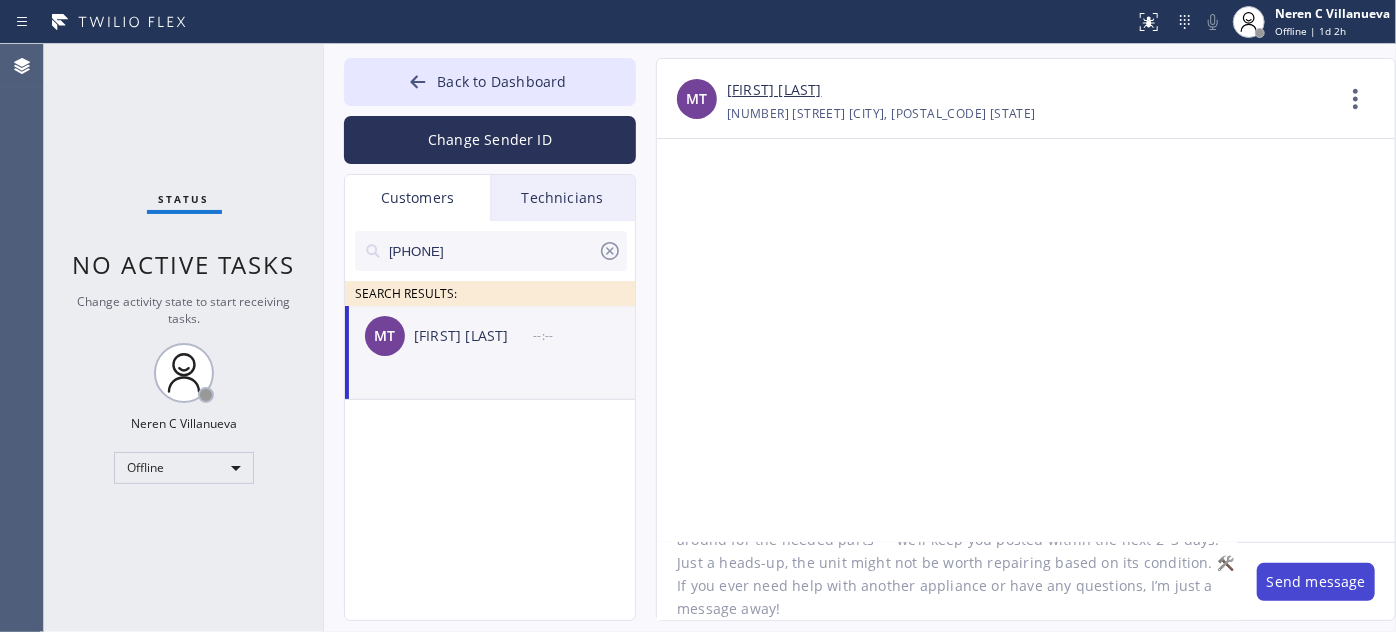 type on "Hi [FIRST], this is Nina from Irvine Best Appliance Service! Thanks again for having us out to check your Sterling cook top. The tech is currently checking around for the needed parts — we’ll keep you posted within the next 2–3 days. Just a heads-up, the unit might not be worth repairing based on its condition. 🛠️ If you ever need help with another appliance or have any questions, I’m just a message away!" 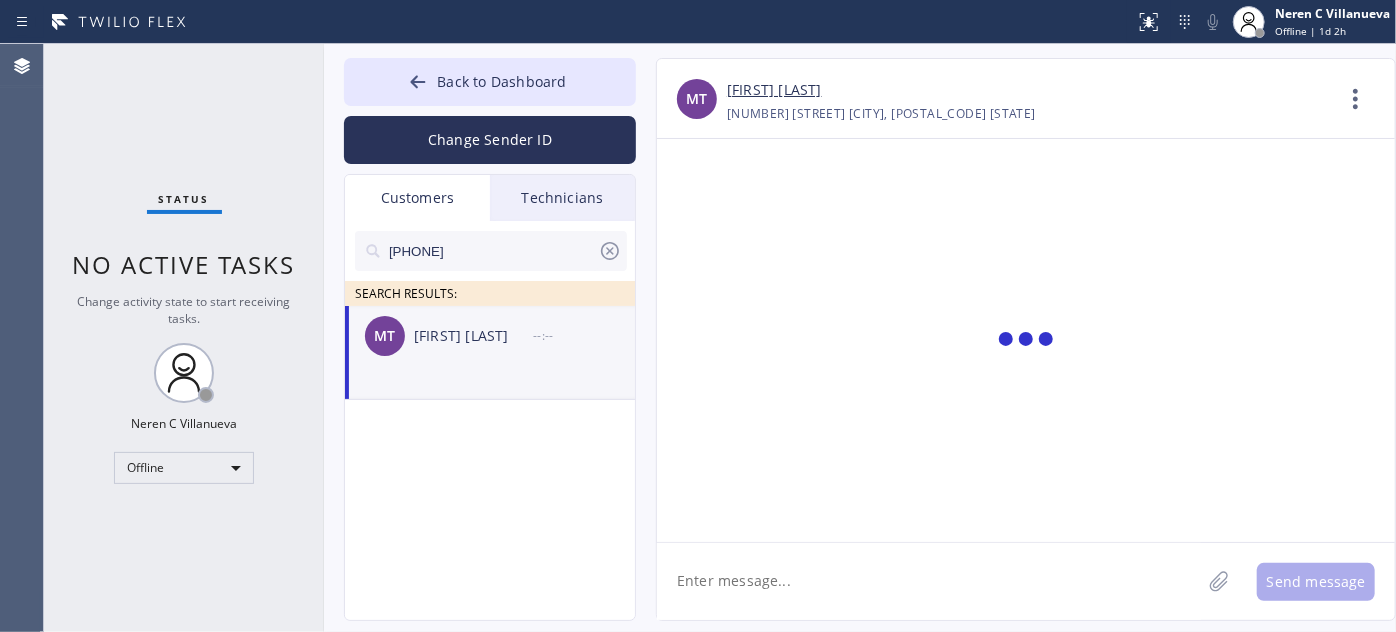 scroll, scrollTop: 0, scrollLeft: 0, axis: both 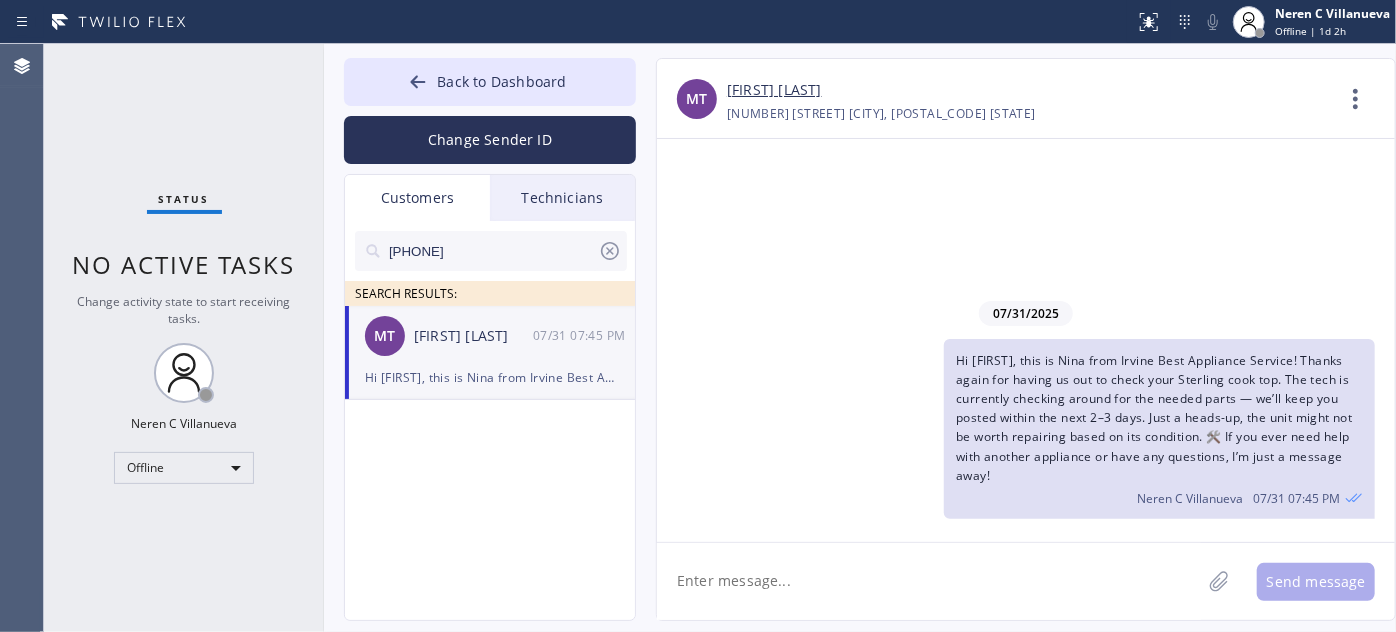 click 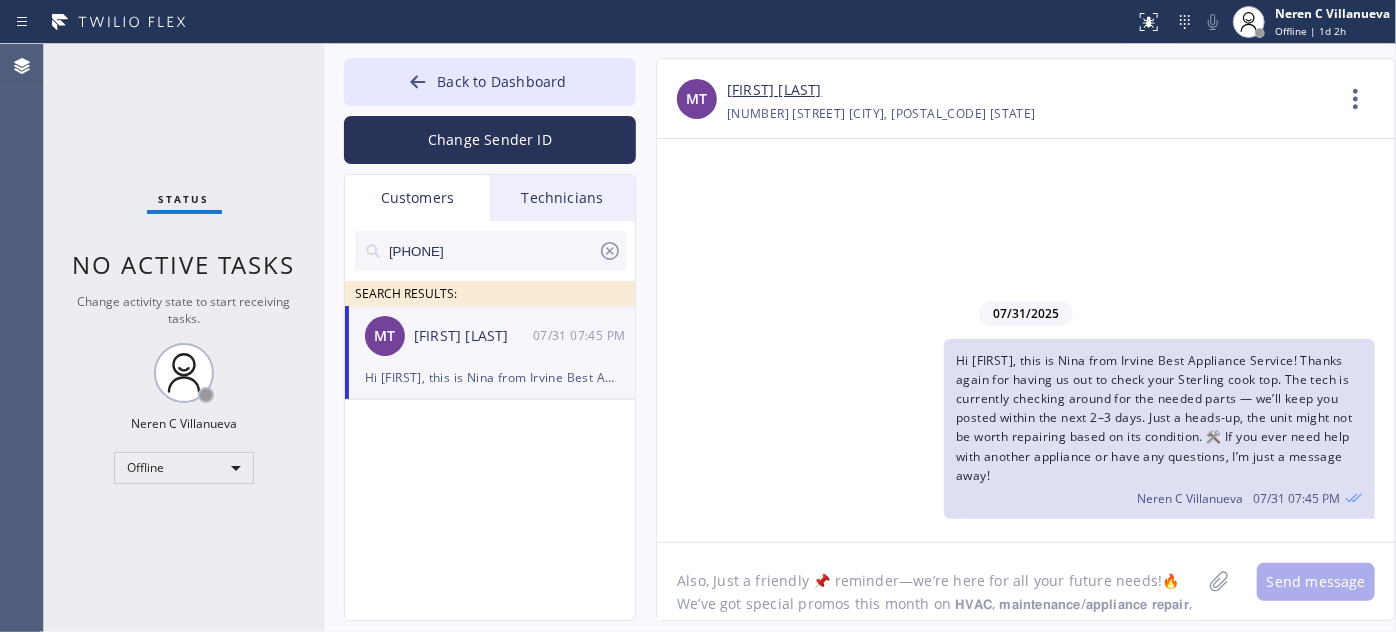 scroll, scrollTop: 40, scrollLeft: 0, axis: vertical 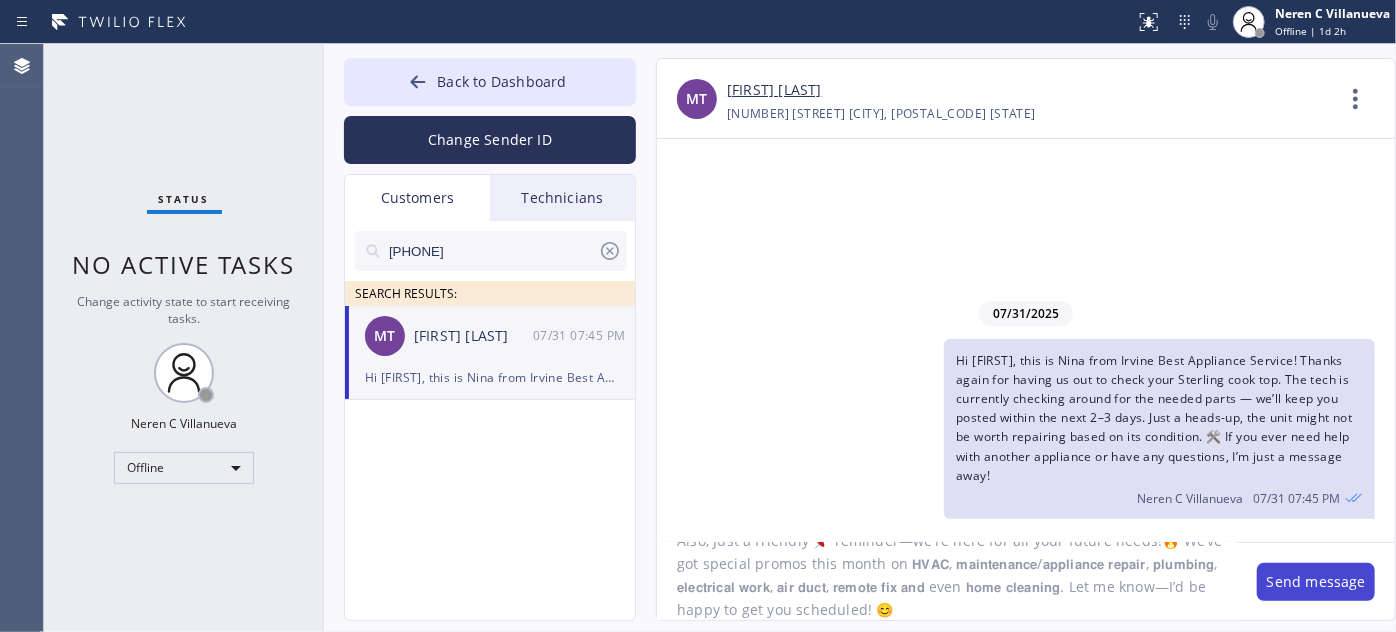 type on "Also, Just a friendly 📌 reminder—we’re here for all your future needs!🔥 We’ve got special promos this month on 𝗛𝗩𝗔𝗖, 𝗺𝗮𝗶𝗻𝘁𝗲𝗻𝗮𝗻𝗰𝗲/𝗮𝗽𝗽𝗹𝗶𝗮𝗻𝗰𝗲 𝗿𝗲𝗽𝗮𝗶𝗿, 𝗽𝗹𝘂𝗺𝗯𝗶𝗻𝗴, 𝗲𝗹𝗲𝗰𝘁𝗿𝗶𝗰𝗮𝗹 𝘄𝗼𝗿𝗸, 𝗮𝗶𝗿 𝗱𝘂𝗰𝘁, 𝗿𝗲𝗺𝗼𝘁𝗲 𝗳𝗶𝘅 𝗮𝗻𝗱 even 𝗵𝗼𝗺𝗲 𝗰𝗹𝗲𝗮𝗻𝗶𝗻𝗴. Let me know—I’d be happy to get you scheduled! 😊" 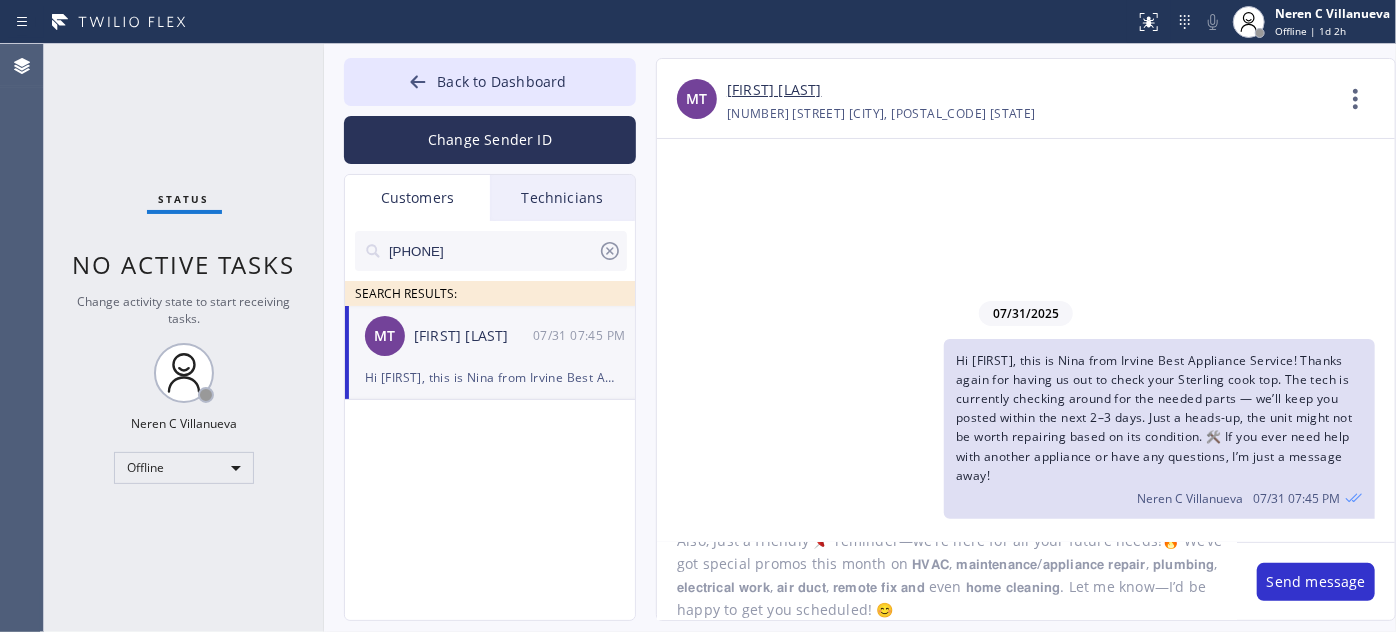 type 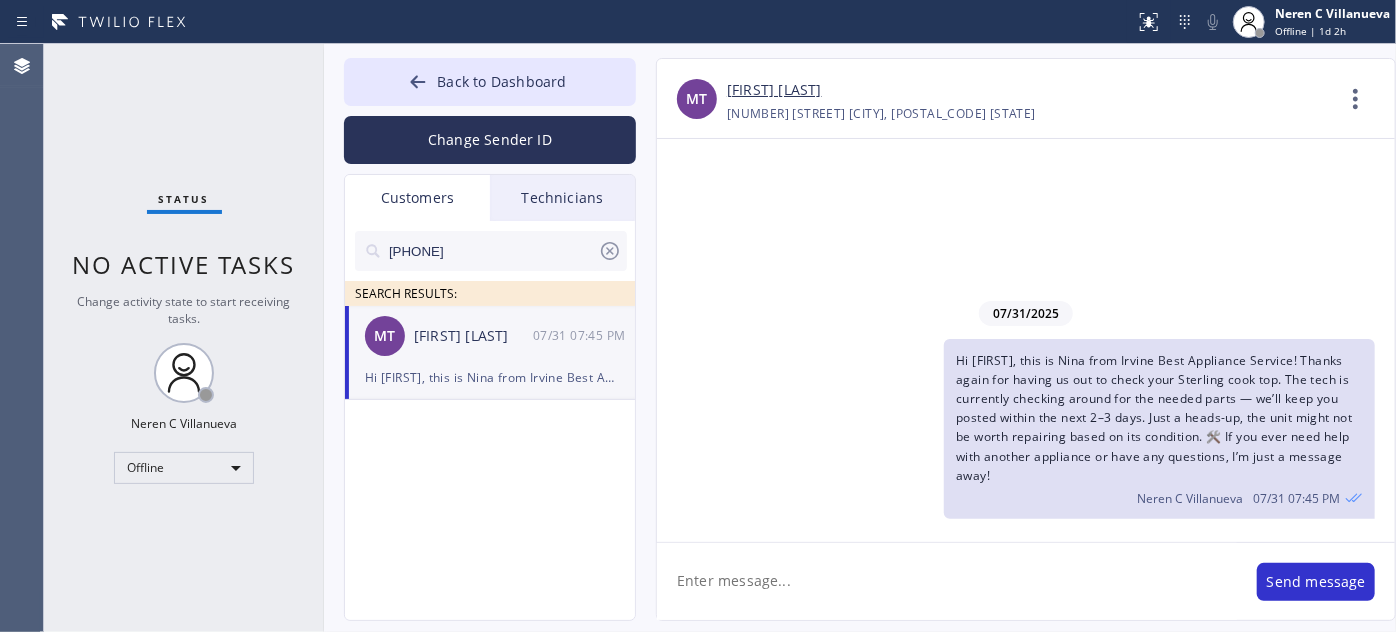 scroll, scrollTop: 0, scrollLeft: 0, axis: both 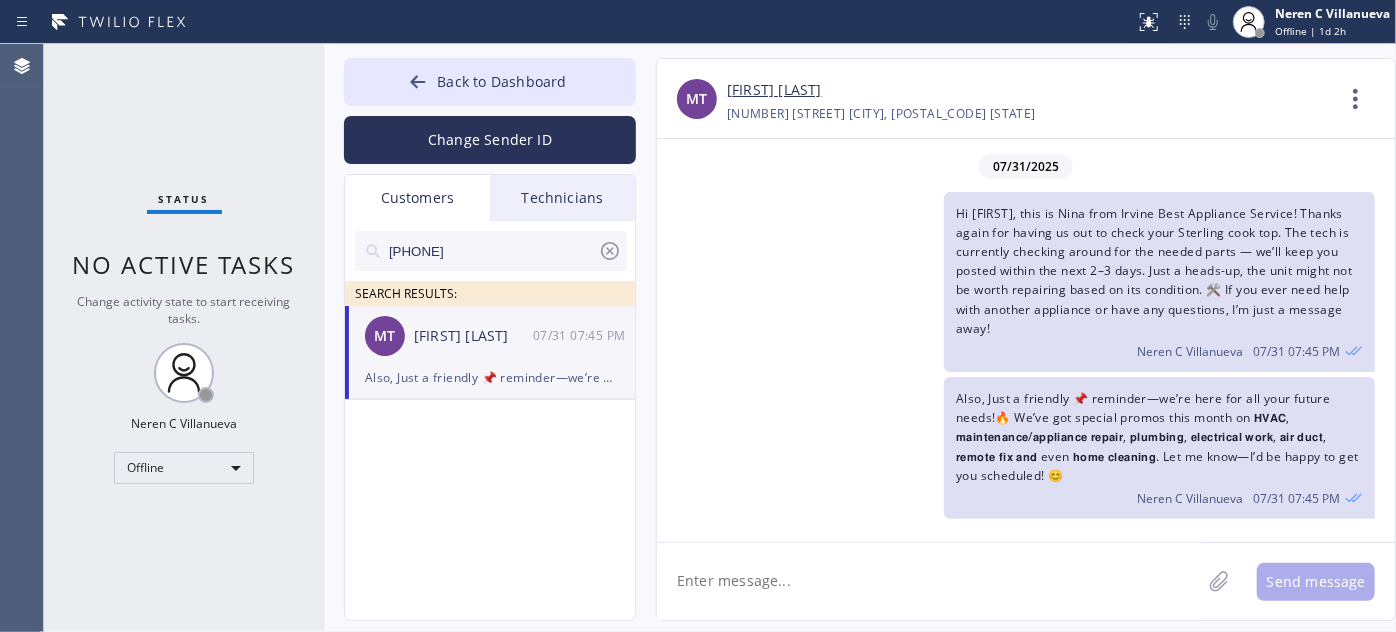 drag, startPoint x: 501, startPoint y: 250, endPoint x: 352, endPoint y: 244, distance: 149.12076 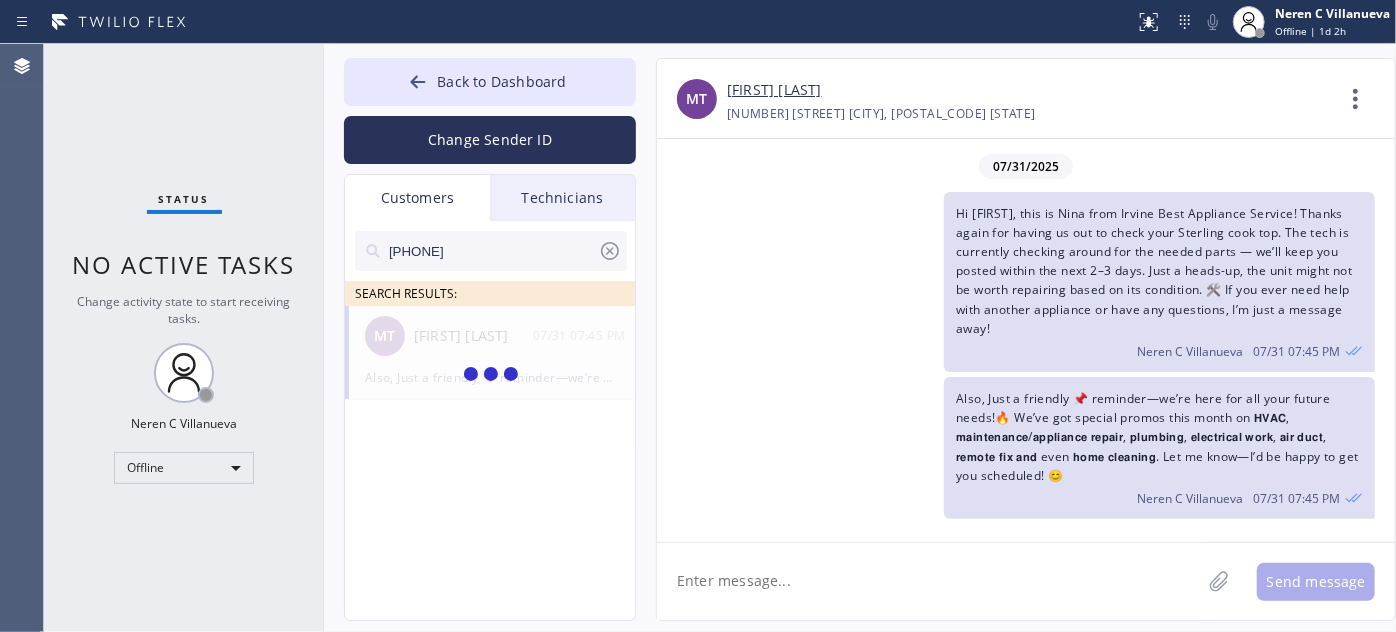 type on "[PHONE]" 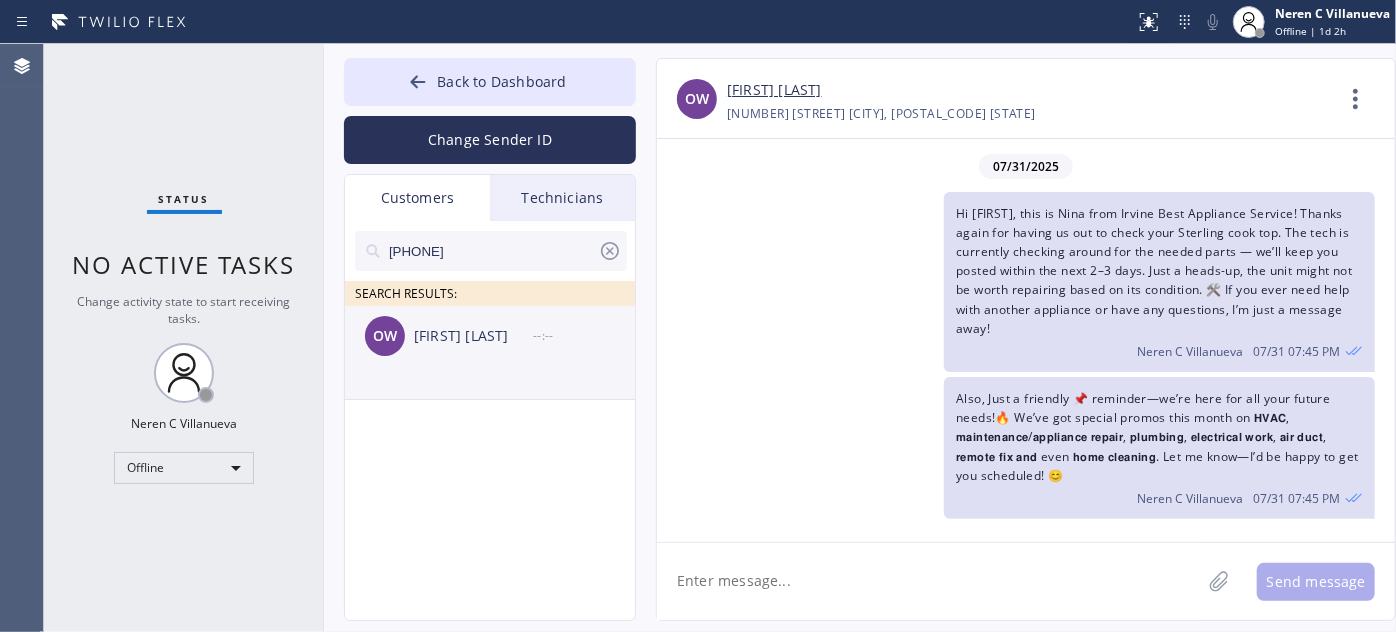 click on "[FIRST] [LAST] --:--" at bounding box center (491, 336) 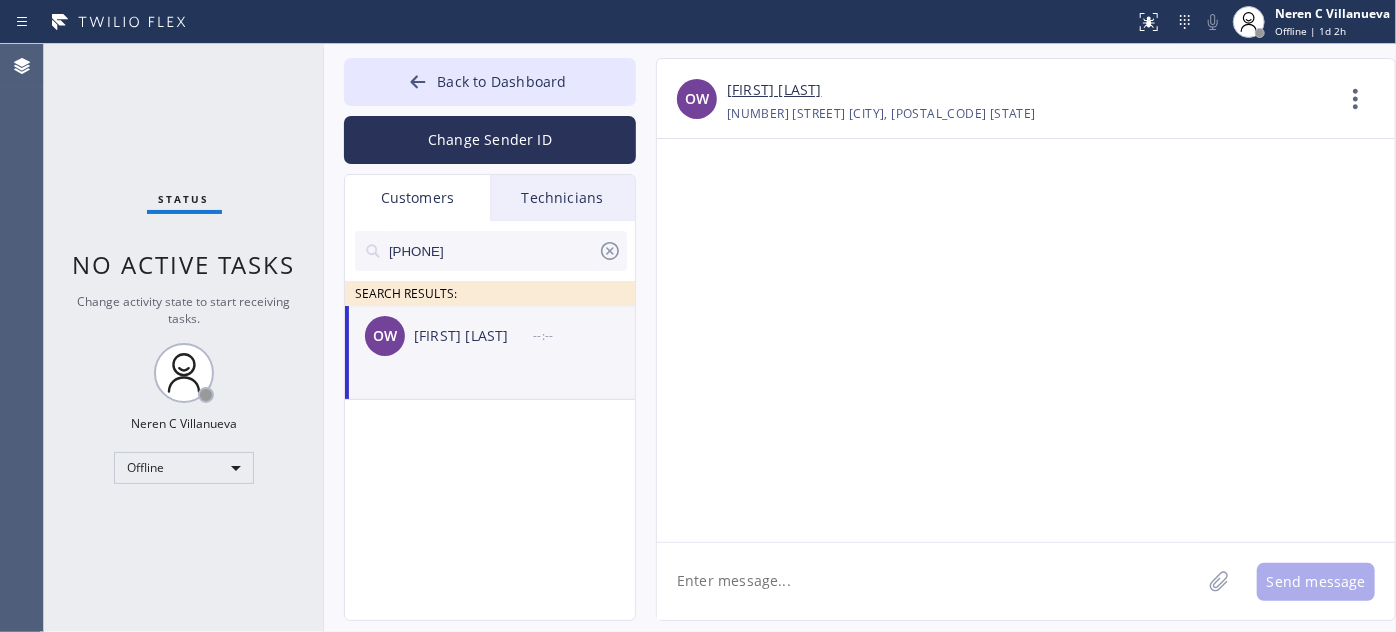 click 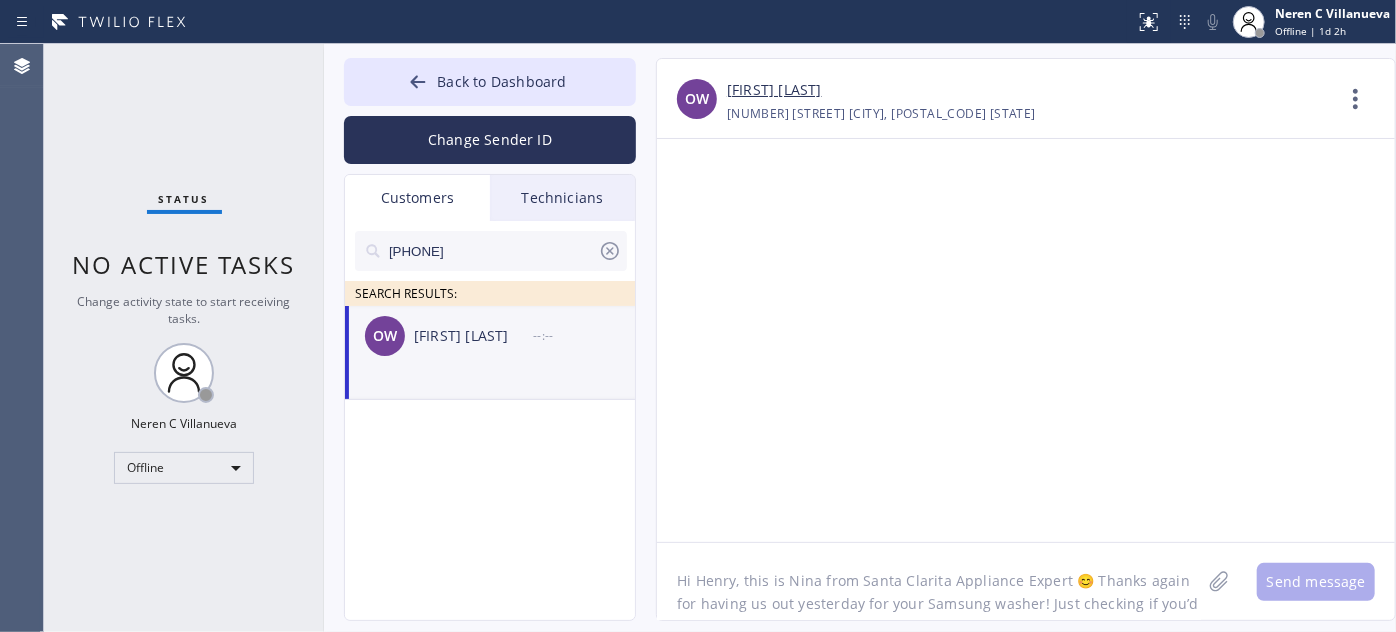 scroll, scrollTop: 40, scrollLeft: 0, axis: vertical 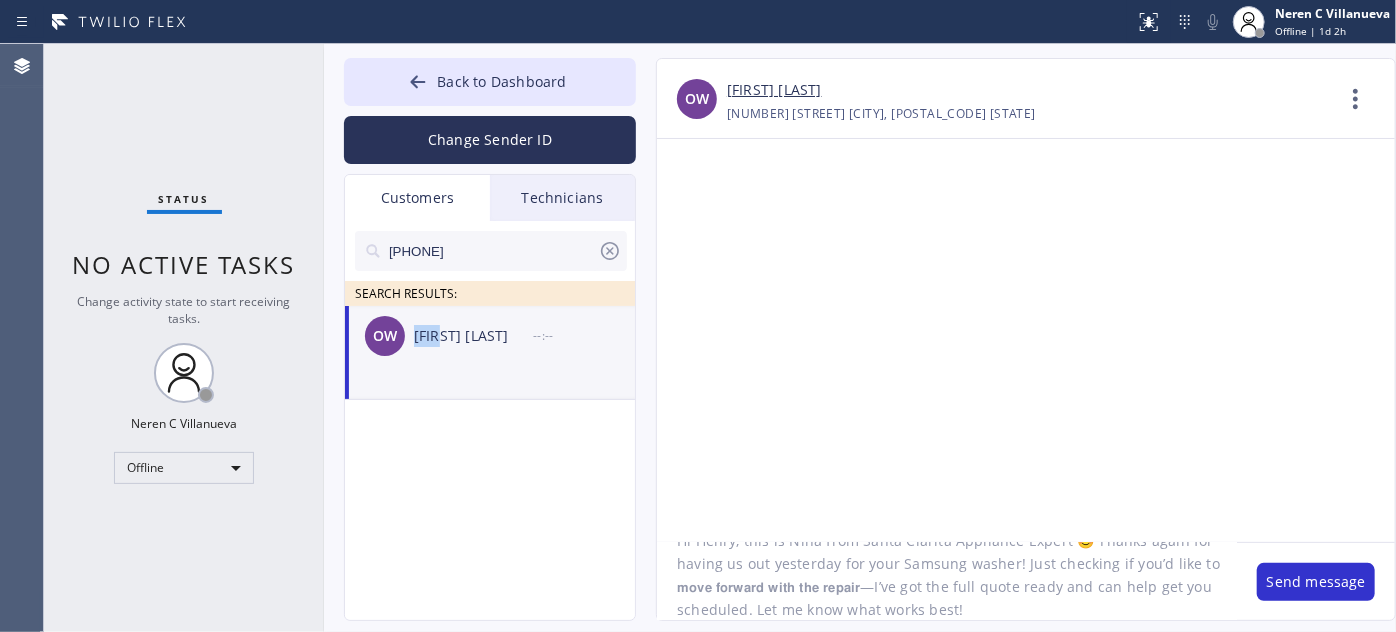 drag, startPoint x: 413, startPoint y: 333, endPoint x: 437, endPoint y: 351, distance: 30 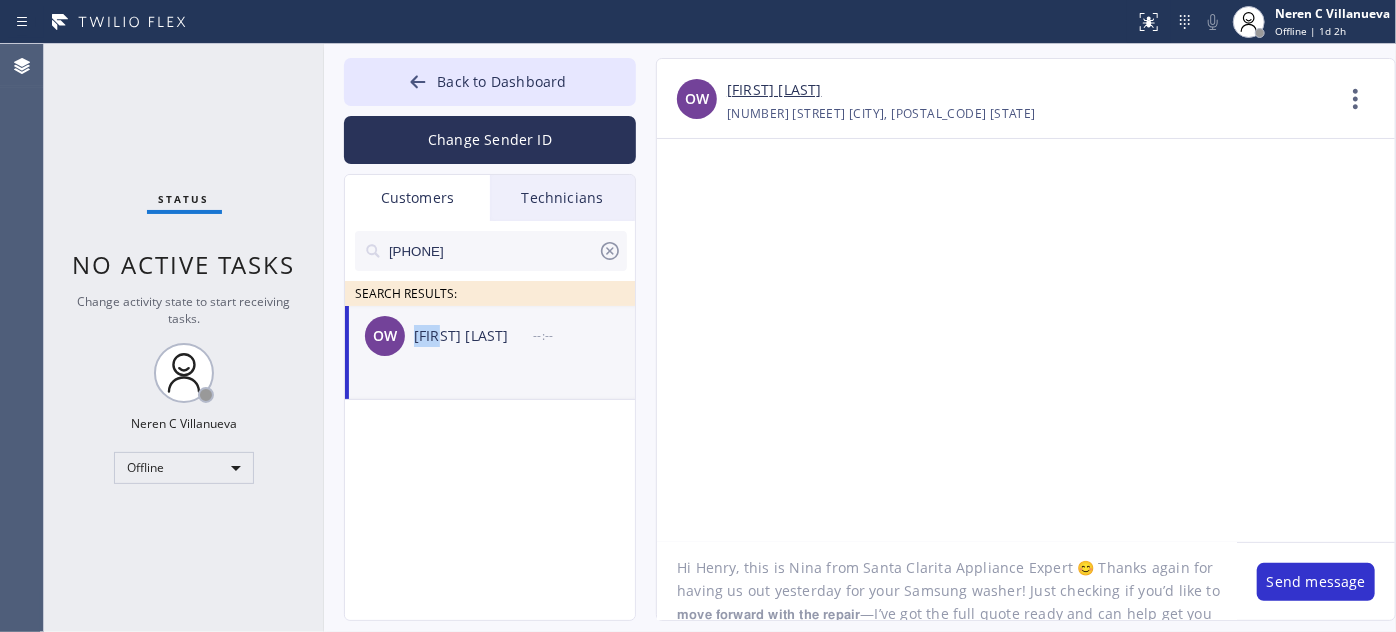 scroll, scrollTop: 0, scrollLeft: 0, axis: both 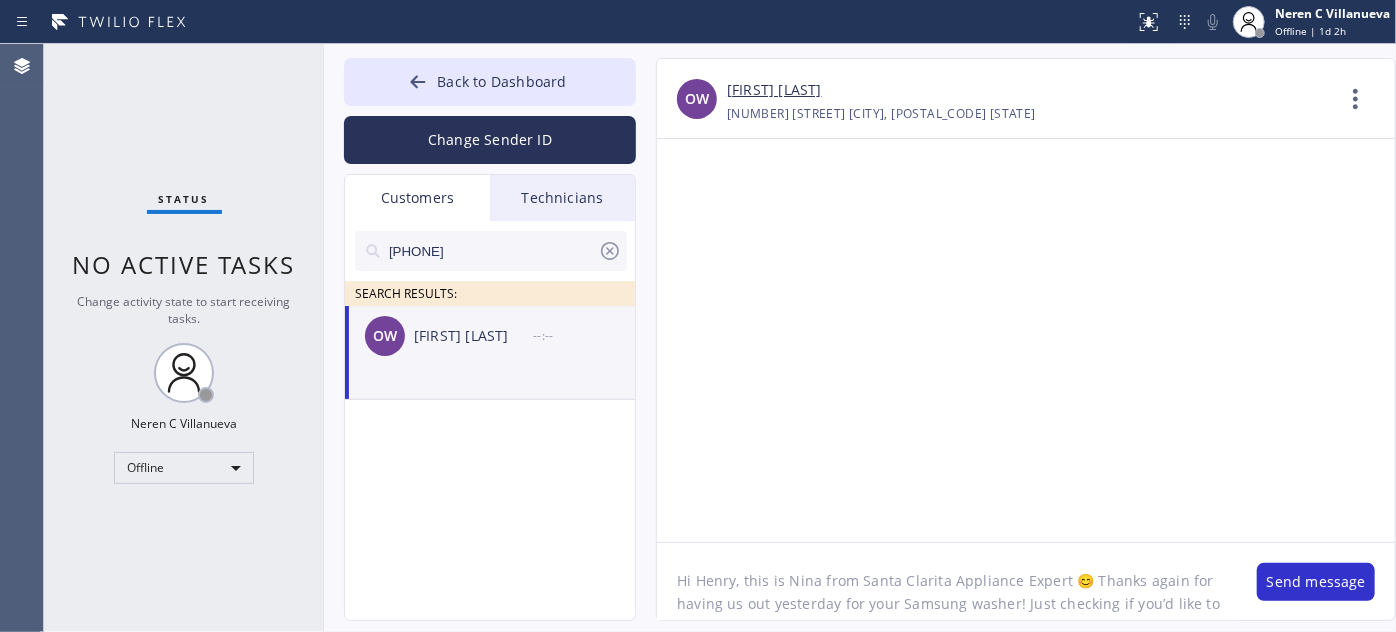 drag, startPoint x: 691, startPoint y: 576, endPoint x: 734, endPoint y: 577, distance: 43.011627 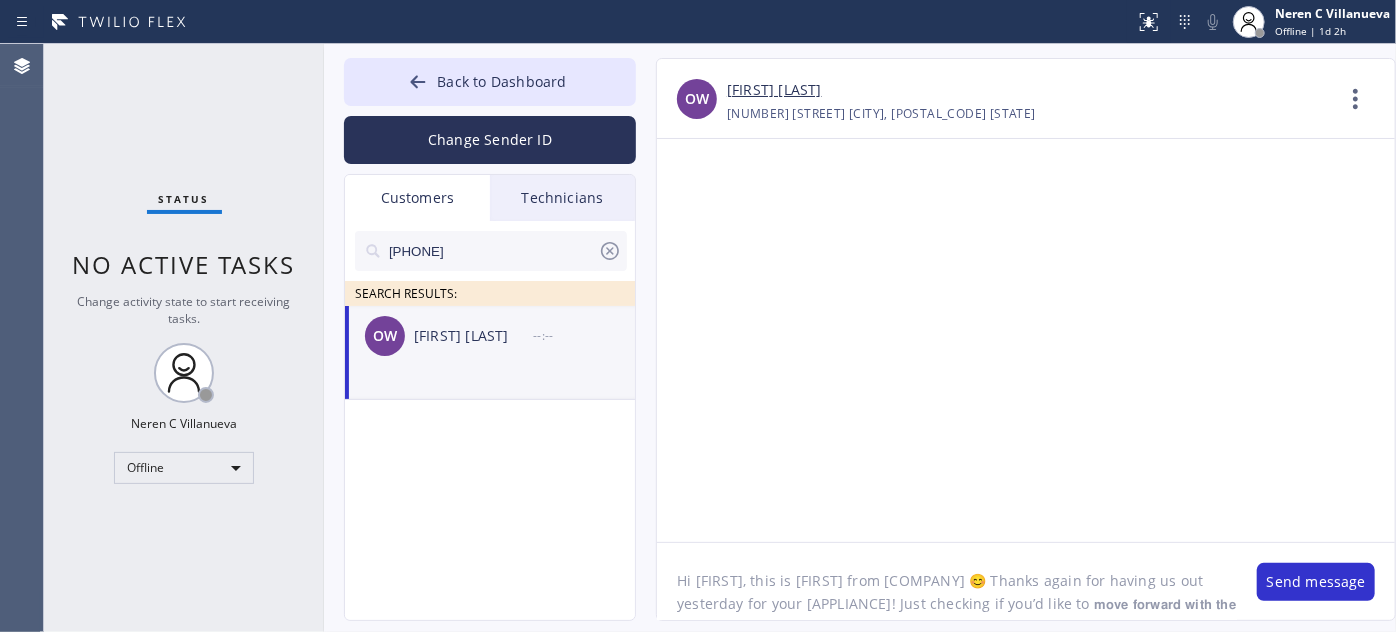 drag, startPoint x: 844, startPoint y: 575, endPoint x: 1042, endPoint y: 567, distance: 198.16154 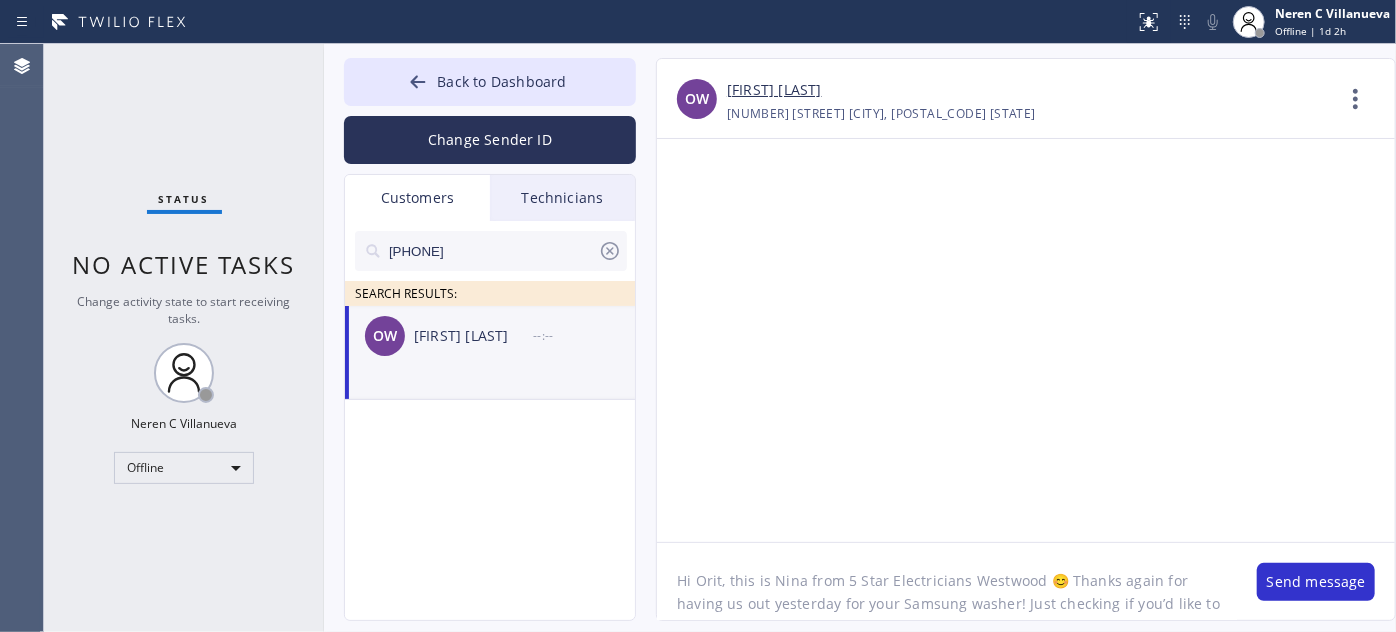 drag, startPoint x: 849, startPoint y: 604, endPoint x: 912, endPoint y: 602, distance: 63.03174 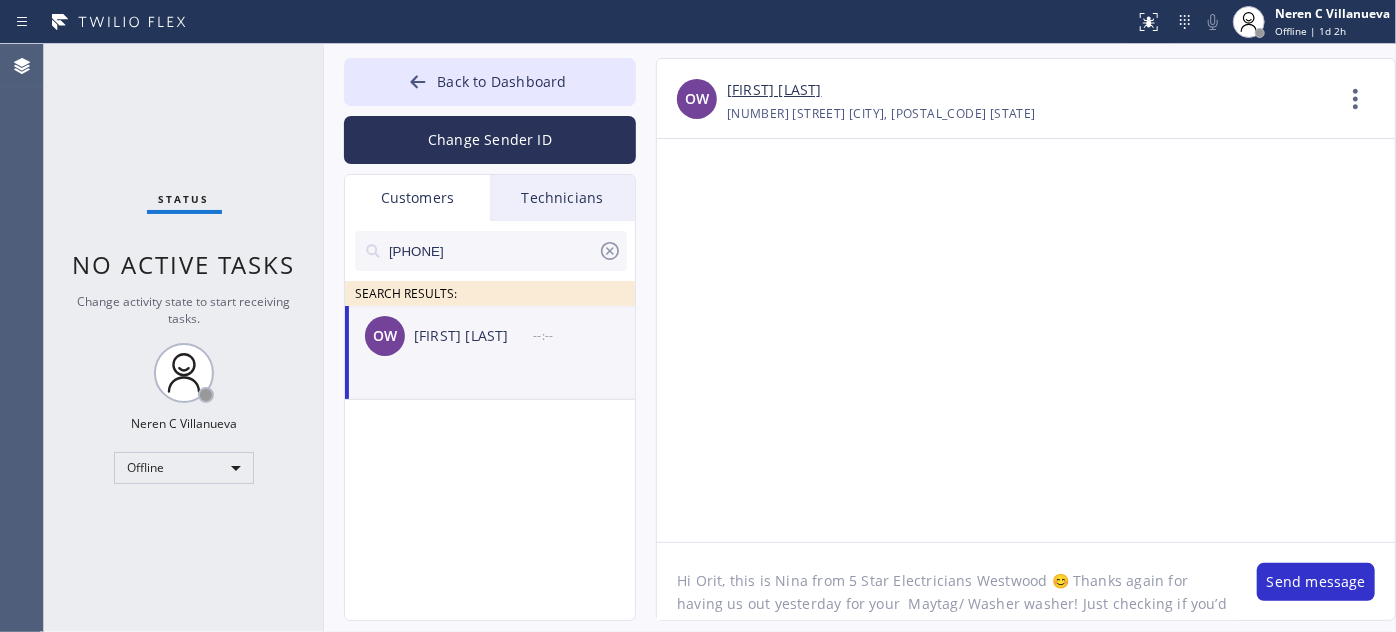 drag, startPoint x: 903, startPoint y: 604, endPoint x: 965, endPoint y: 604, distance: 62 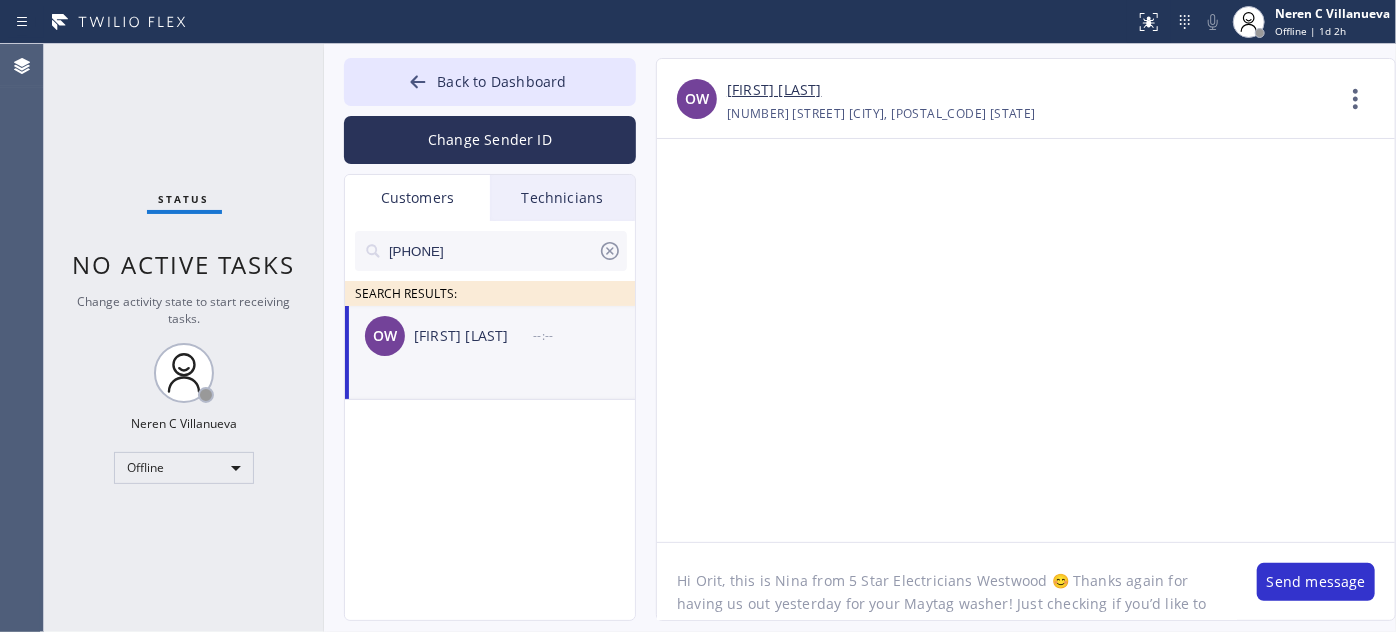 scroll, scrollTop: 41, scrollLeft: 0, axis: vertical 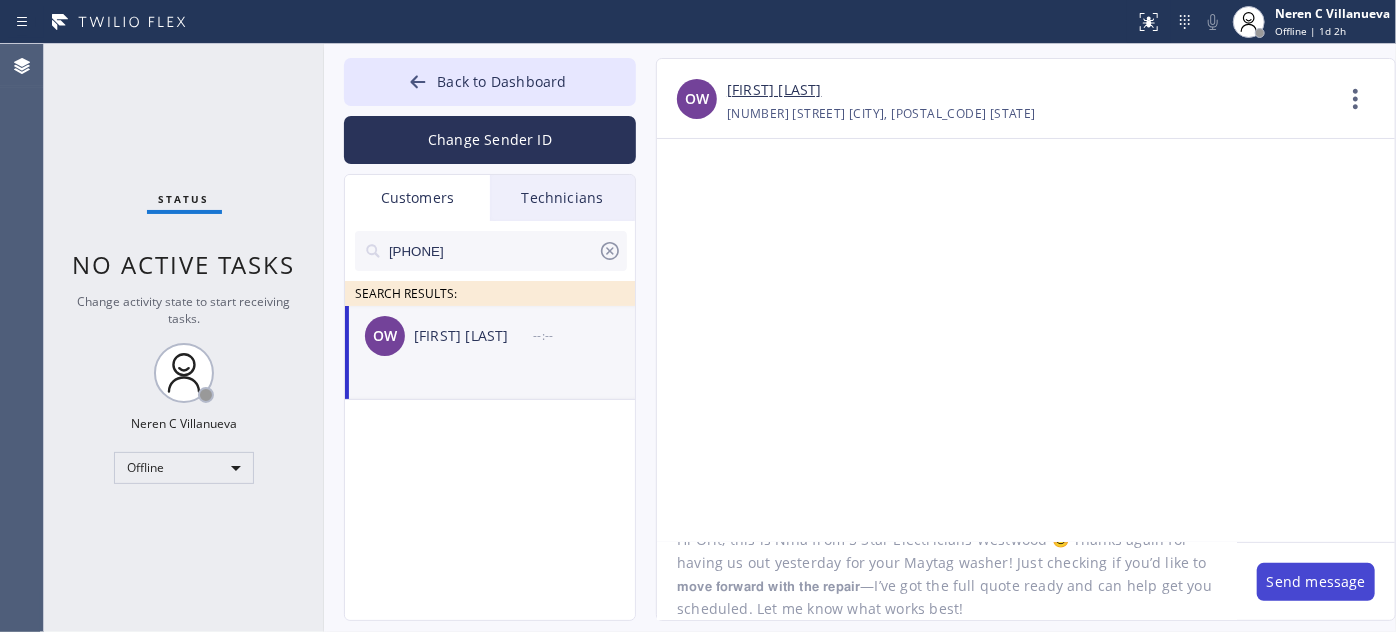type on "Hi Orit, this is Nina from 5 Star Electricians Westwood 😊 Thanks again for having us out yesterday for your Maytag washer! Just checking if you’d like to 𝗺𝗼𝘃𝗲 𝗳𝗼𝗿𝘄𝗮𝗿𝗱 𝘄𝗶𝘁𝗵 𝘁𝗵𝗲 𝗿𝗲𝗽𝗮𝗶𝗿—I’ve got the full quote ready and can help get you scheduled. Let me know what works best!" 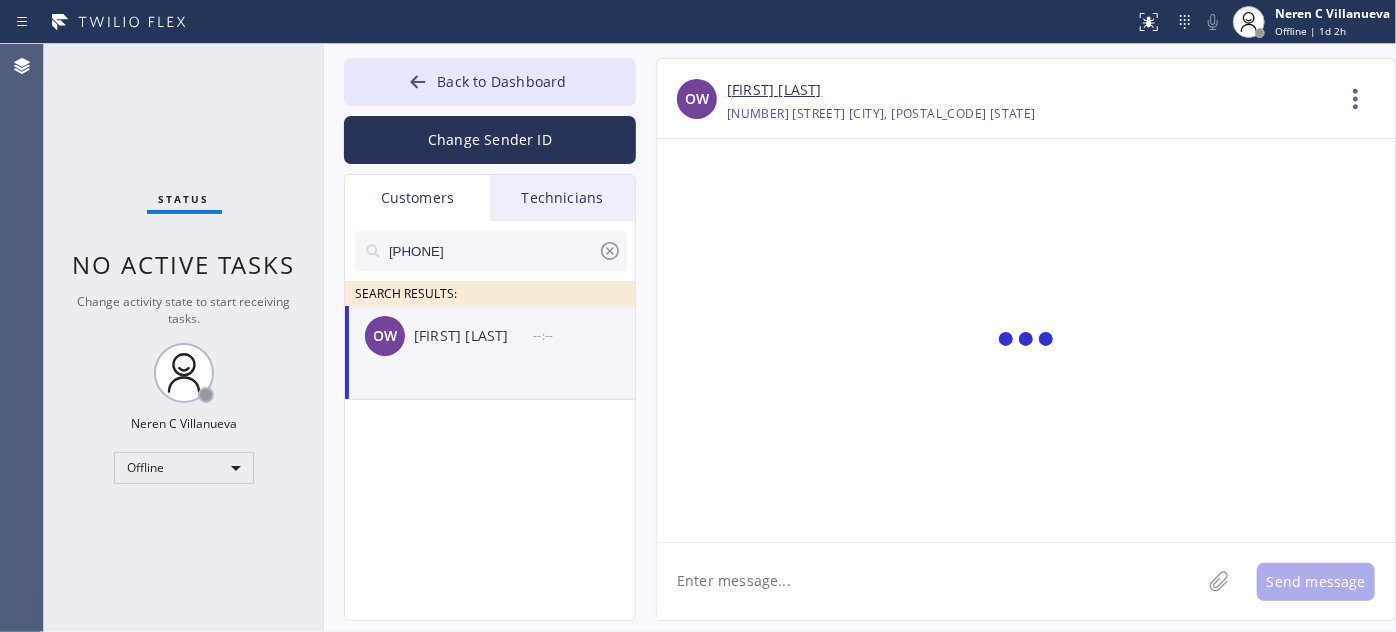 scroll, scrollTop: 0, scrollLeft: 0, axis: both 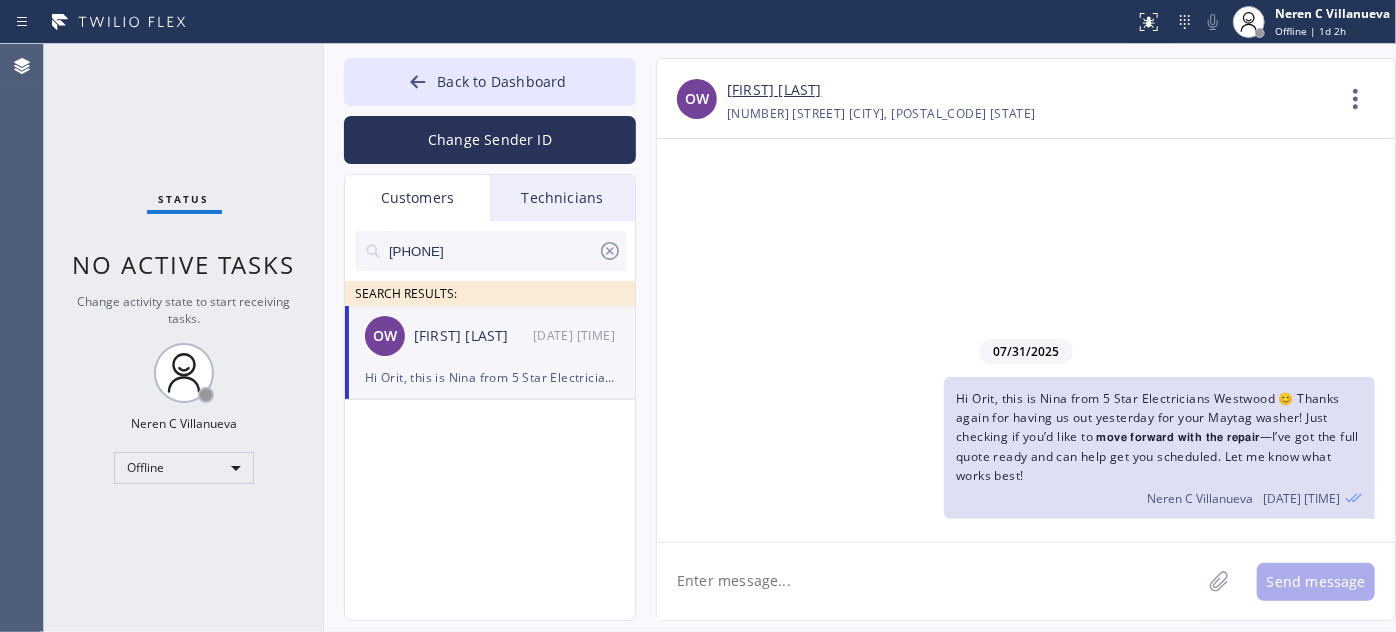 drag, startPoint x: 448, startPoint y: 243, endPoint x: 344, endPoint y: 257, distance: 104.93808 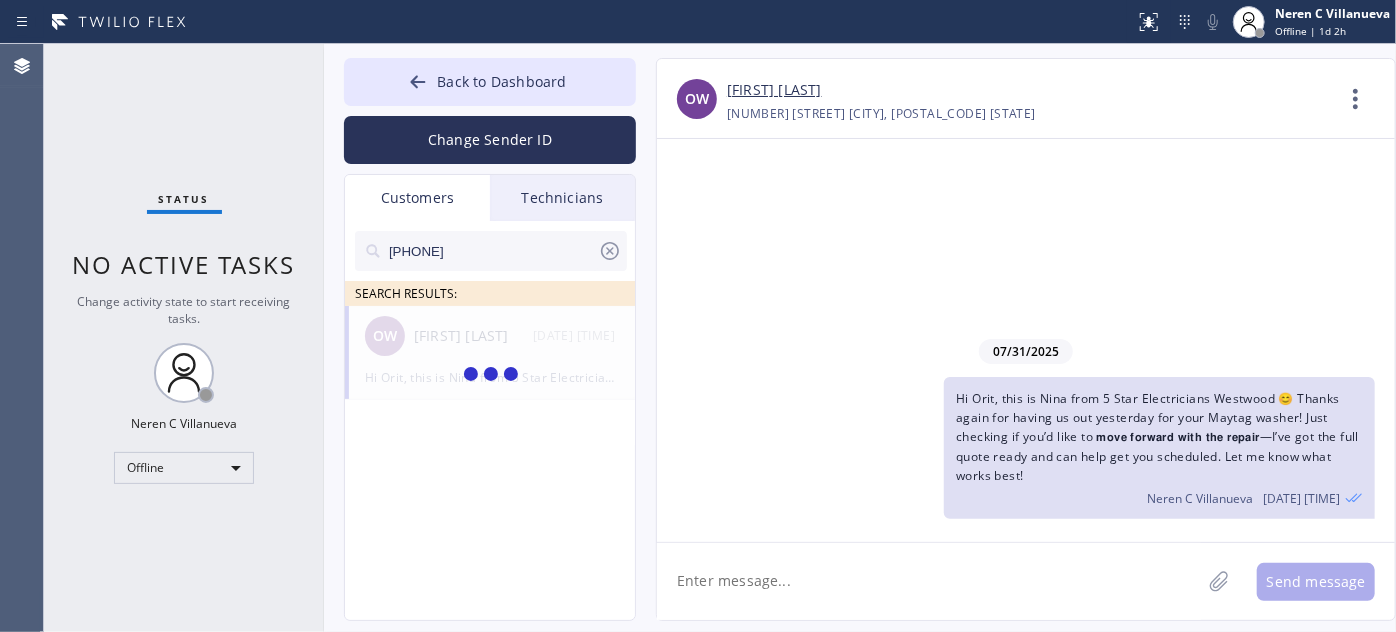 type on "[PHONE]" 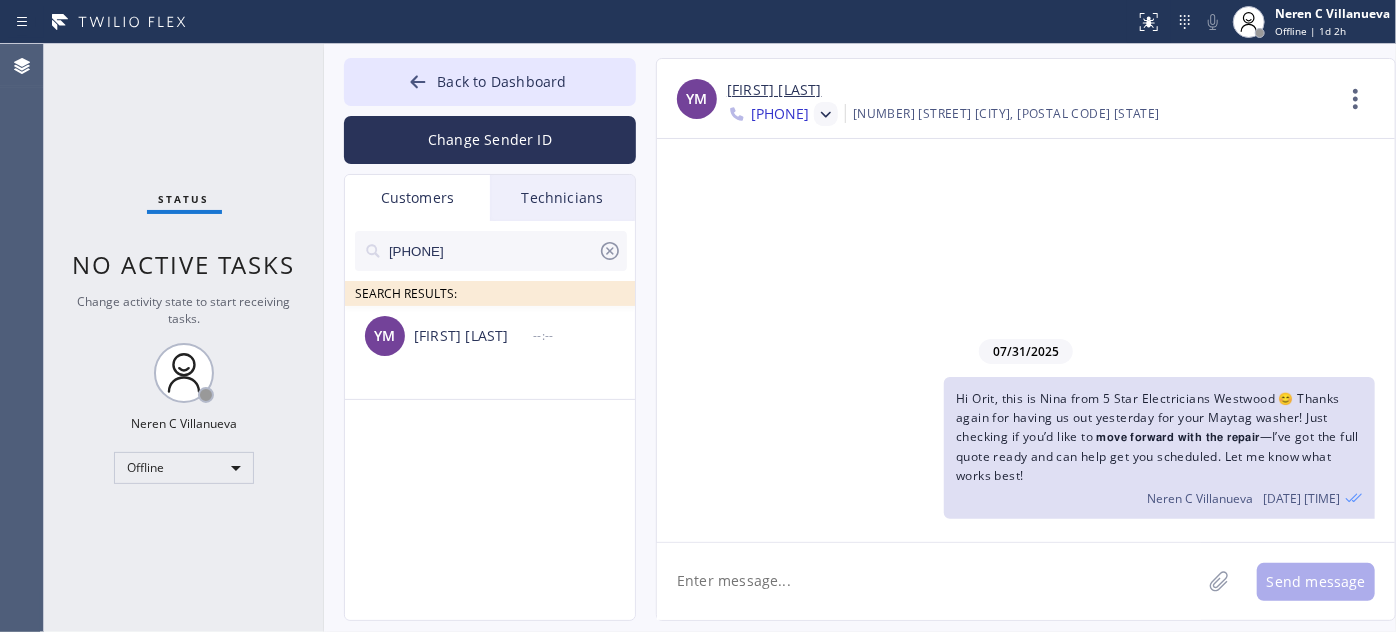 drag, startPoint x: 1032, startPoint y: 474, endPoint x: 929, endPoint y: 378, distance: 140.80128 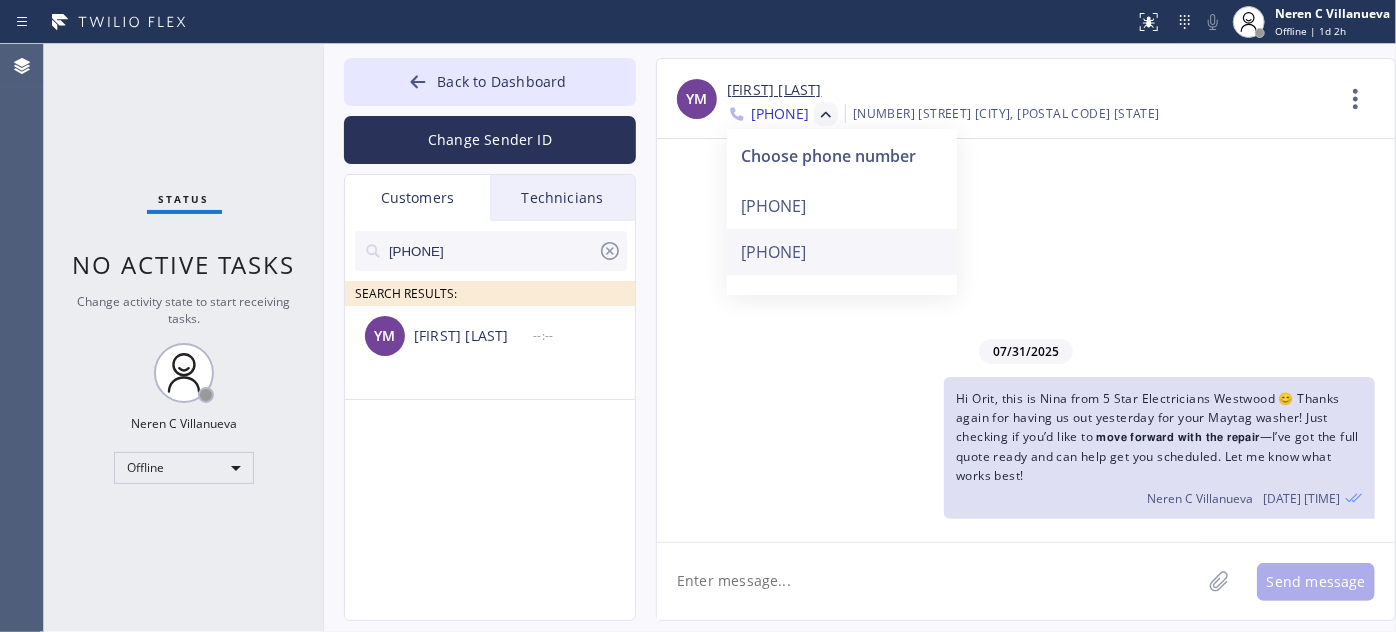 click on "[PHONE]" at bounding box center [842, 252] 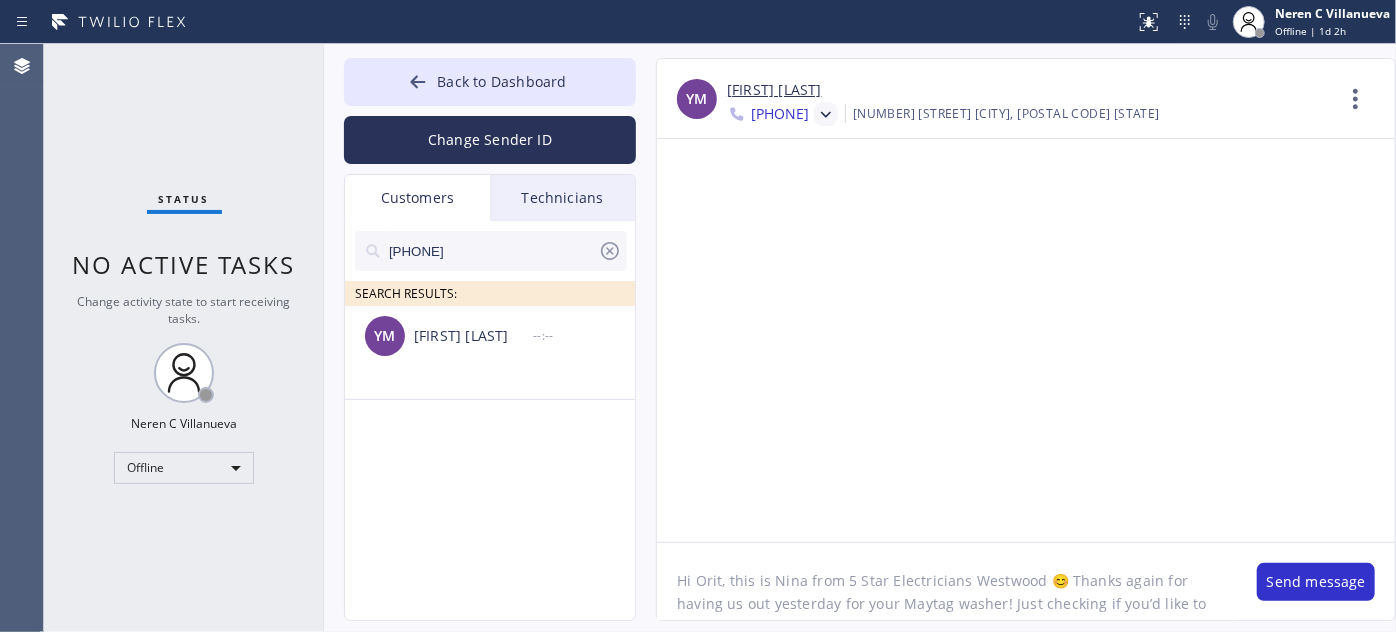 scroll, scrollTop: 40, scrollLeft: 0, axis: vertical 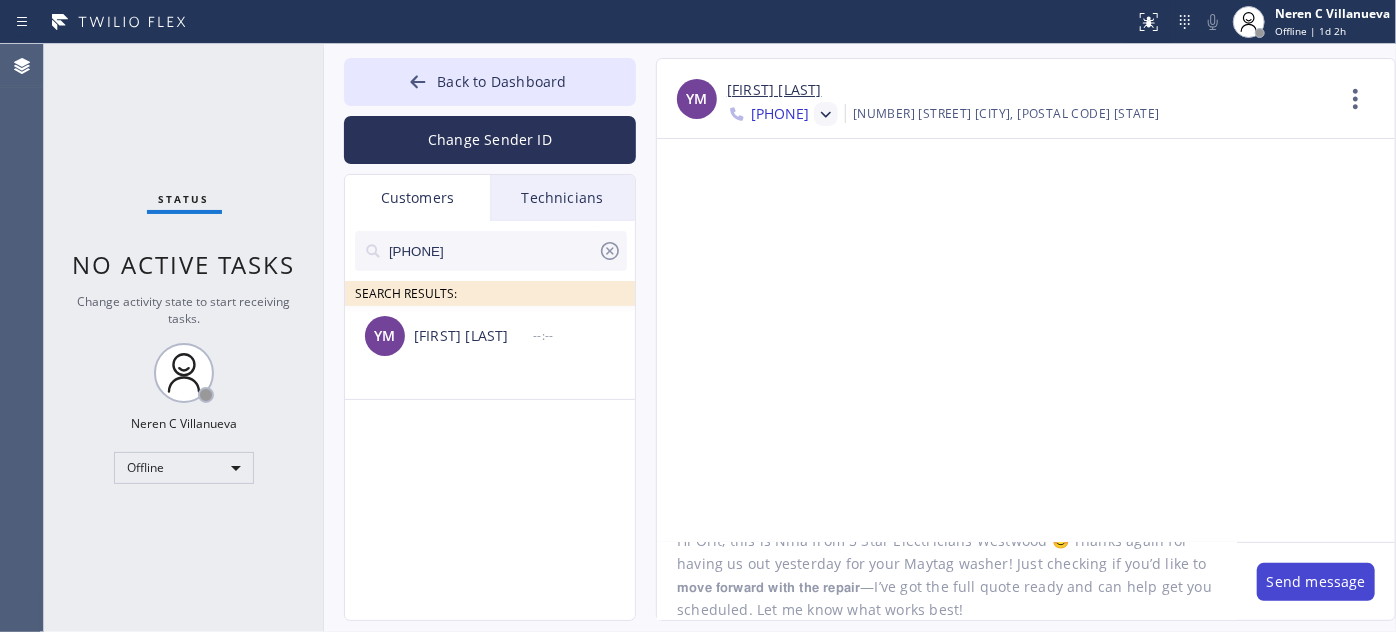type on "Hi Orit, this is Nina from 5 Star Electricians Westwood 😊 Thanks again for having us out yesterday for your Maytag washer! Just checking if you’d like to 𝗺𝗼𝘃𝗲 𝗳𝗼𝗿𝘄𝗮𝗿𝗱 𝘄𝗶𝘁𝗵 𝘁𝗵𝗲 𝗿𝗲𝗽𝗮𝗶𝗿—I’ve got the full quote ready and can help get you scheduled. Let me know what works best!" 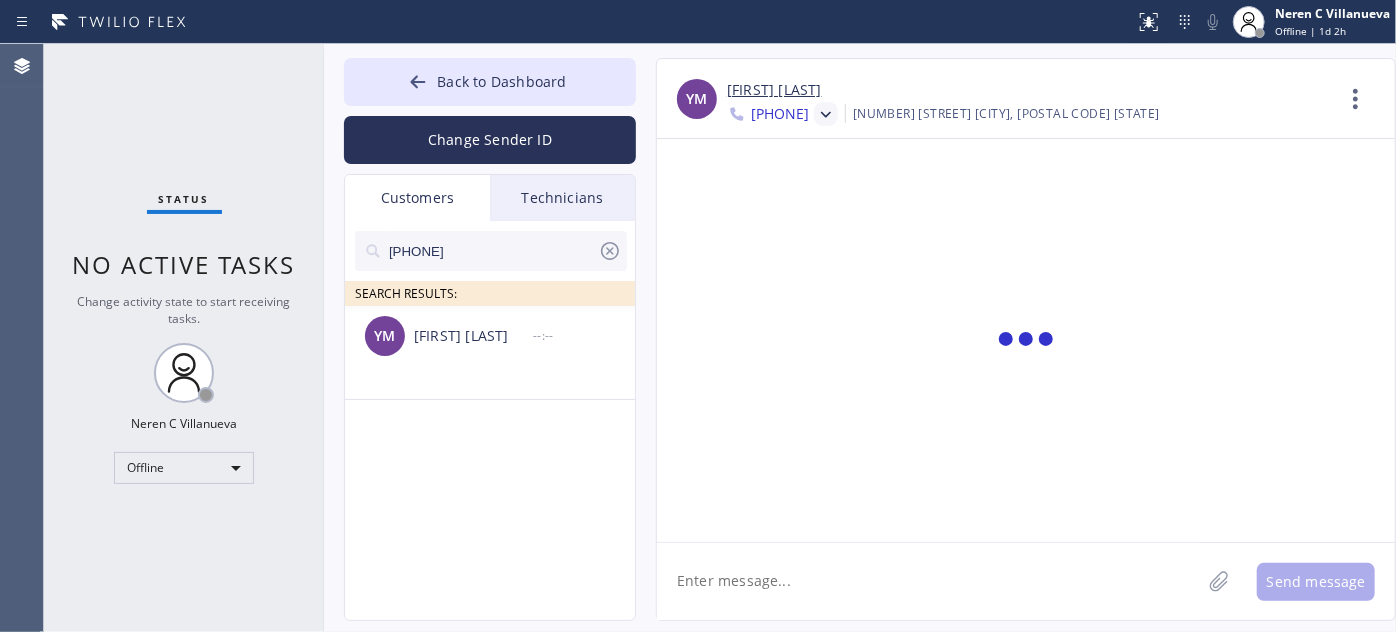 scroll, scrollTop: 0, scrollLeft: 0, axis: both 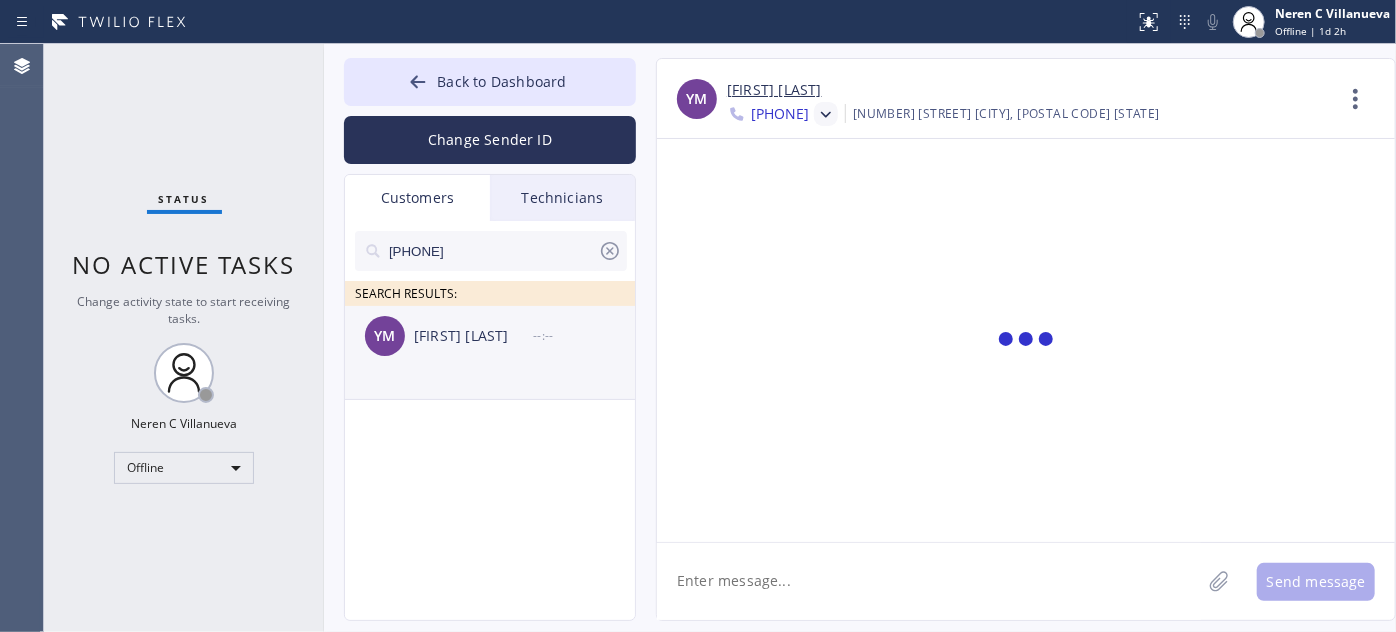 click on "[FIRST] [LAST]" at bounding box center (473, 336) 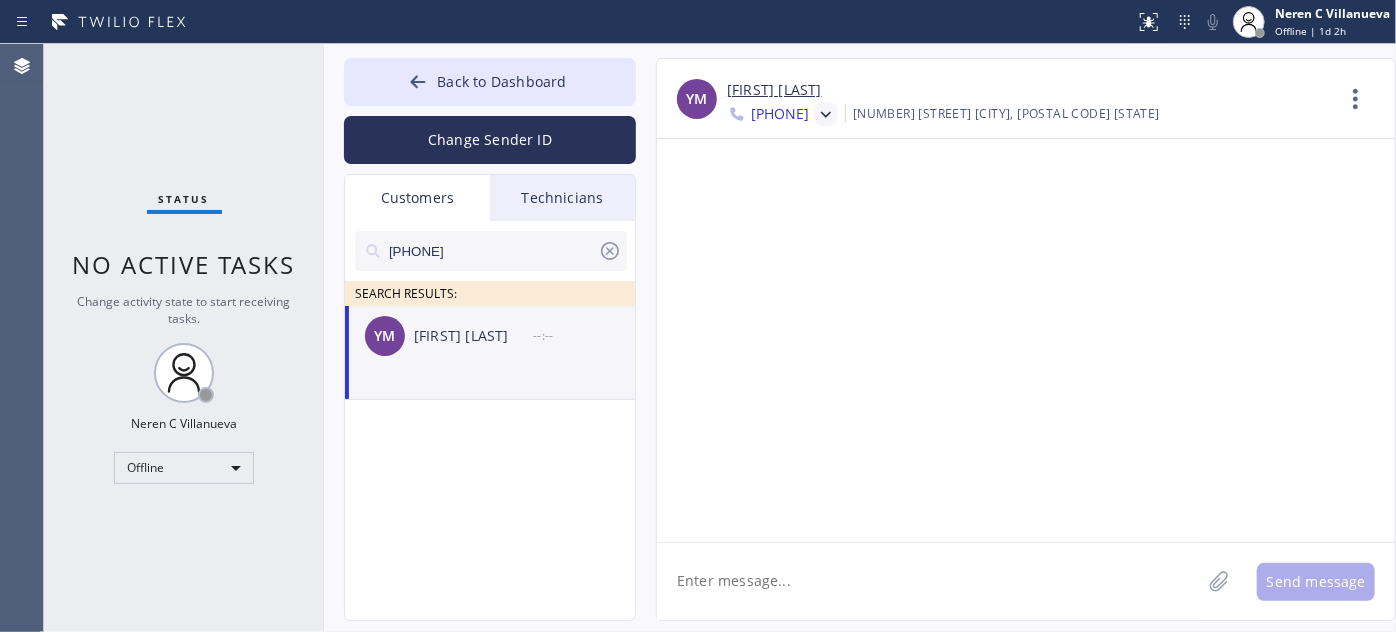 click at bounding box center [823, 116] 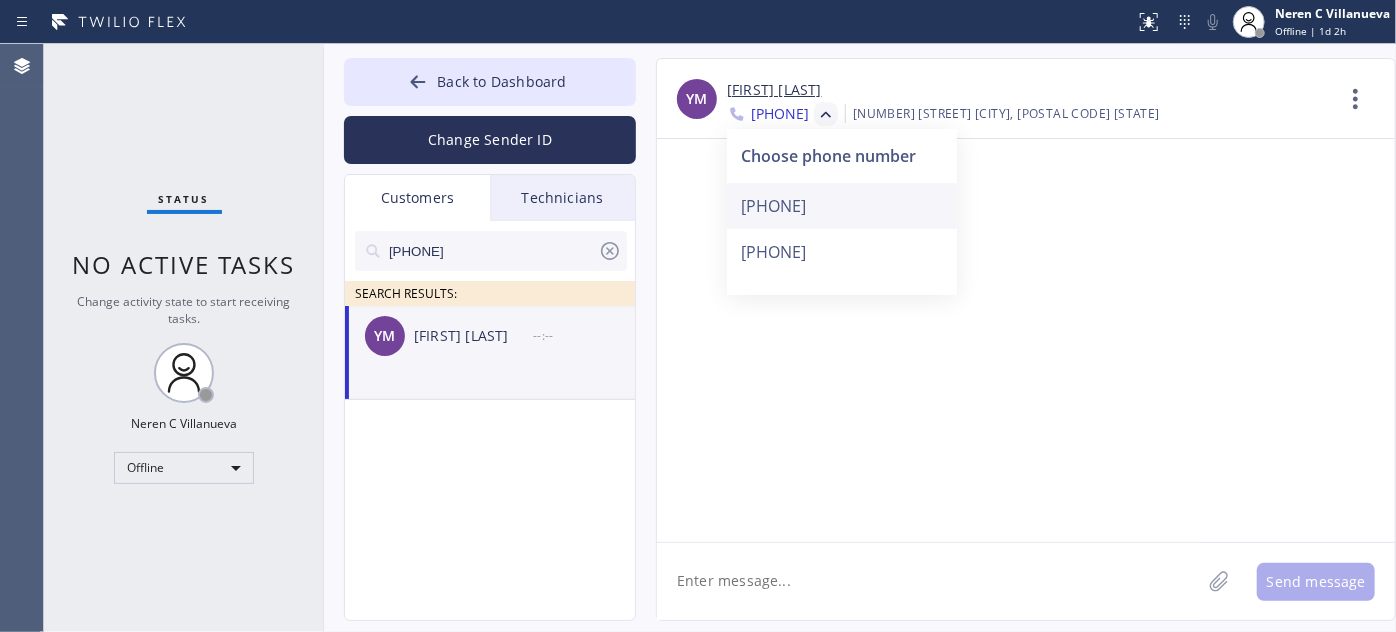 click on "[PHONE]" at bounding box center (842, 206) 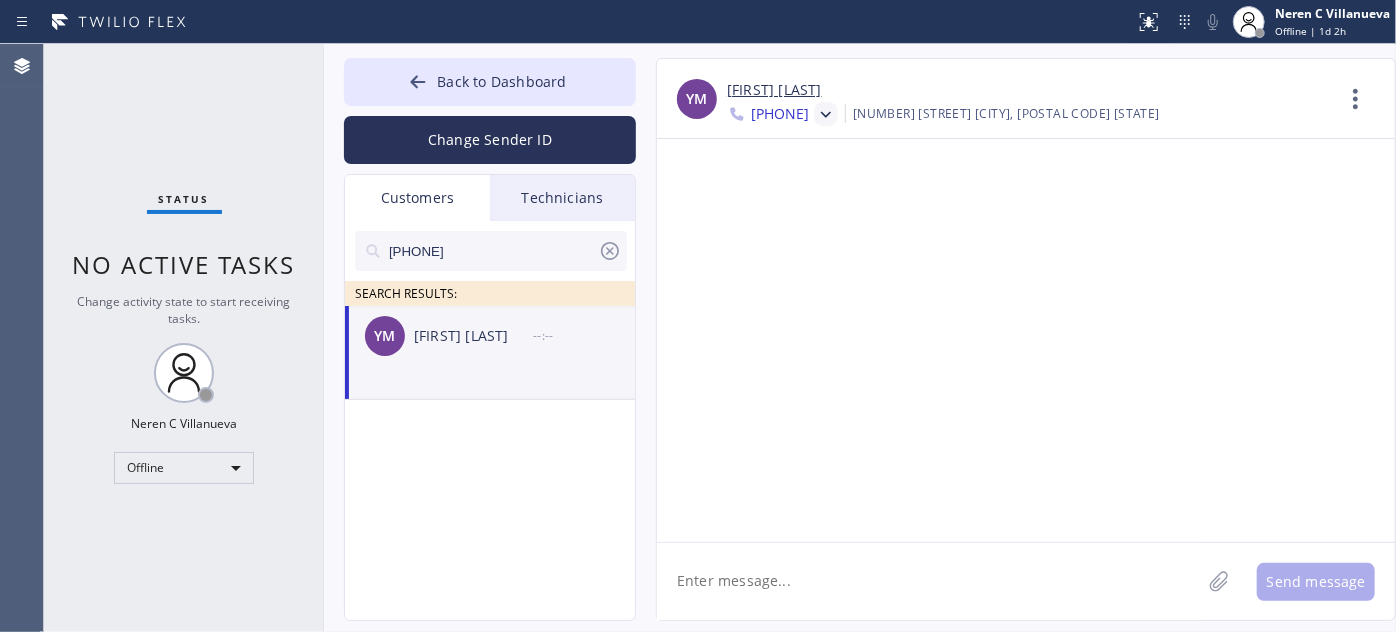 click 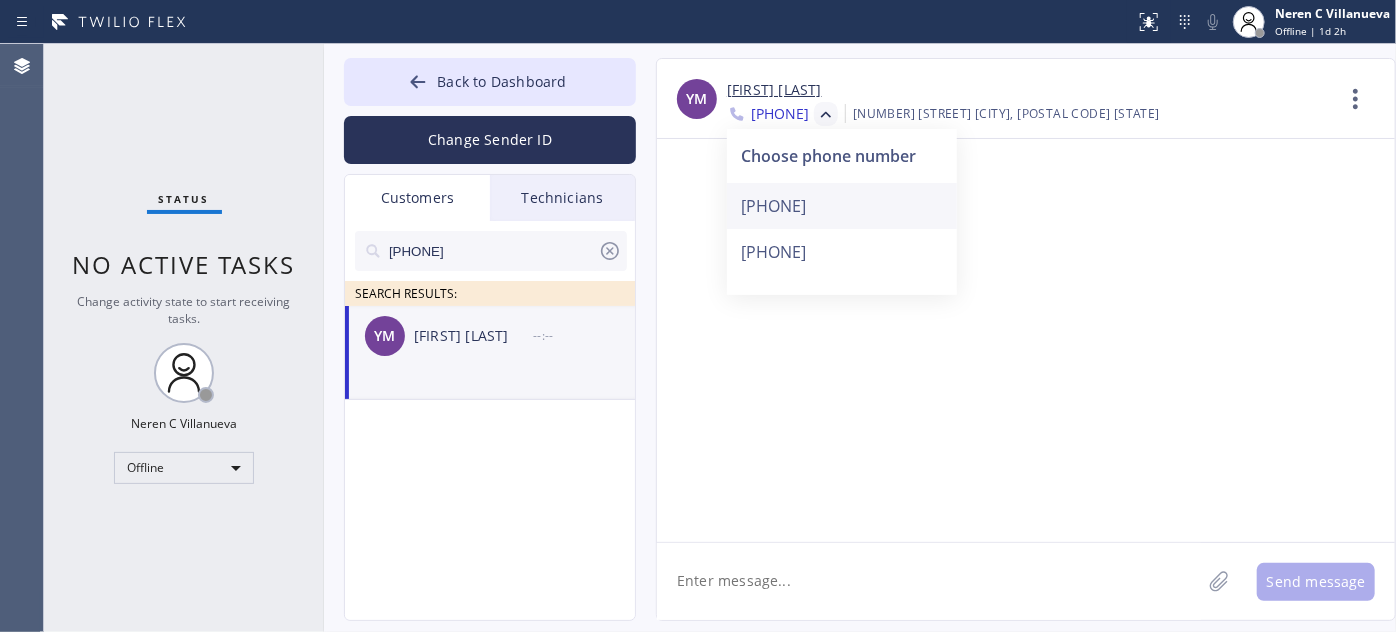 click on "[PHONE]" at bounding box center (842, 206) 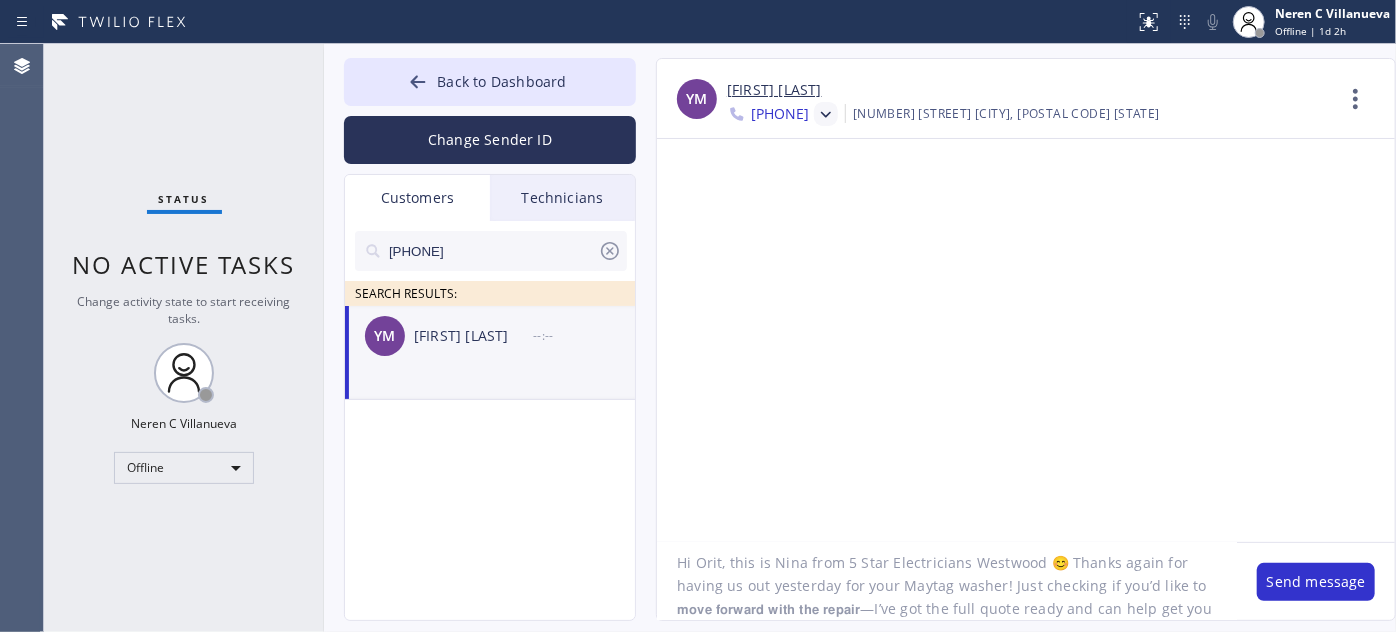 scroll, scrollTop: 0, scrollLeft: 0, axis: both 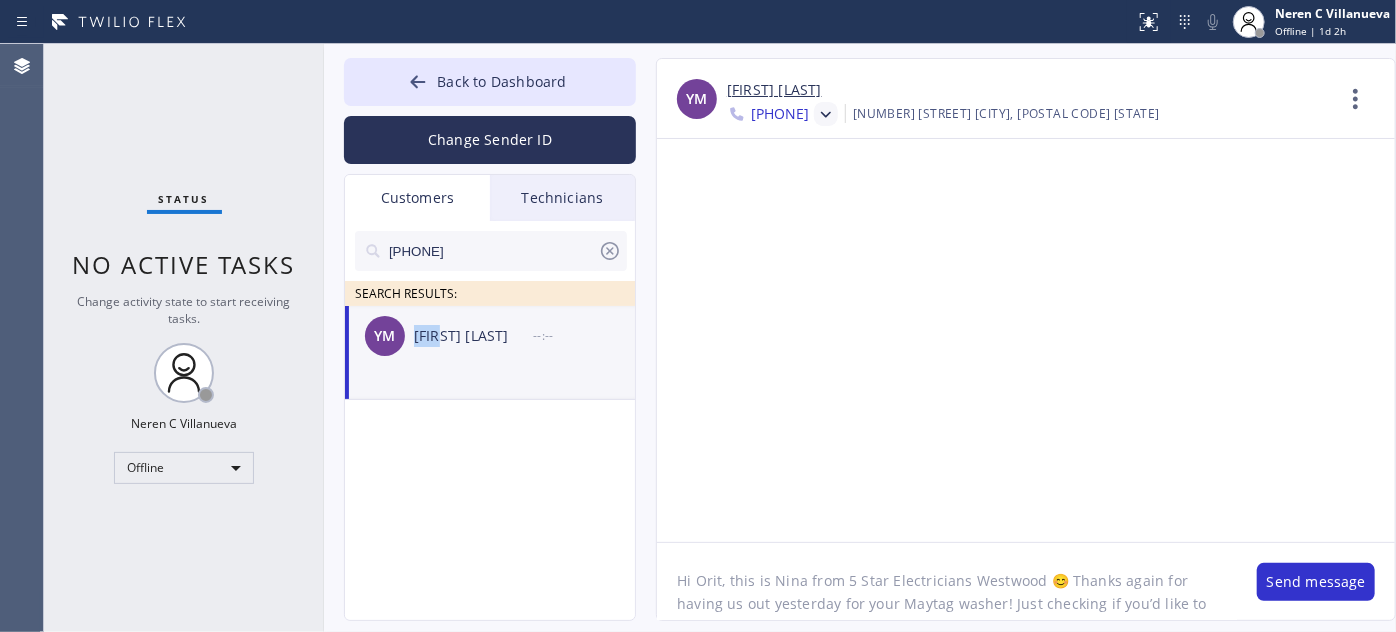 drag, startPoint x: 415, startPoint y: 333, endPoint x: 443, endPoint y: 351, distance: 33.286633 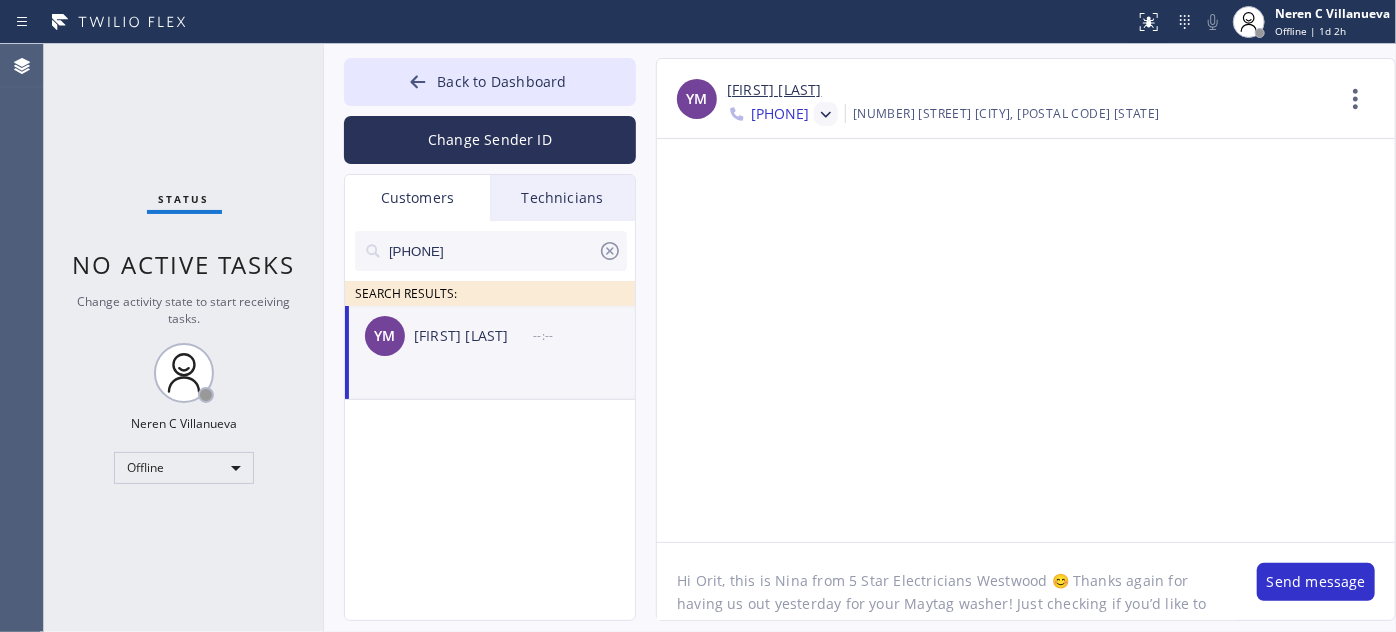 drag, startPoint x: 694, startPoint y: 580, endPoint x: 720, endPoint y: 580, distance: 26 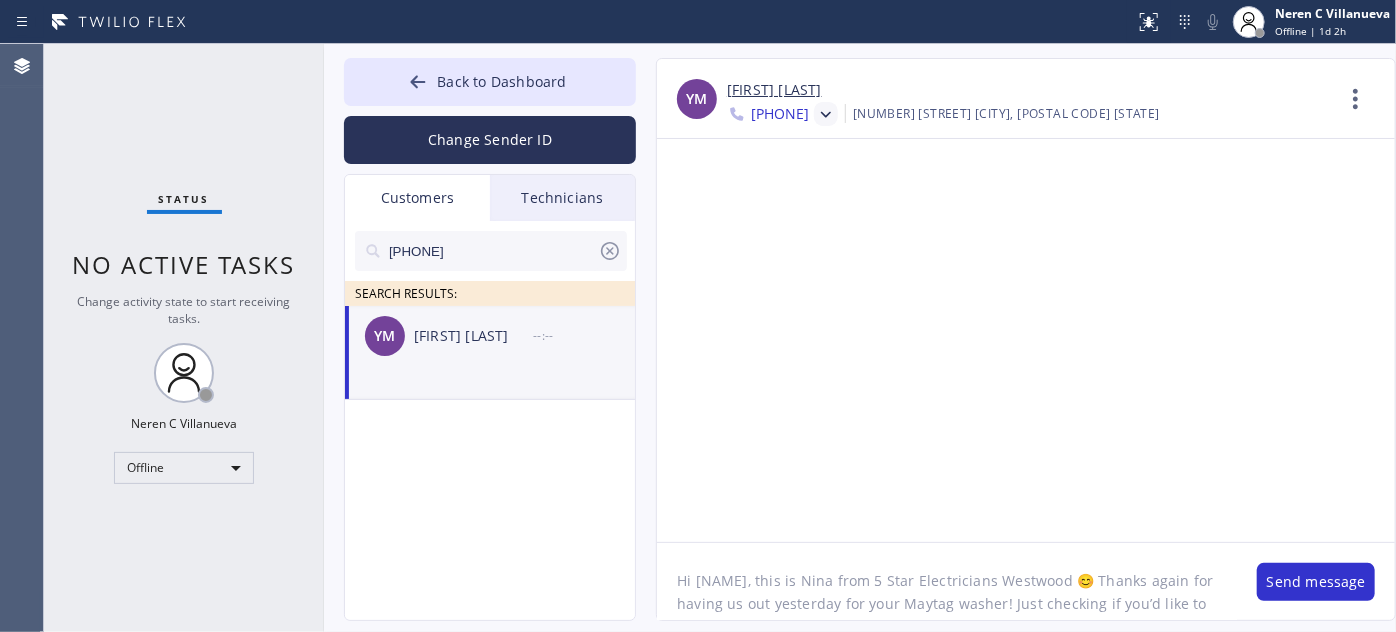 click on "Hi [NAME], this is Nina from 5 Star Electricians Westwood 😊 Thanks again for having us out yesterday for your Maytag washer! Just checking if you’d like to 𝗺𝗼𝘃𝗲 𝗳𝗼𝗿𝘄𝗮𝗿𝗱 𝘄𝗶𝘁𝗵 𝘁𝗵𝗲 𝗿𝗲𝗽𝗮𝗶𝗿—I’ve got the full quote ready and can help get you scheduled. Let me know what works best!" 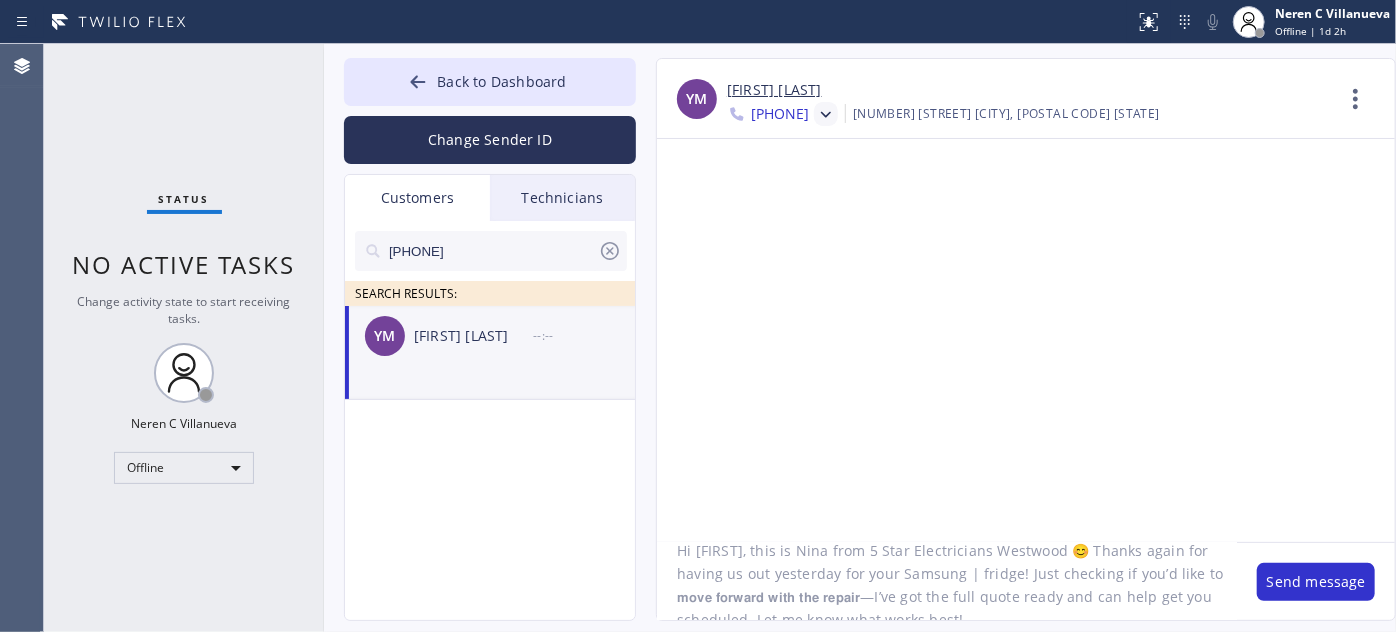 scroll, scrollTop: 41, scrollLeft: 0, axis: vertical 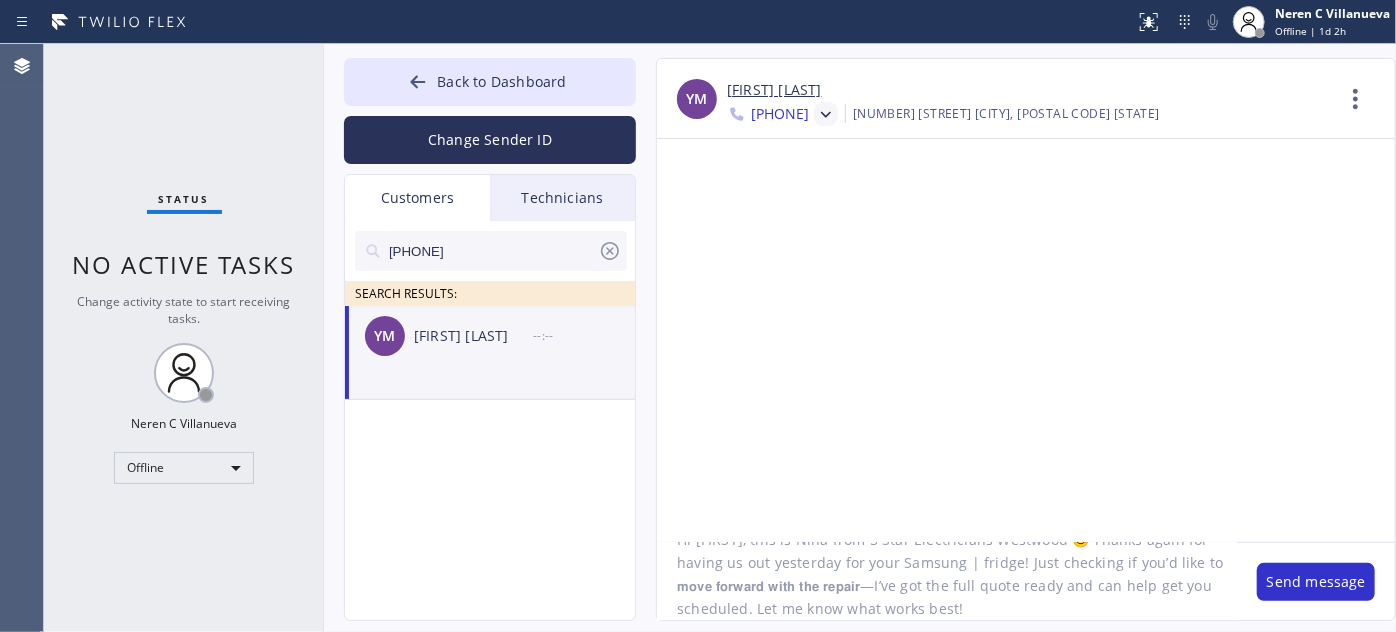 drag, startPoint x: 957, startPoint y: 607, endPoint x: 968, endPoint y: 563, distance: 45.35416 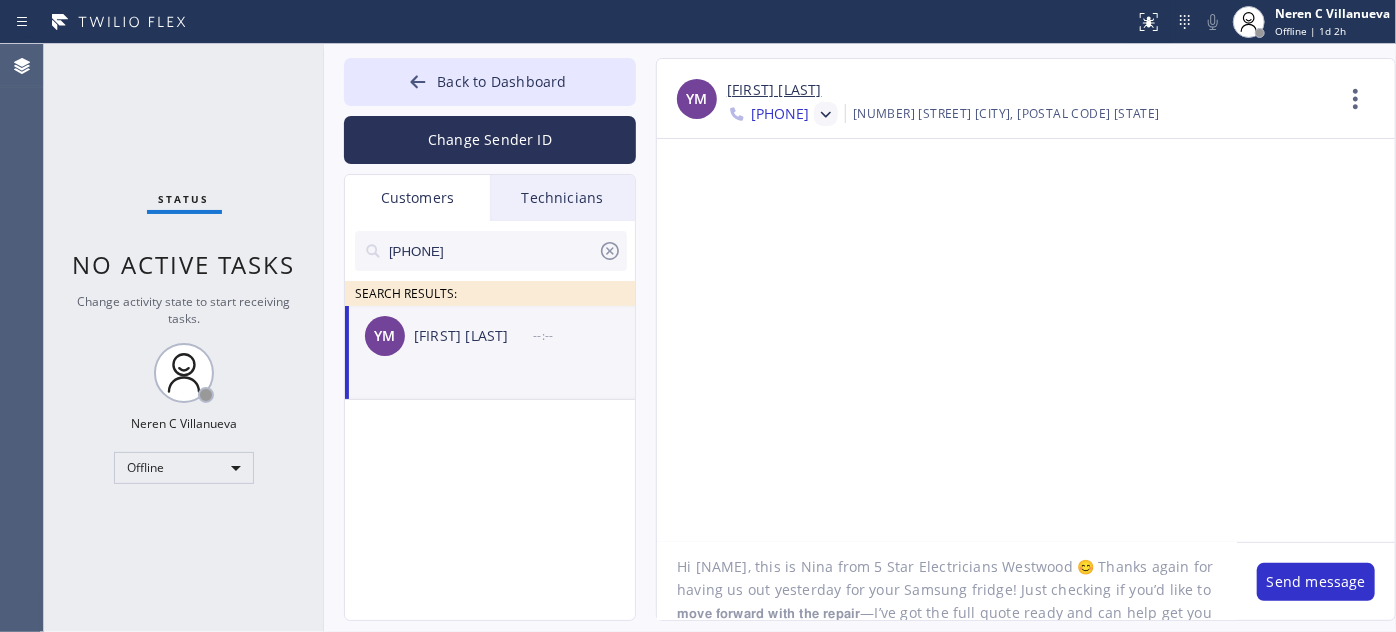 scroll, scrollTop: 0, scrollLeft: 0, axis: both 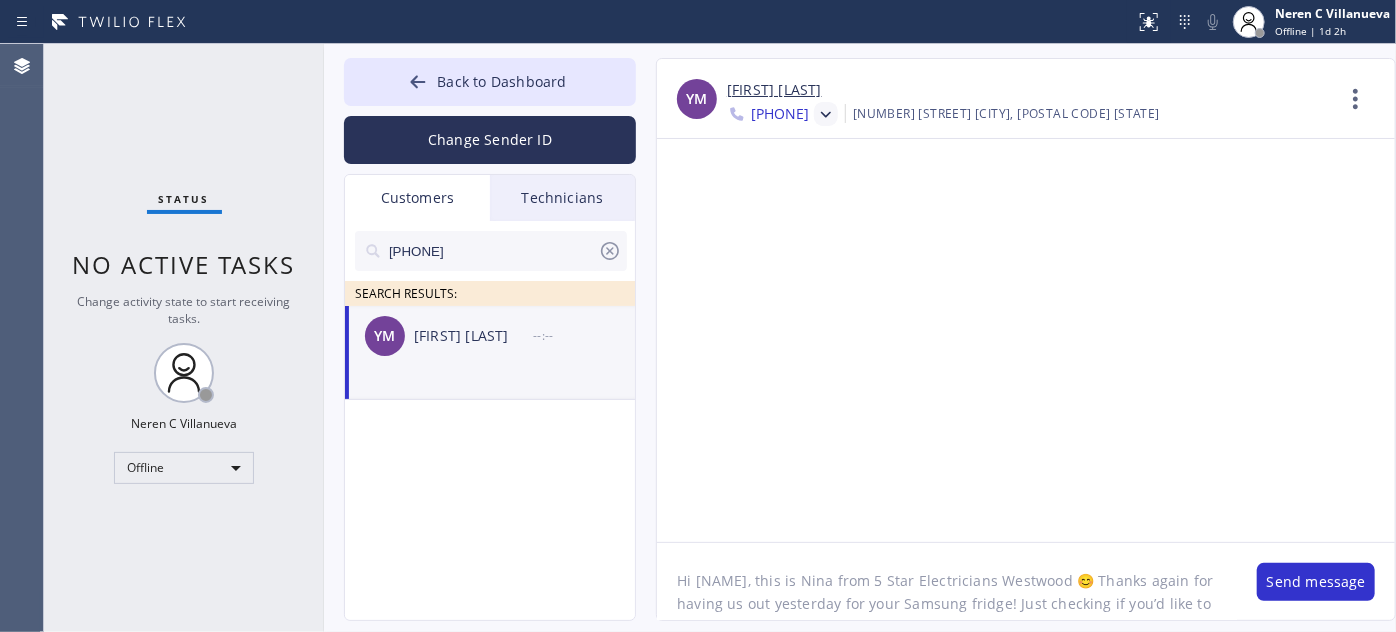drag, startPoint x: 845, startPoint y: 575, endPoint x: 1041, endPoint y: 576, distance: 196.00255 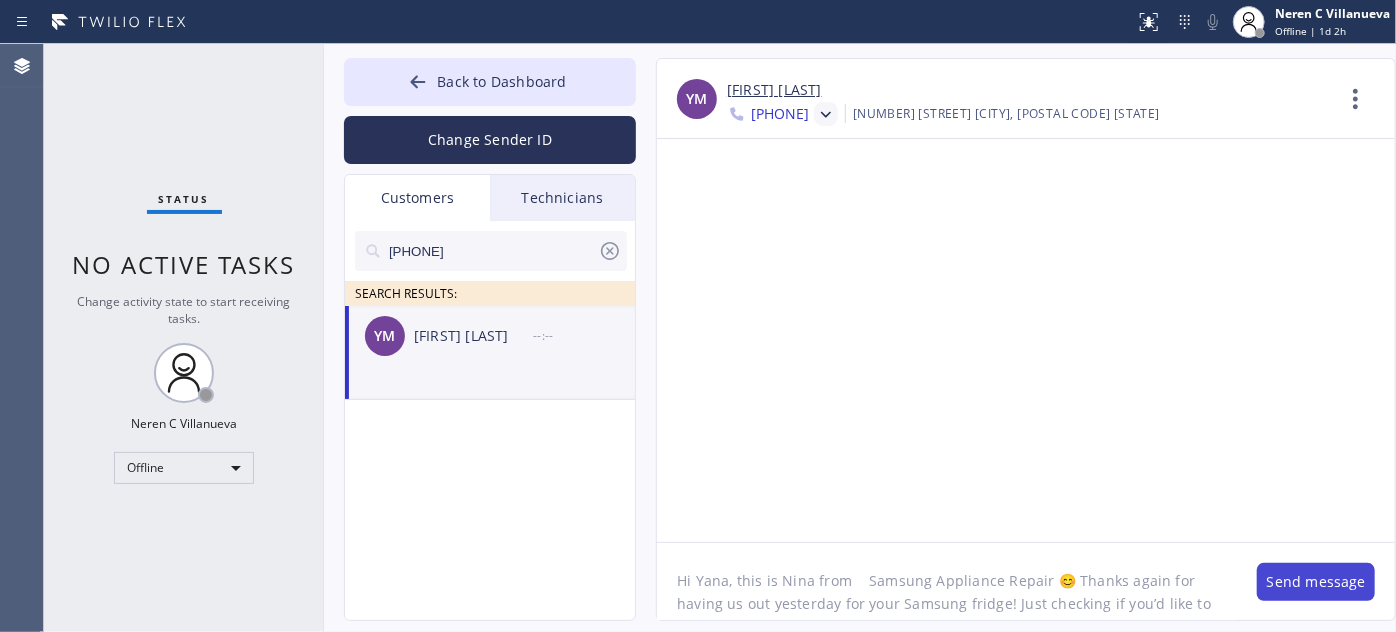 type on "Hi Yana, this is Nina from	Samsung Appliance Repair 😊 Thanks again for having us out yesterday for your Samsung fridge! Just checking if you’d like to 𝗺𝗼𝘃𝗲 𝗳𝗼𝗿𝘄𝗮𝗿𝗱 𝘄𝗶𝘁𝗵 𝘁𝗵𝗲 𝗿𝗲𝗽𝗮𝗶𝗿—I’ve got the full quote ready and can help get you scheduled. Let me know what works best!" 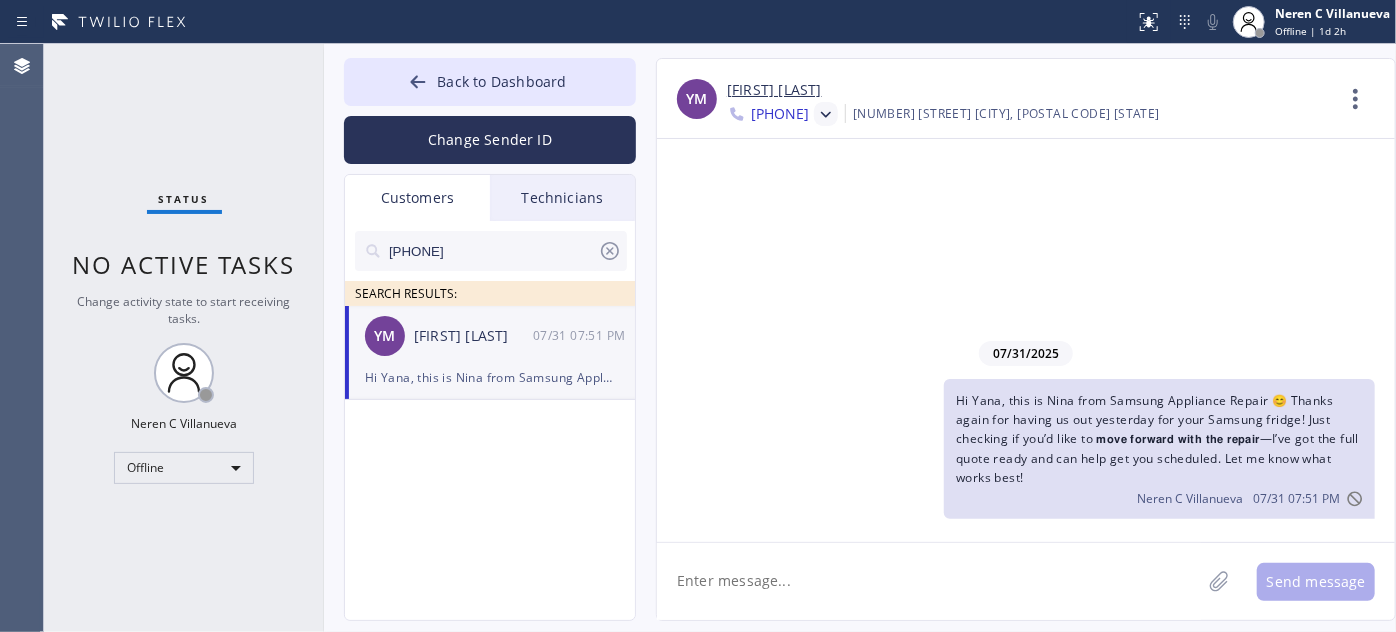 click 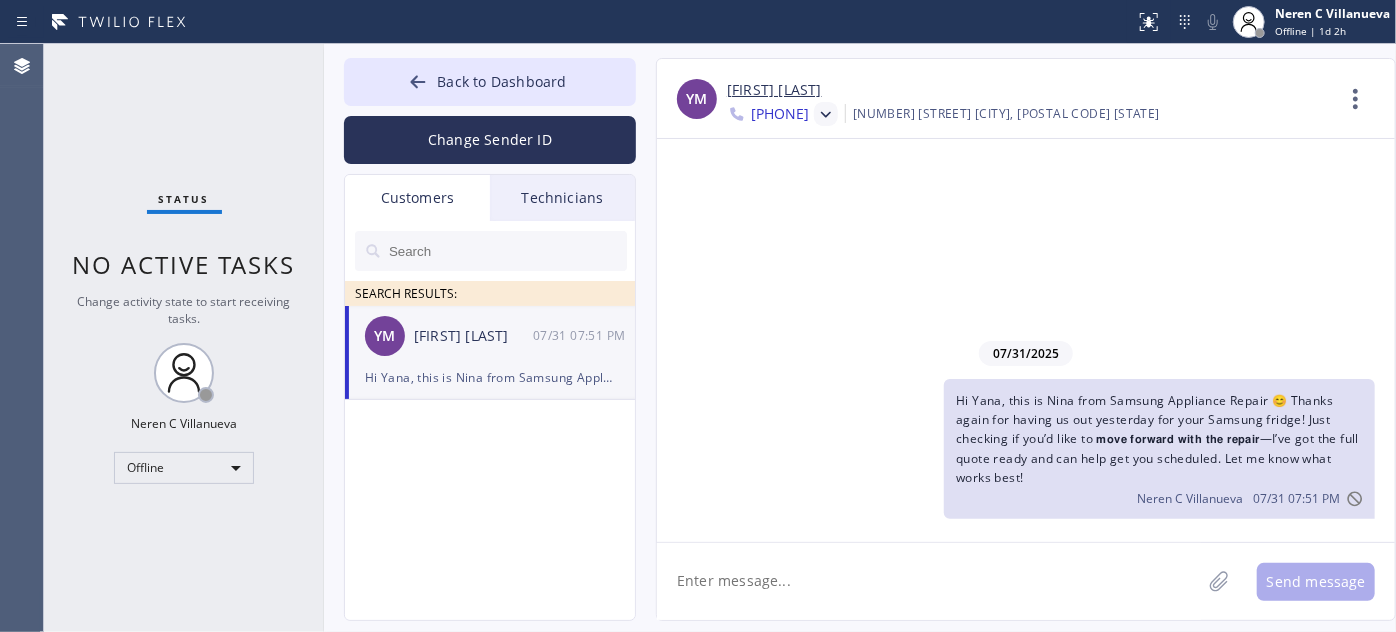 click on "Technicians" at bounding box center (562, 198) 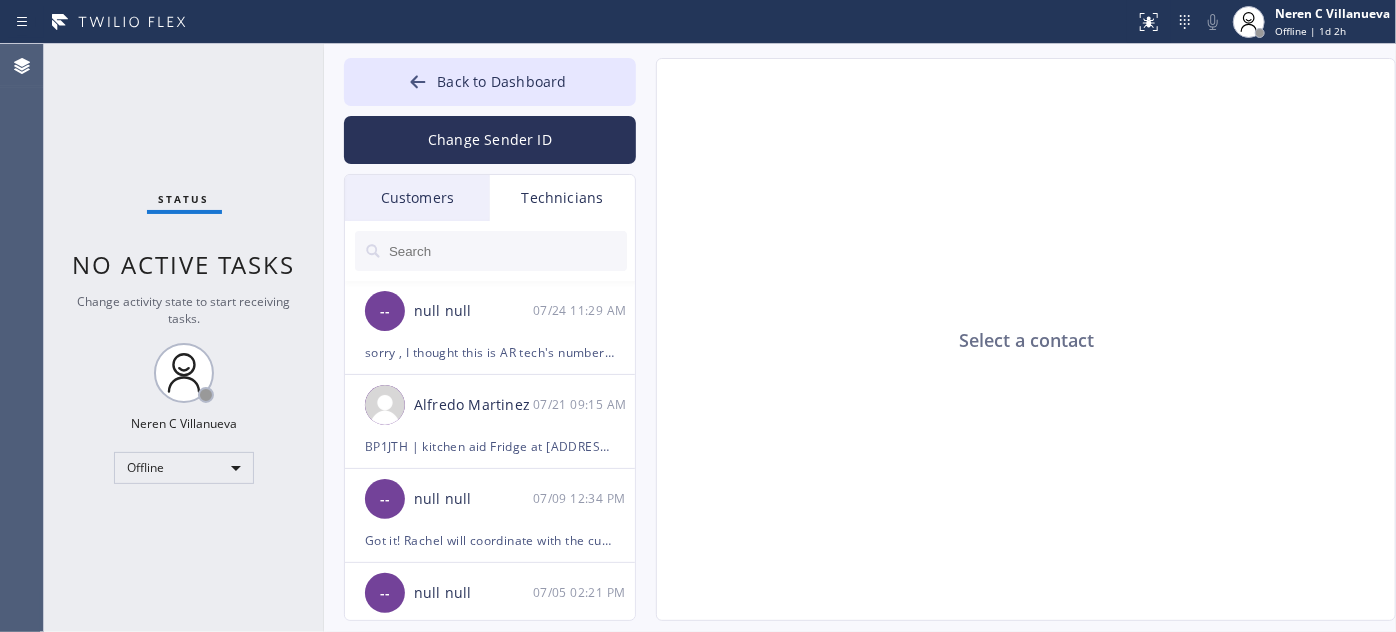 drag, startPoint x: 410, startPoint y: 210, endPoint x: 755, endPoint y: 325, distance: 363.66193 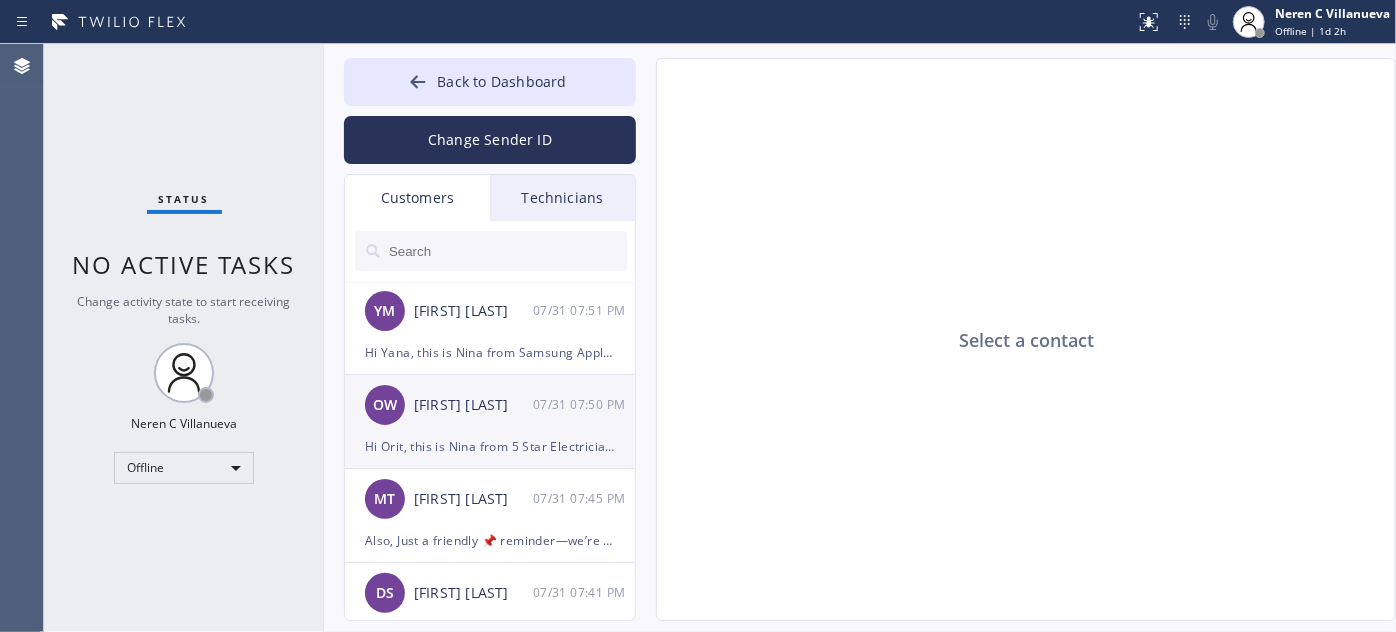 click on "[FIRST] [LAST] [DATE] [TIME]" at bounding box center (491, 405) 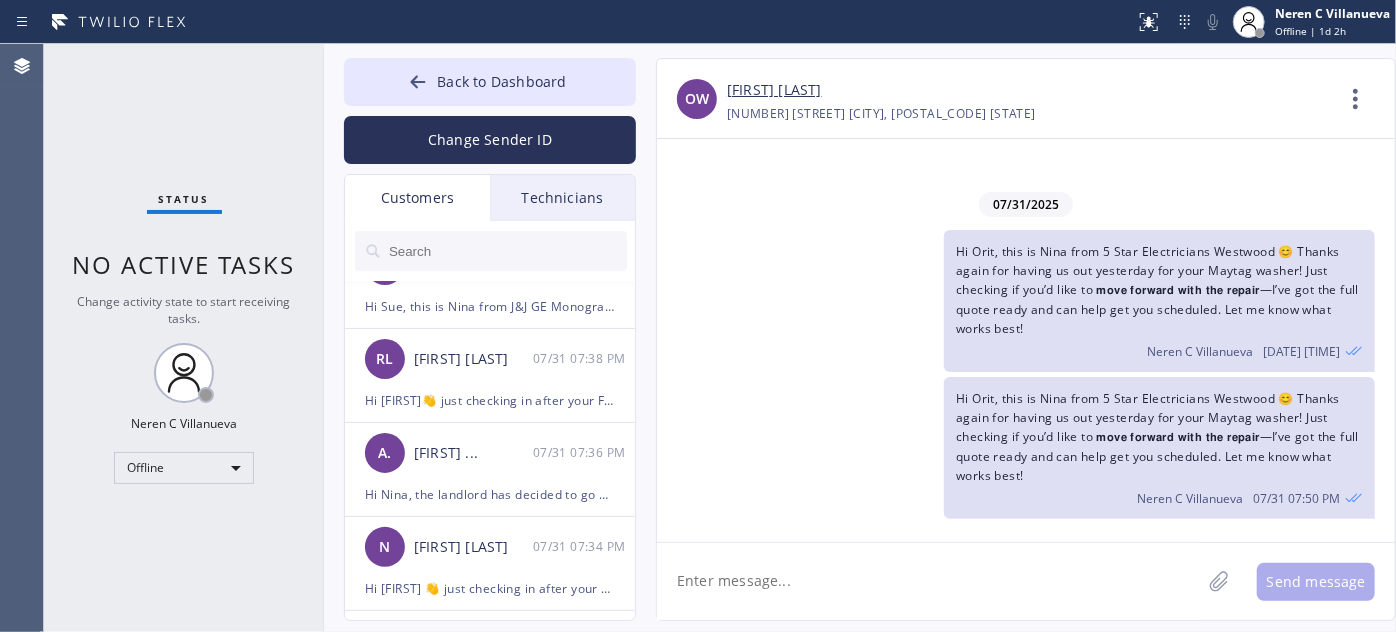 scroll, scrollTop: 454, scrollLeft: 0, axis: vertical 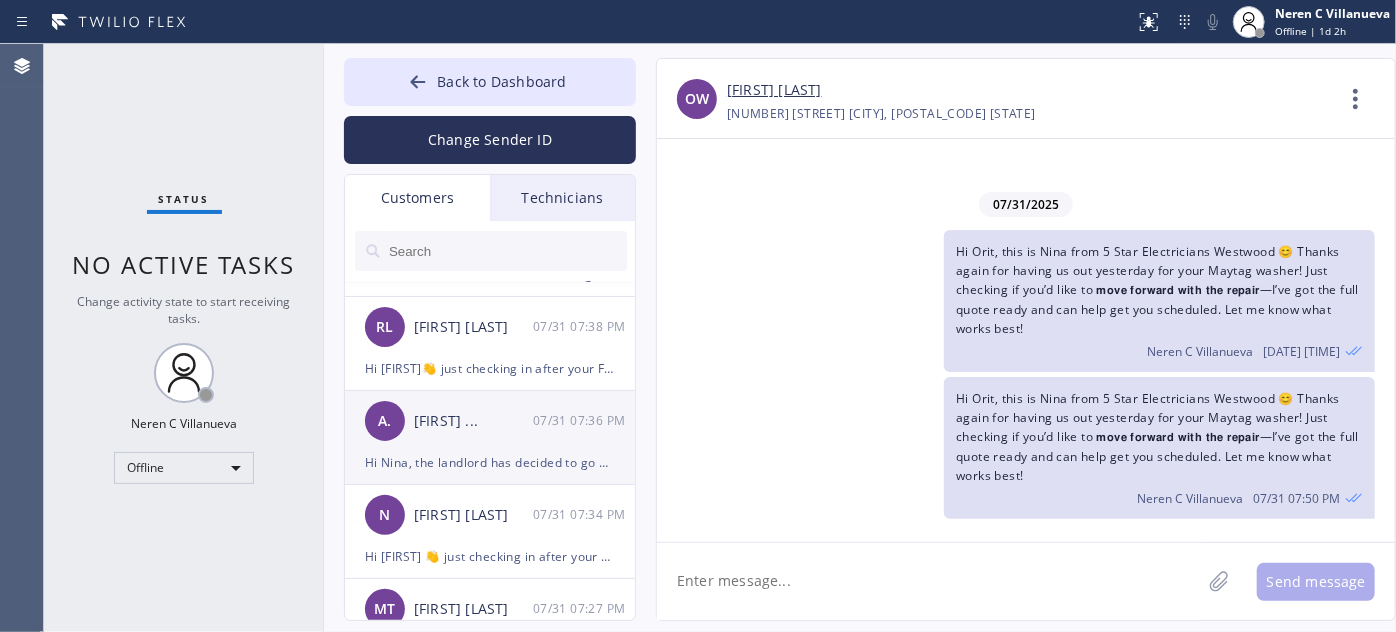 click on "Hi Nina, the landlord has decided to go with his warranty provider. Thank you. [PERSON]" at bounding box center (490, 462) 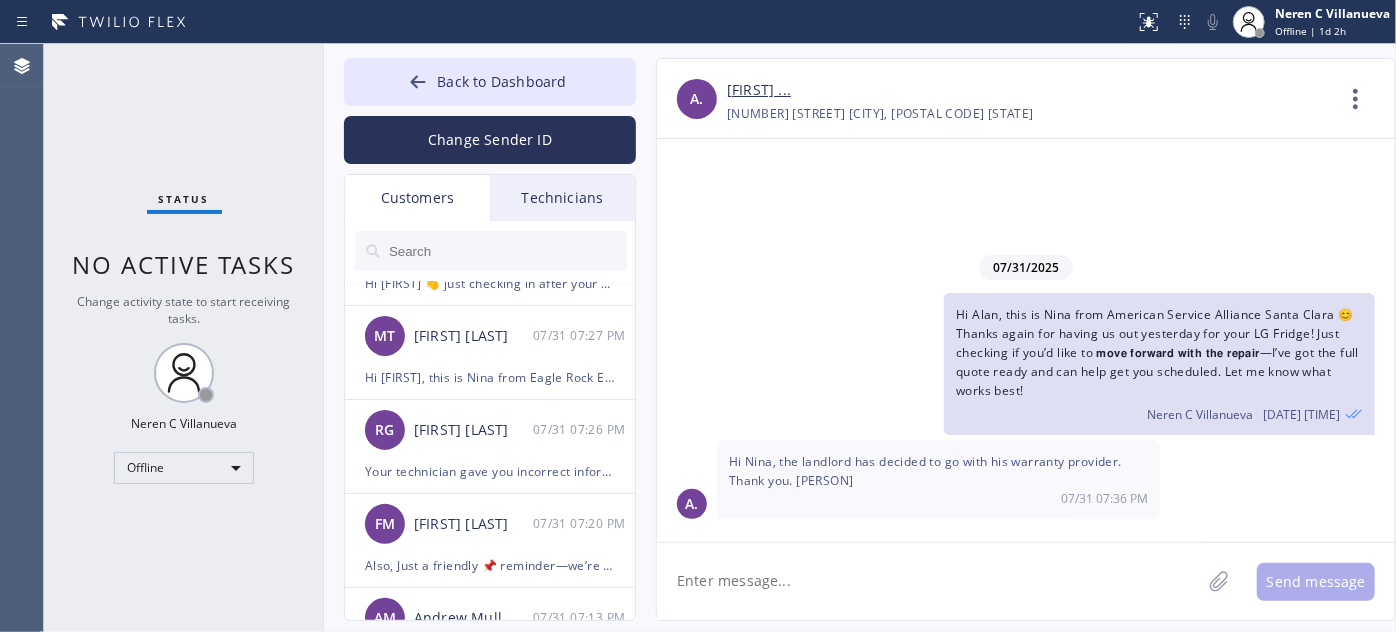 scroll, scrollTop: 818, scrollLeft: 0, axis: vertical 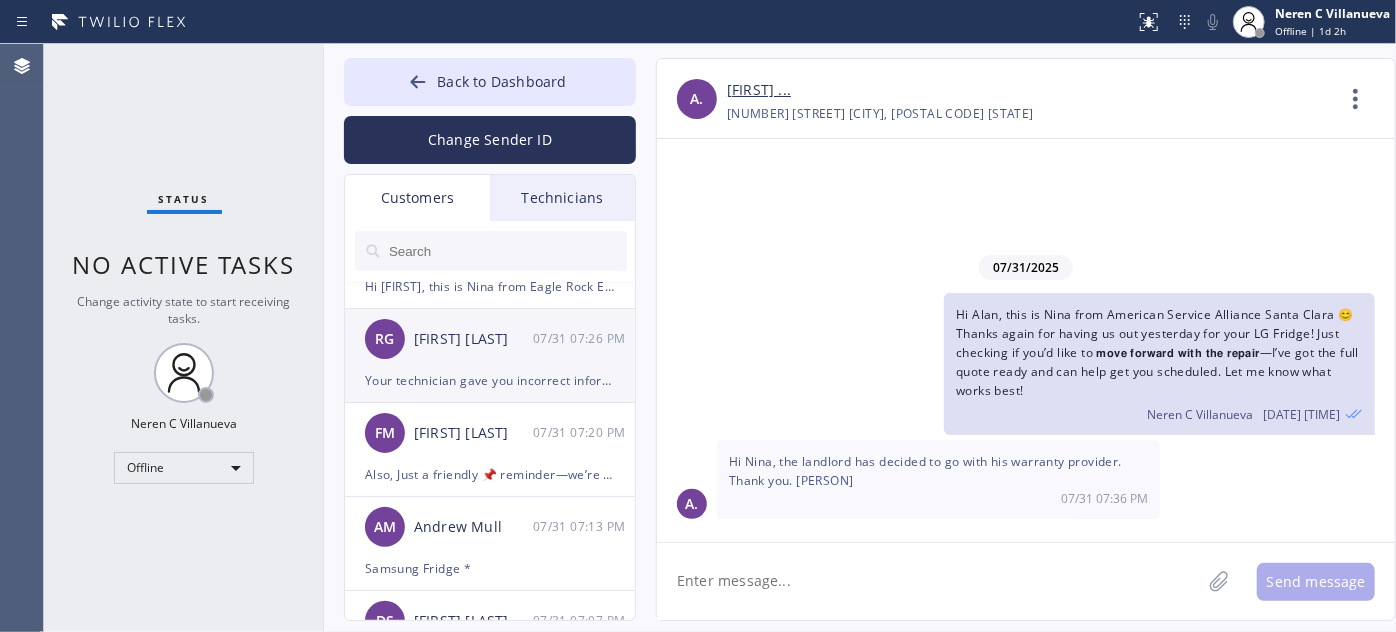 click on "RG [FIRST] [LAST] [DATE] [TIME]" at bounding box center [491, 339] 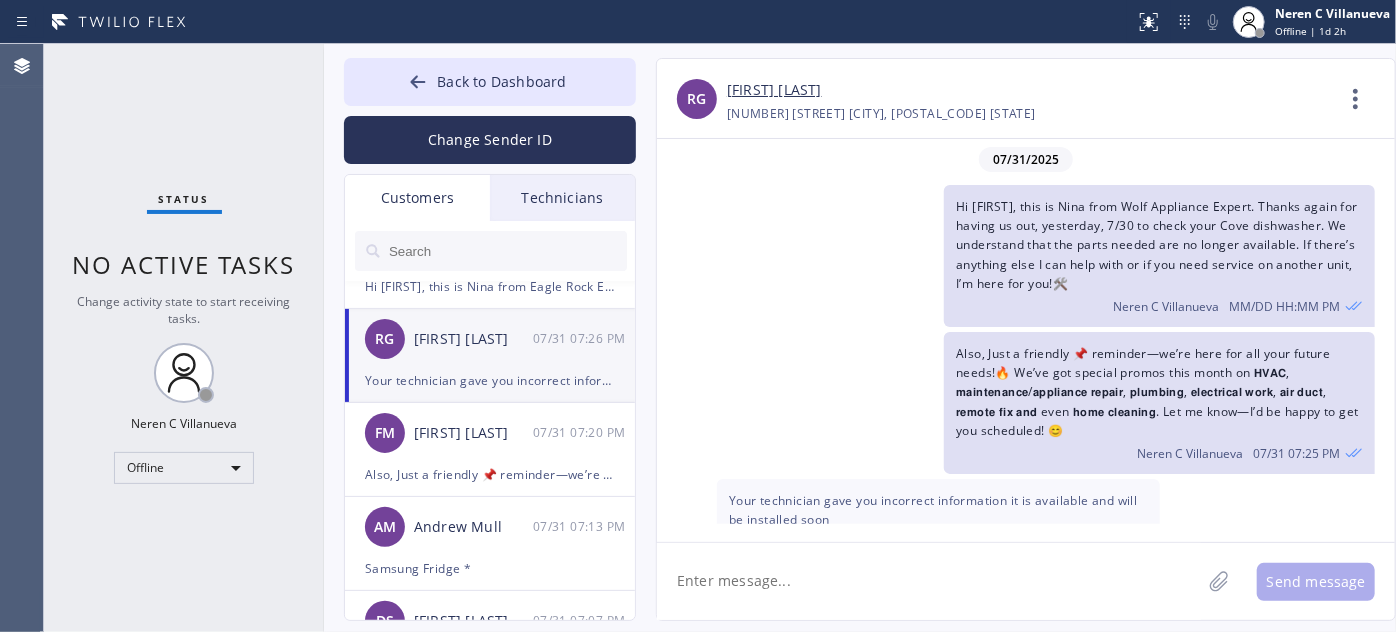 scroll, scrollTop: 37, scrollLeft: 0, axis: vertical 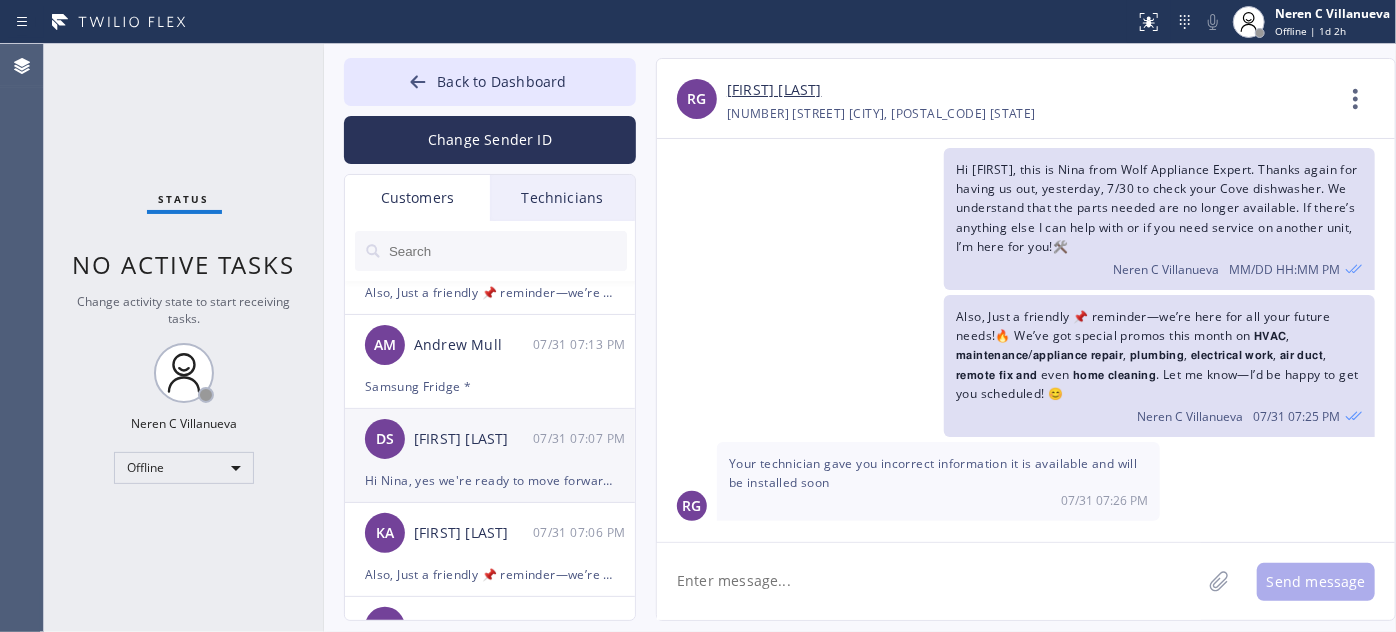 click on "[FIRST] [LAST]" at bounding box center (473, 439) 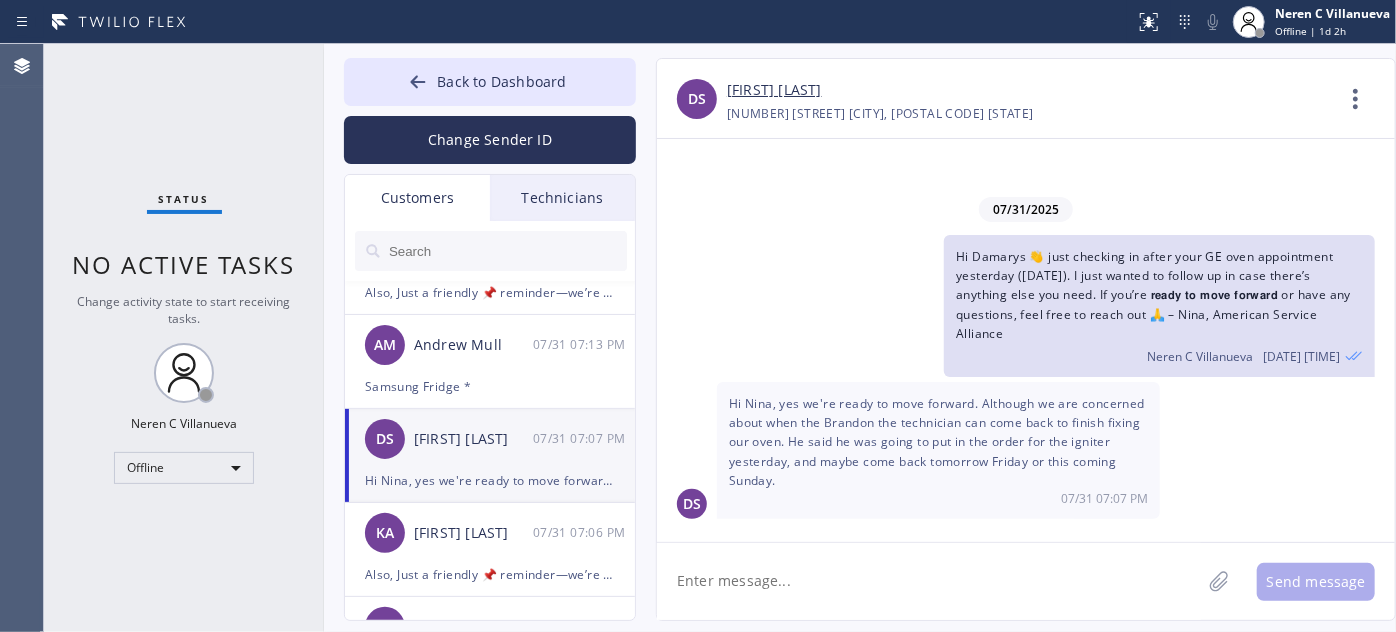 scroll, scrollTop: 0, scrollLeft: 0, axis: both 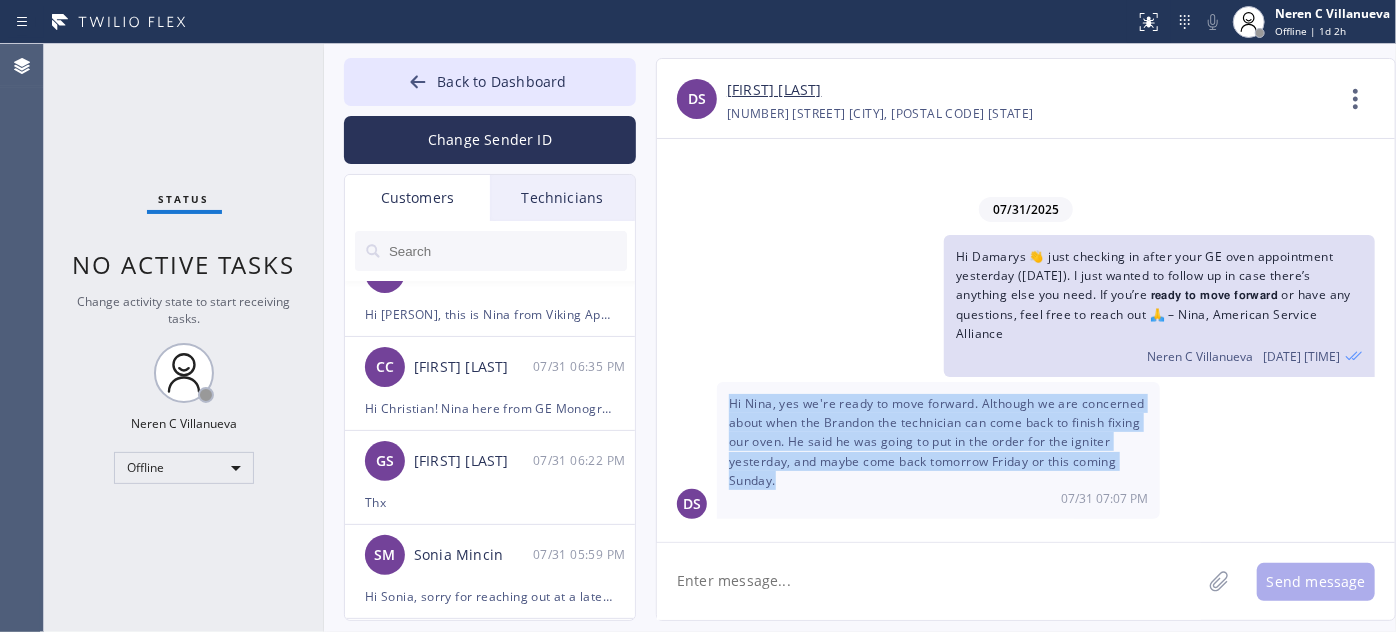 drag, startPoint x: 729, startPoint y: 398, endPoint x: 794, endPoint y: 474, distance: 100.005 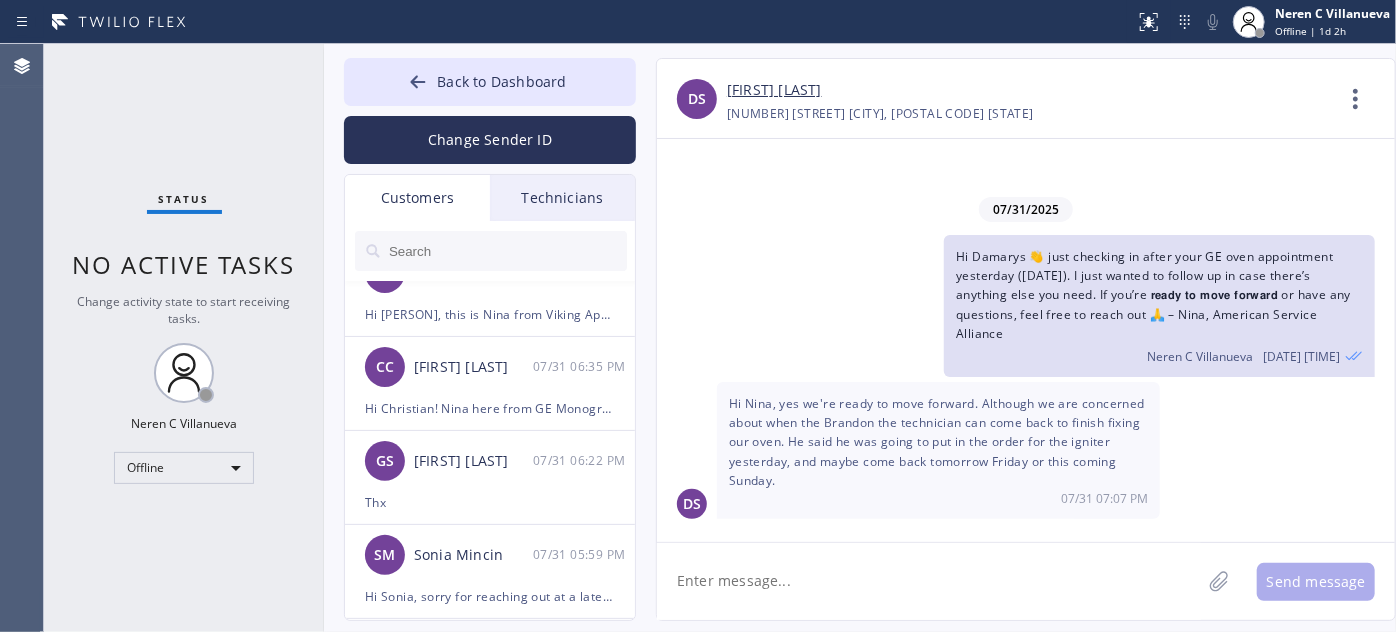 click on "Hi [FIRST] 👋 just checking in after your GE oven appointment yesterday (7/30). I just wanted to follow up in case there’s anything else you need. If you’re 𝗿𝗲𝗮𝗱𝘆 𝘁𝗼 𝗺𝗼𝘃𝗲 𝗳𝗼𝗿𝘄𝗮𝗿𝗱 or have any questions, feel free to reach out 🙏 – Nina, American Service Alliance [LAST] [LAST] 07/31 06:48 PM" at bounding box center [1016, 306] 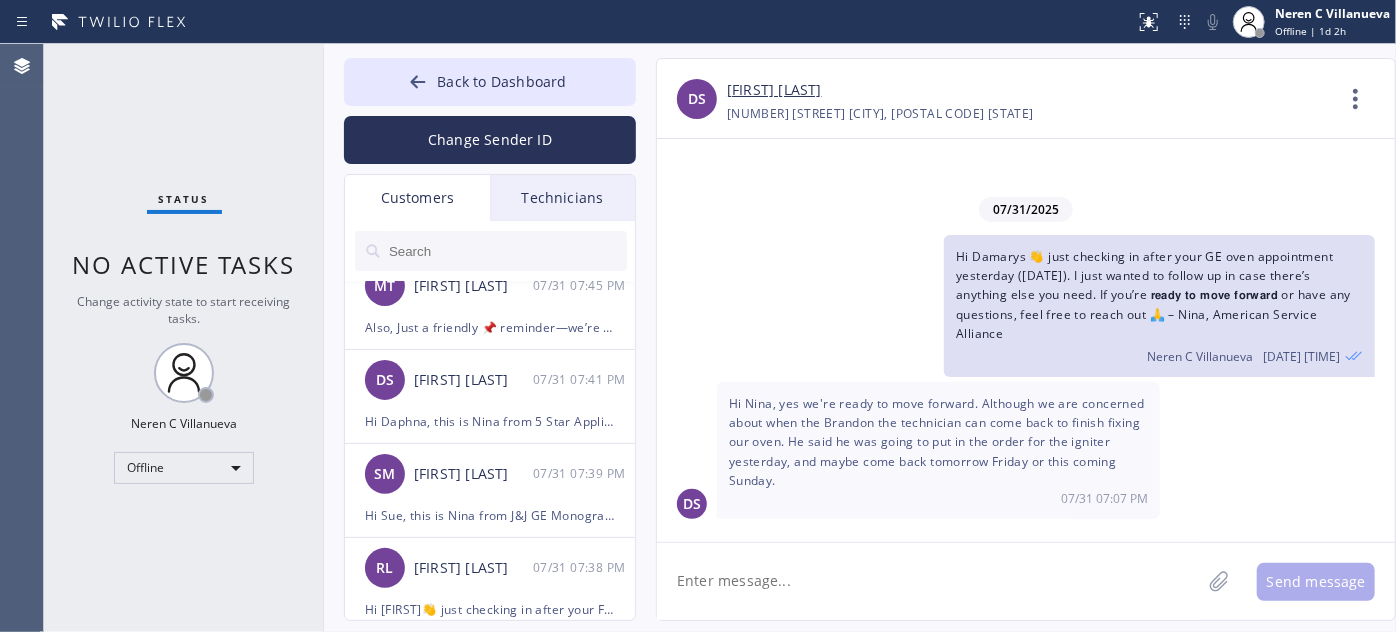 scroll, scrollTop: 0, scrollLeft: 0, axis: both 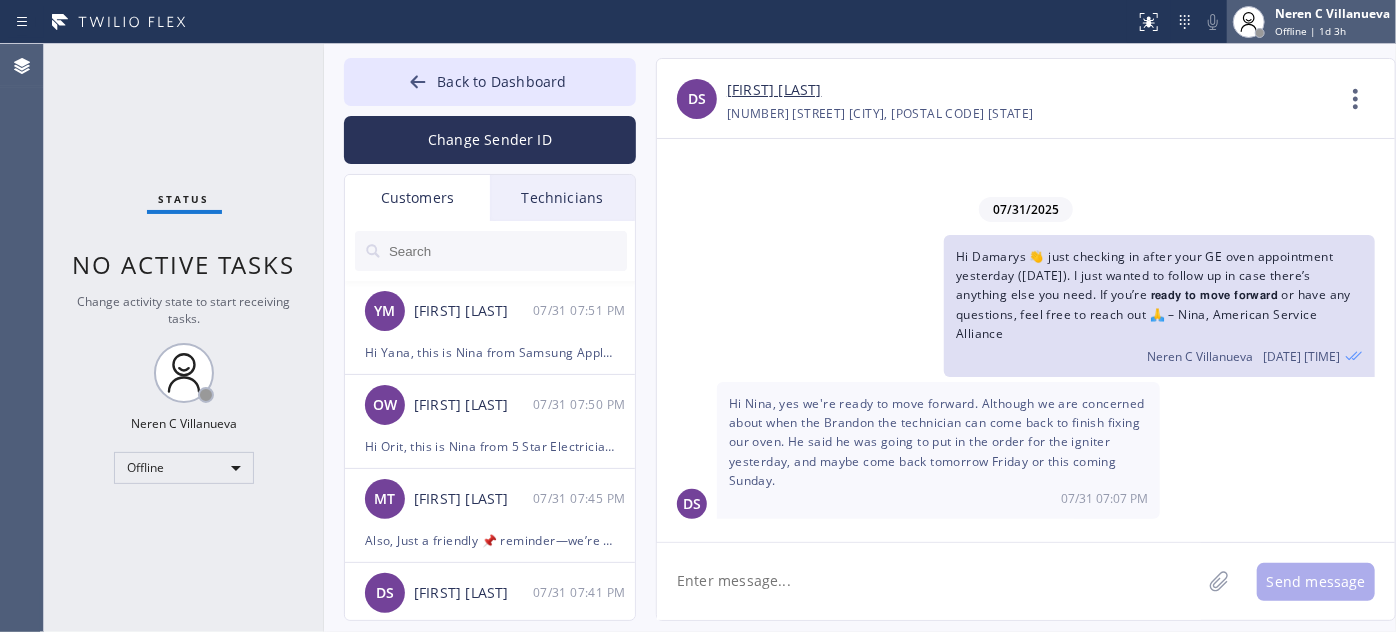 click on "Offline | 1d 3h" at bounding box center [1310, 31] 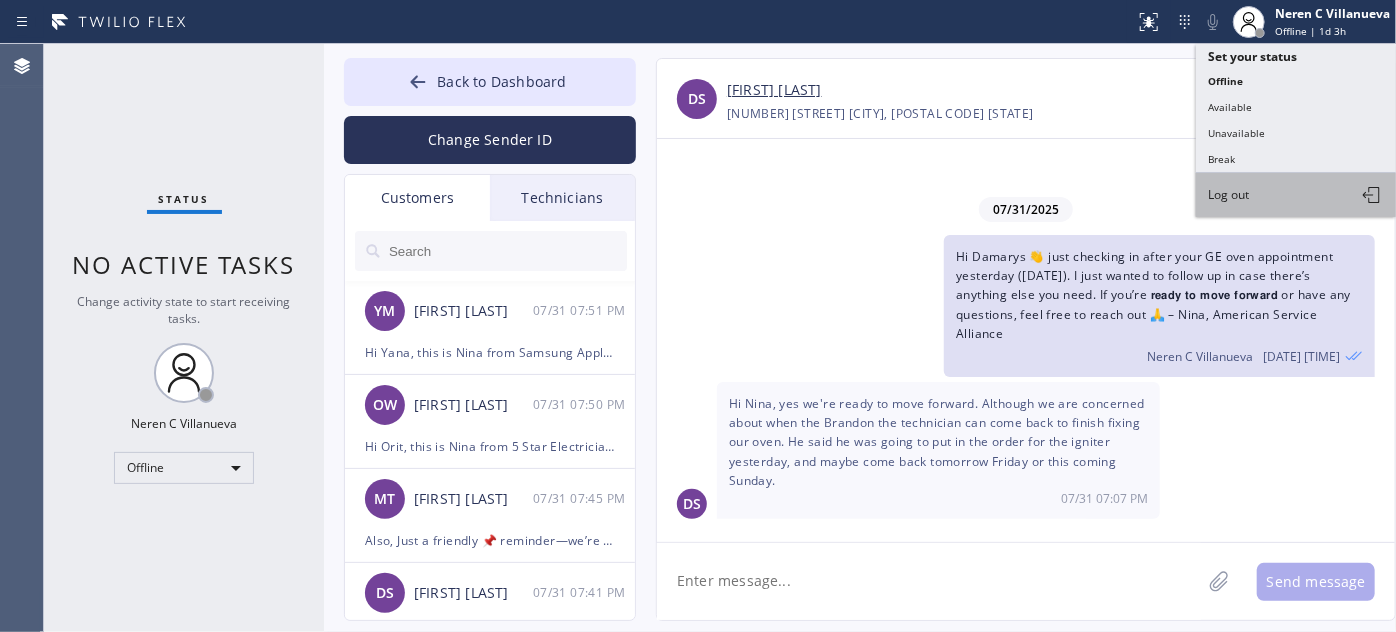 click on "Log out" at bounding box center [1228, 194] 